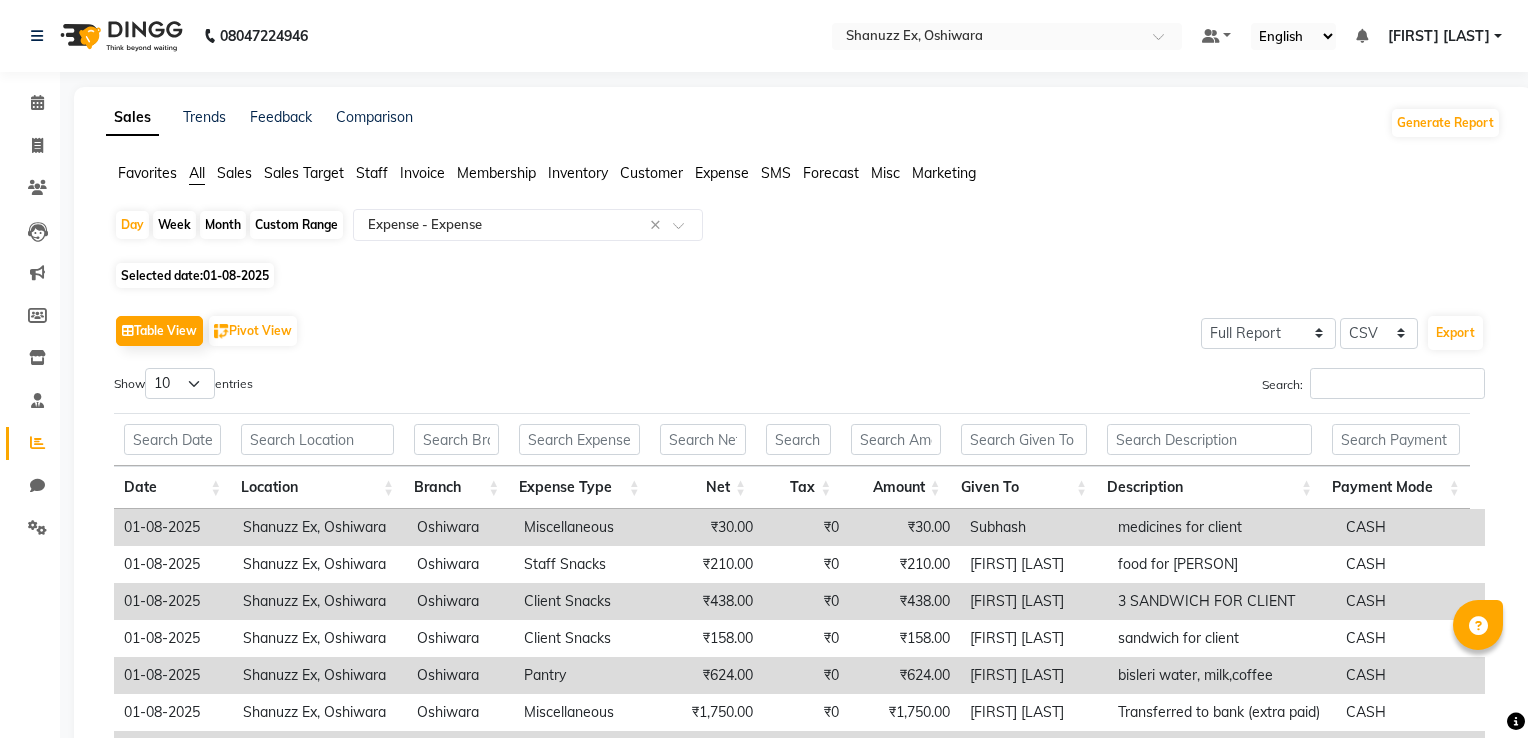 select on "full_report" 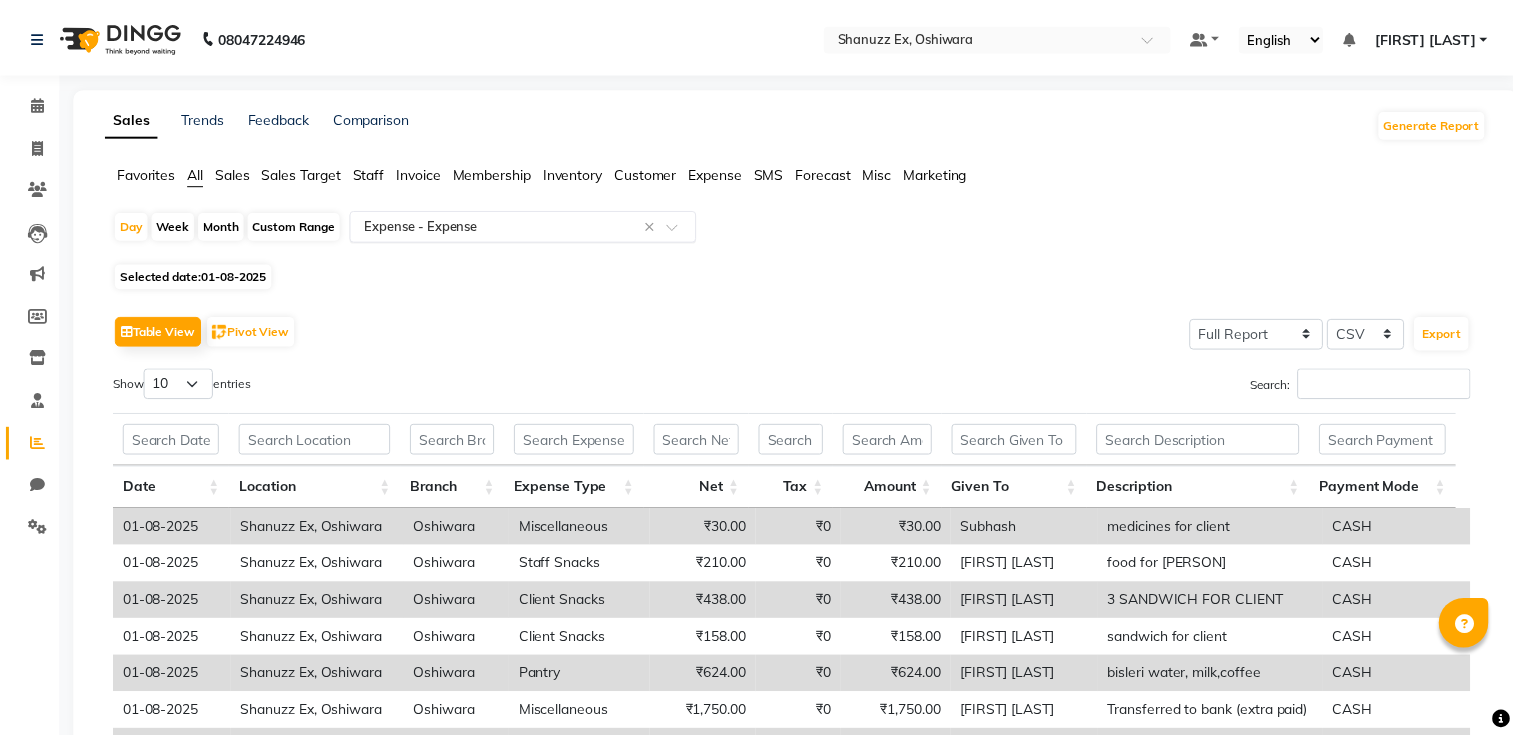 scroll, scrollTop: 0, scrollLeft: 0, axis: both 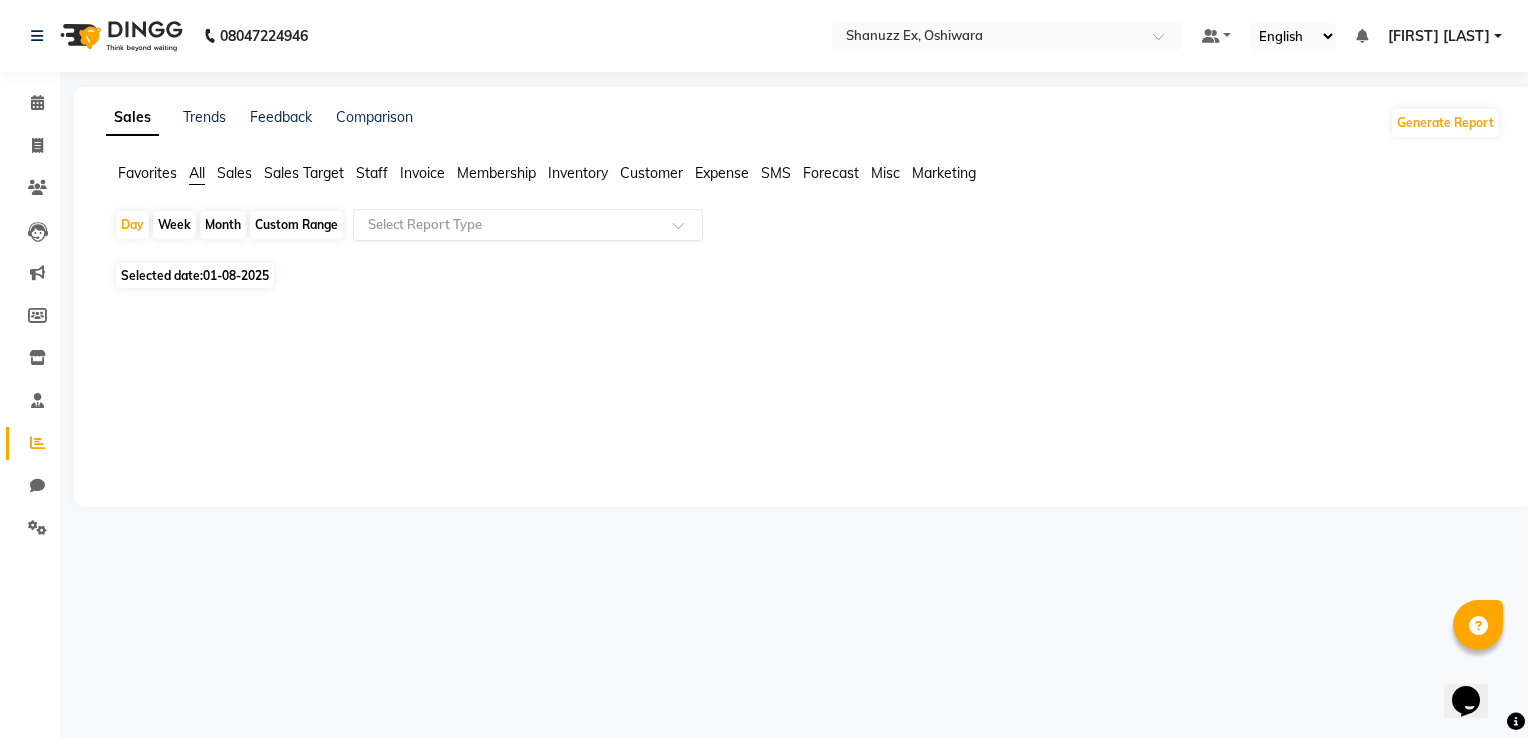 click on "Month" 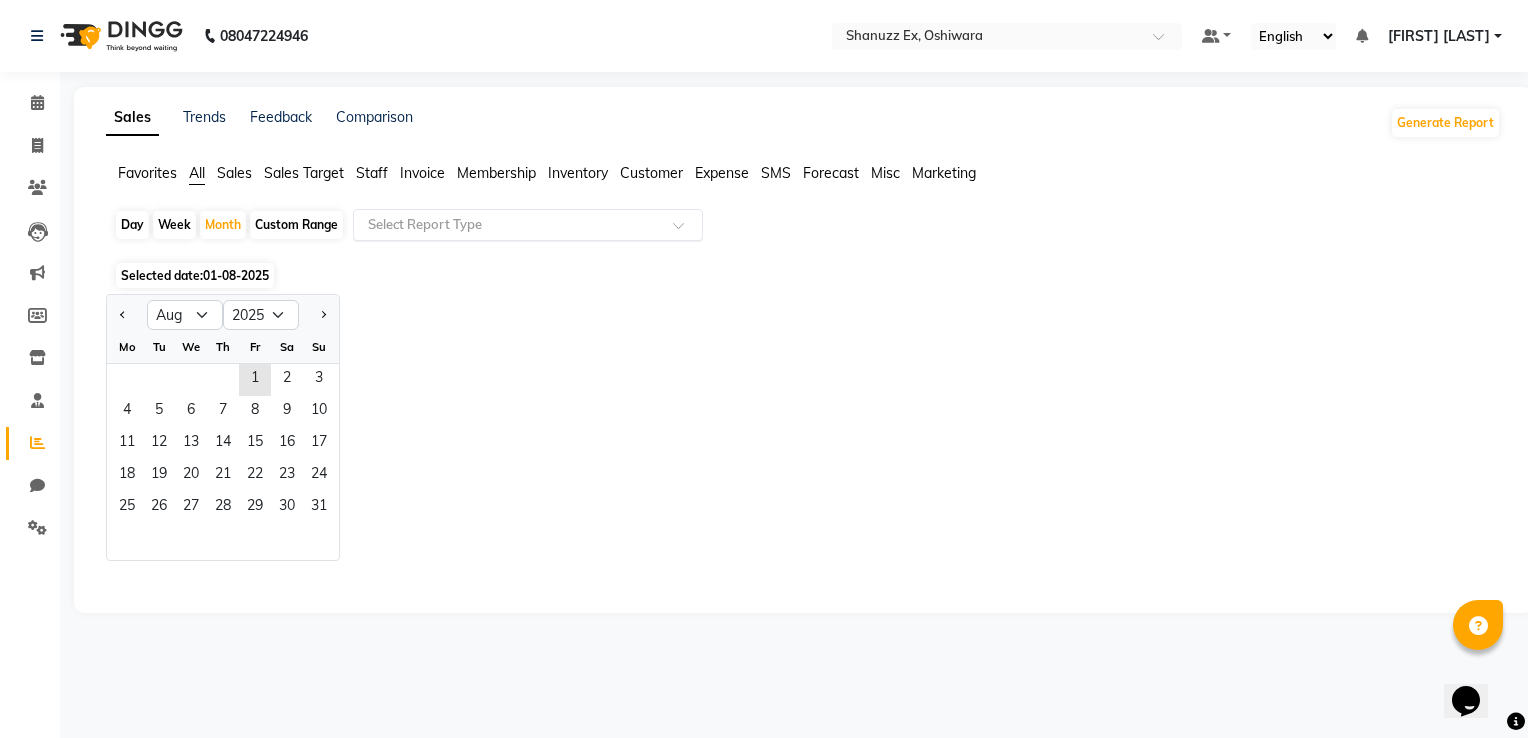 click 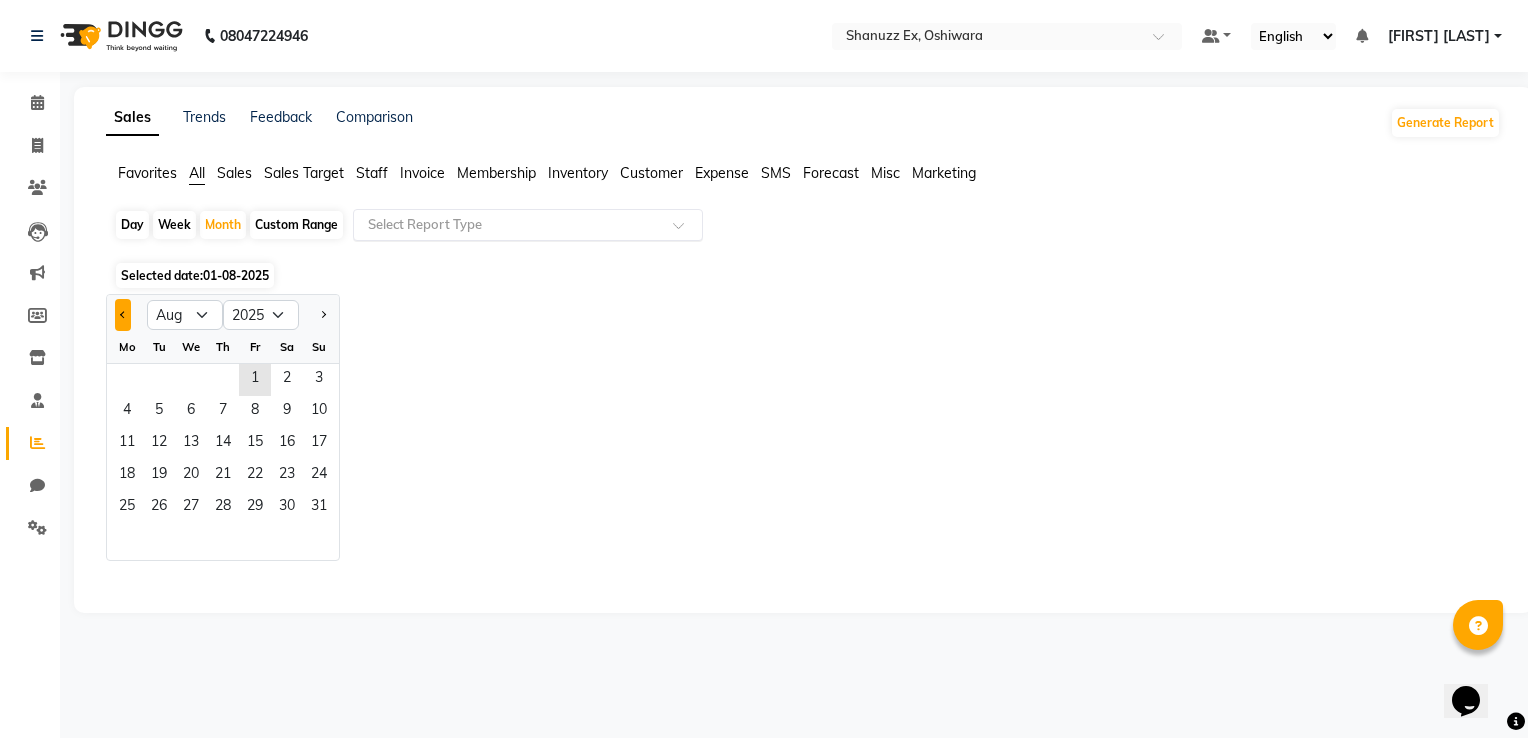 drag, startPoint x: 112, startPoint y: 317, endPoint x: 124, endPoint y: 312, distance: 13 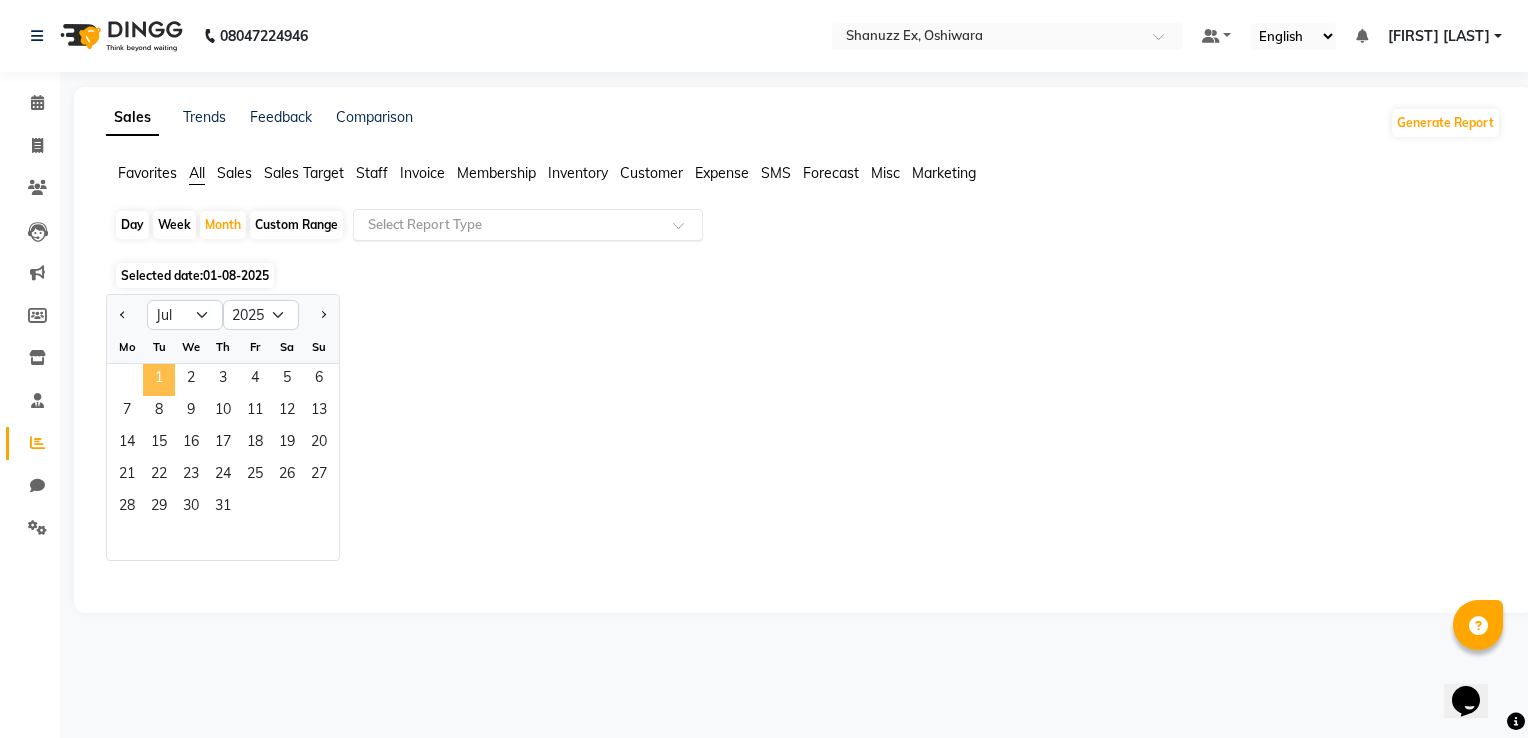 click on "1" 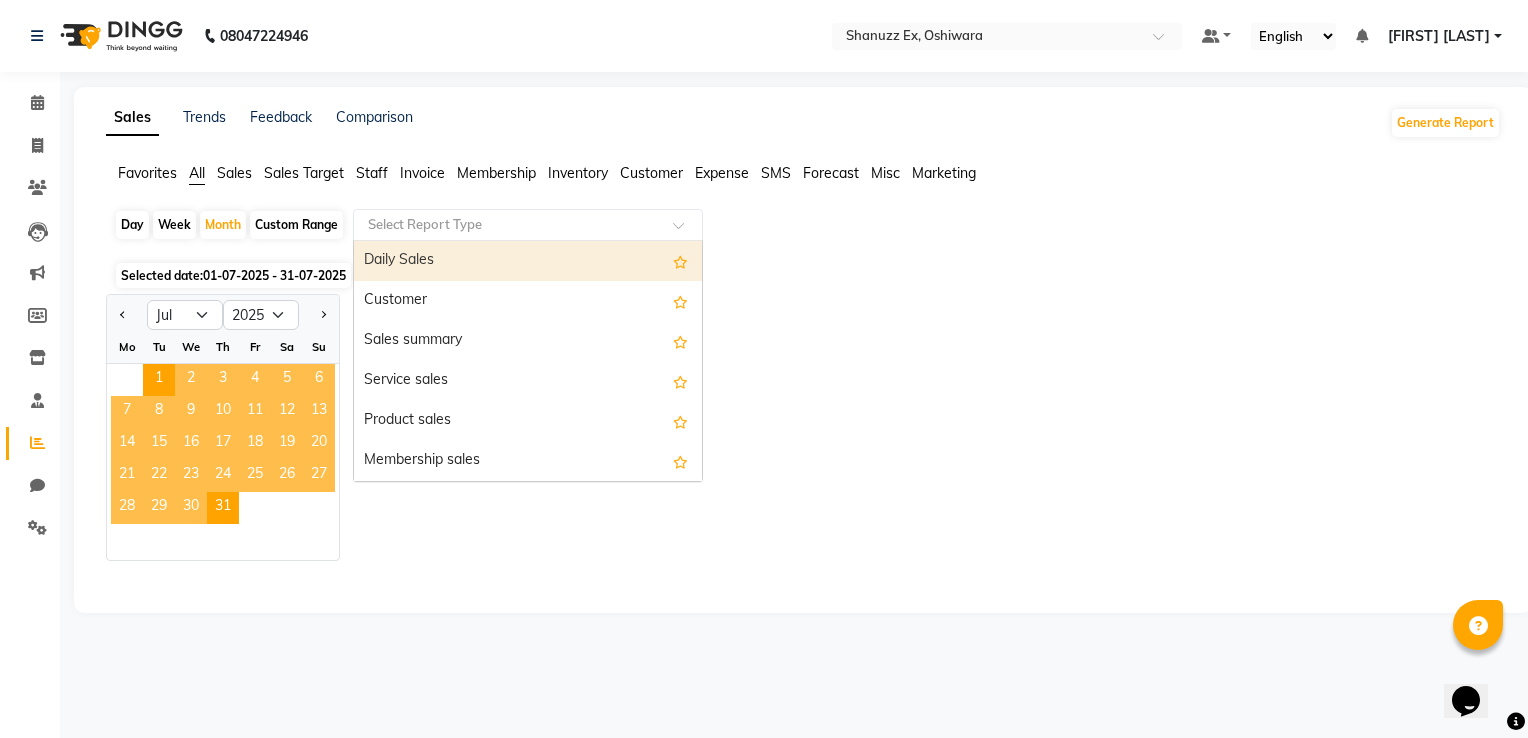 click 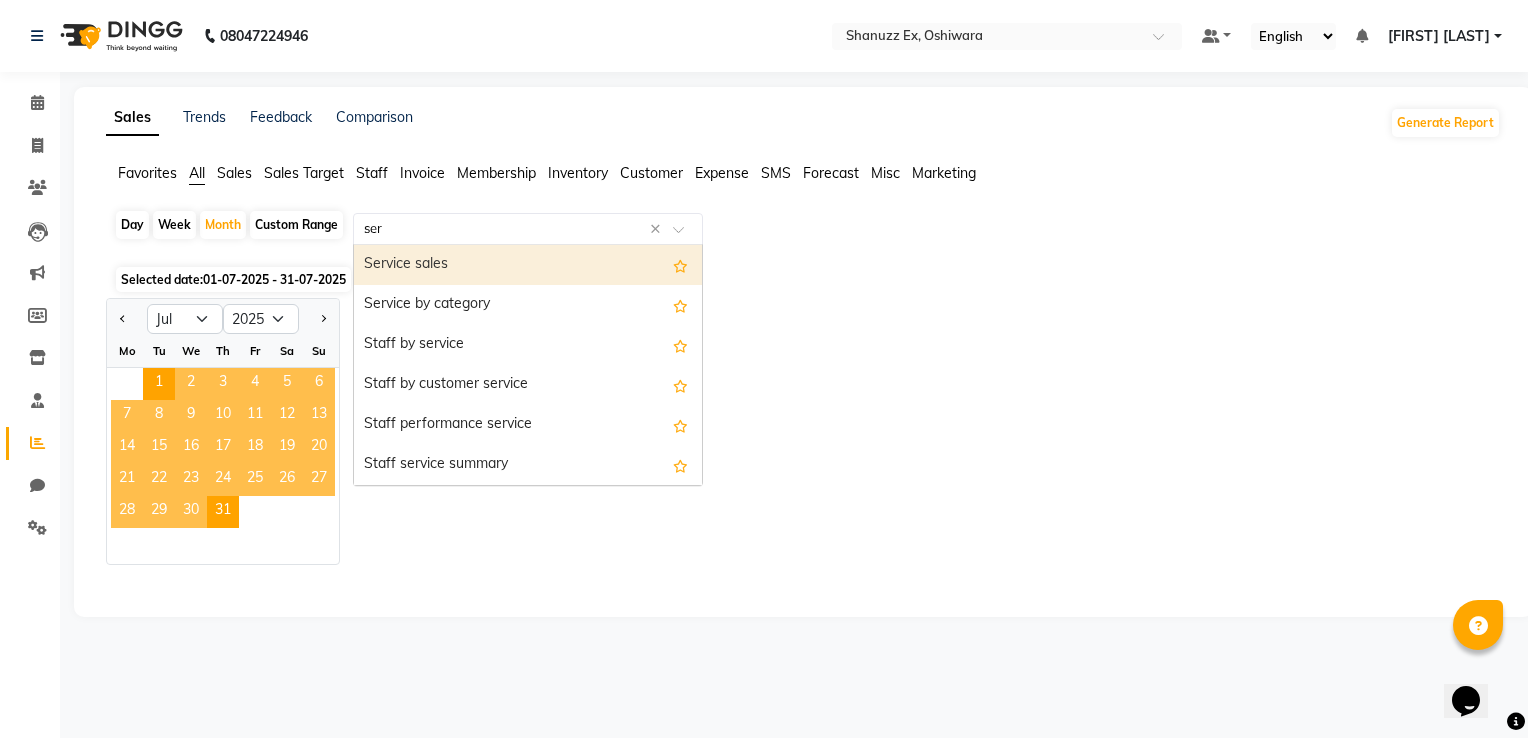 type on "serv" 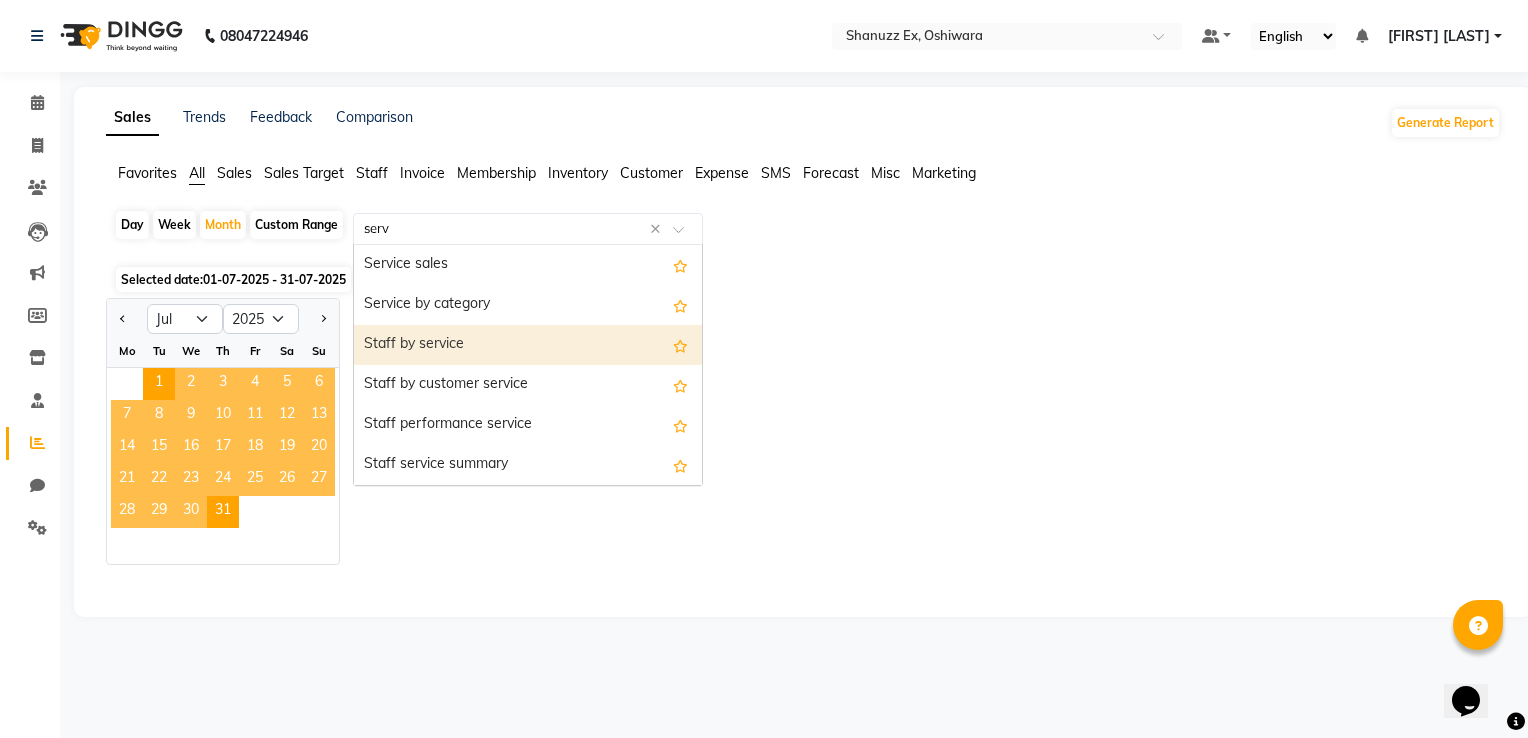 click on "Staff by service" at bounding box center [528, 345] 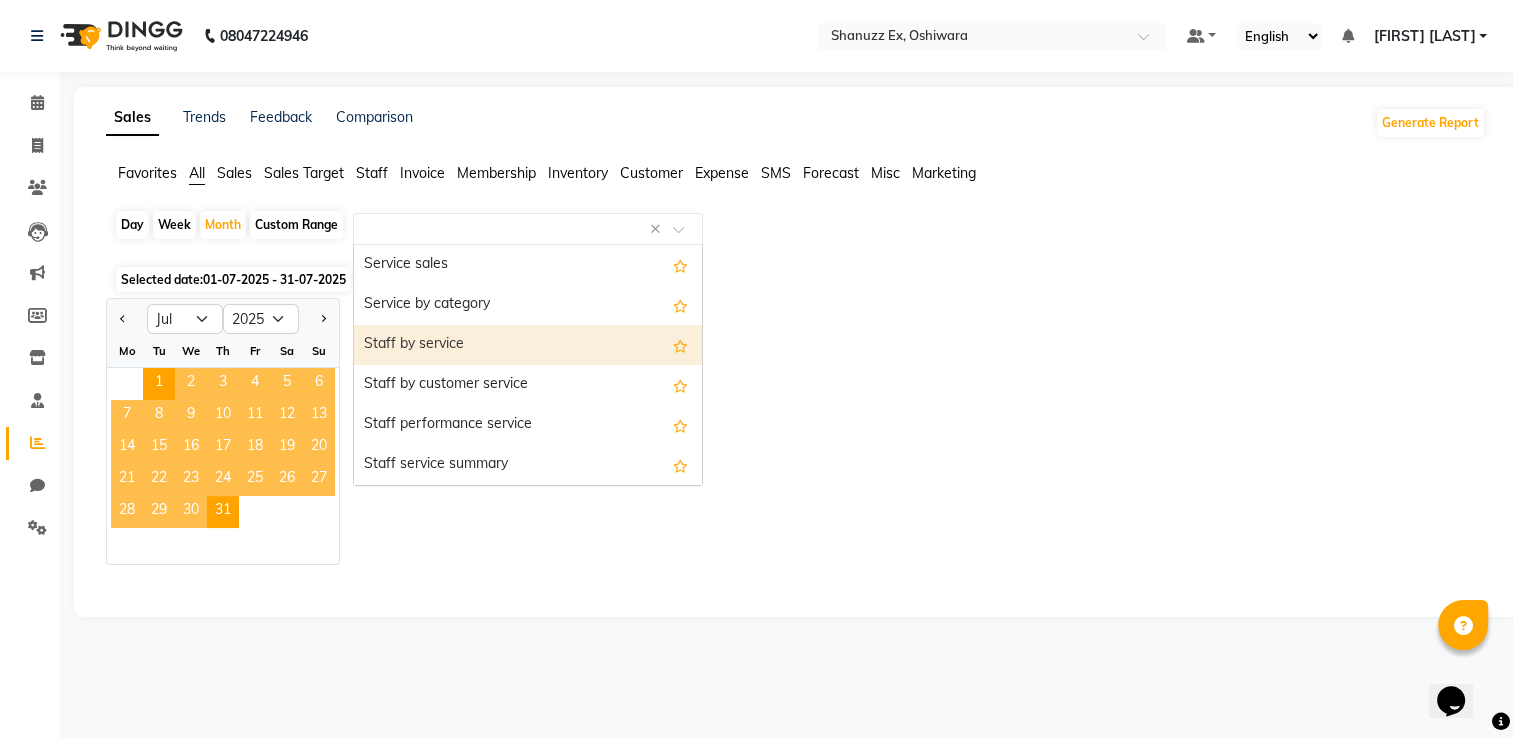select on "full_report" 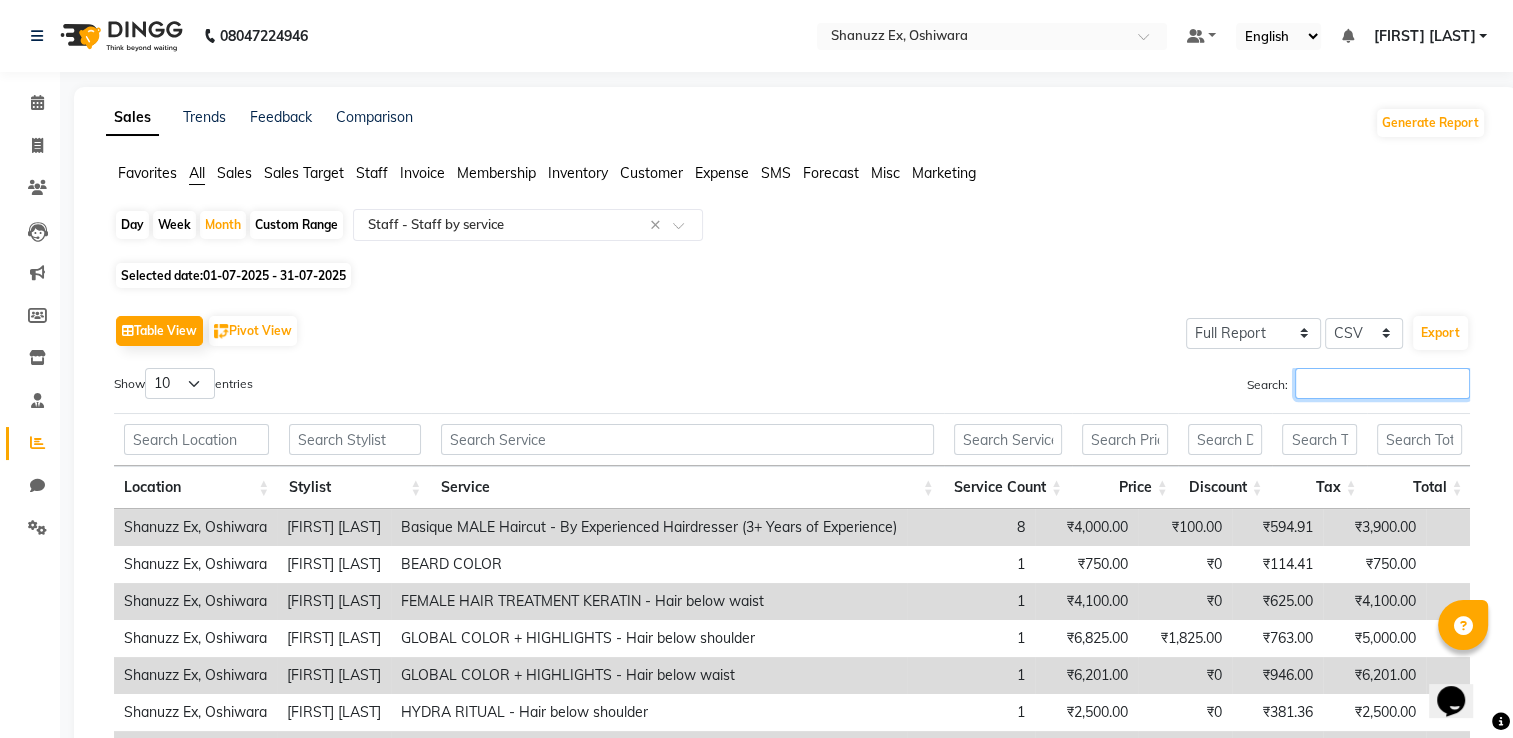 click on "Search:" at bounding box center (1382, 383) 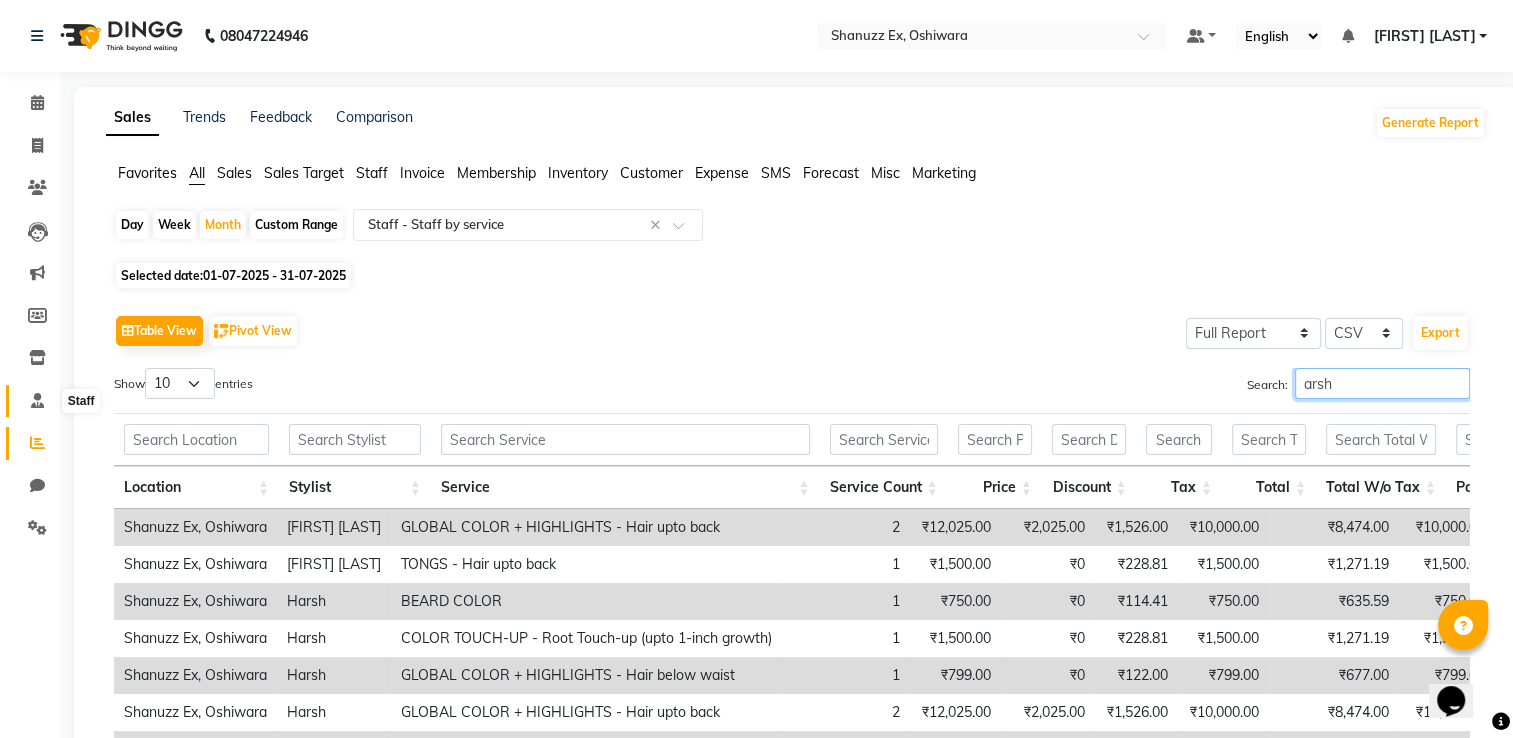 type on "arsh" 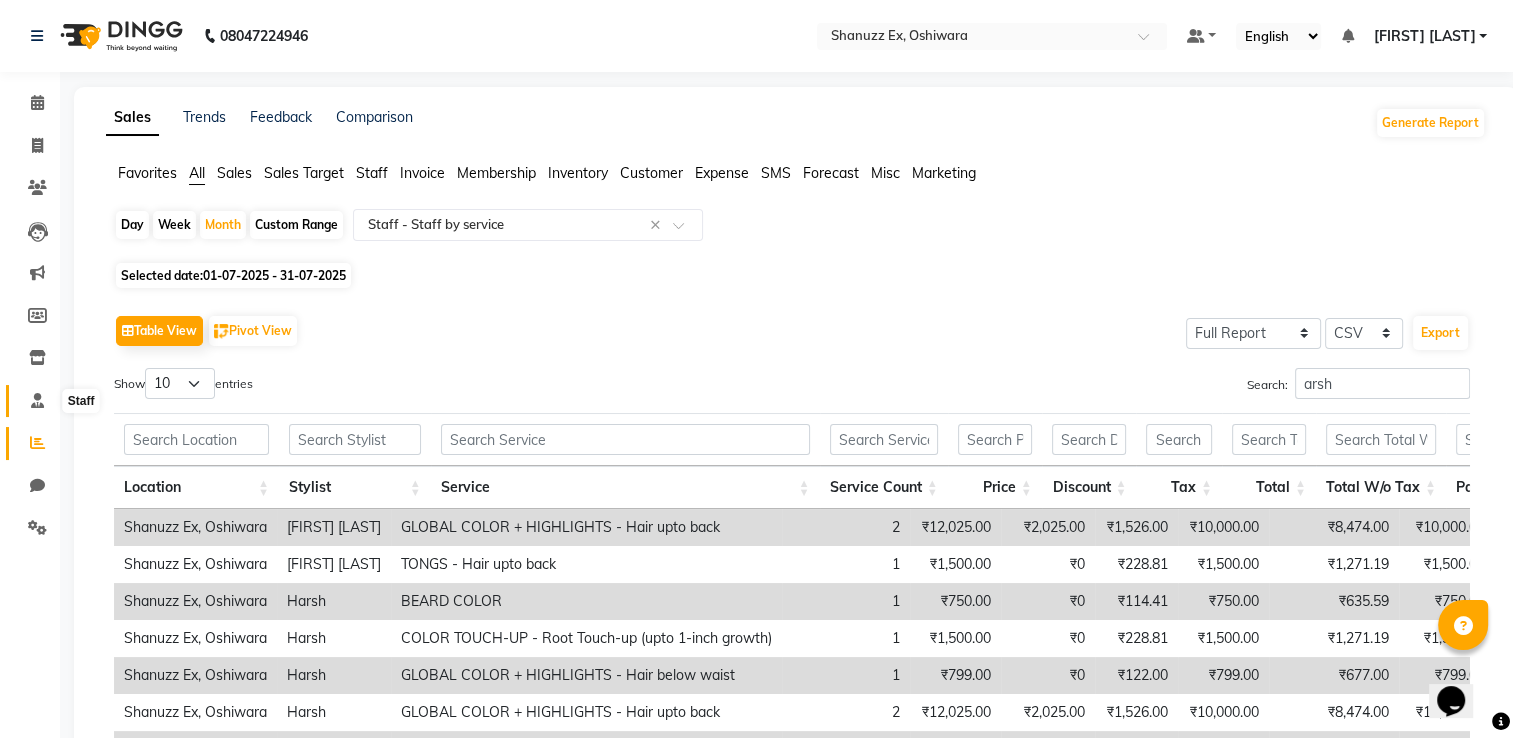 click 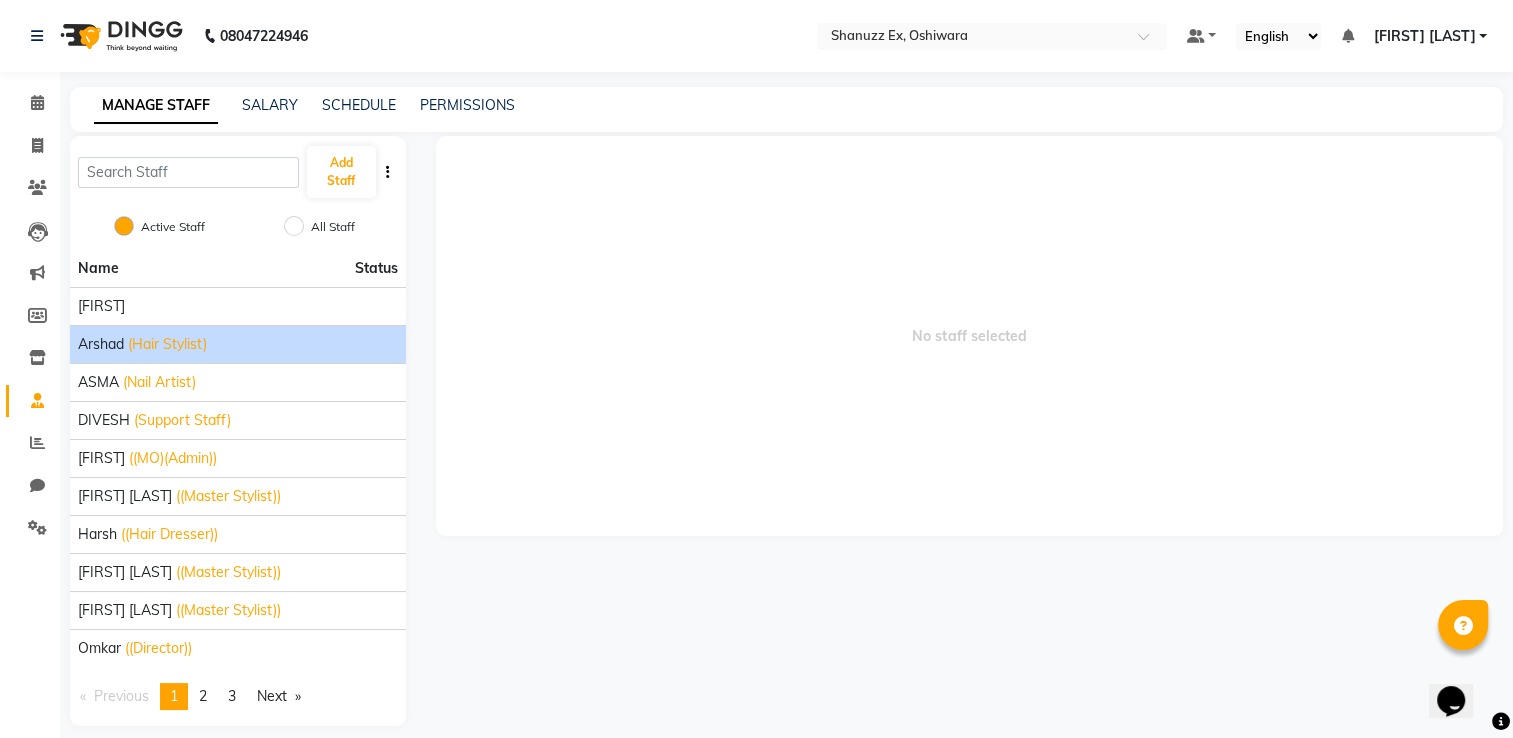 click on "Arshad" 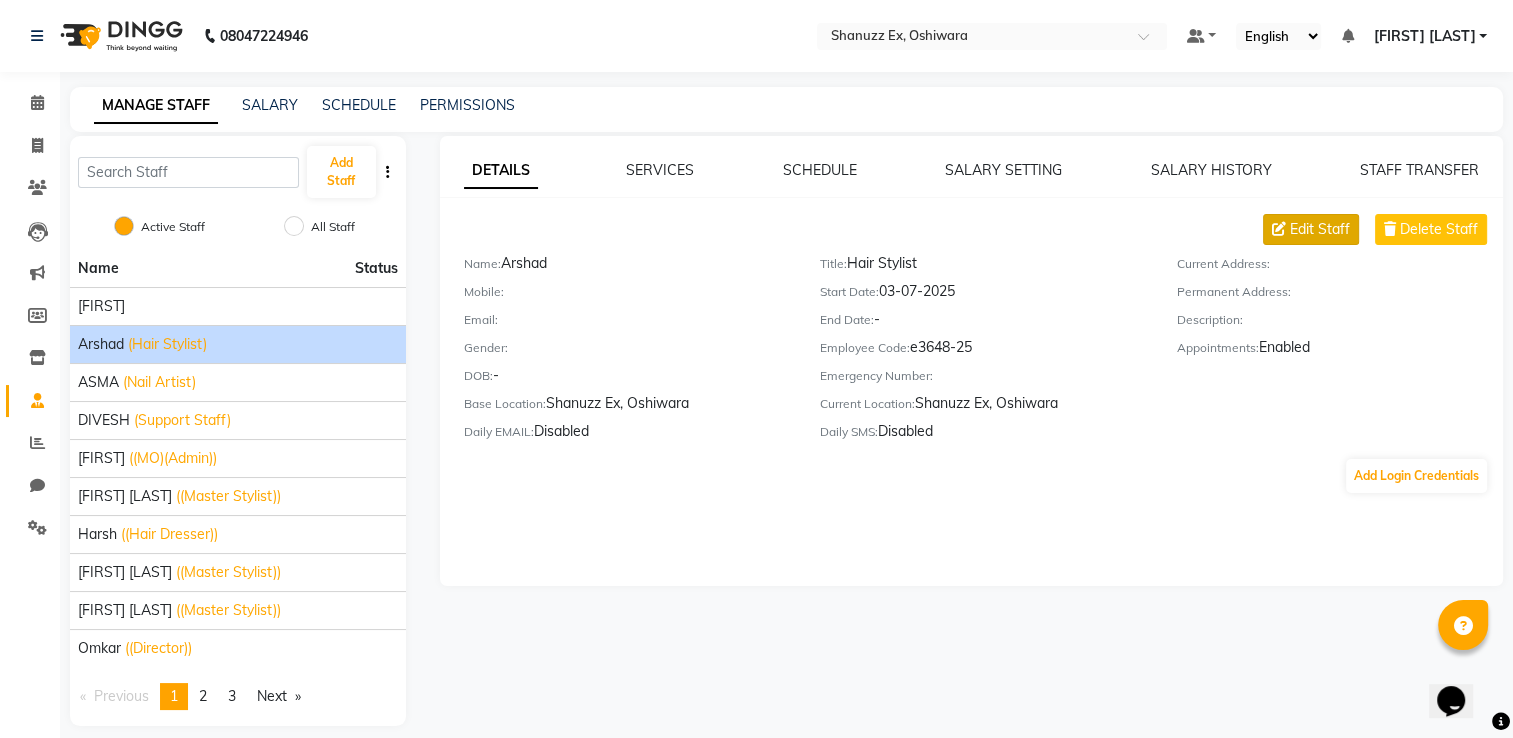 click on "Edit Staff" 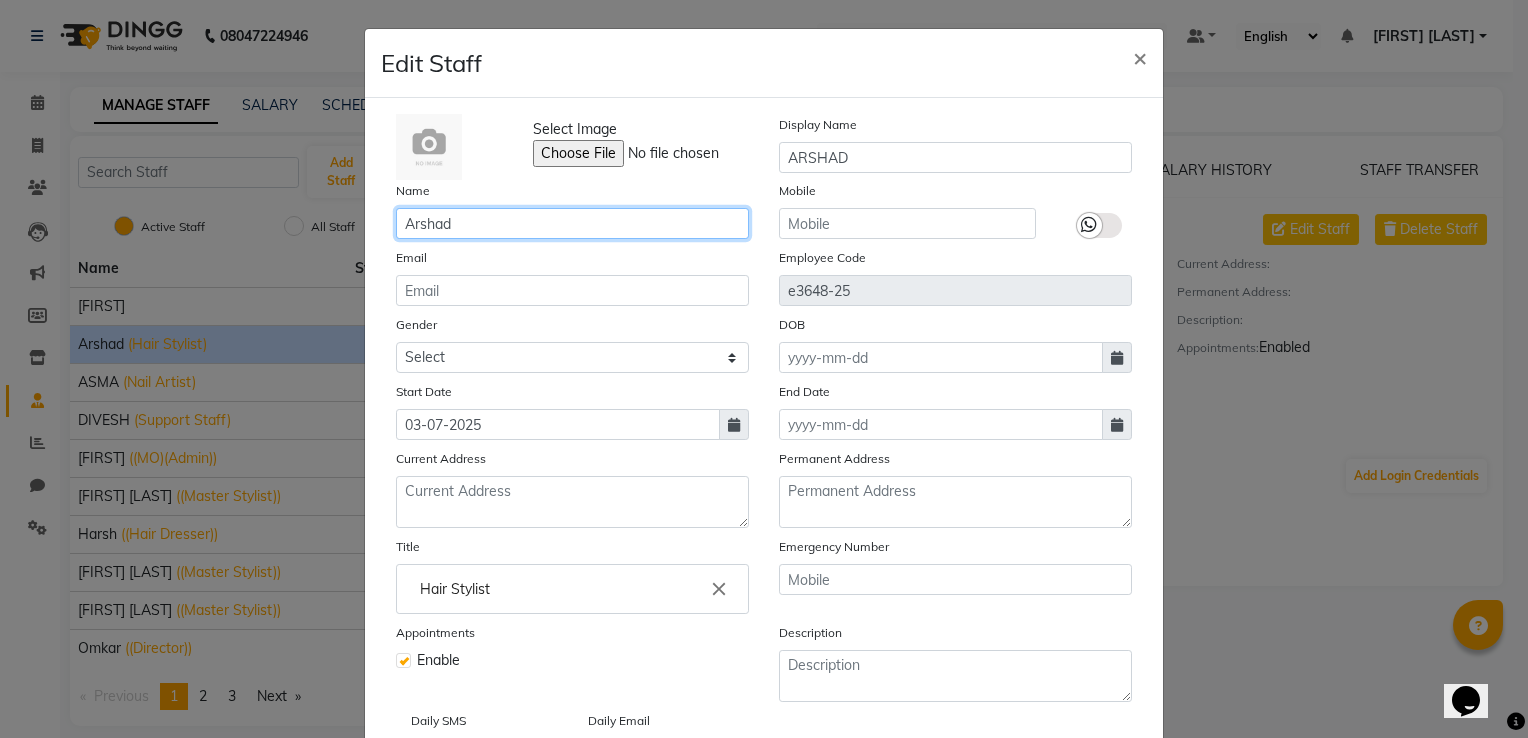 click on "Arshad" 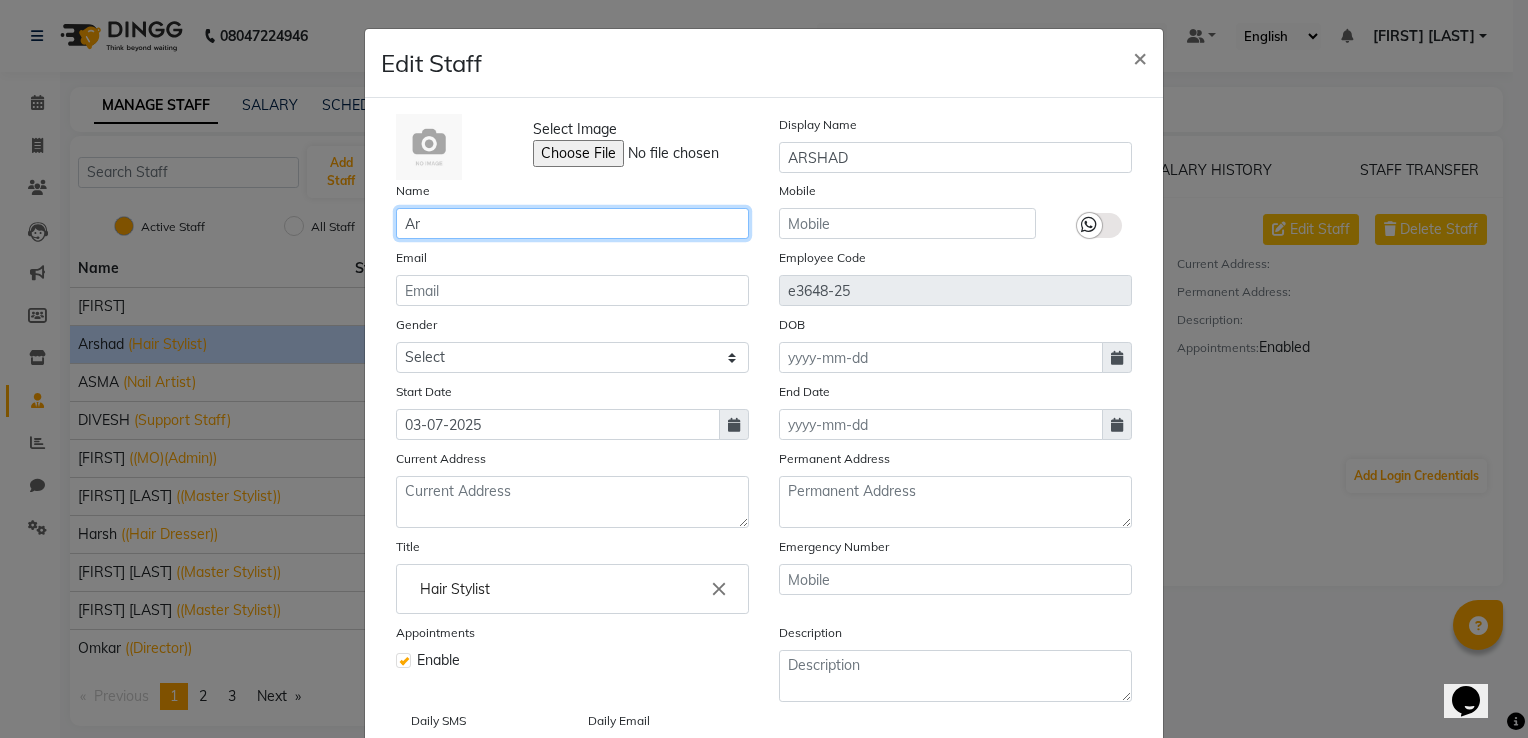 type on "A" 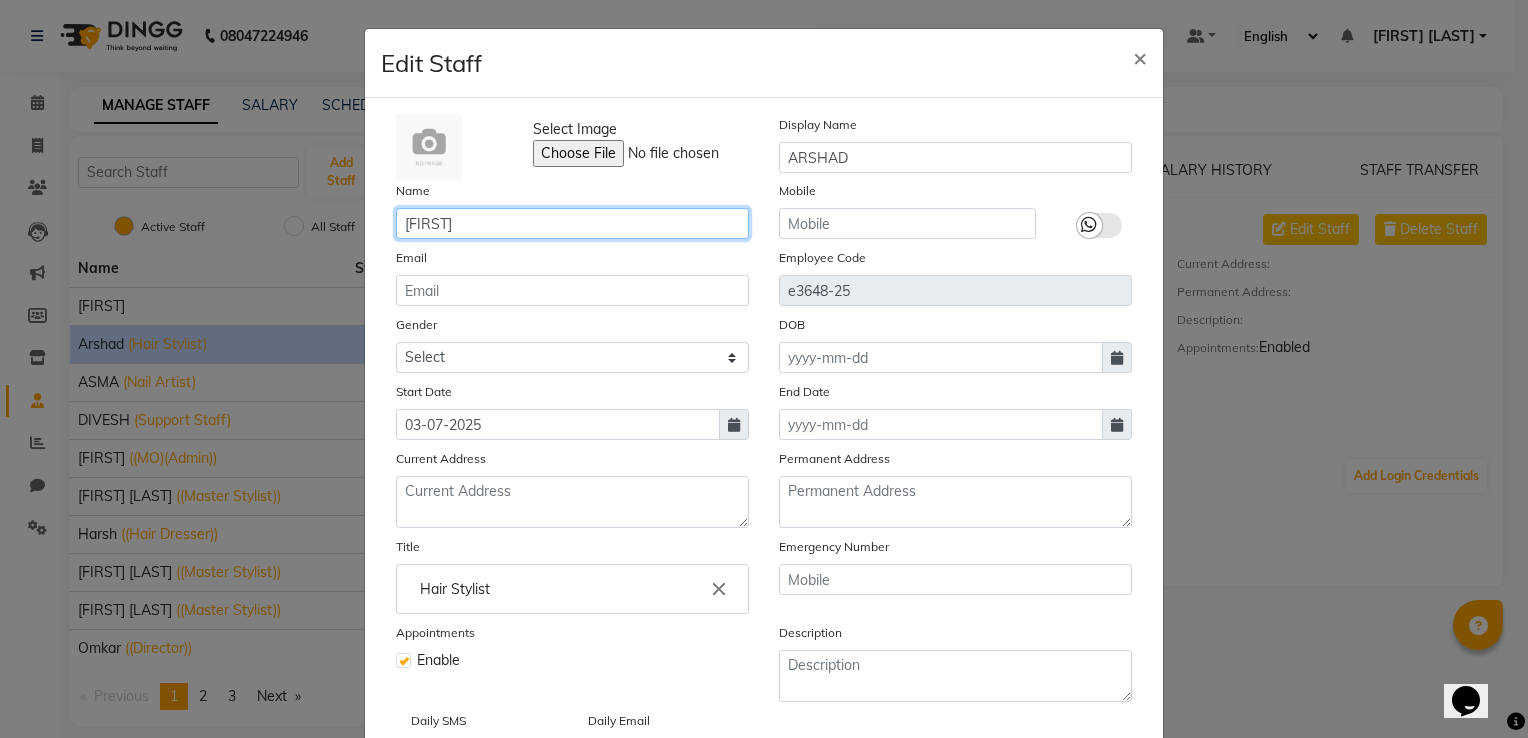 type on "[FIRST]" 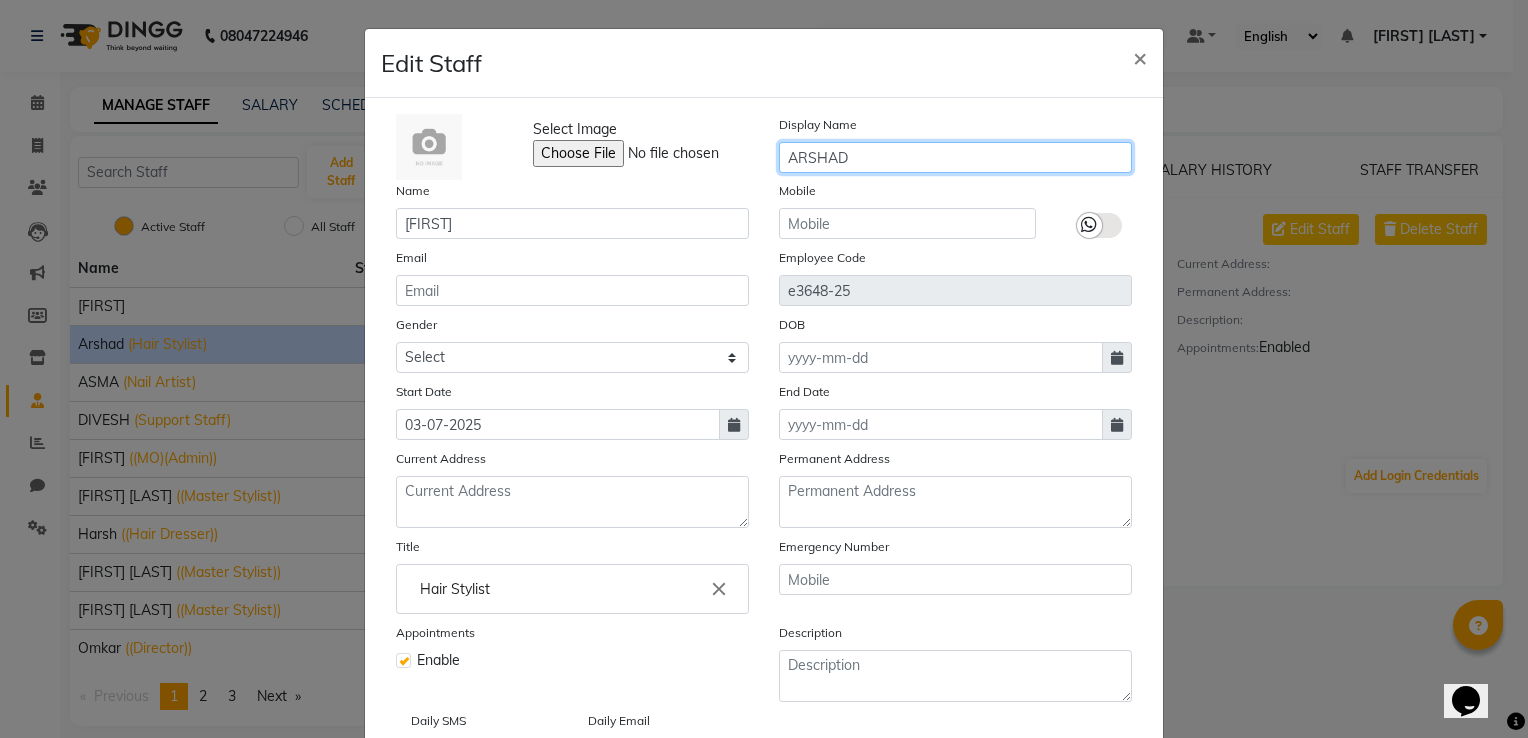 click on "ARSHAD" 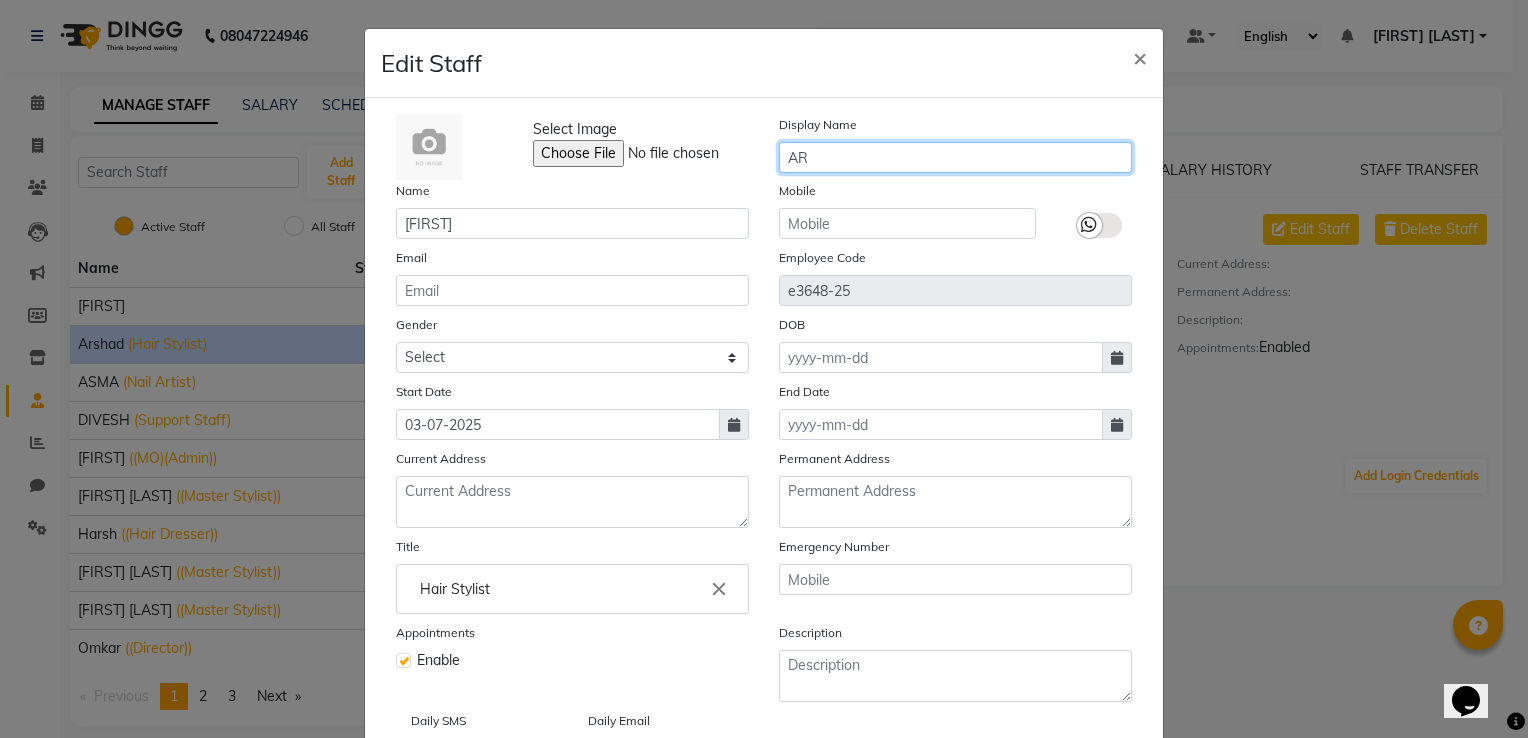 type on "A" 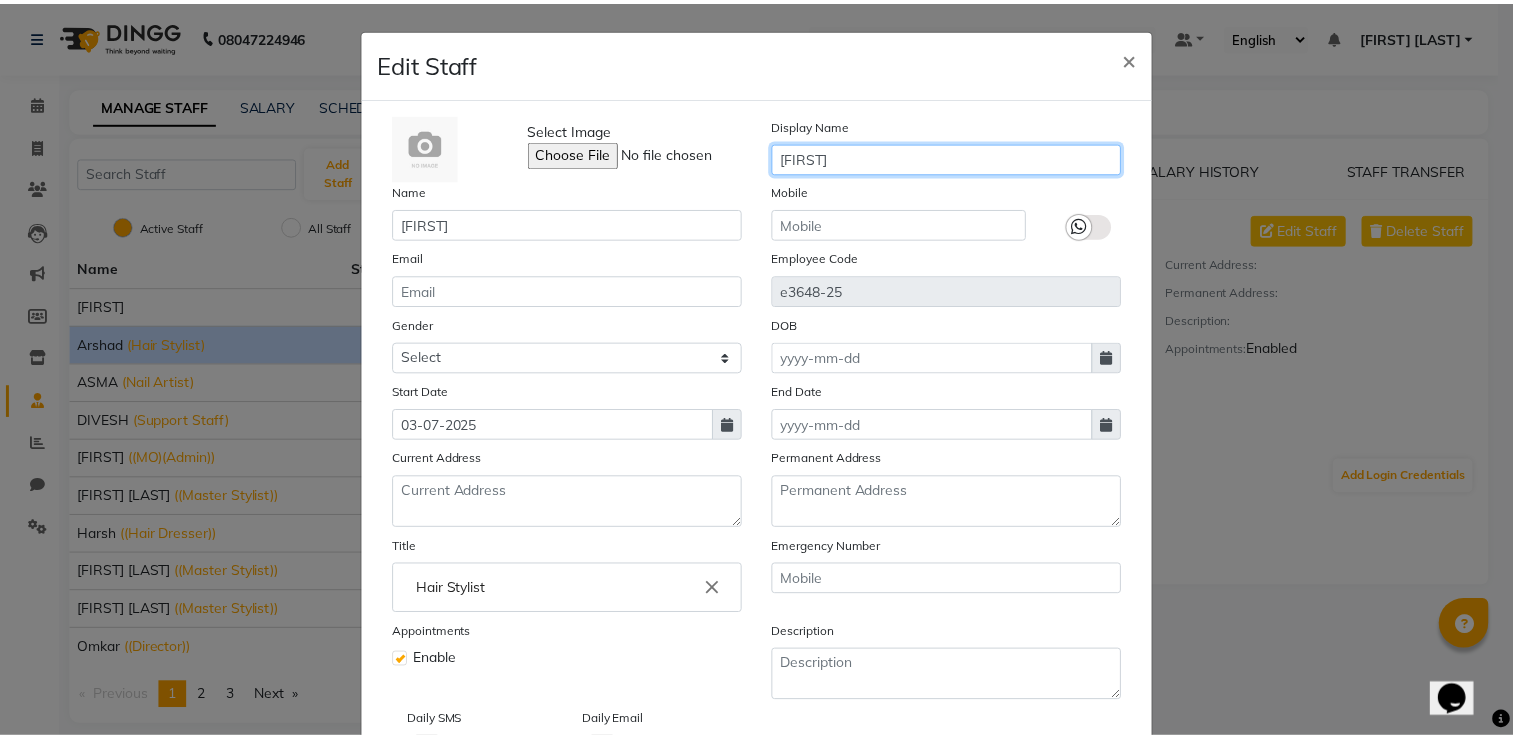 scroll, scrollTop: 151, scrollLeft: 0, axis: vertical 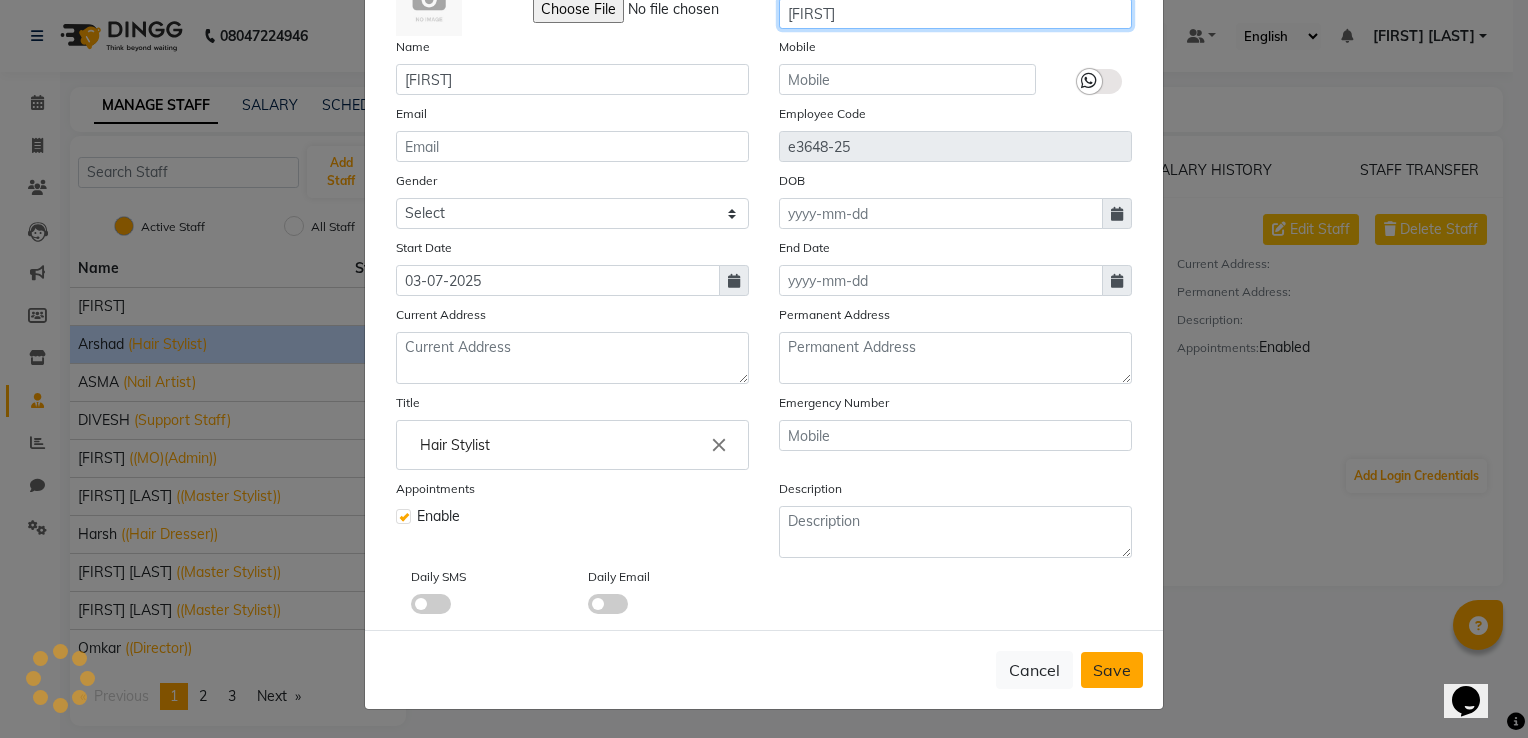 type on "[FIRST]" 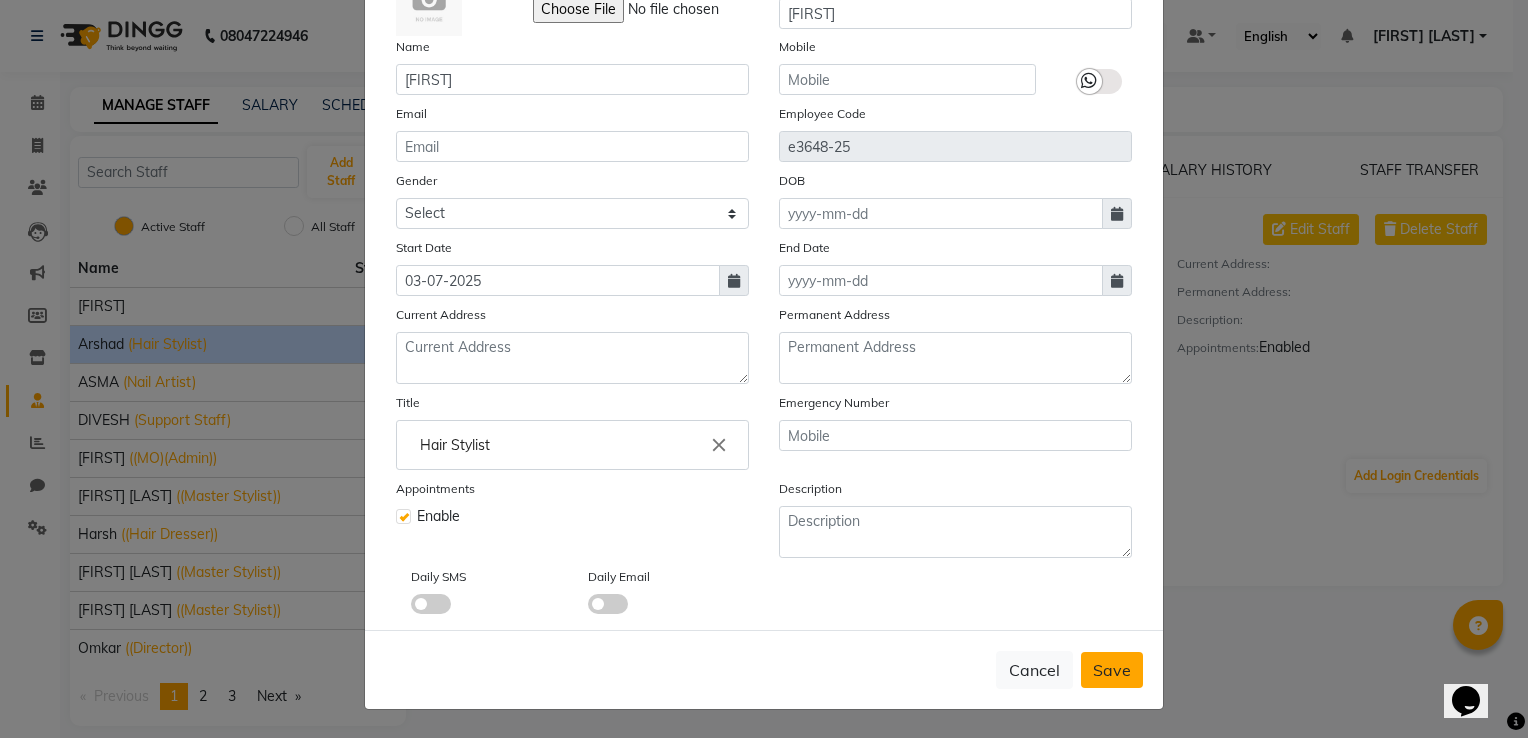click on "Save" at bounding box center [1112, 670] 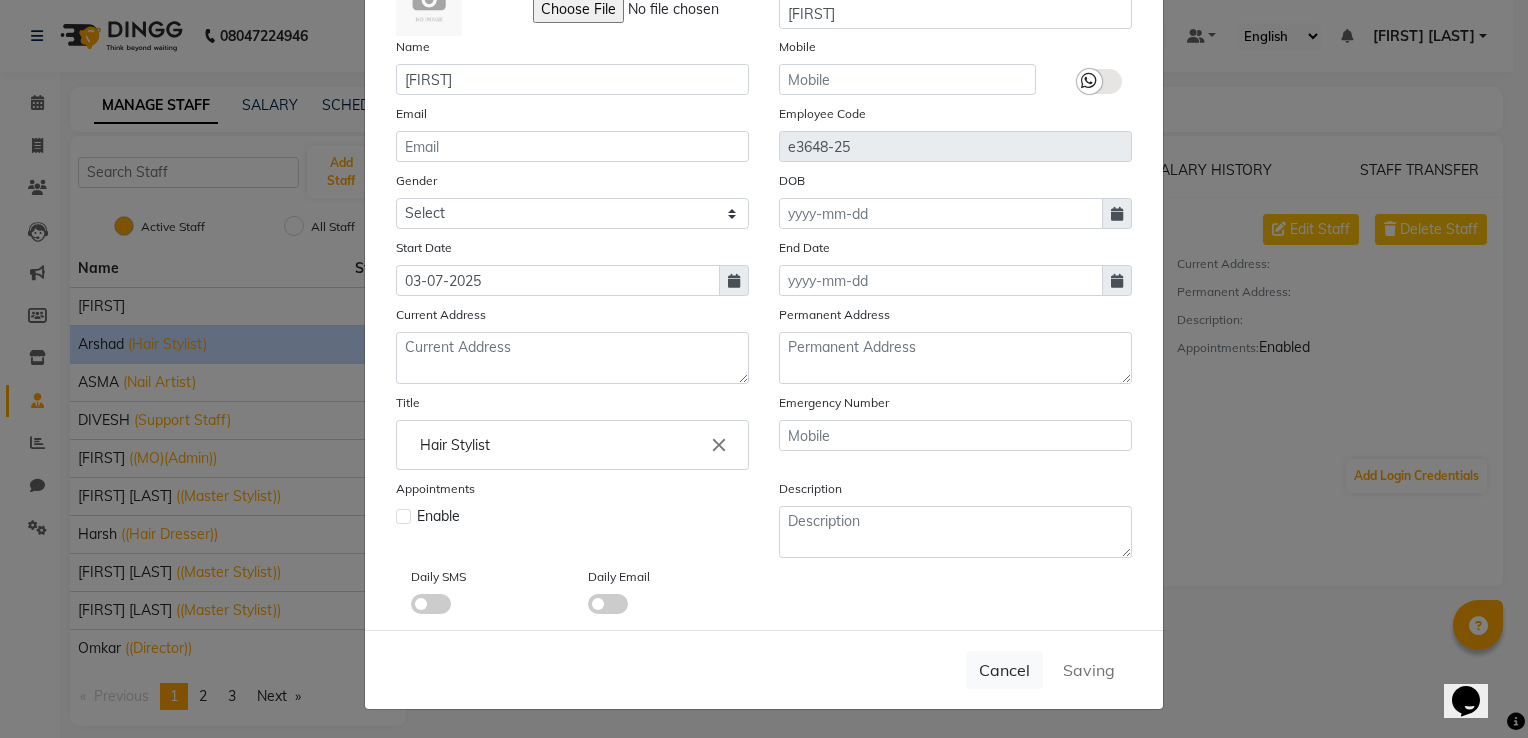 type 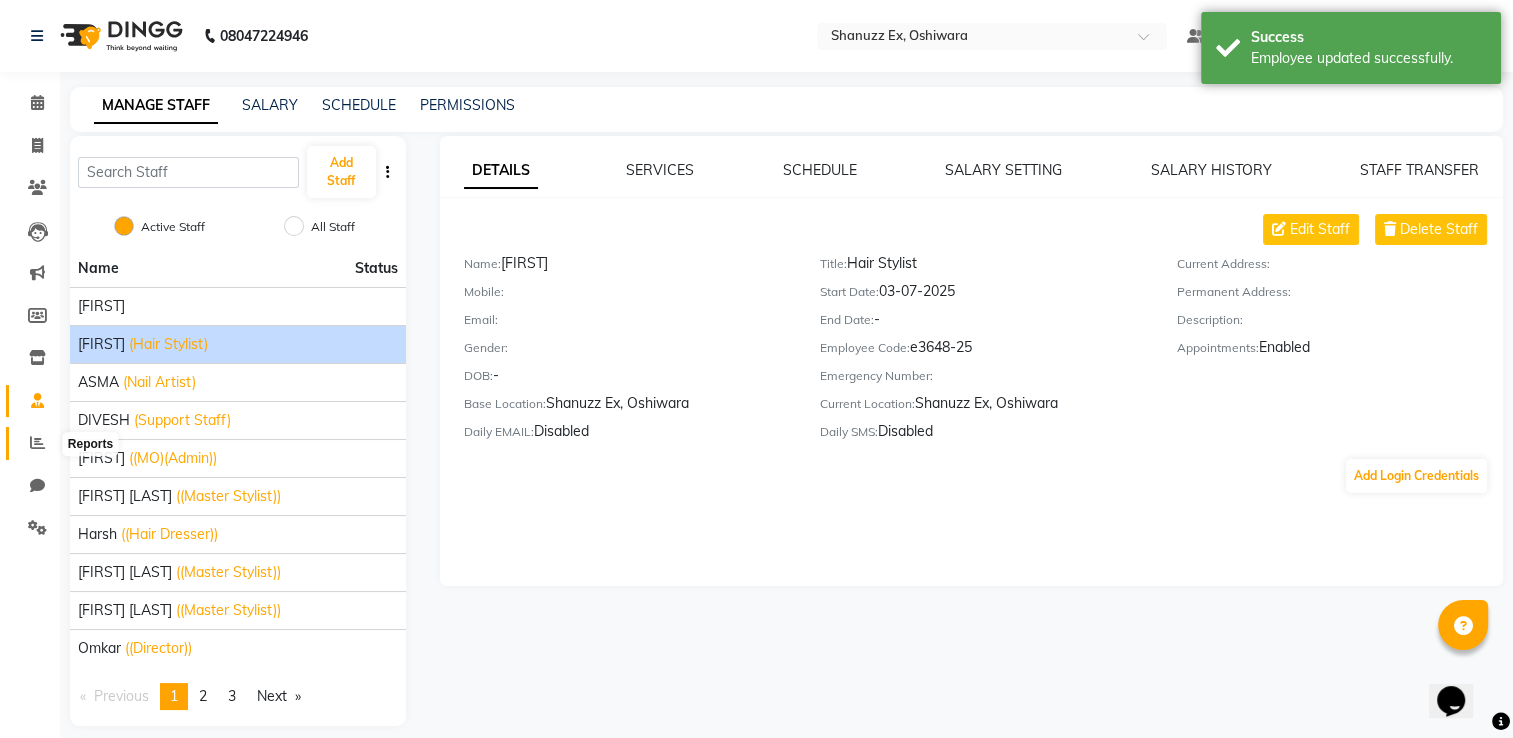 click 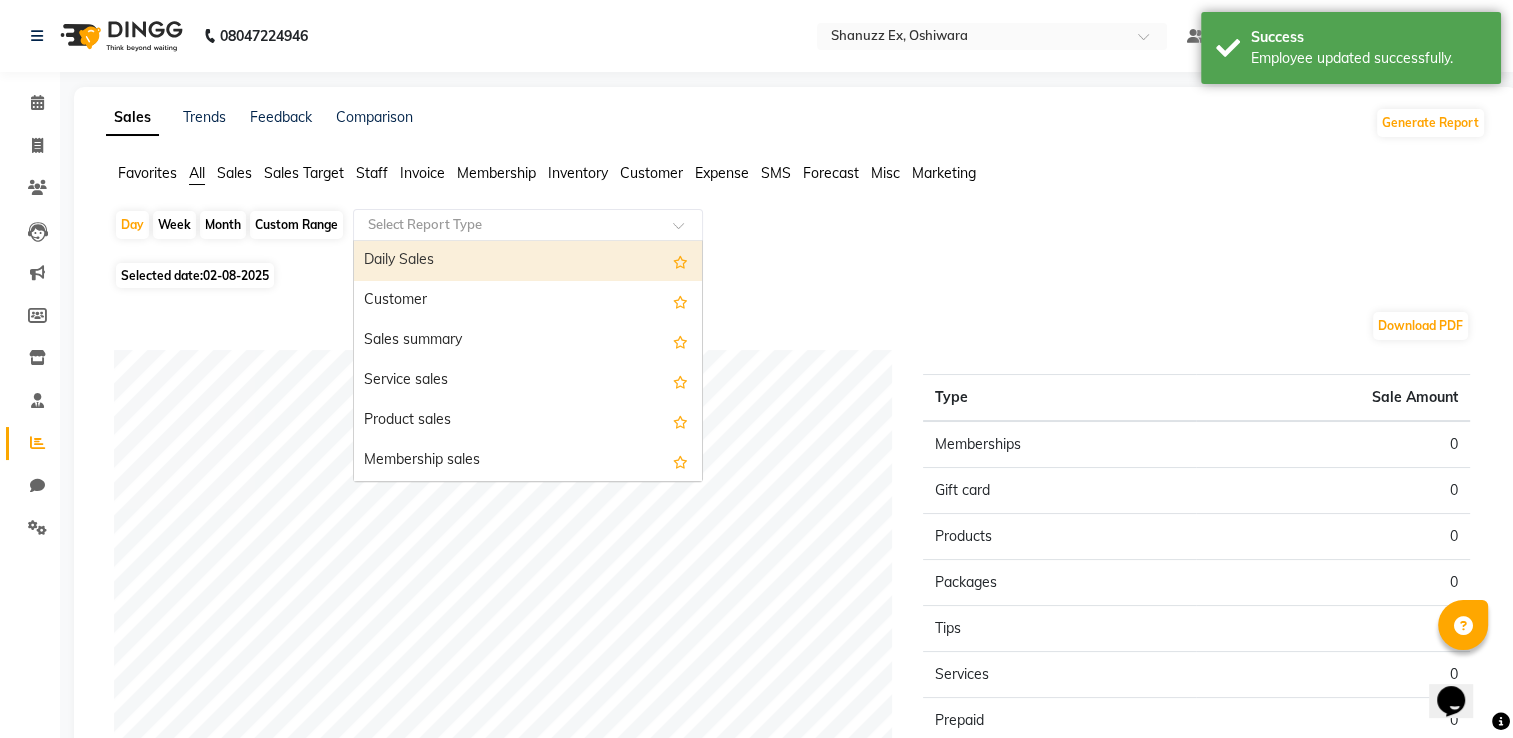 click on "Select Report Type" 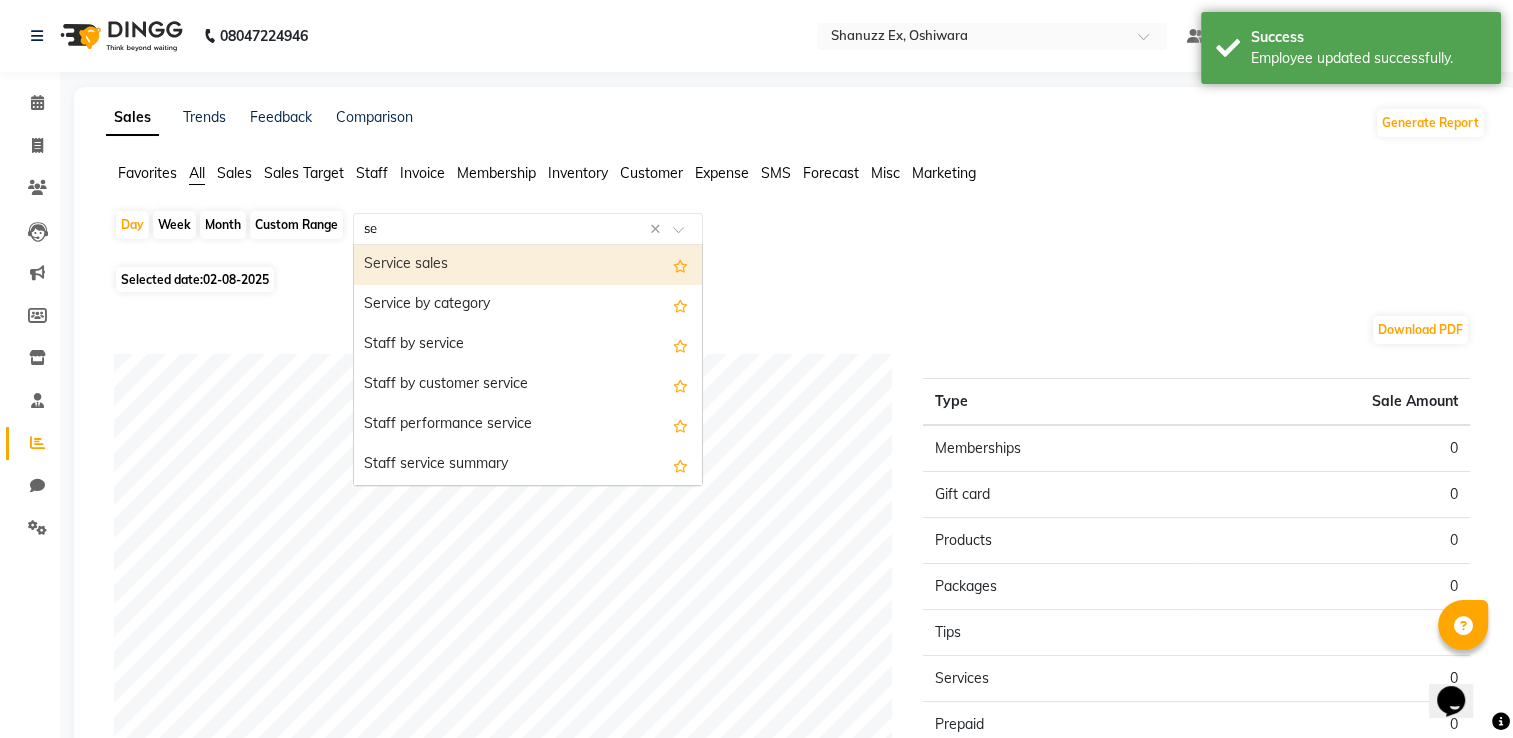 type on "ser" 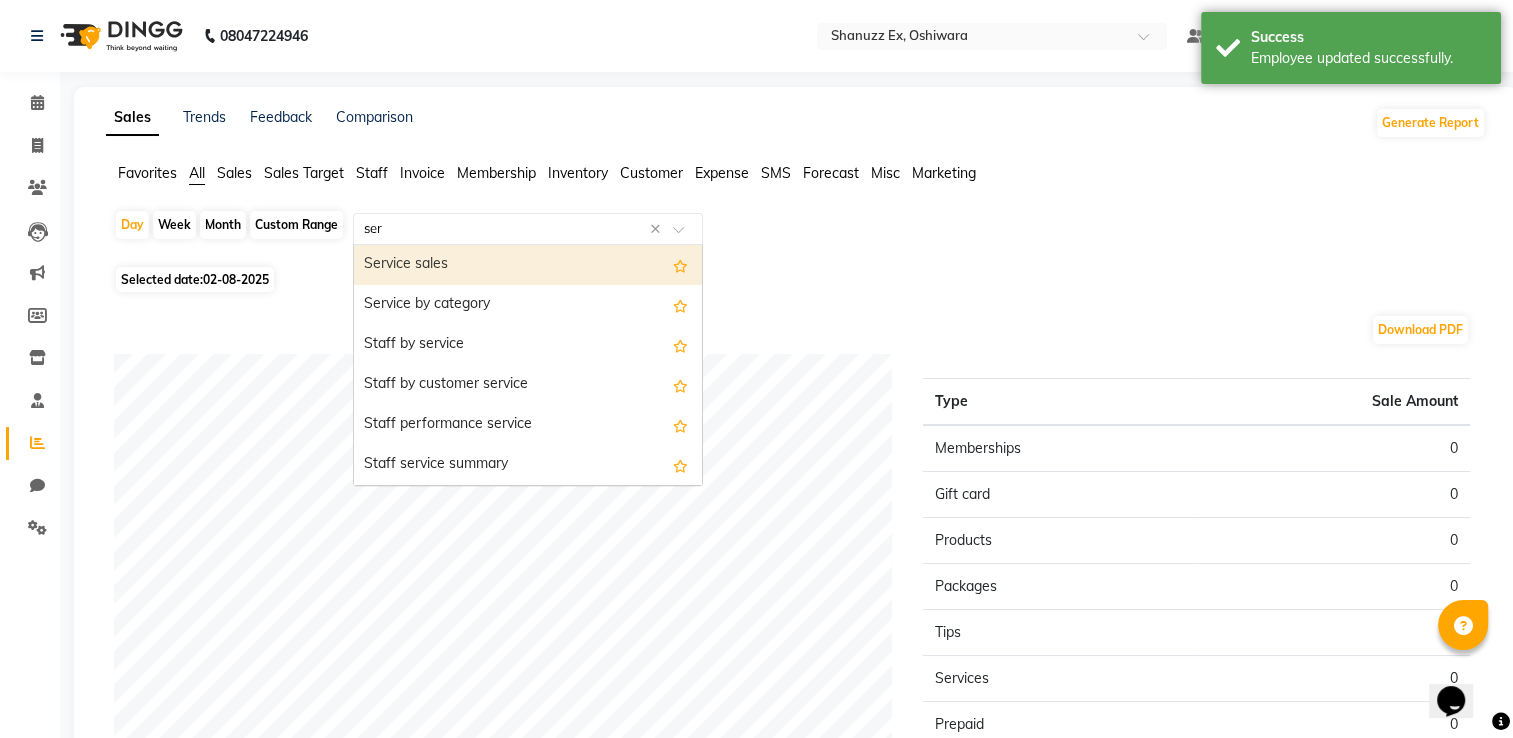 type 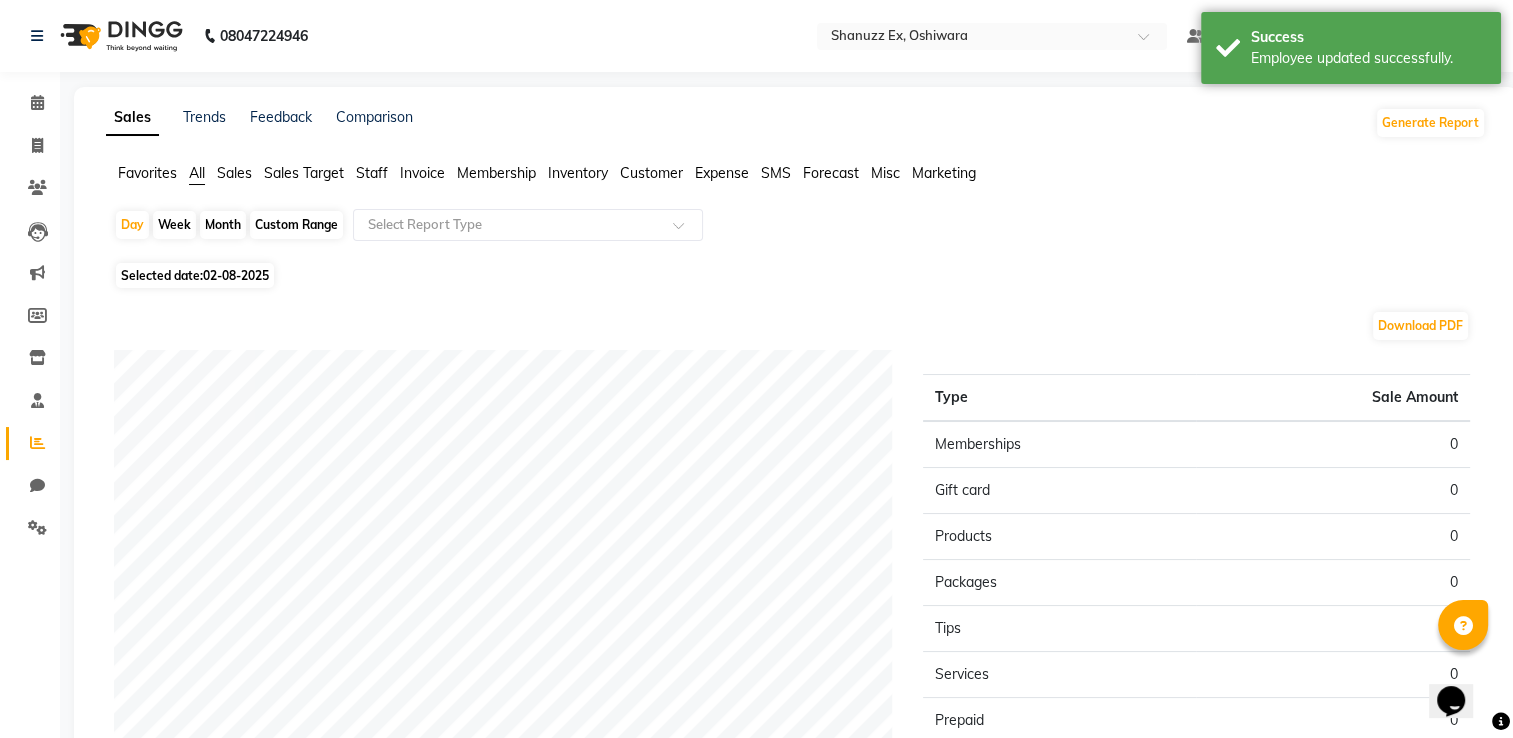 click on "Month" 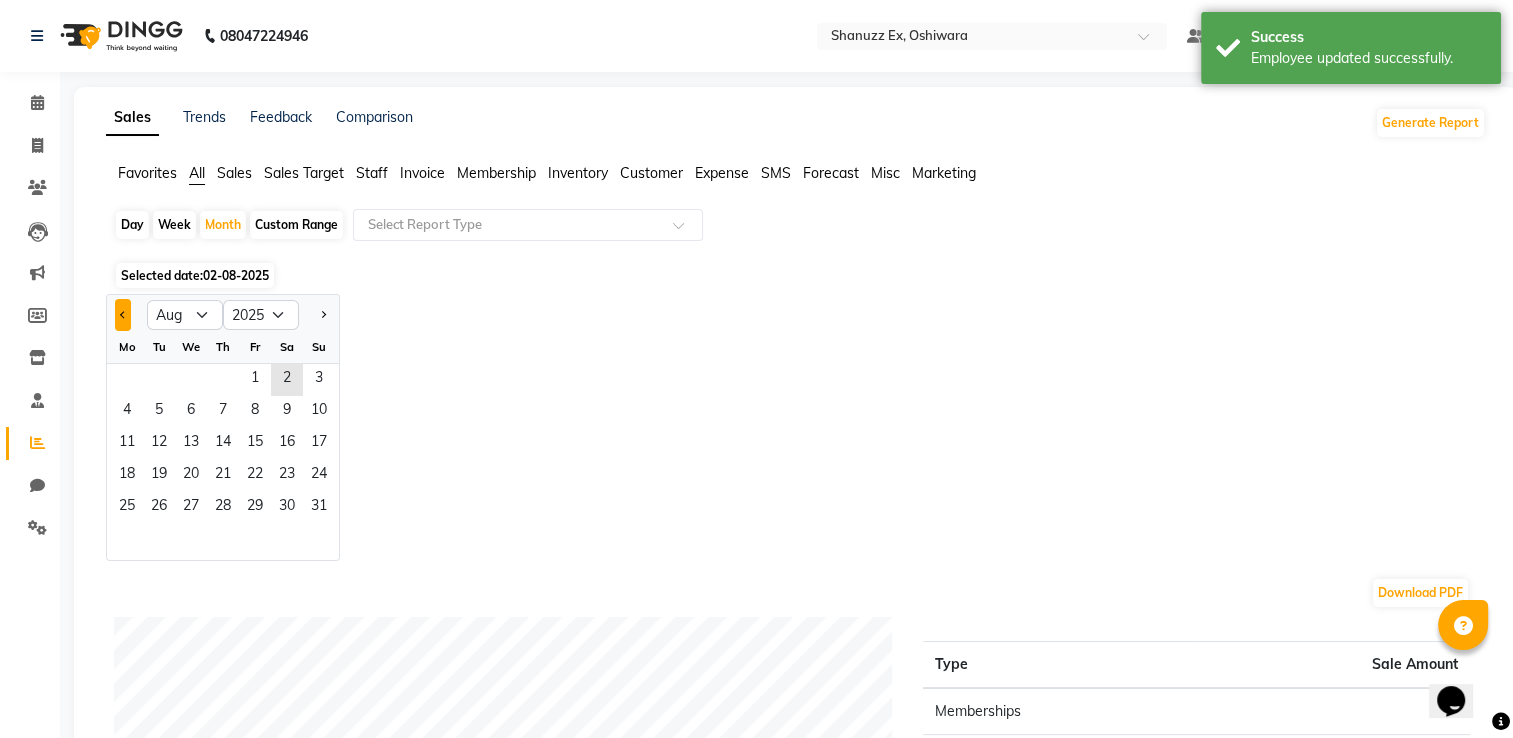 click 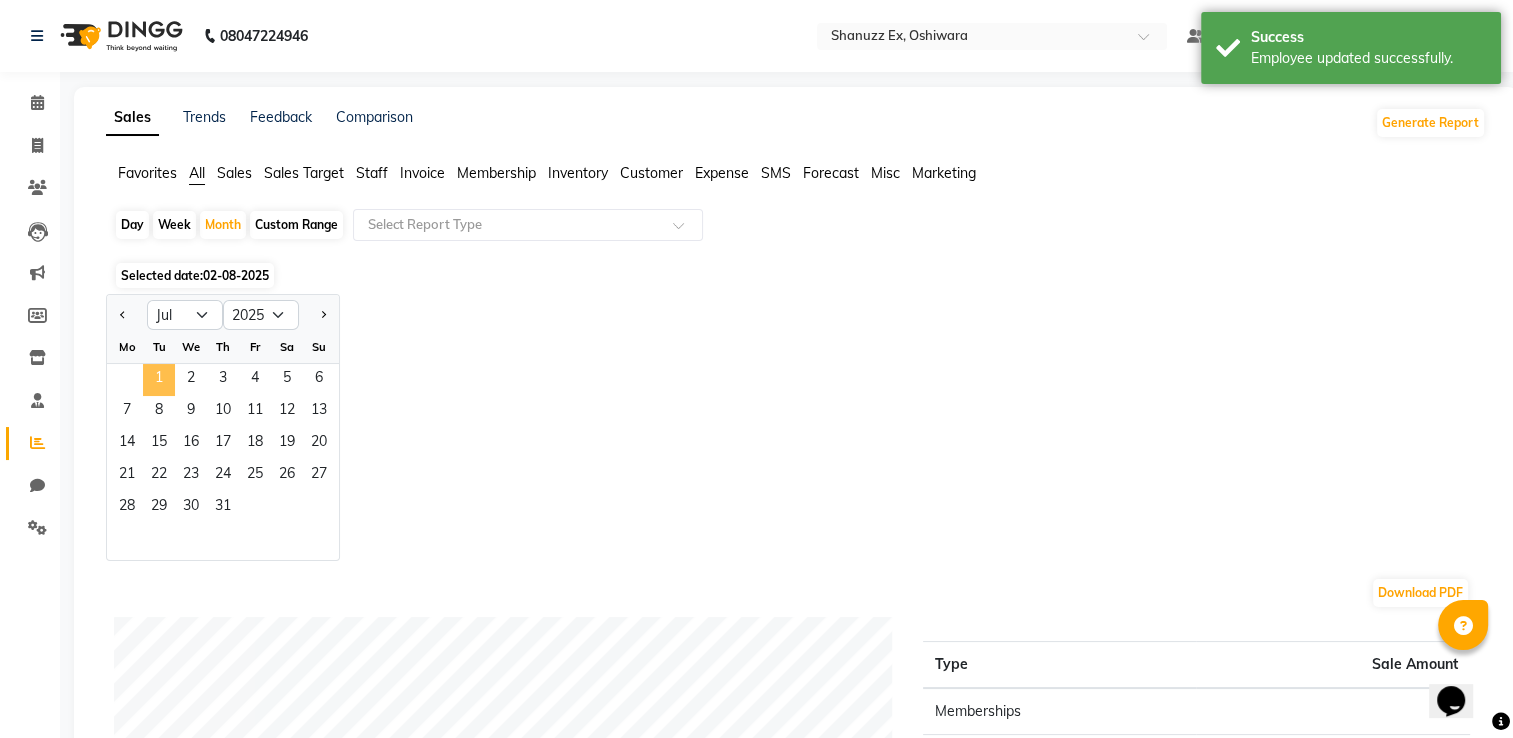 click on "1" 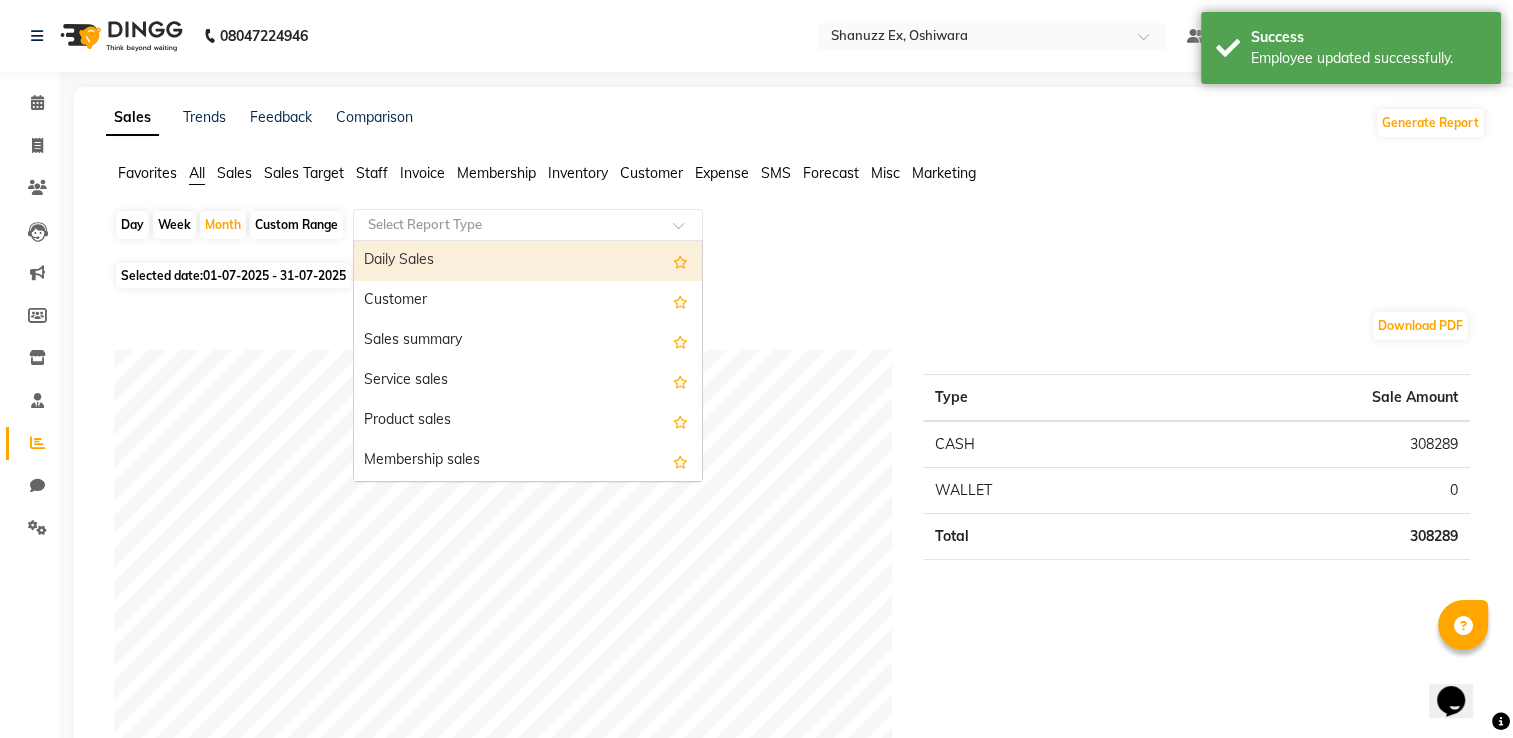 click 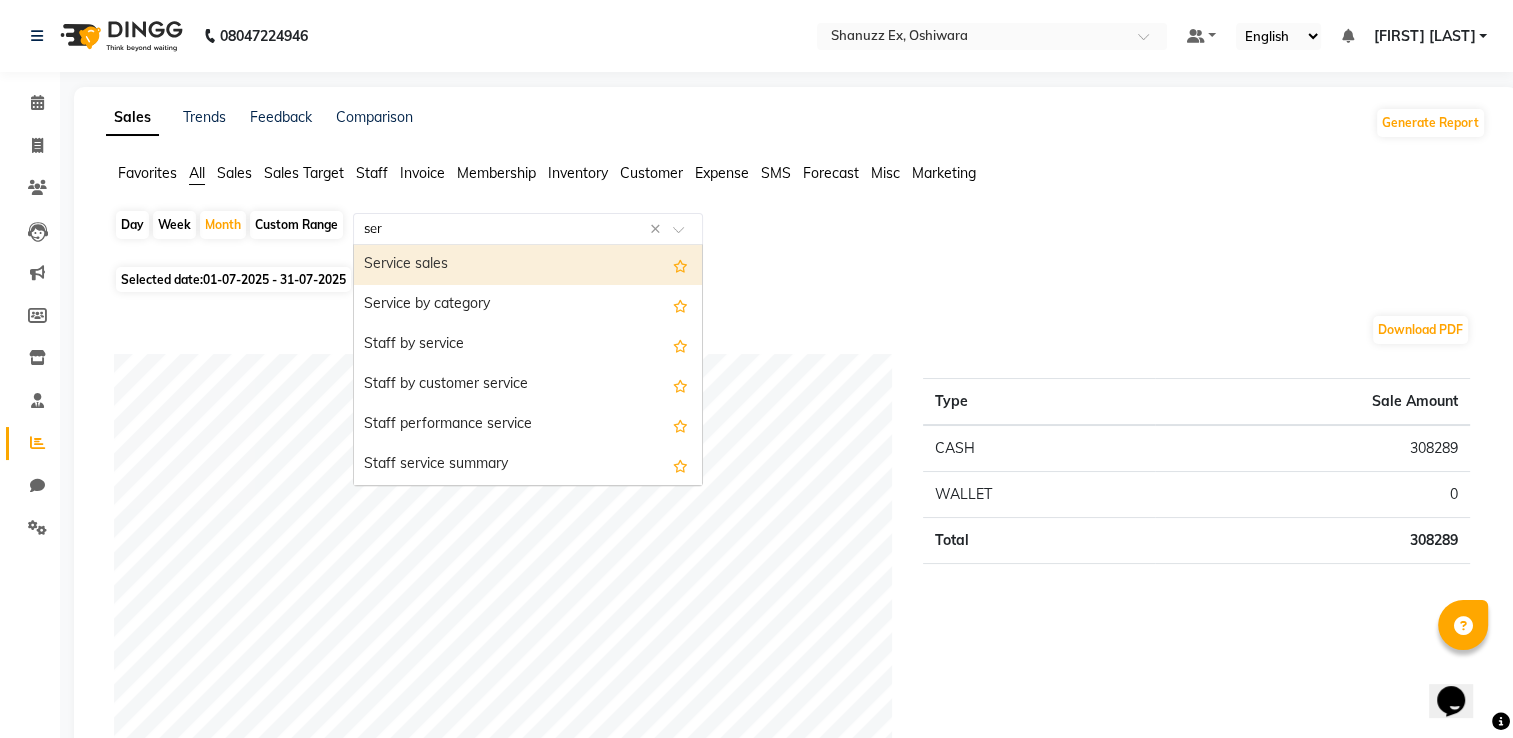 type on "serv" 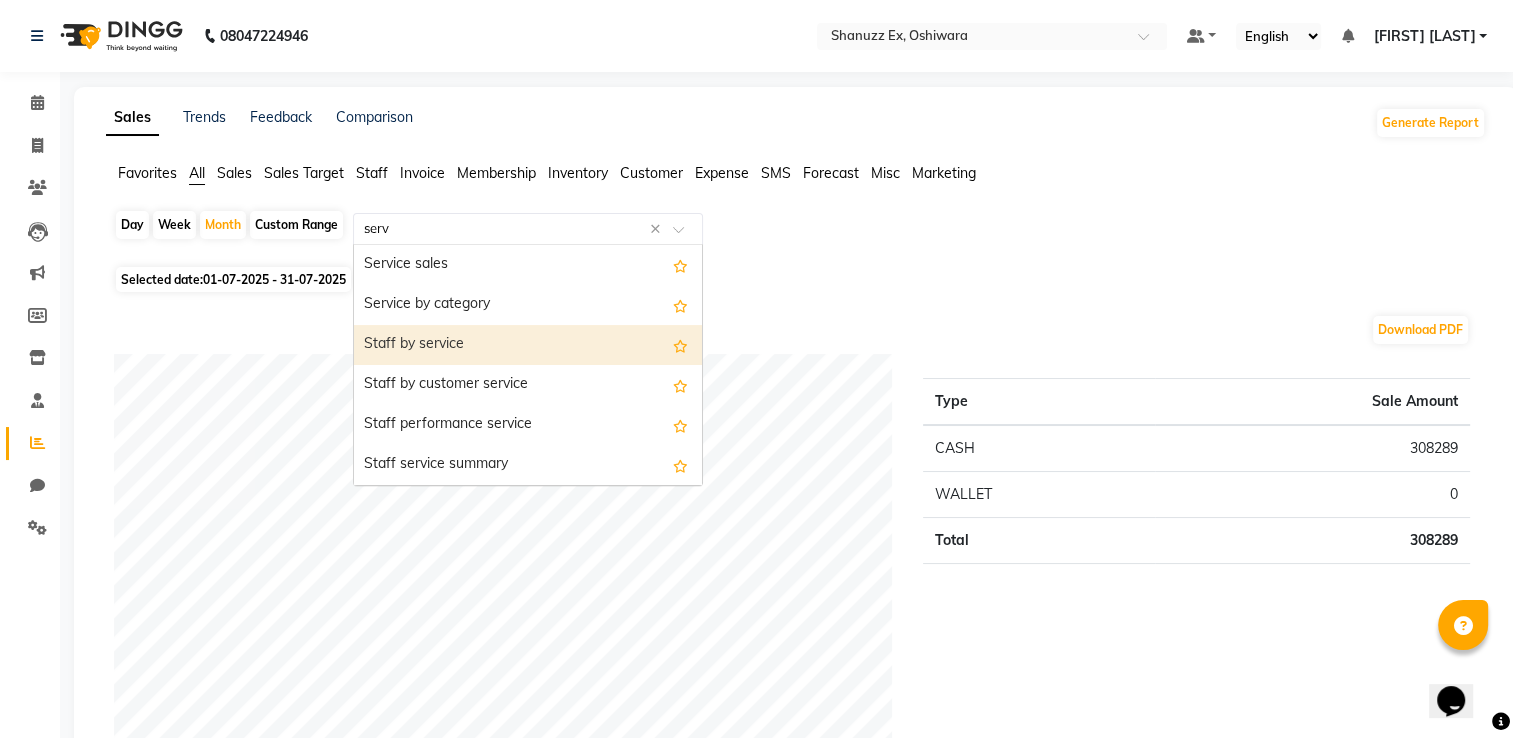 click on "Staff by service" at bounding box center [528, 345] 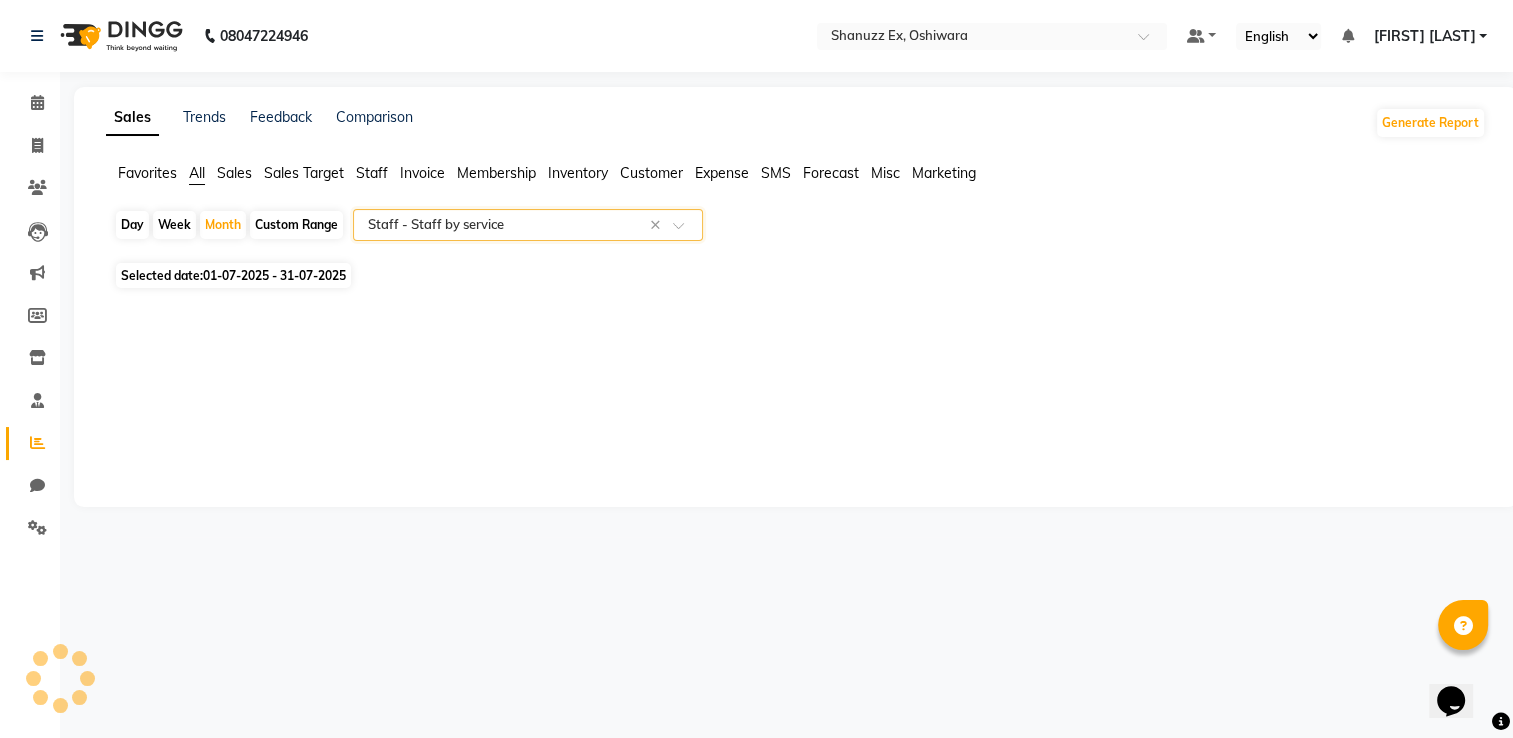 select on "full_report" 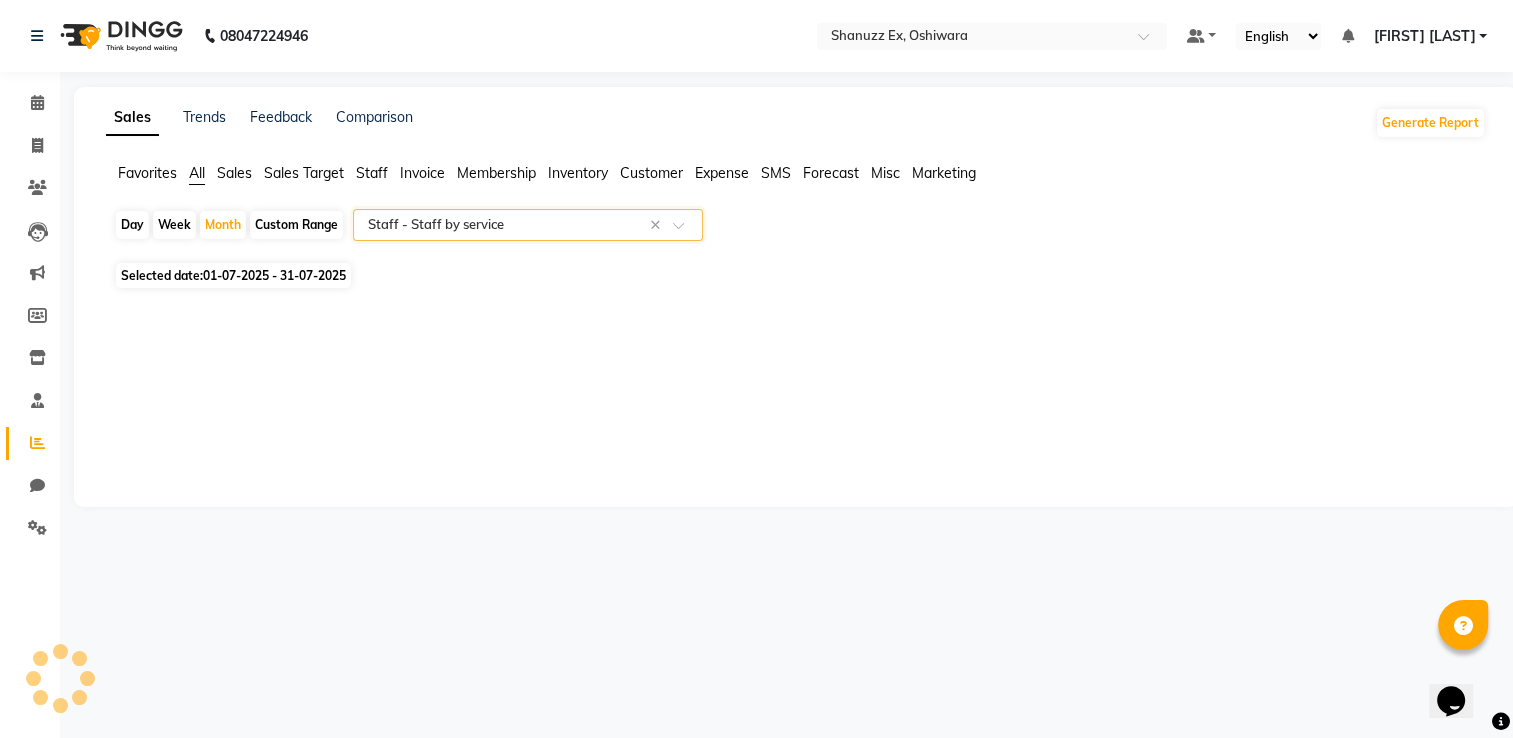 select on "csv" 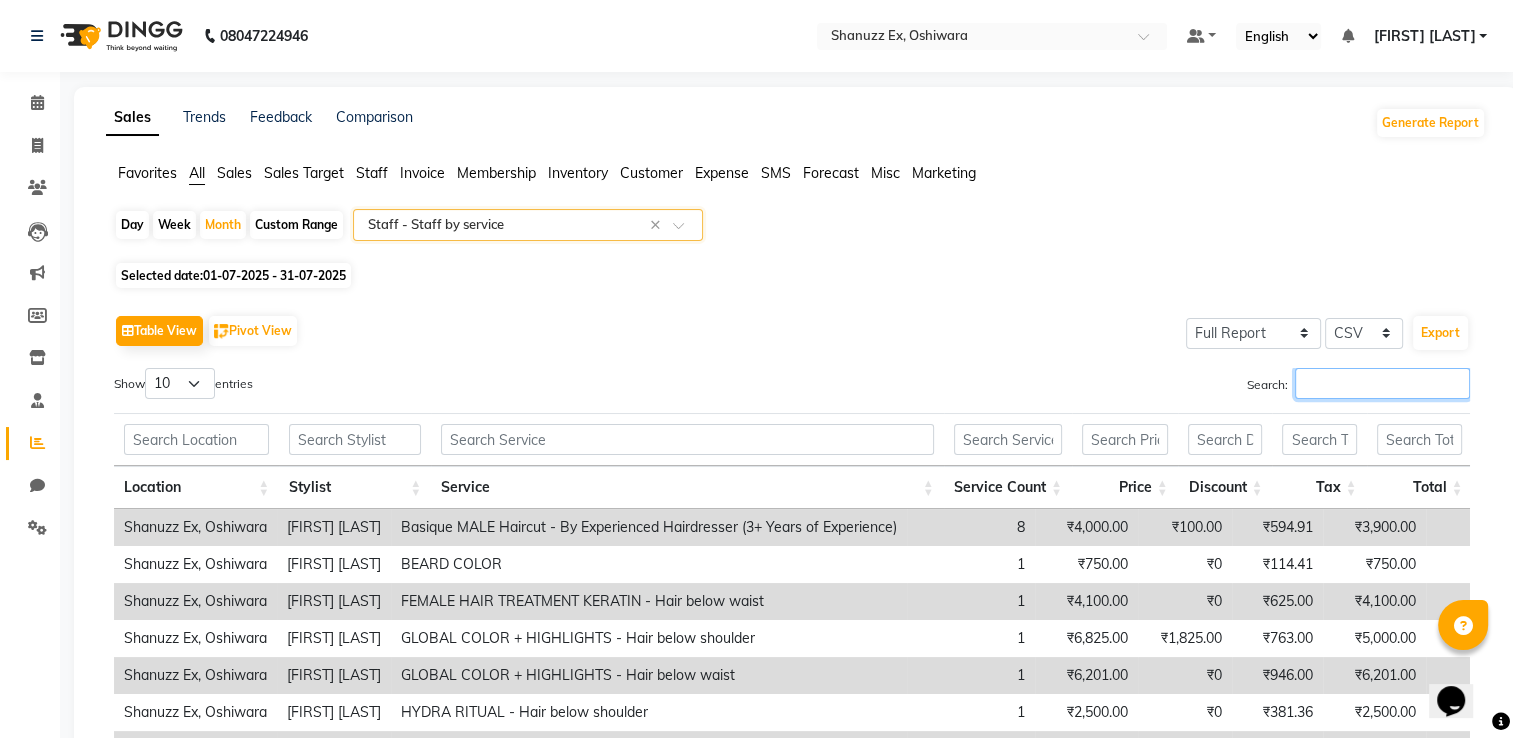 click on "Search:" at bounding box center [1382, 383] 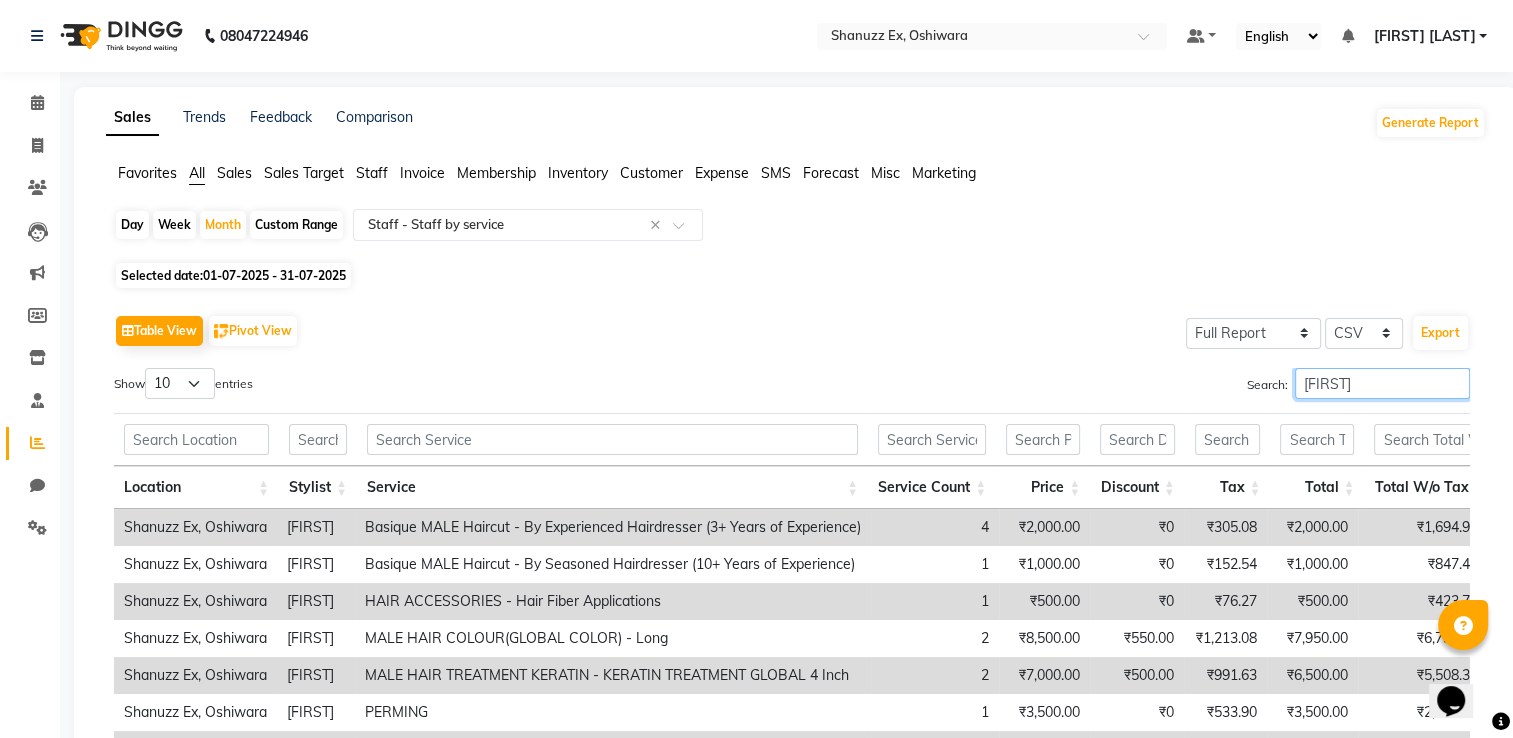 scroll, scrollTop: 208, scrollLeft: 0, axis: vertical 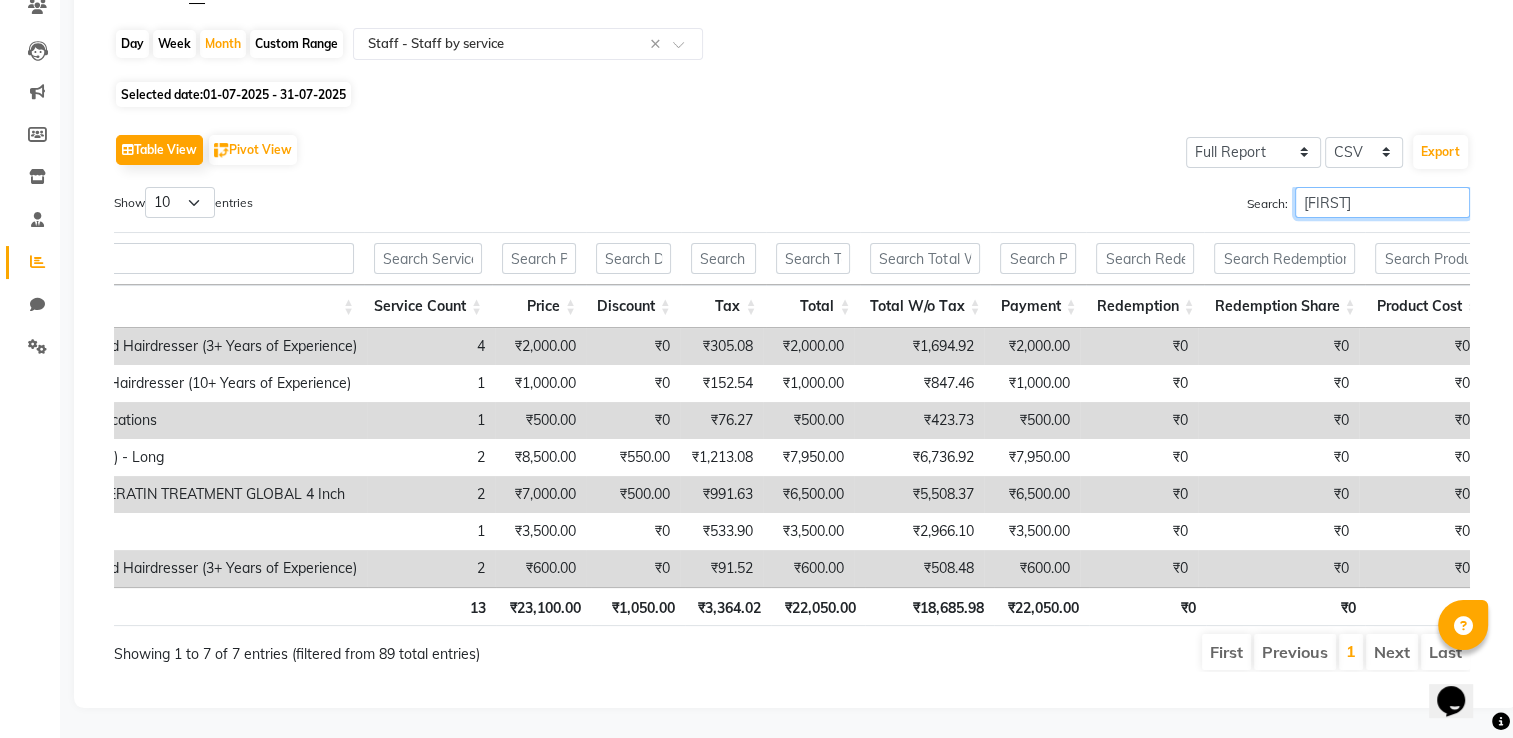type on "[FIRST]" 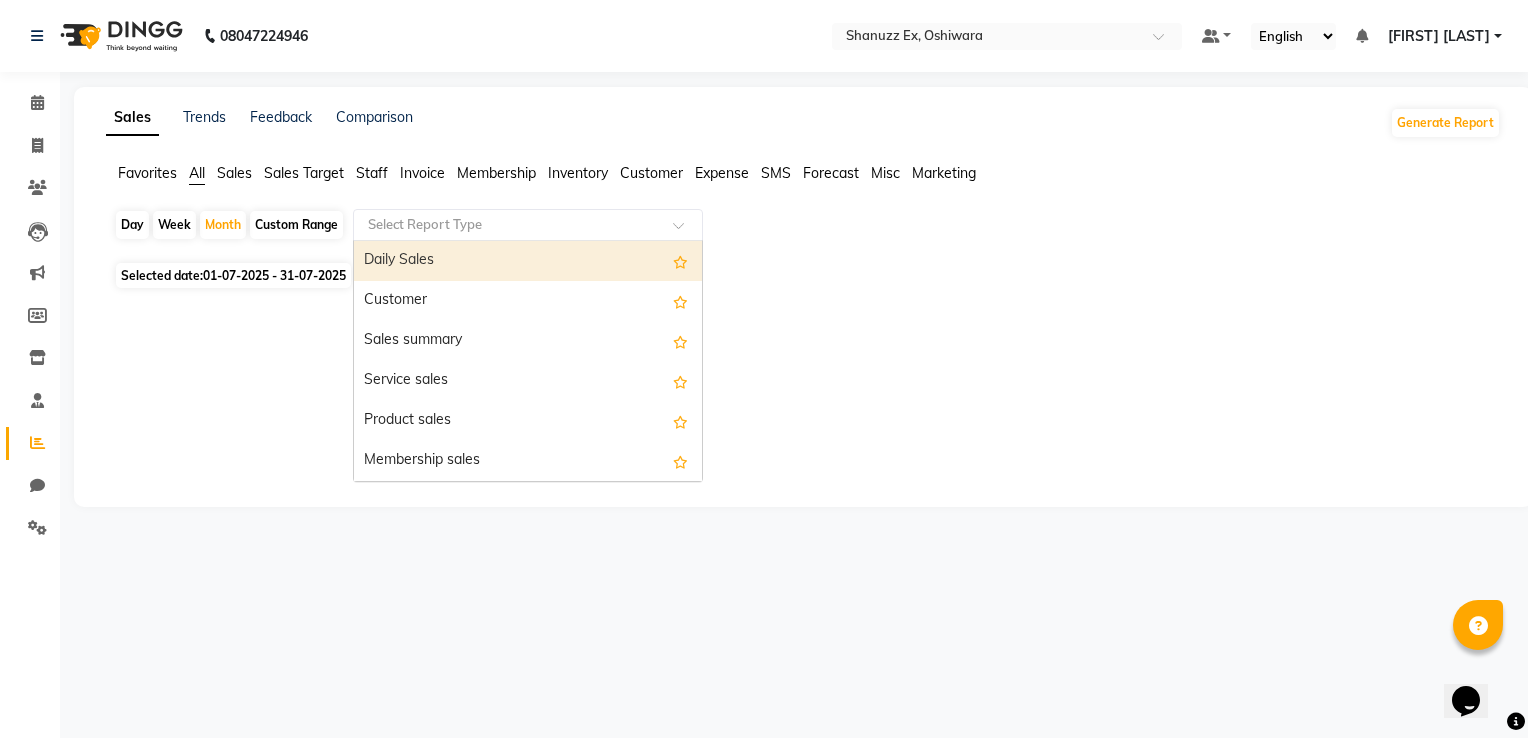 click on "Select Report Type" 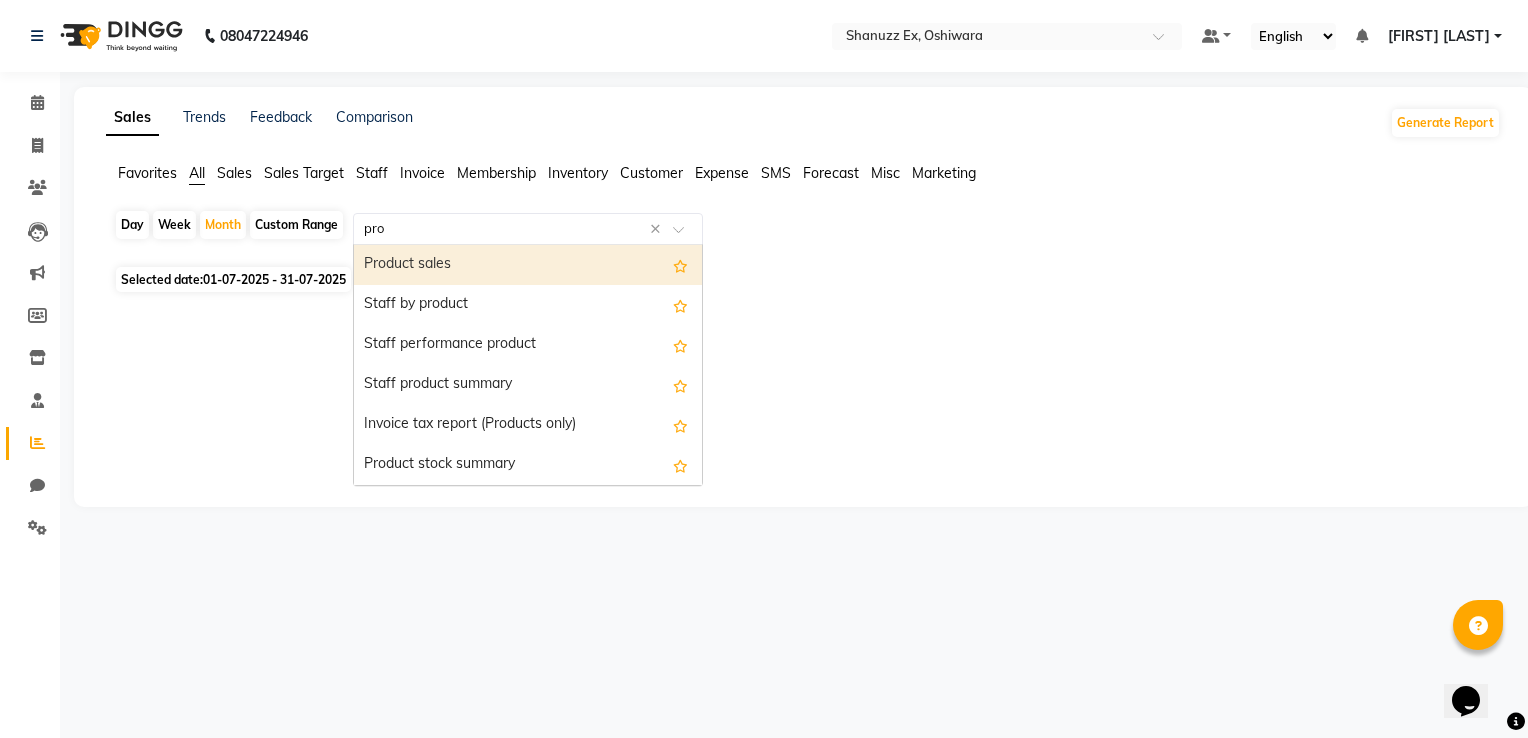 type on "prod" 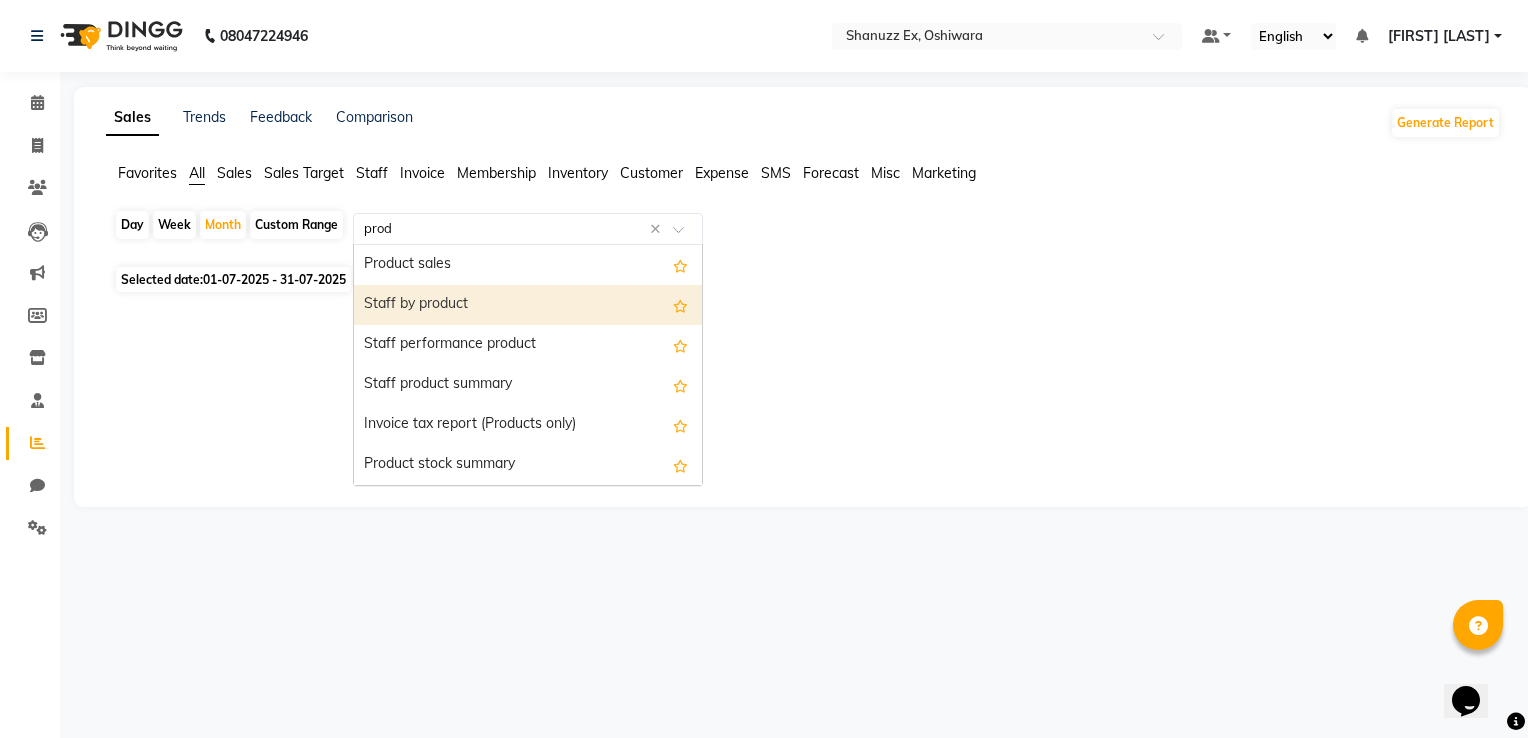 click on "Staff by product" at bounding box center (528, 305) 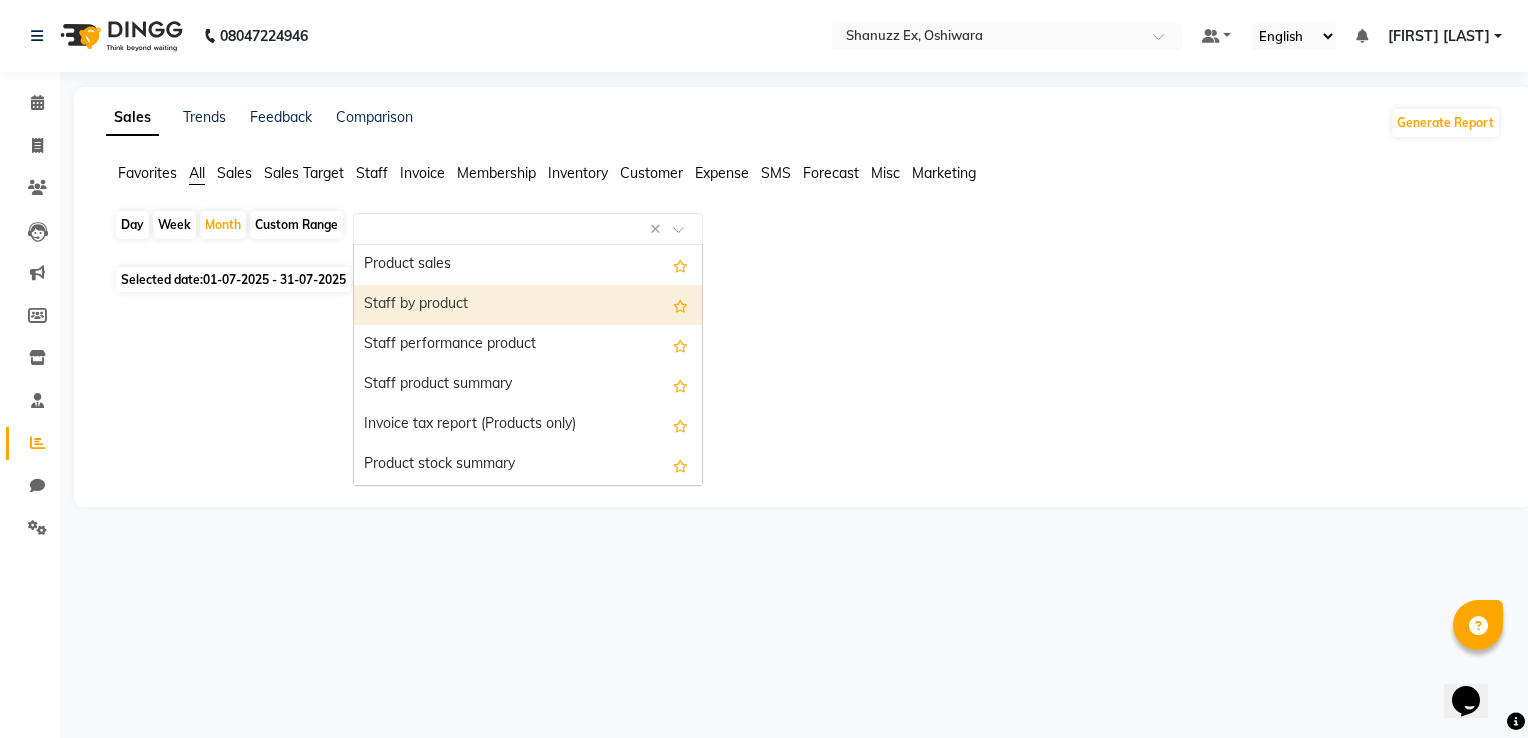 select on "full_report" 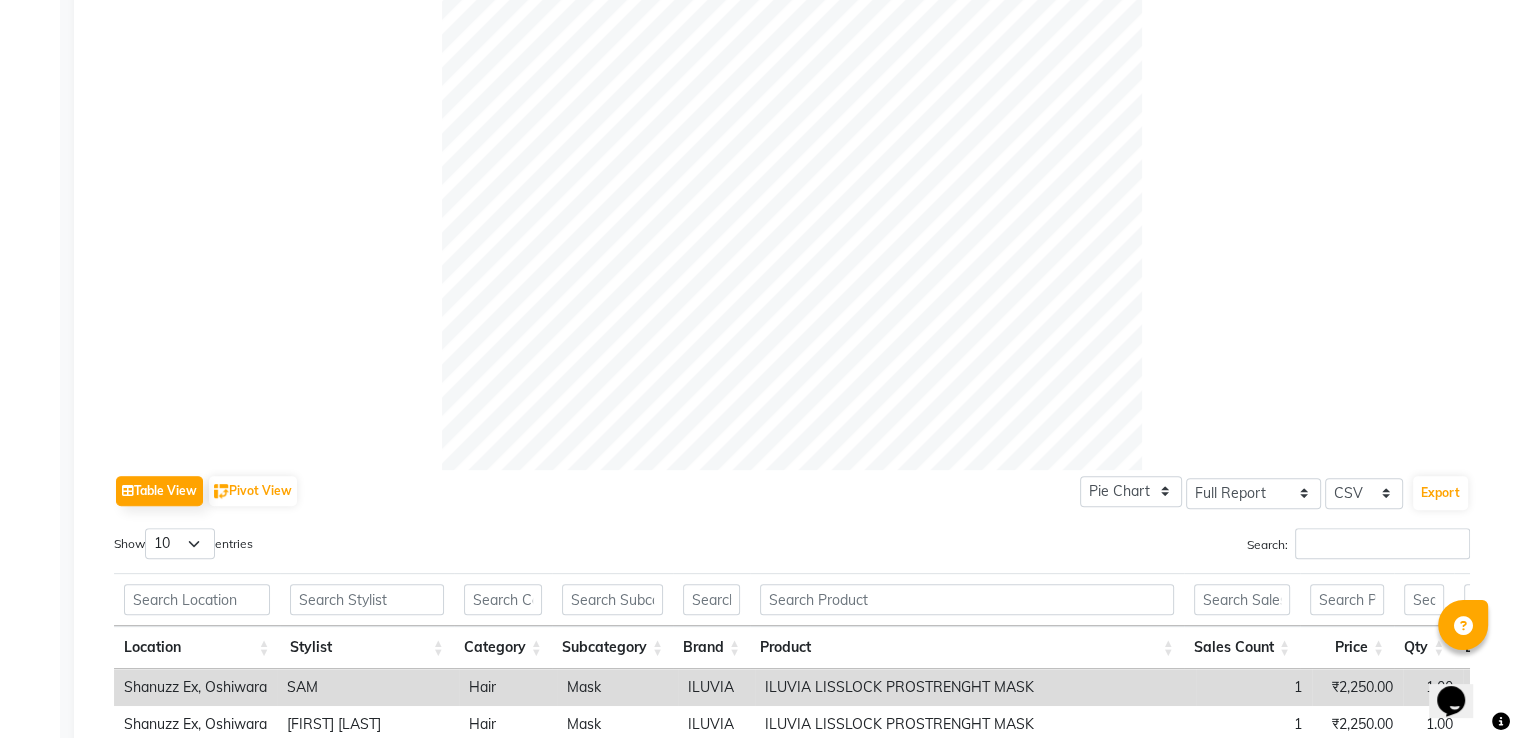 scroll, scrollTop: 574, scrollLeft: 0, axis: vertical 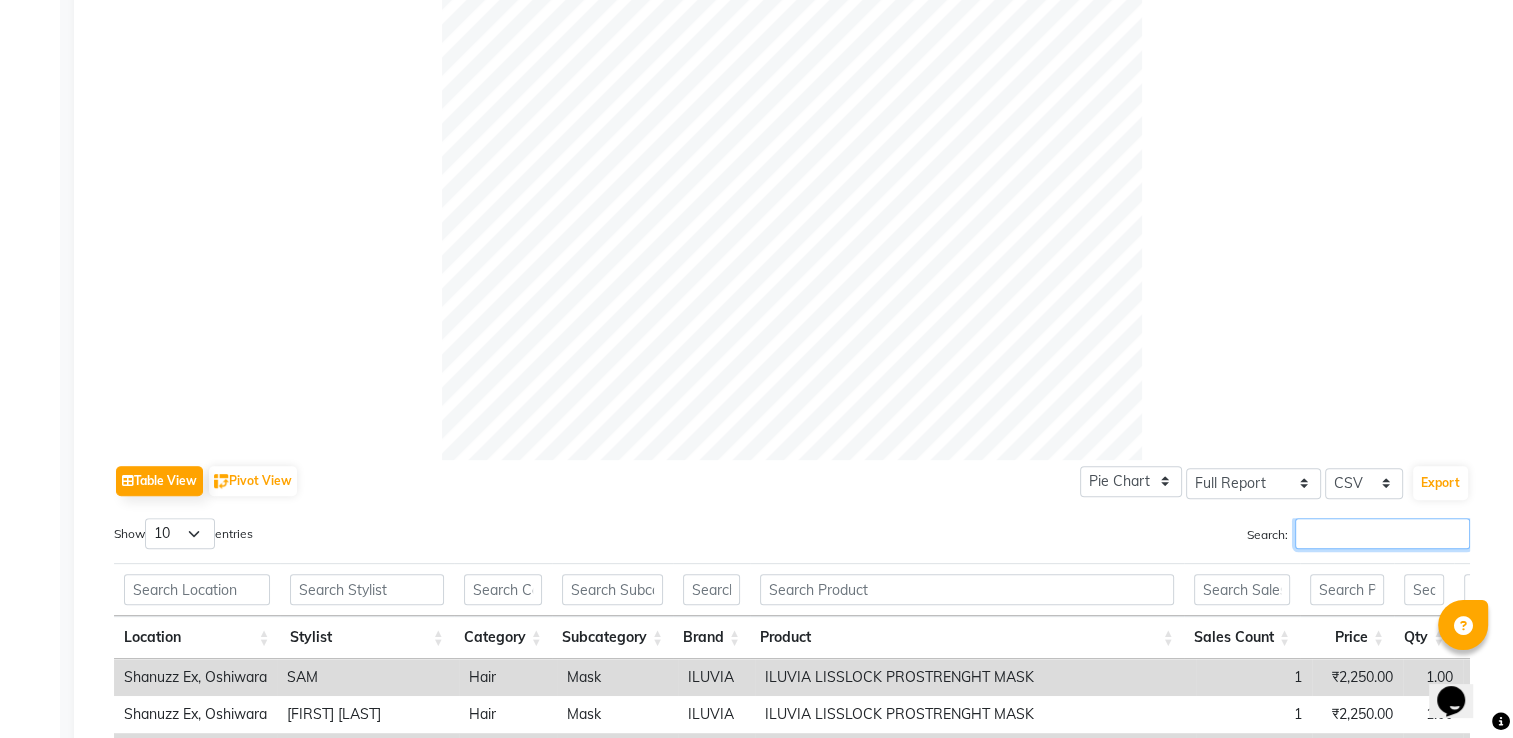 click on "Search:" at bounding box center [1382, 533] 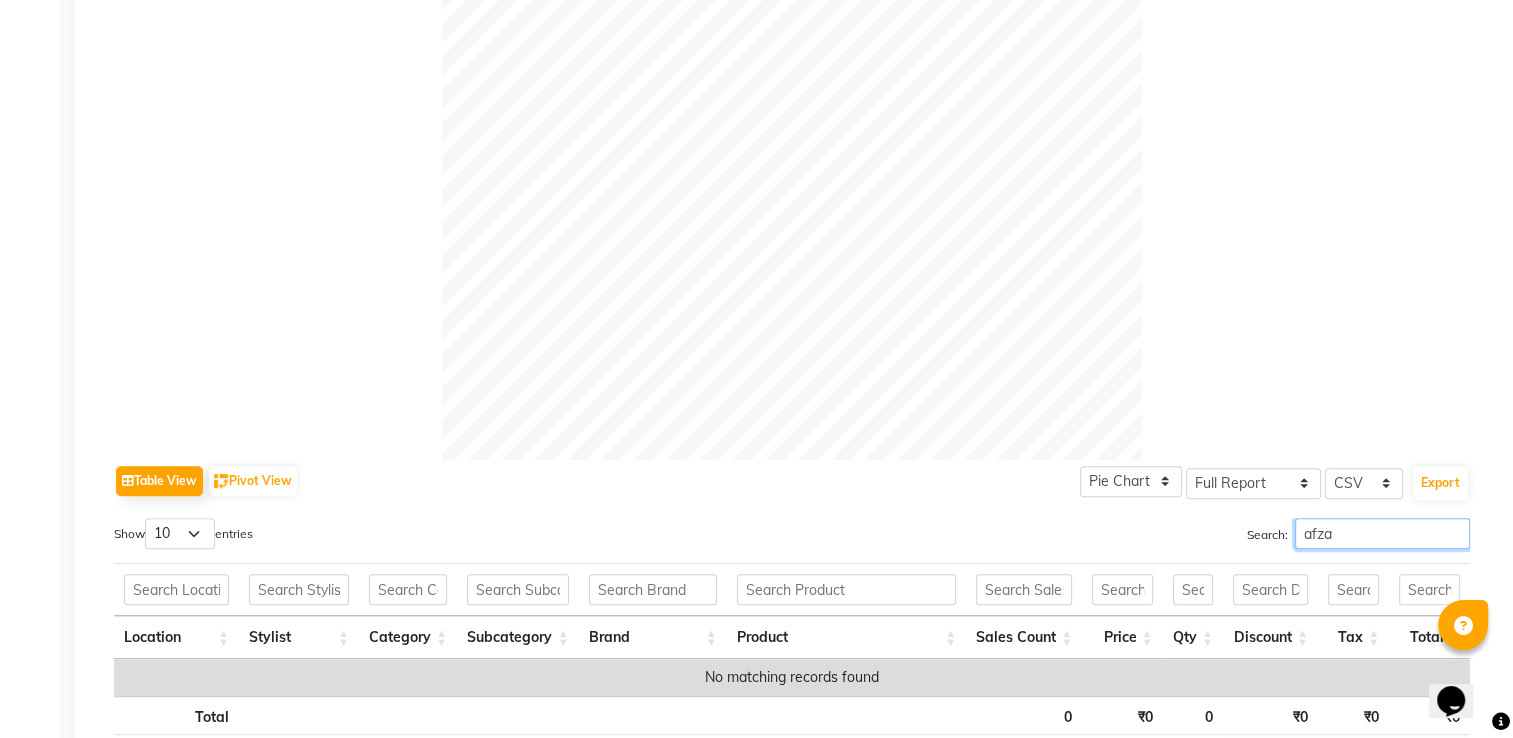 type on "[FIRST]" 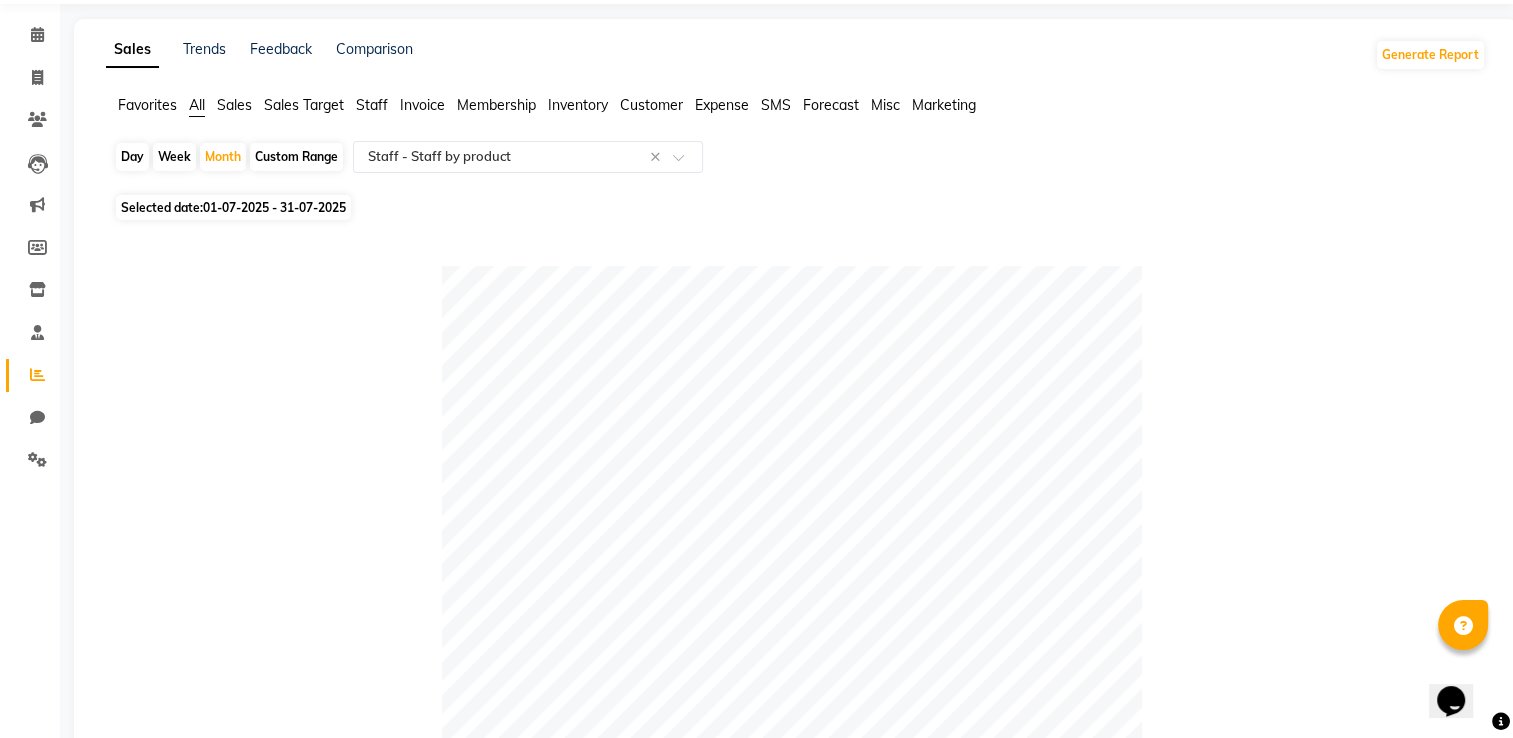 scroll, scrollTop: 60, scrollLeft: 0, axis: vertical 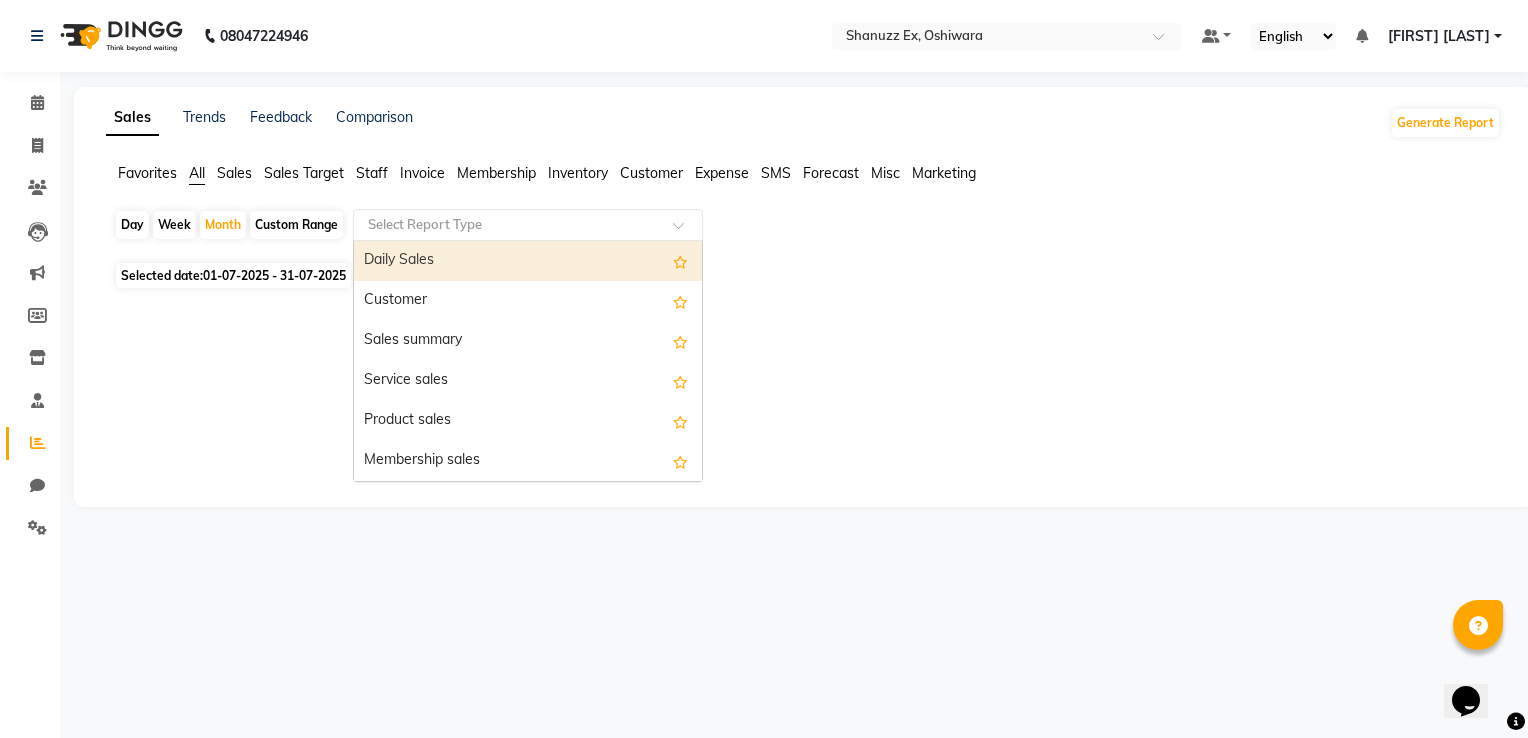 click 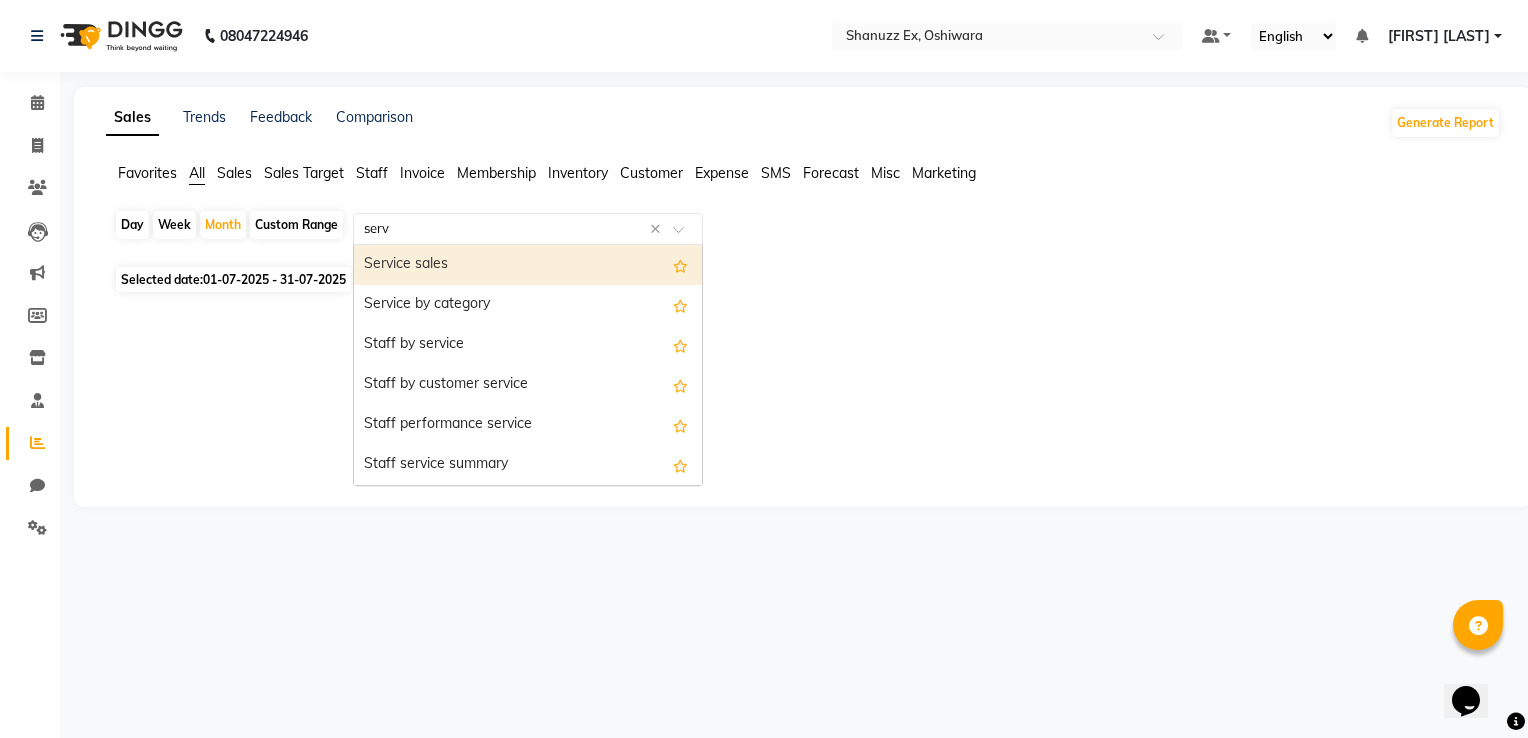 type on "servi" 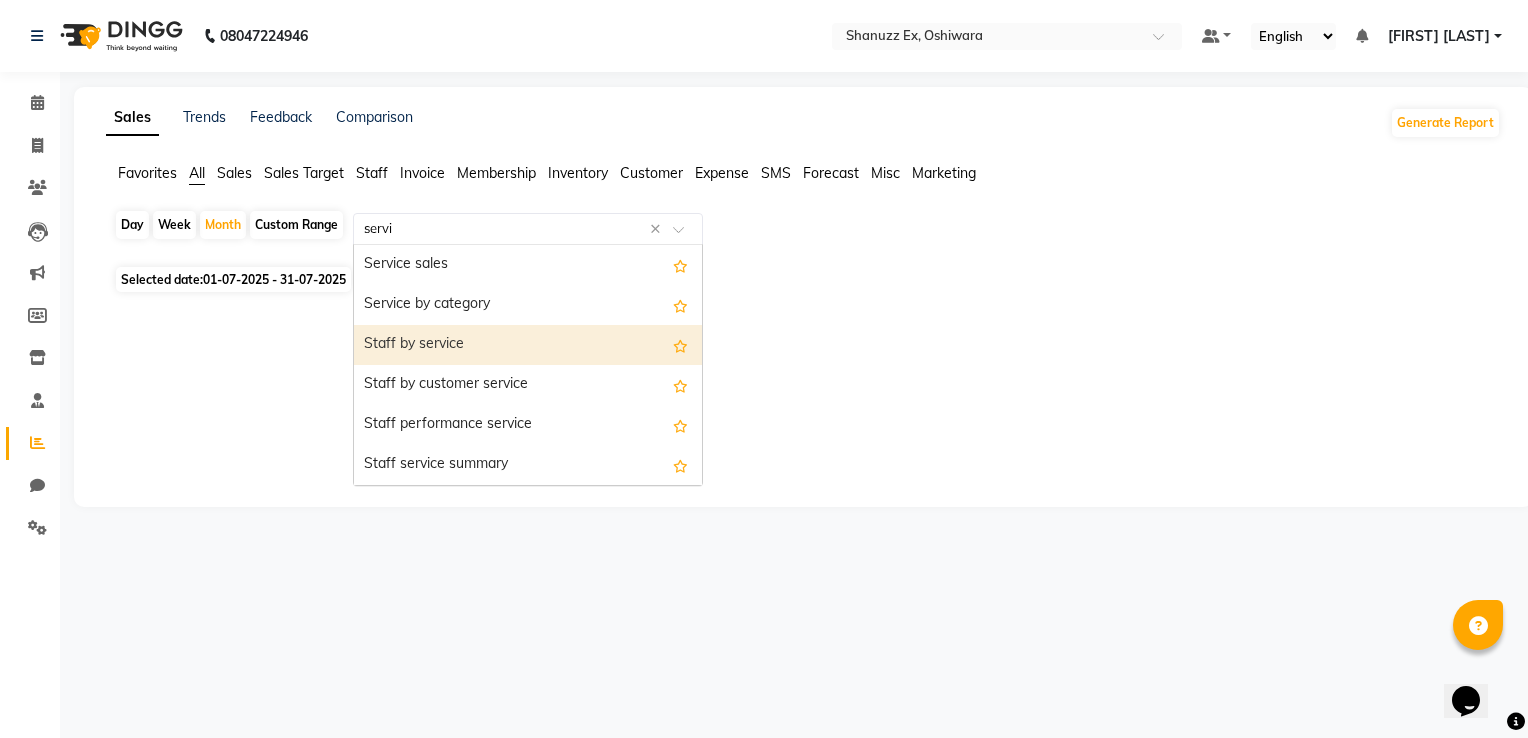 click on "Staff by service" at bounding box center (528, 345) 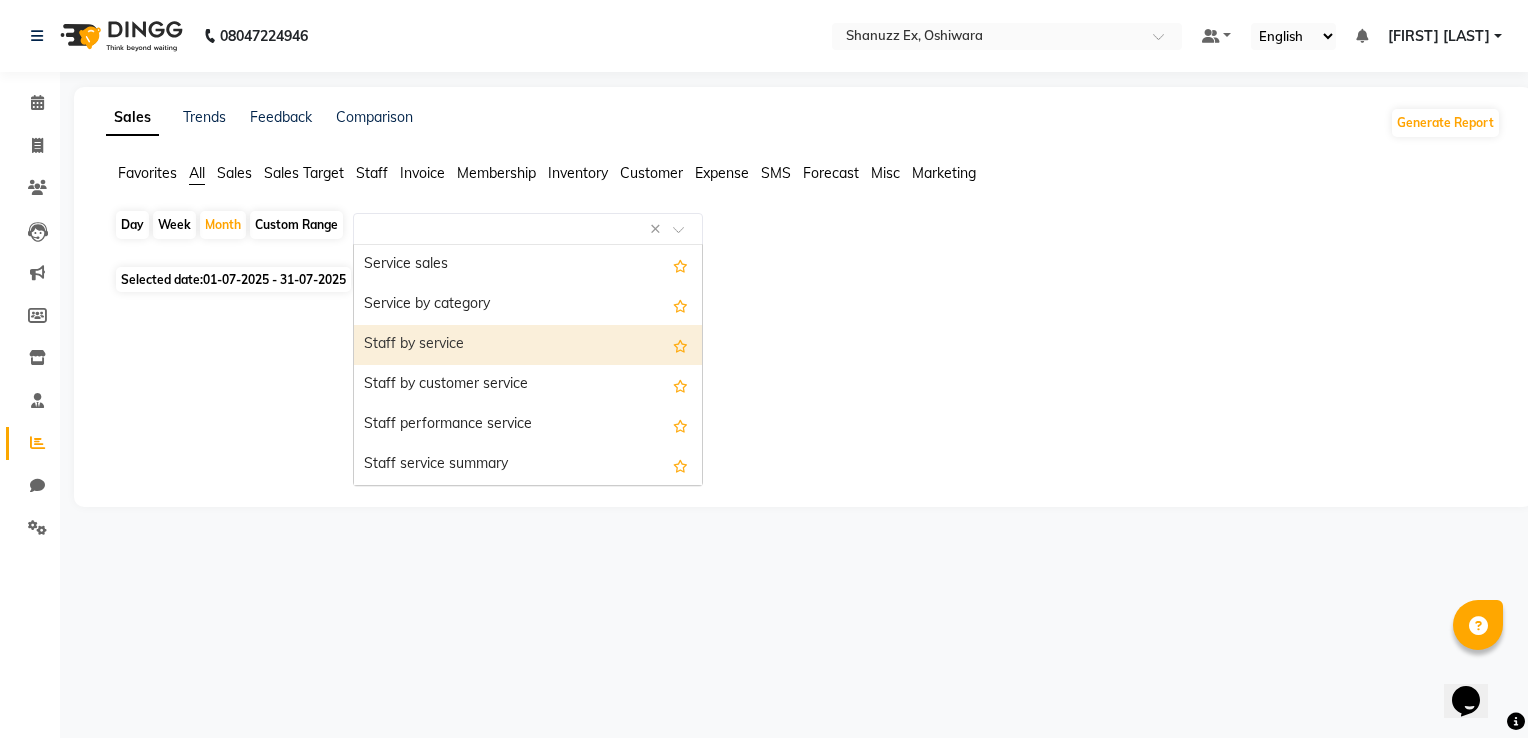 select on "full_report" 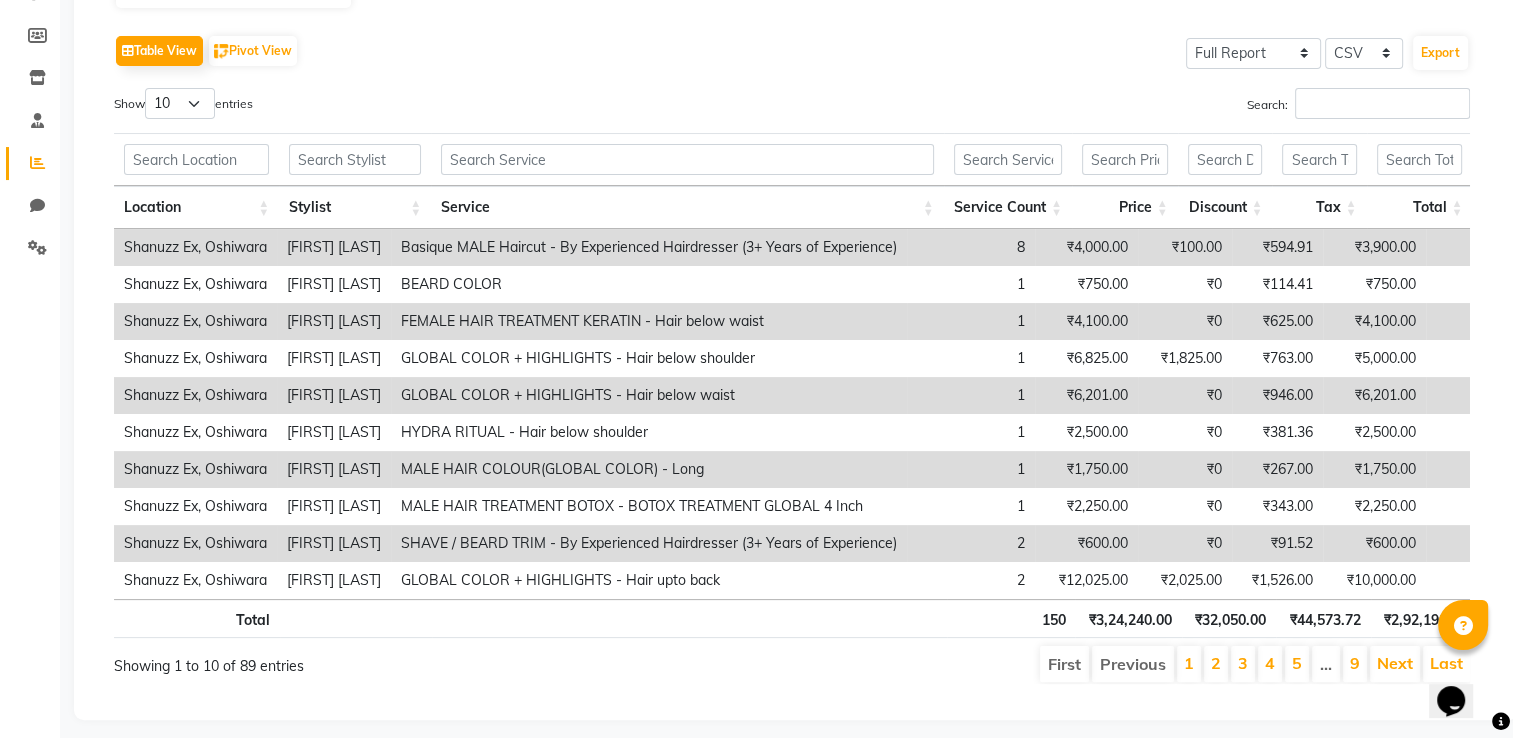 scroll, scrollTop: 320, scrollLeft: 0, axis: vertical 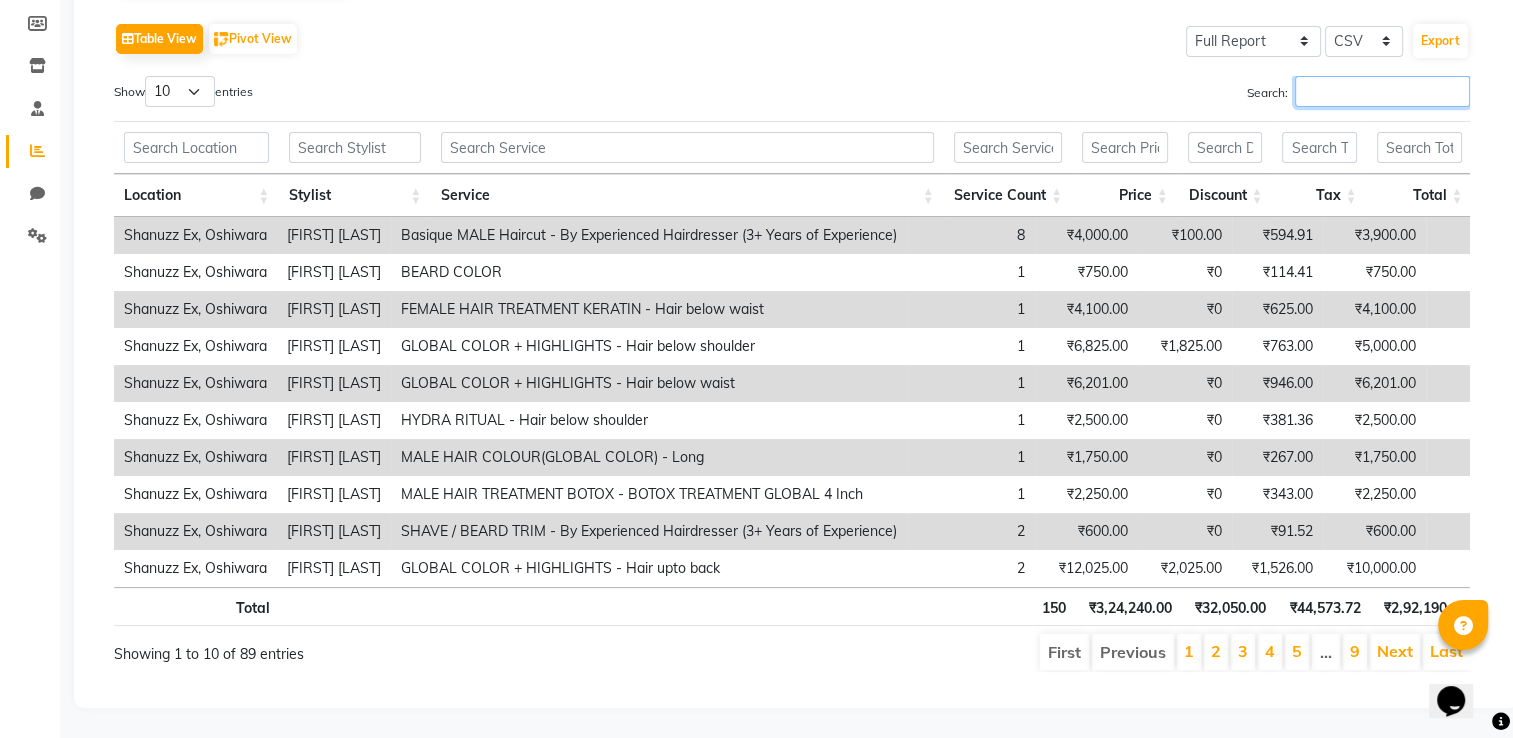 click on "Search:" at bounding box center [1382, 91] 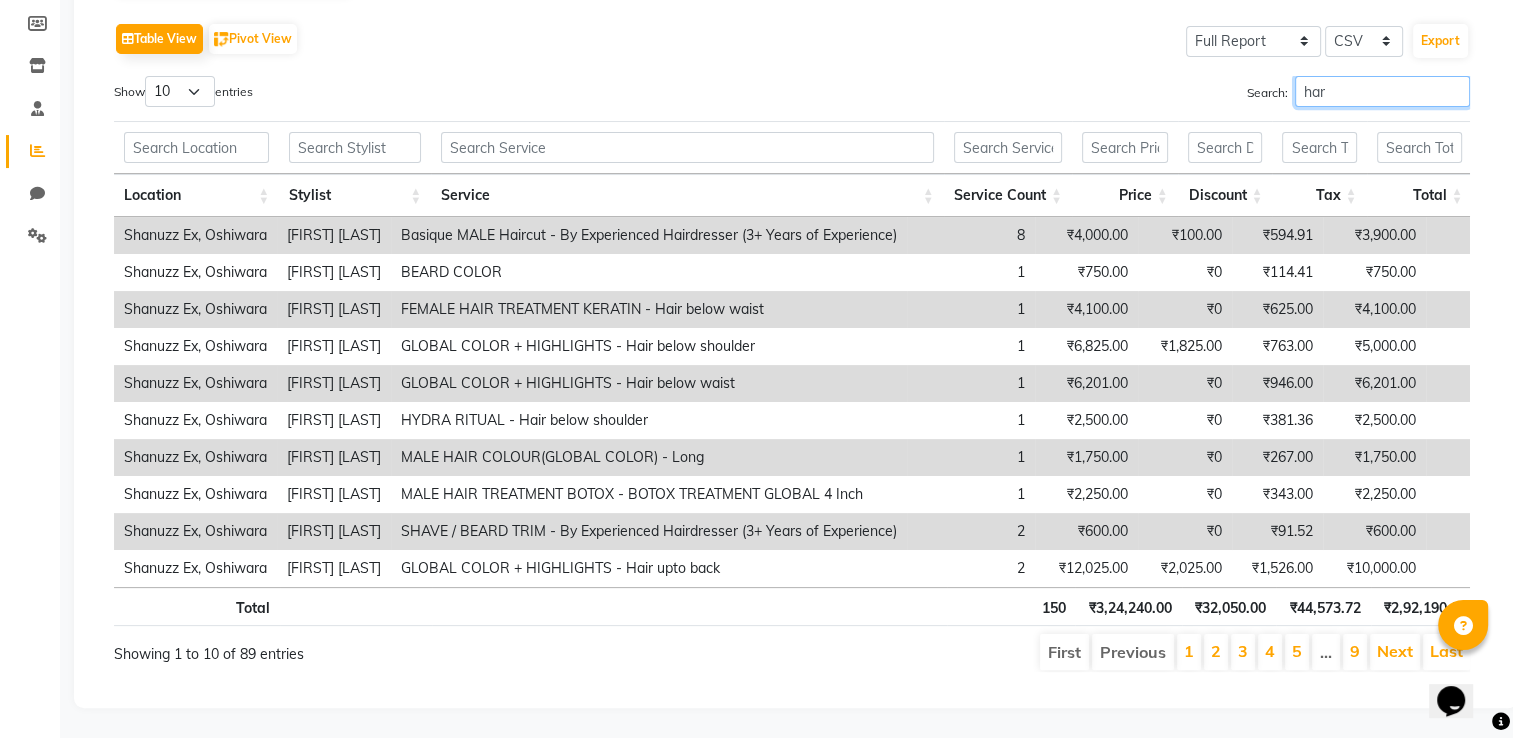 scroll, scrollTop: 246, scrollLeft: 0, axis: vertical 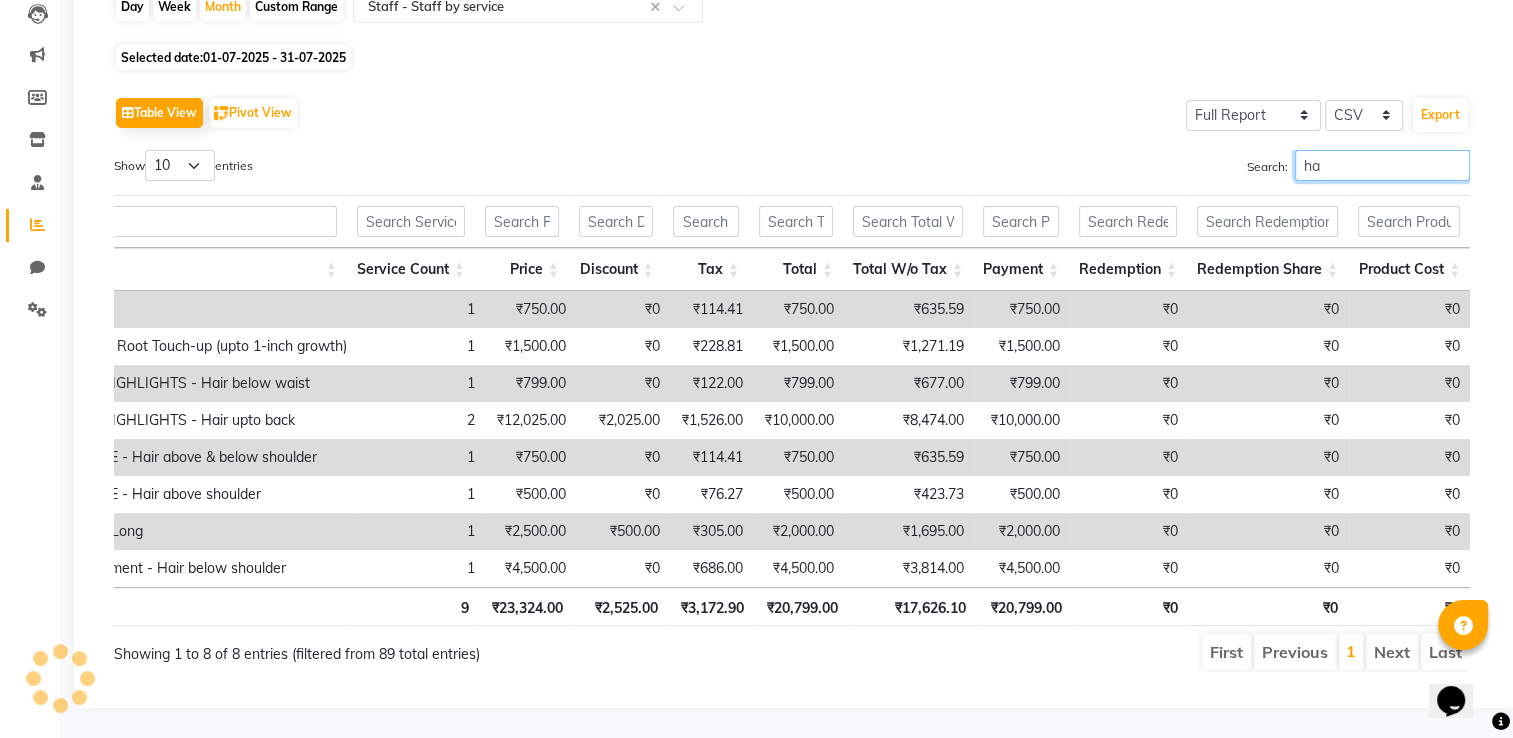type on "h" 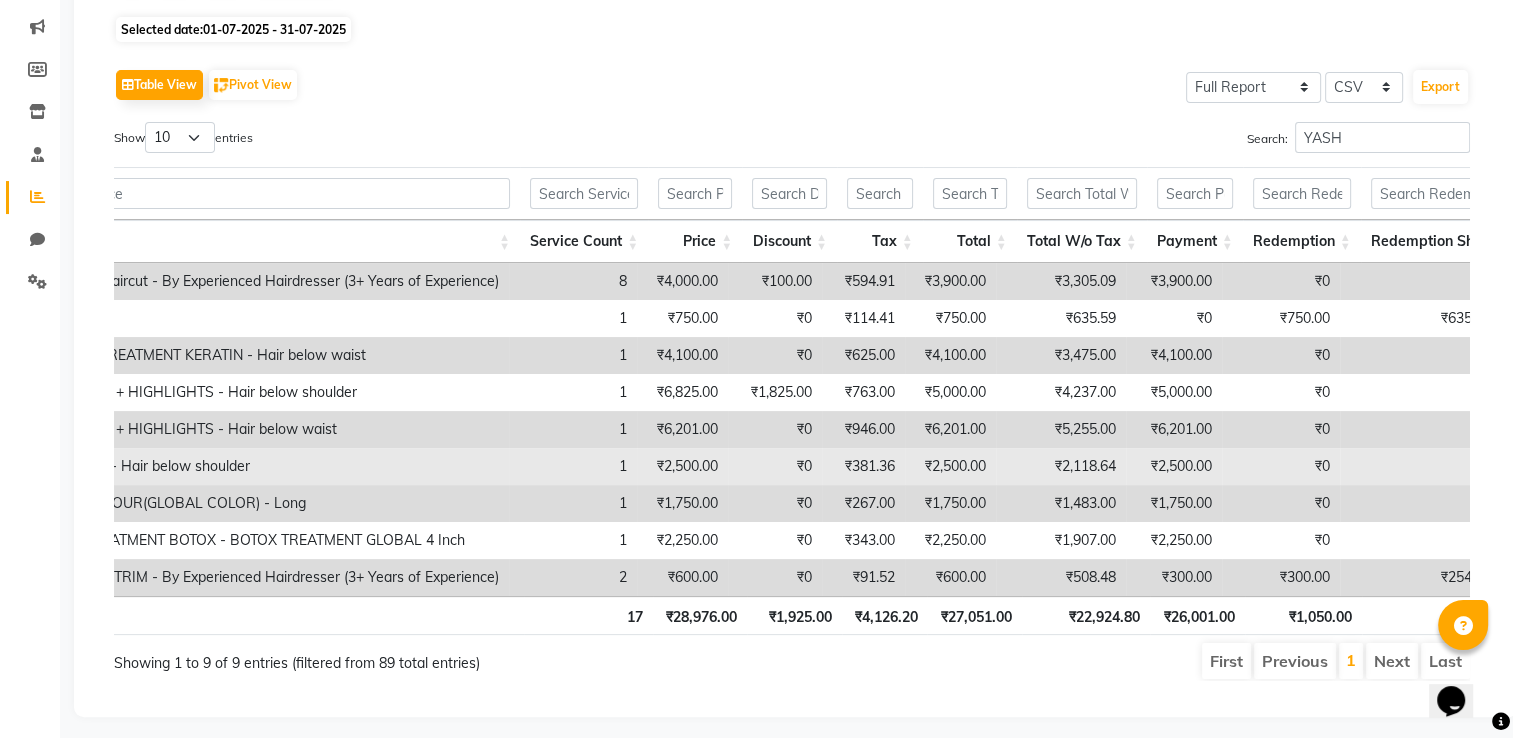 scroll, scrollTop: 0, scrollLeft: 572, axis: horizontal 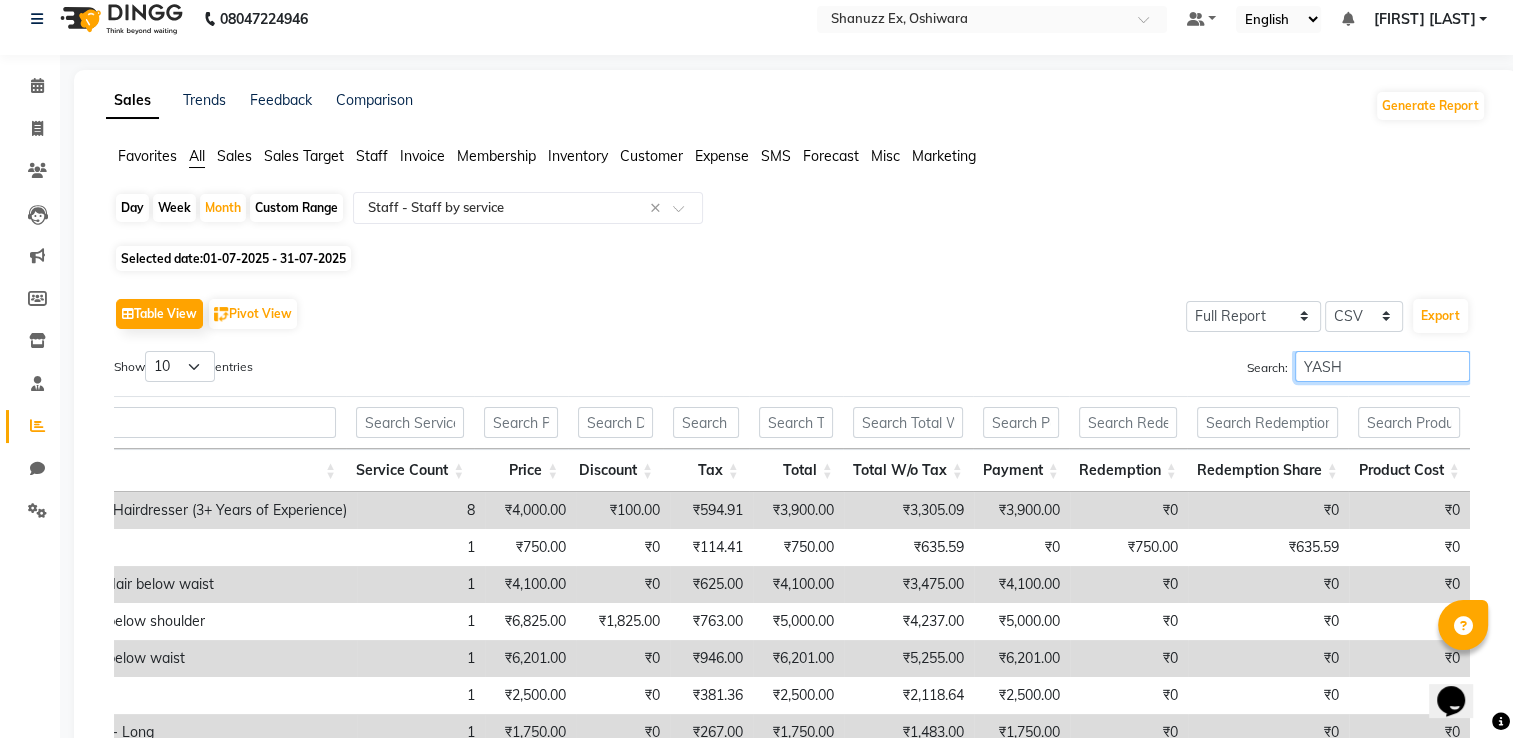click on "YASH" at bounding box center (1382, 366) 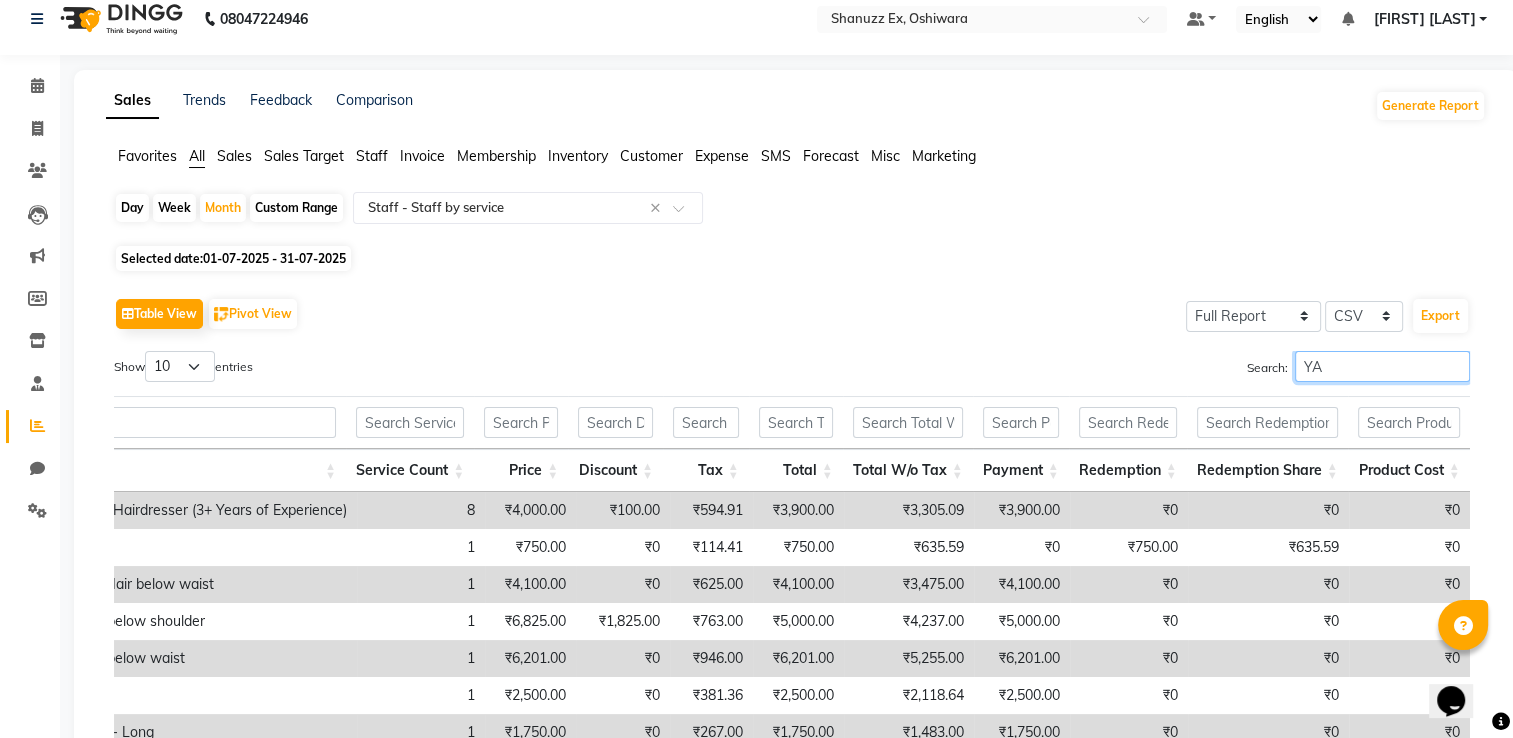 type on "Y" 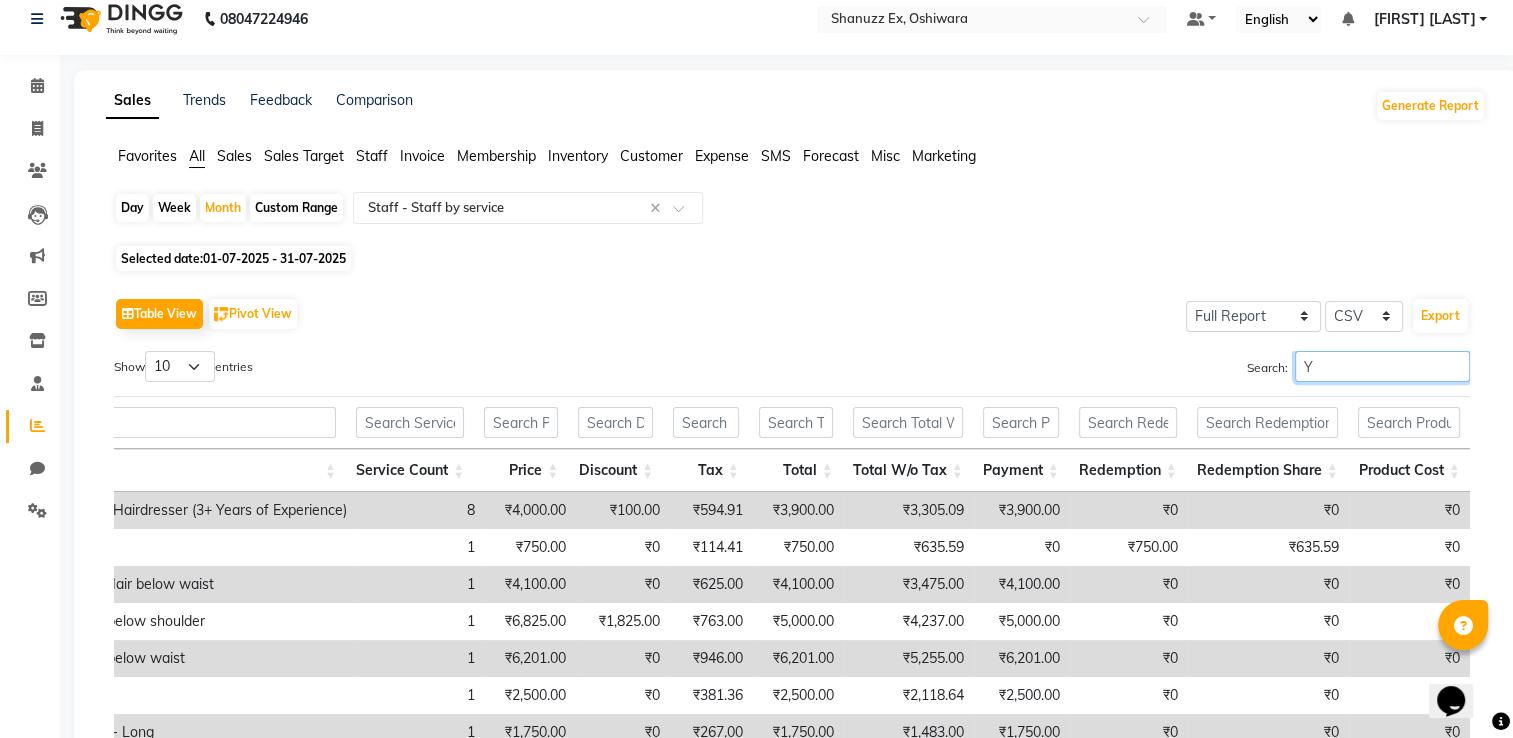 type 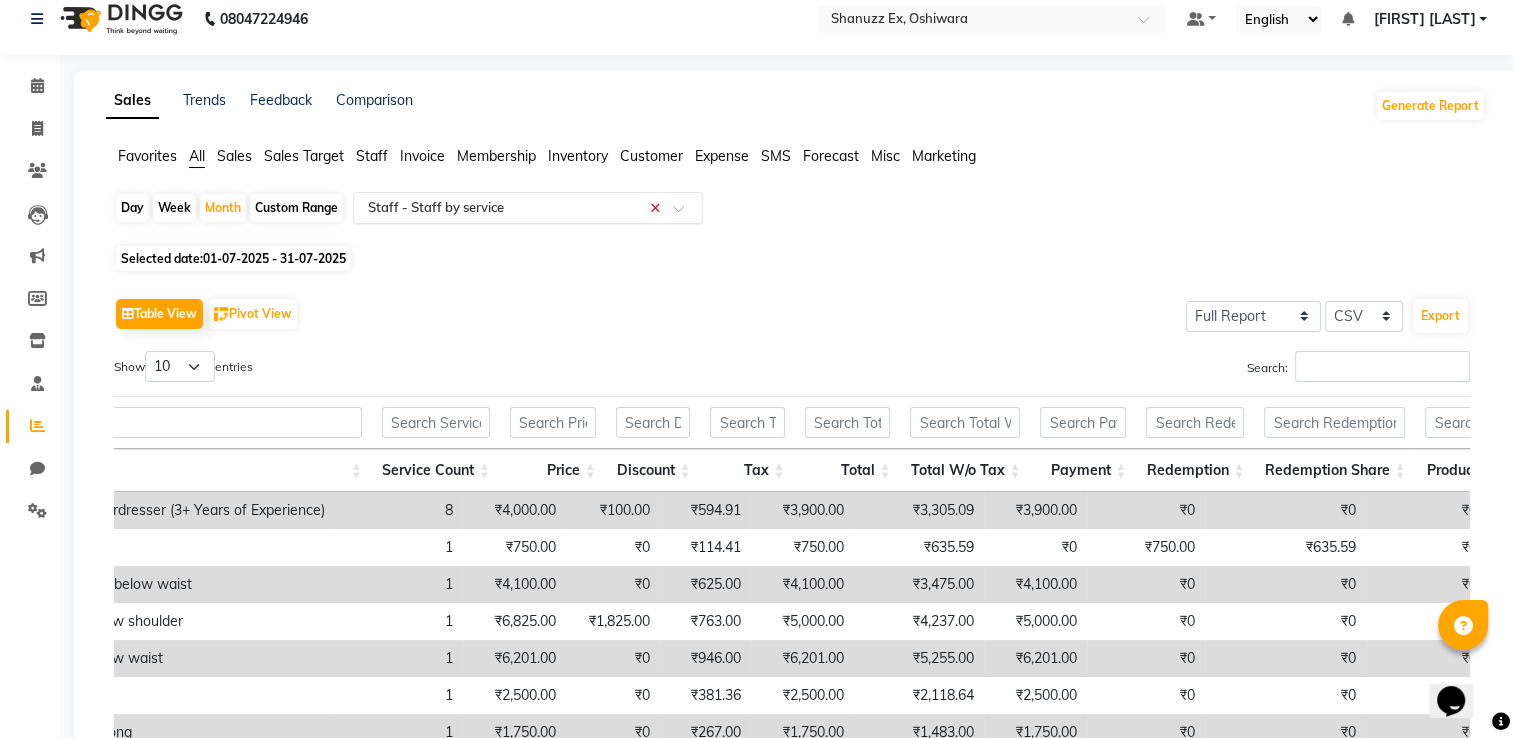 scroll, scrollTop: 0, scrollLeft: 0, axis: both 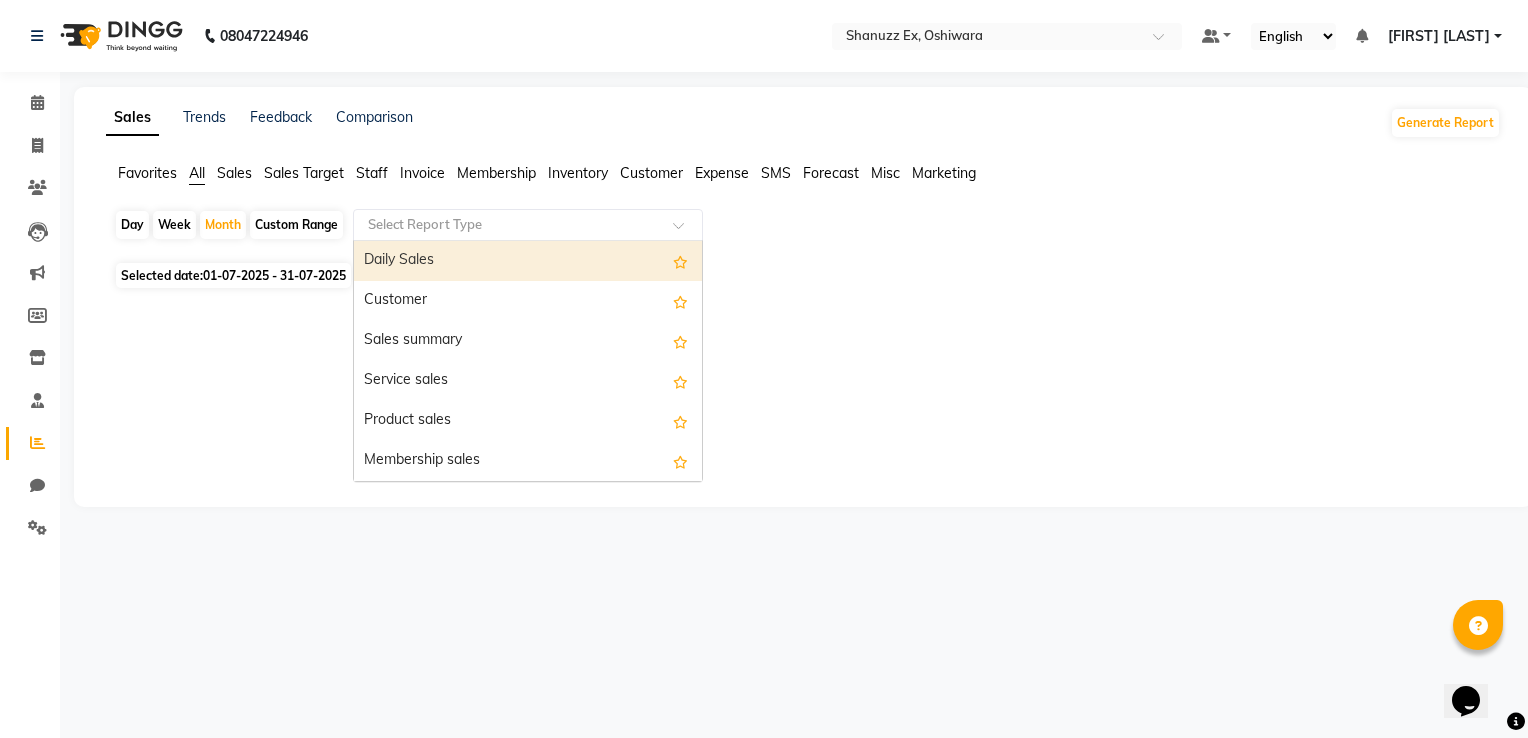 click 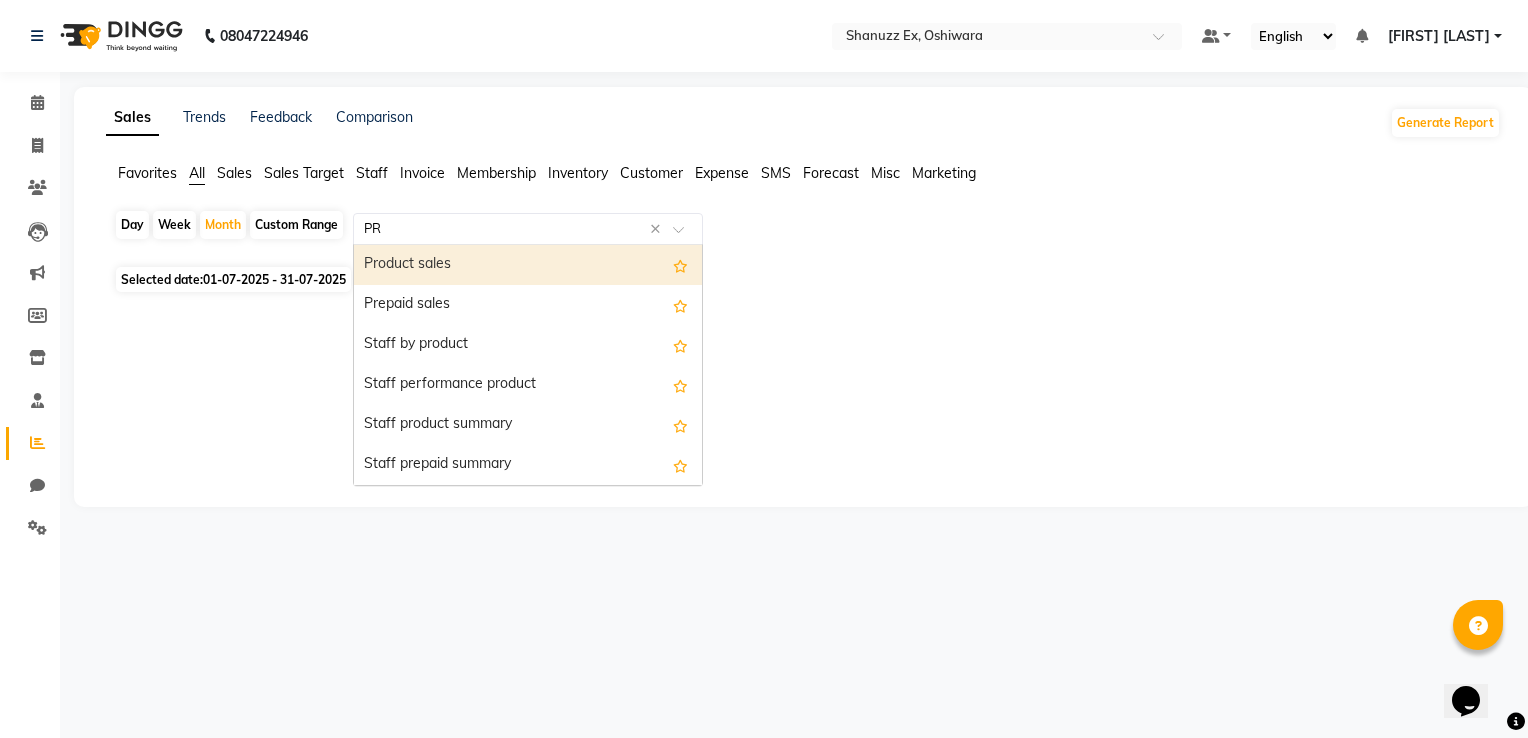 type on "PRO" 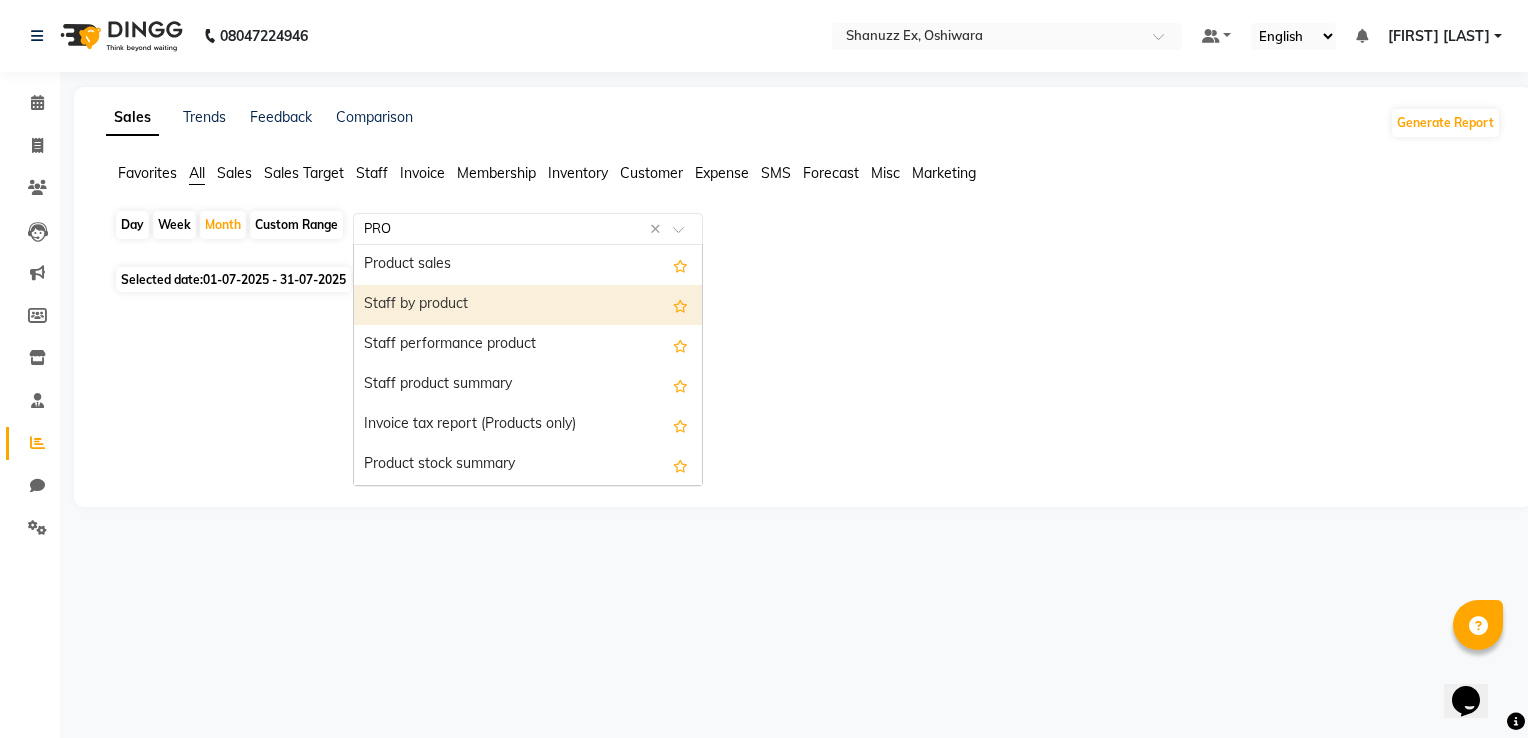 click on "Staff by product" at bounding box center [528, 305] 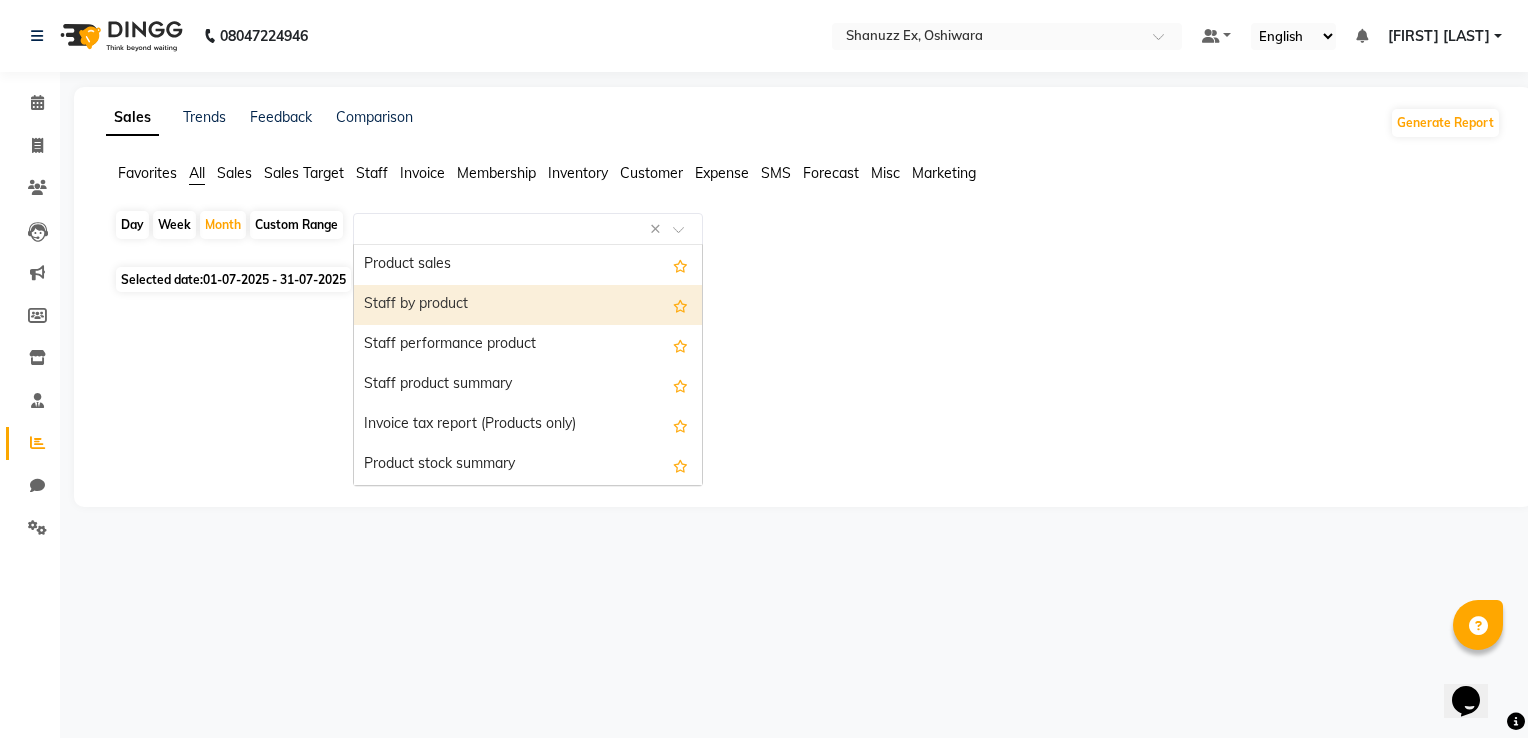 select on "full_report" 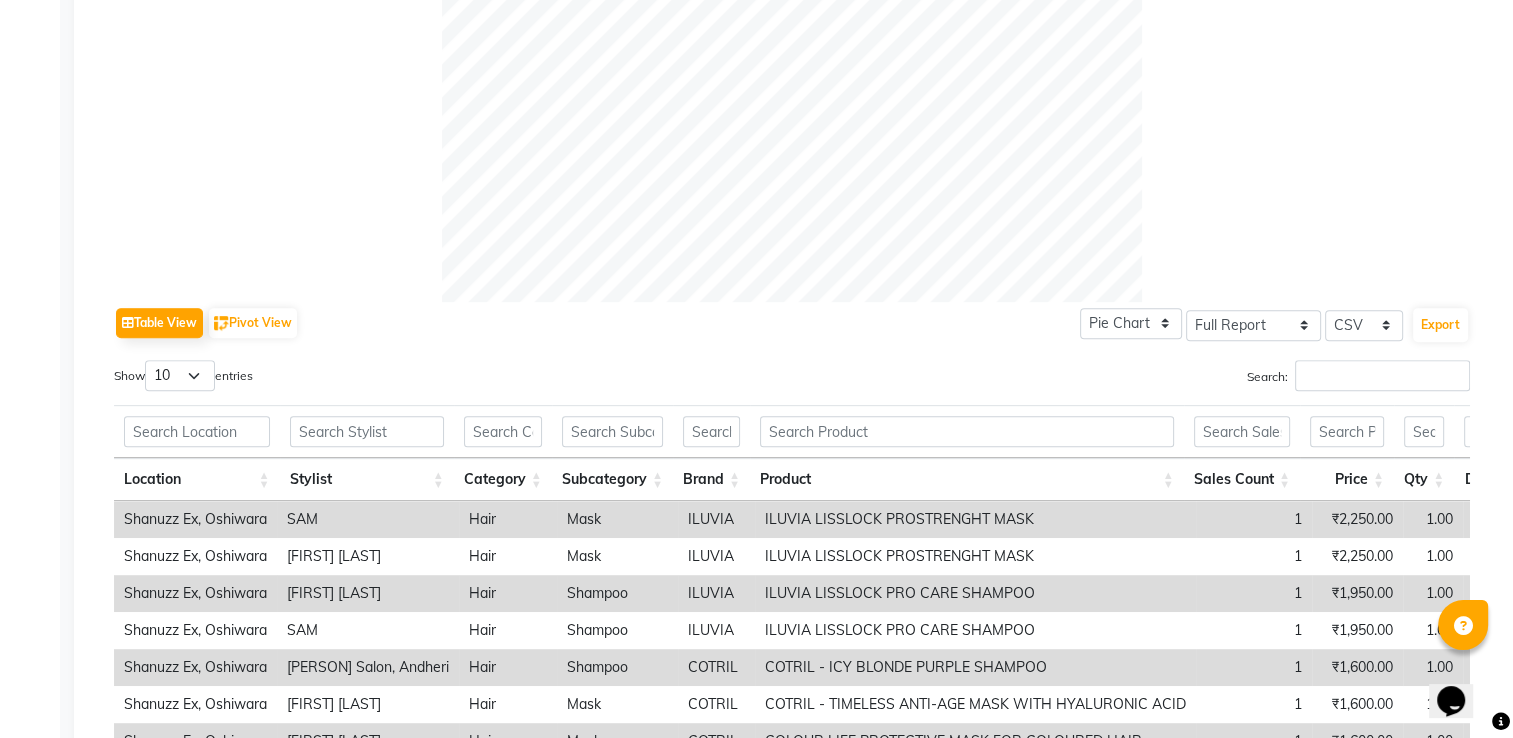 scroll, scrollTop: 746, scrollLeft: 0, axis: vertical 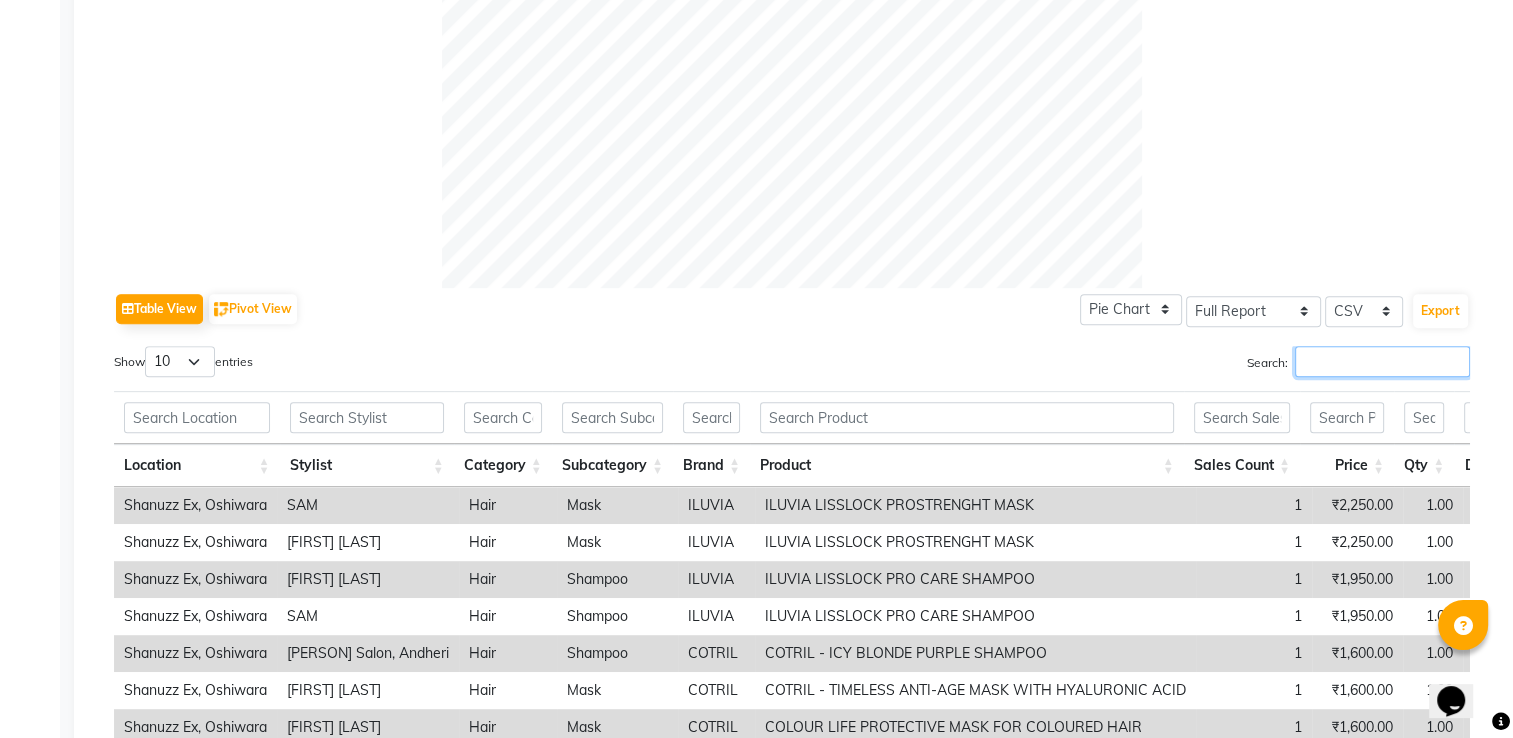 click on "Search:" at bounding box center (1382, 361) 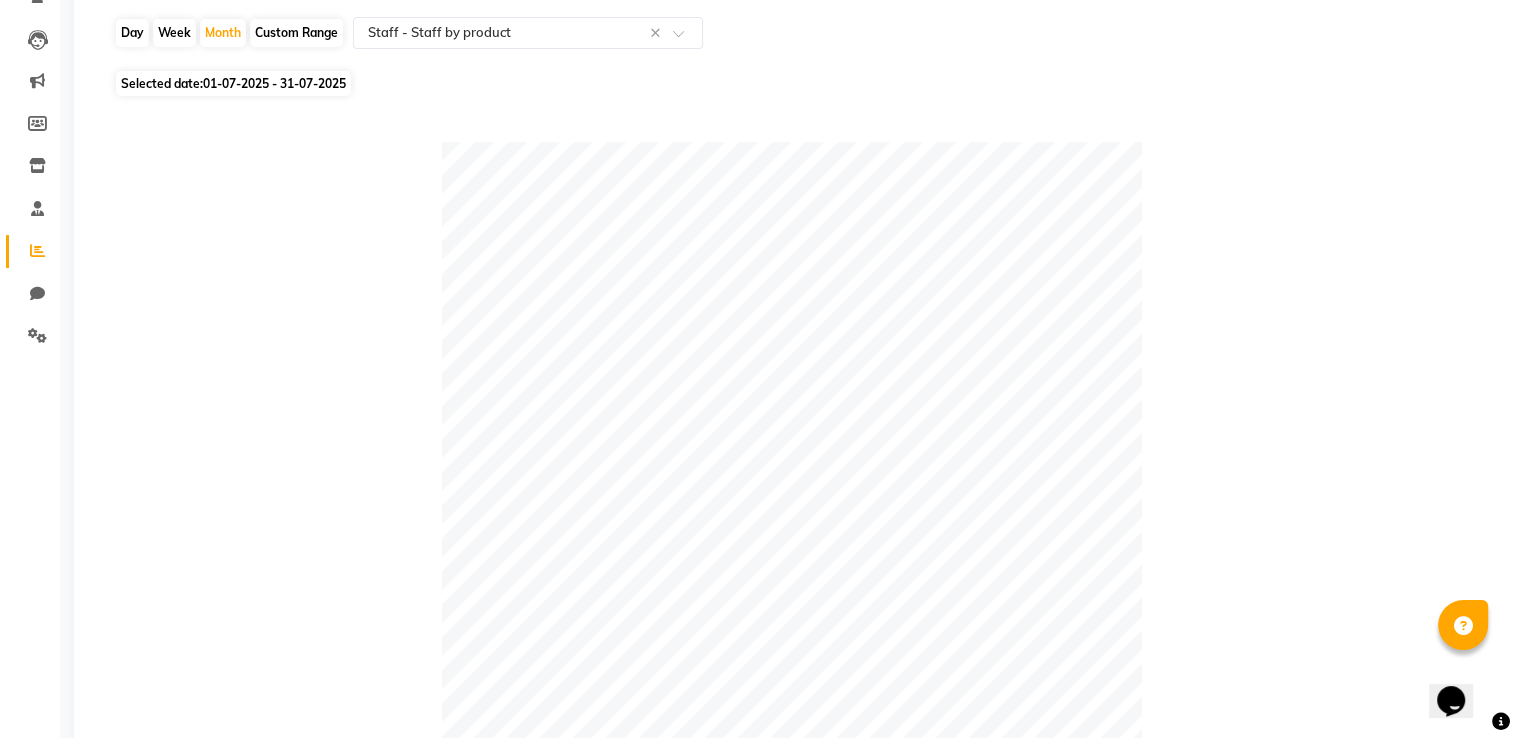 scroll, scrollTop: 194, scrollLeft: 0, axis: vertical 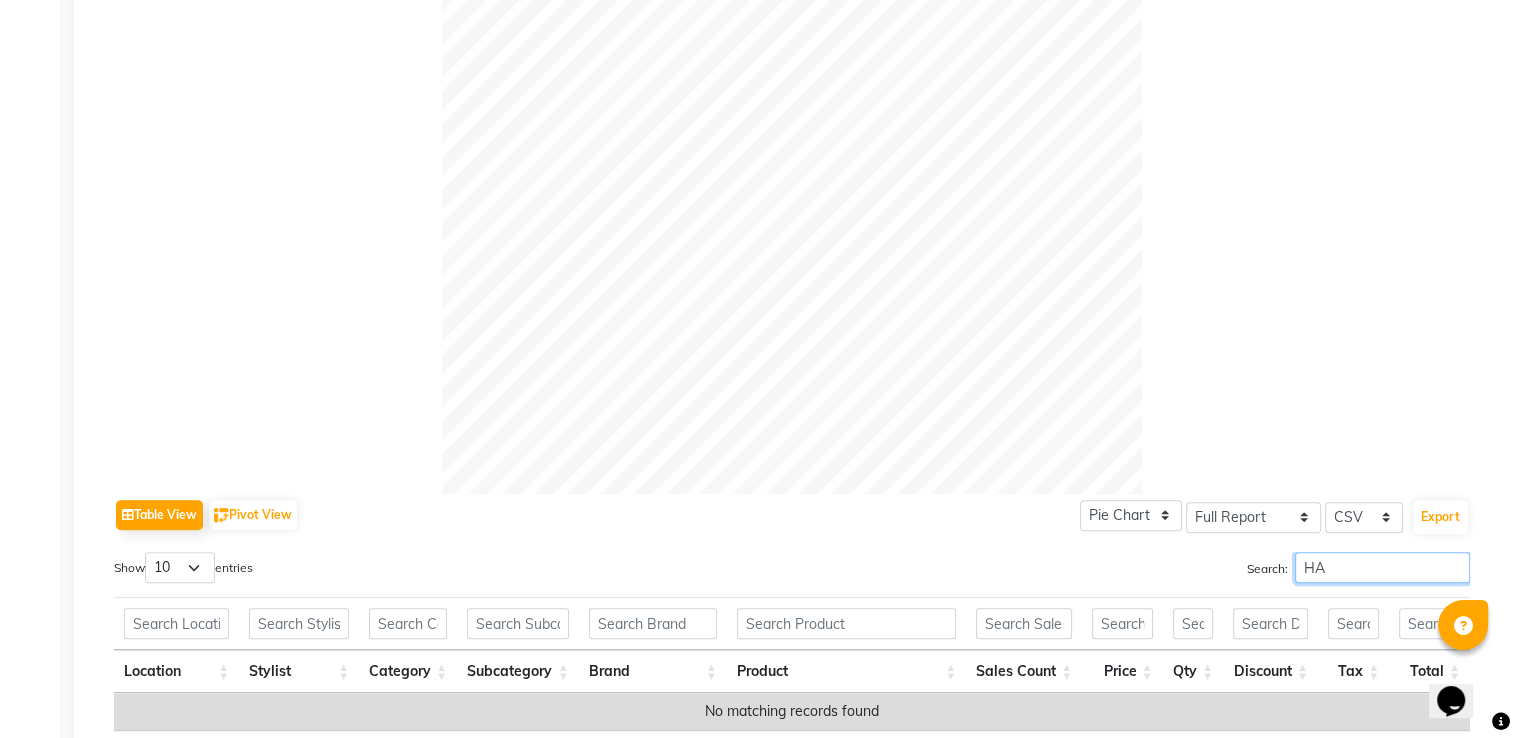 type on "H" 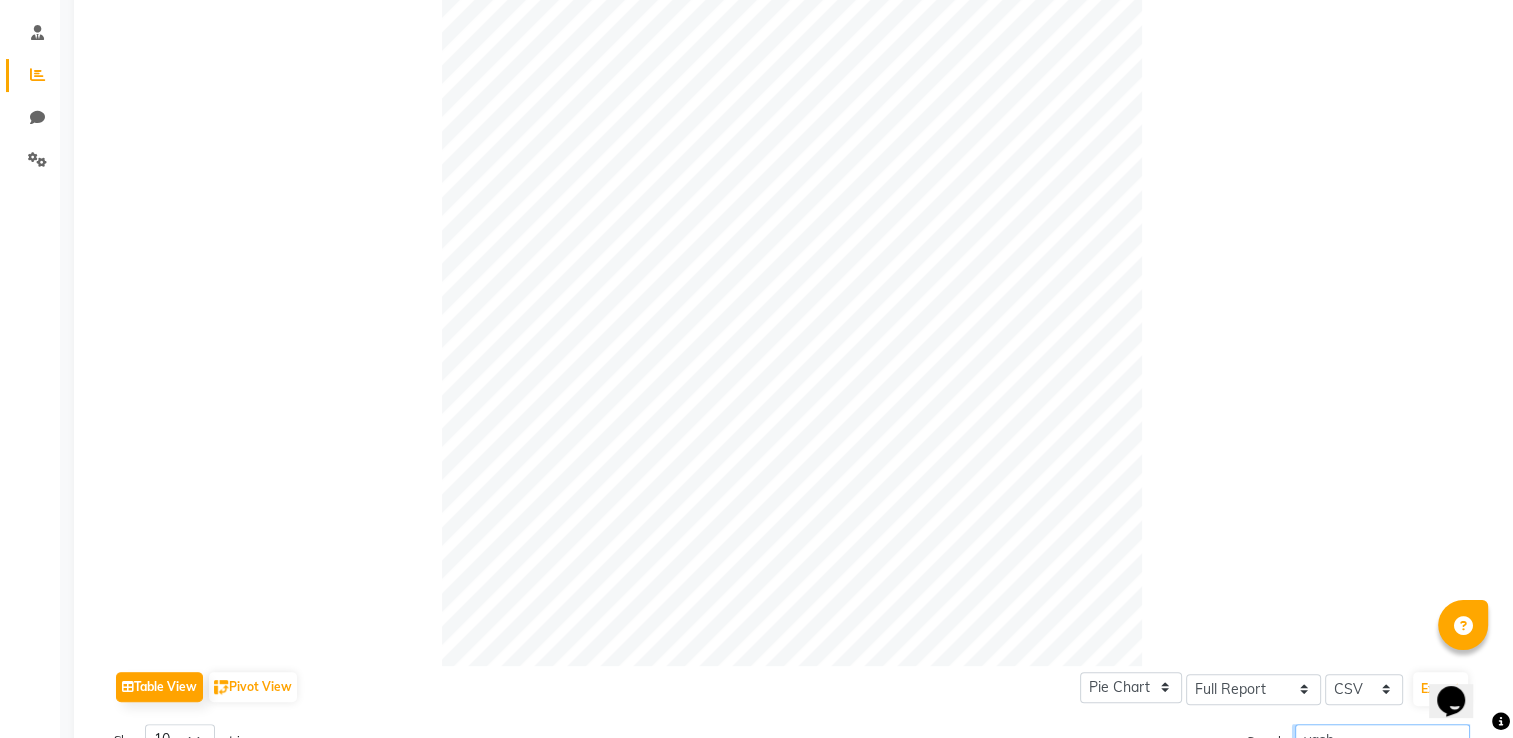 scroll, scrollTop: 0, scrollLeft: 0, axis: both 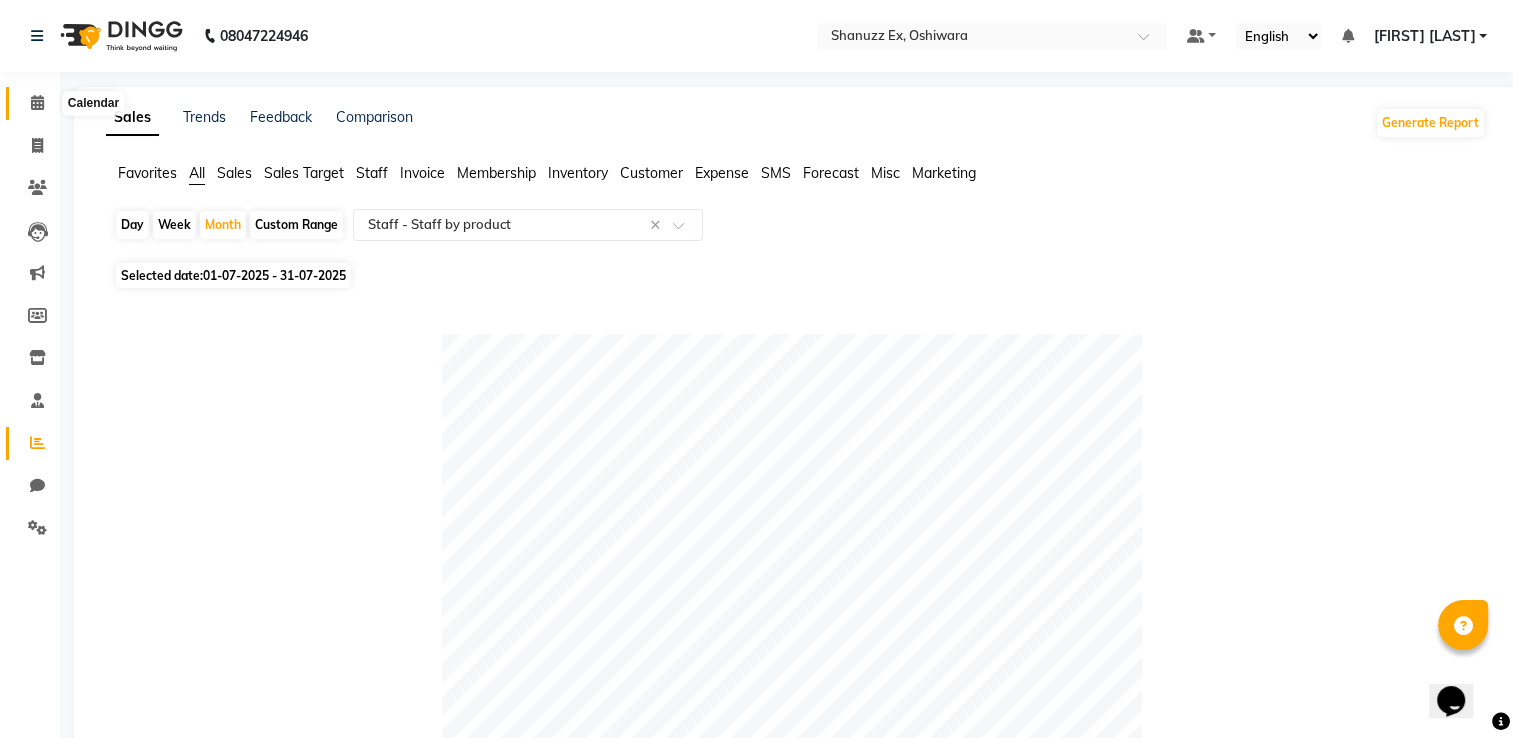 type on "yash" 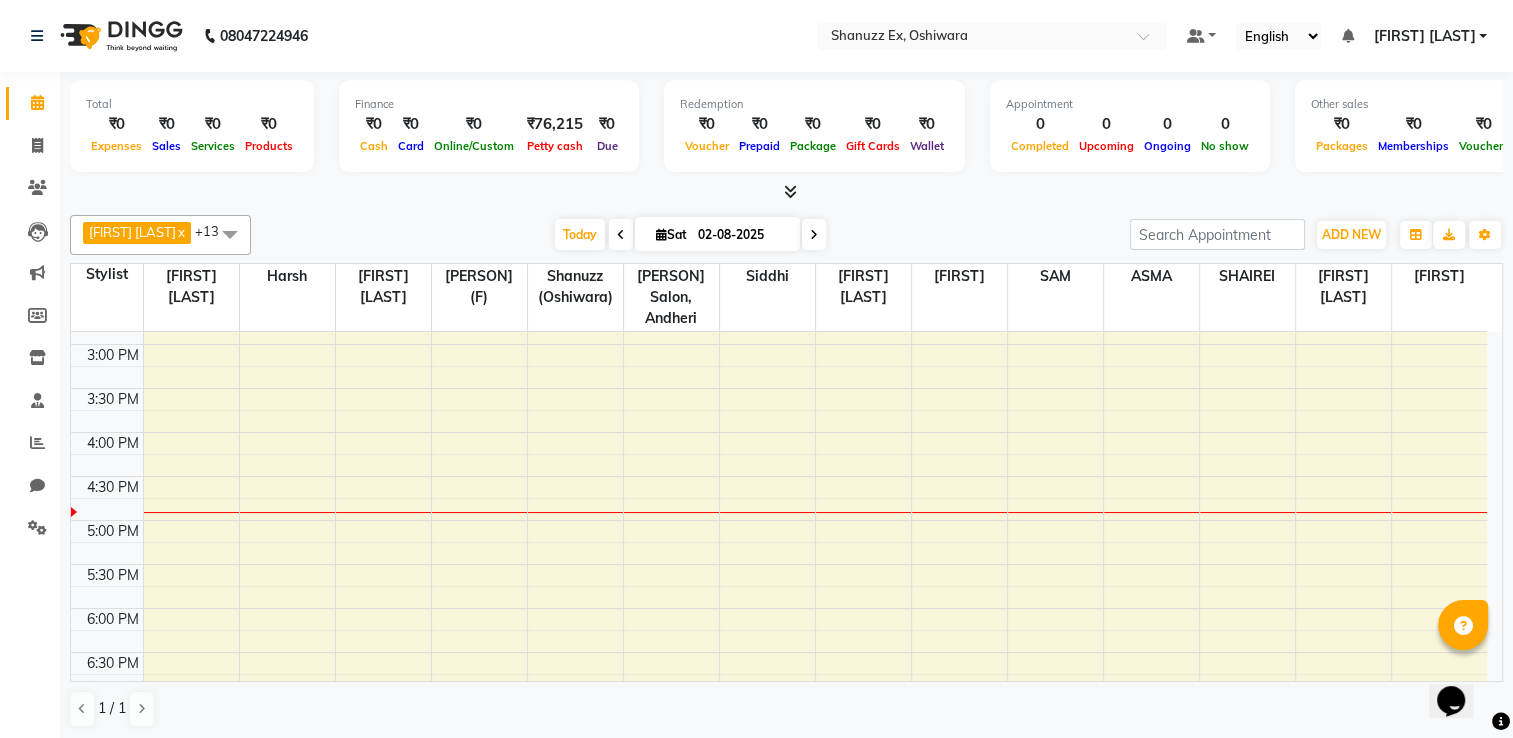 scroll, scrollTop: 610, scrollLeft: 0, axis: vertical 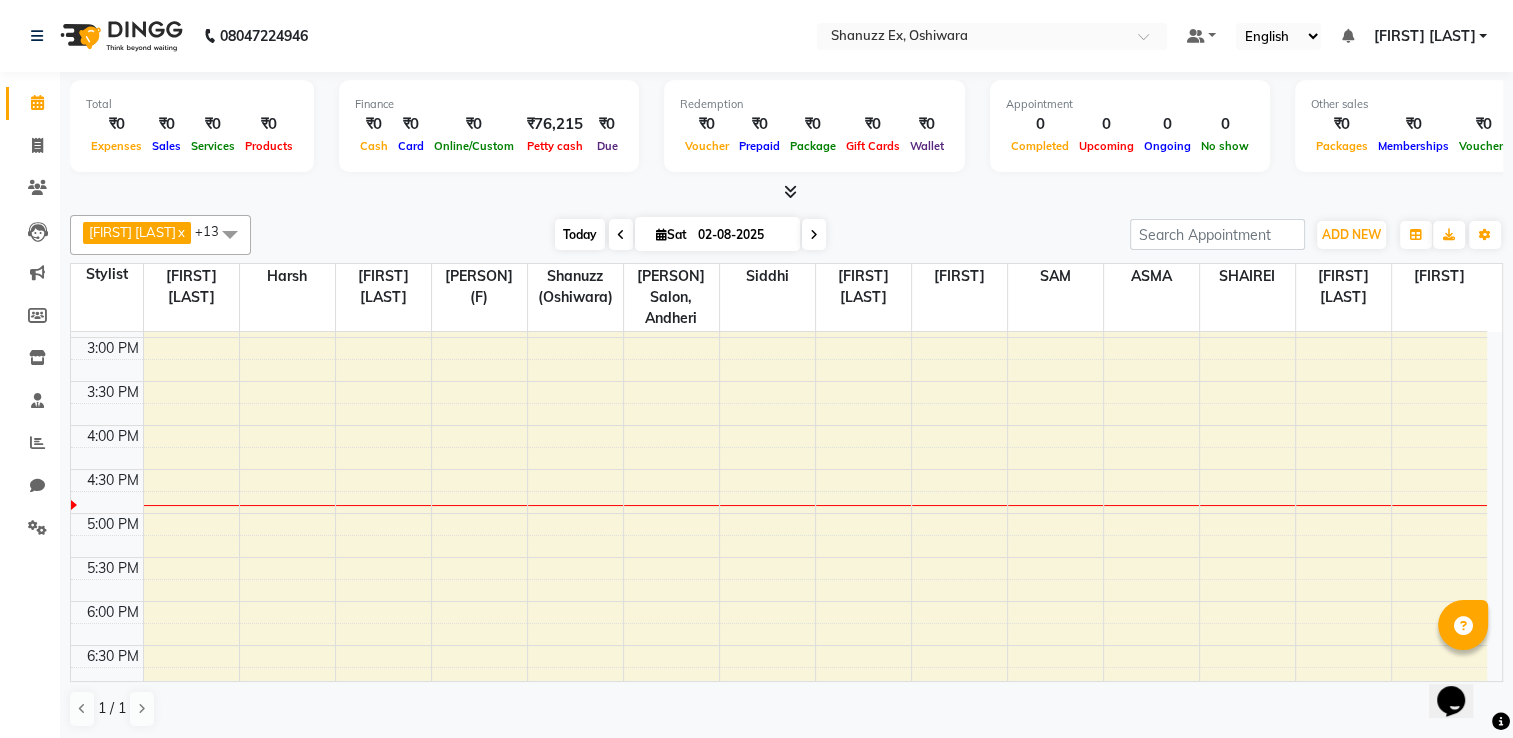 click on "Today" at bounding box center [580, 234] 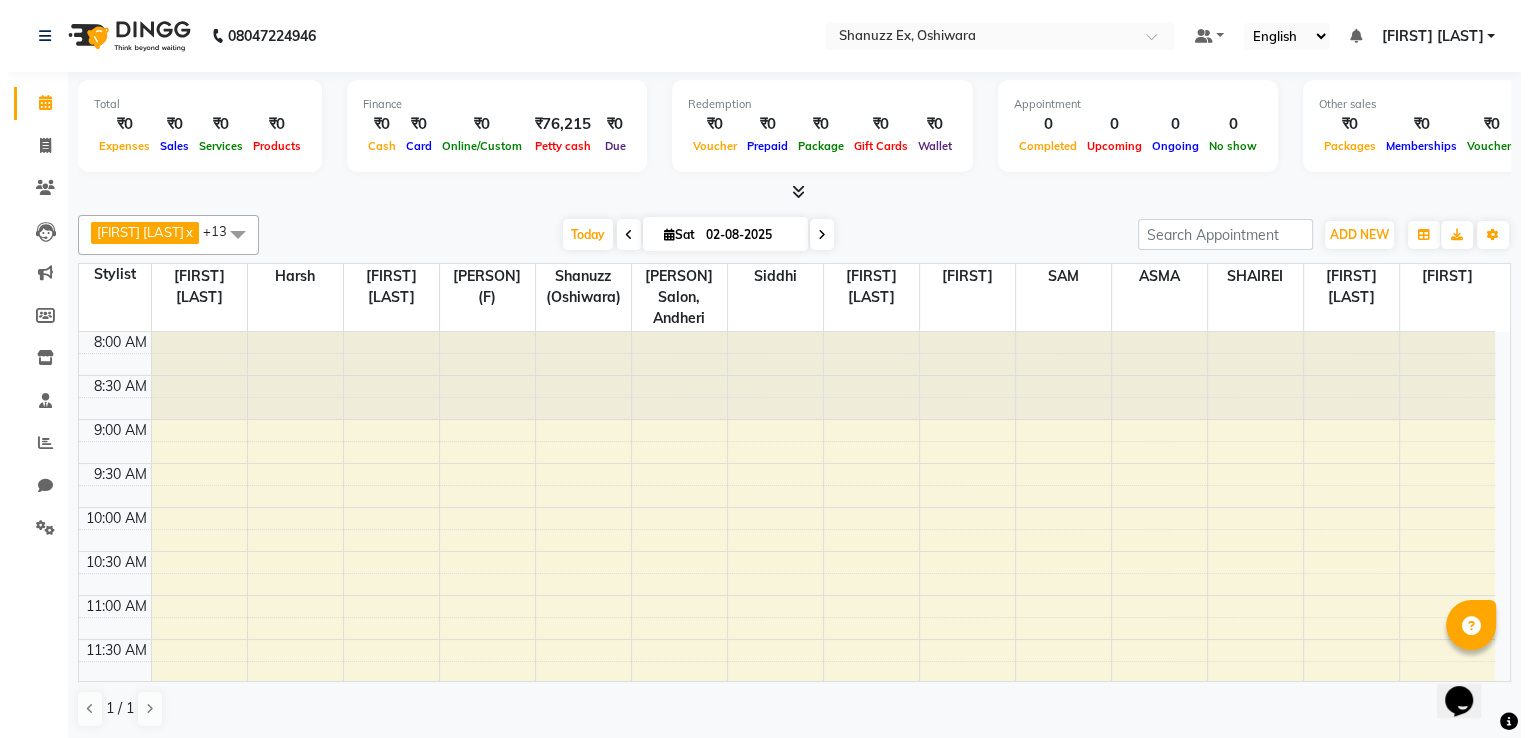 scroll, scrollTop: 699, scrollLeft: 0, axis: vertical 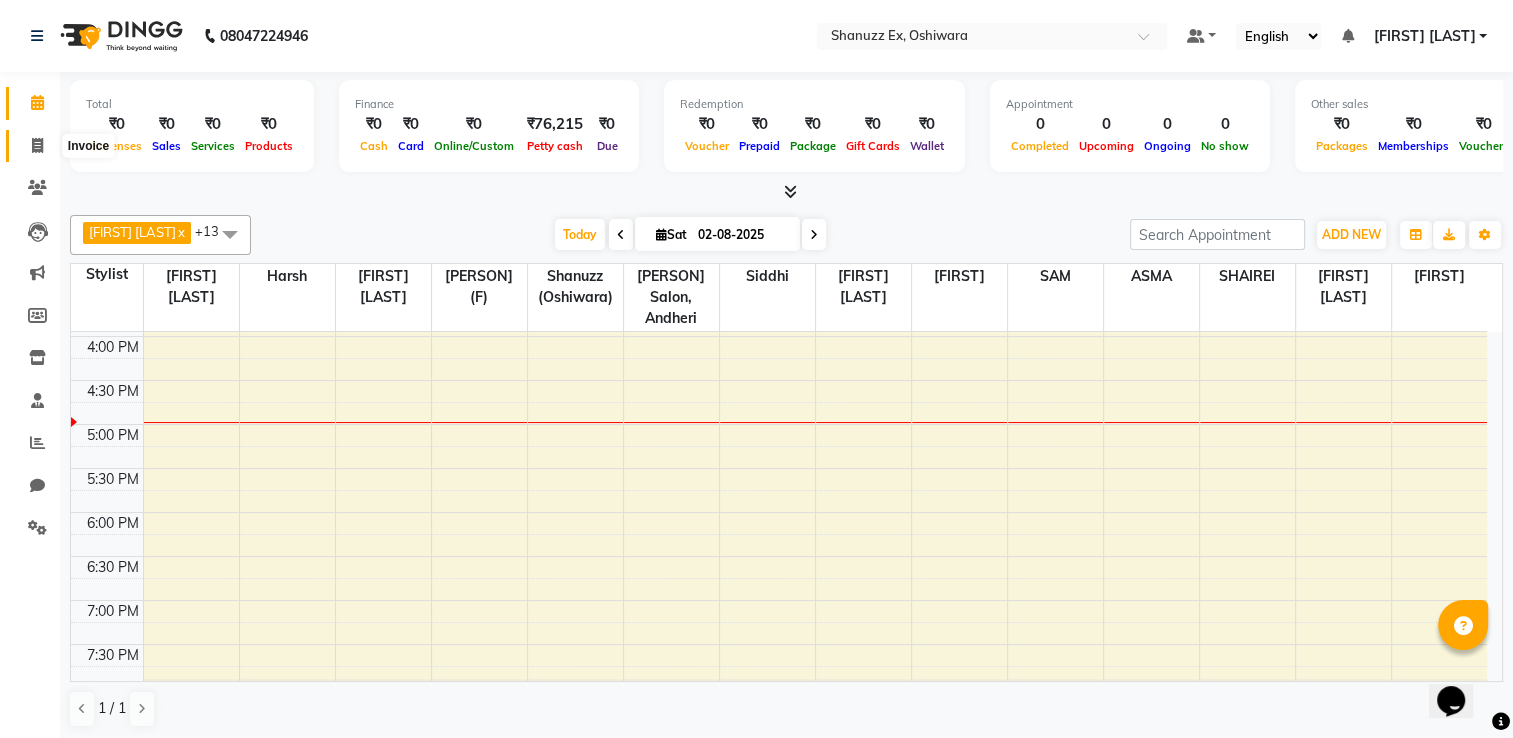 click 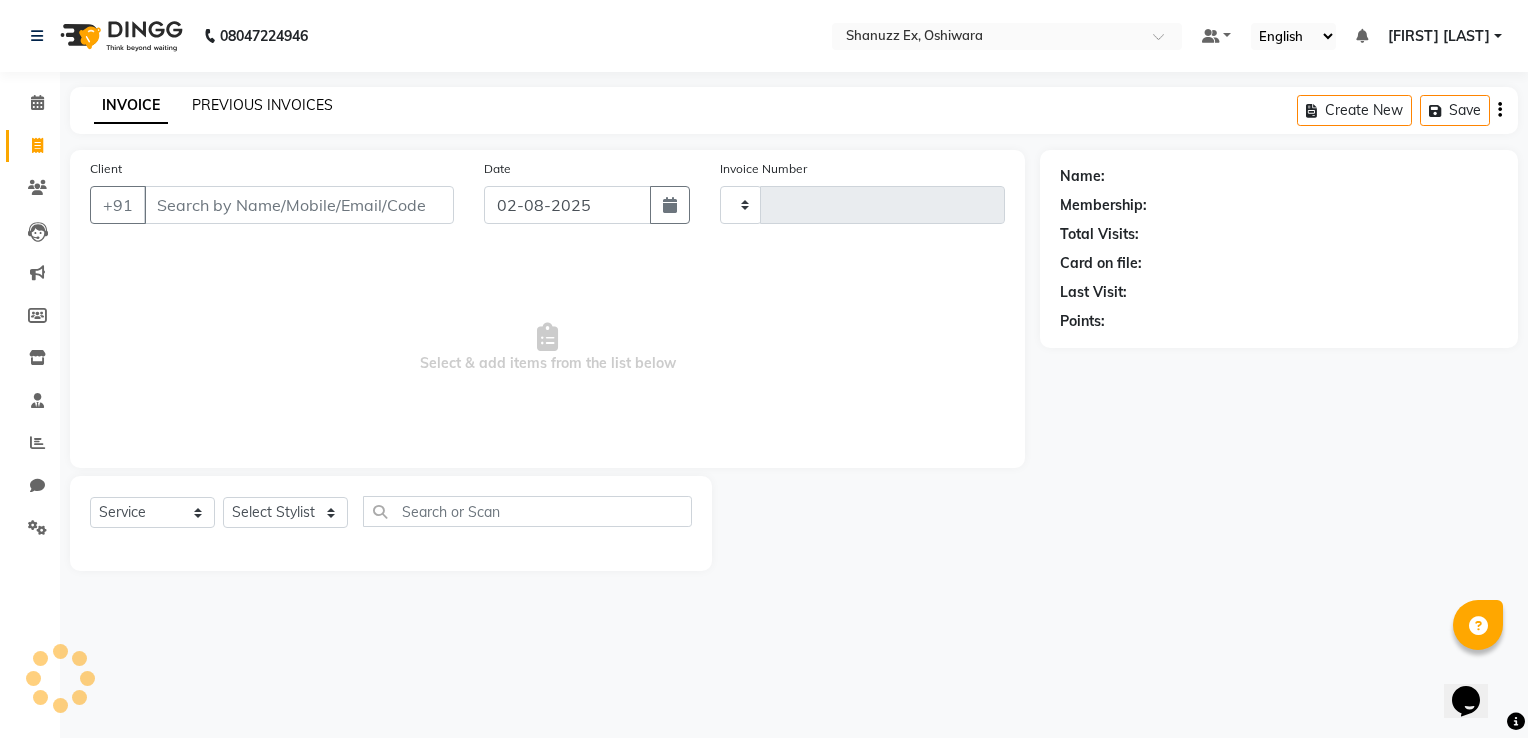 type on "0252" 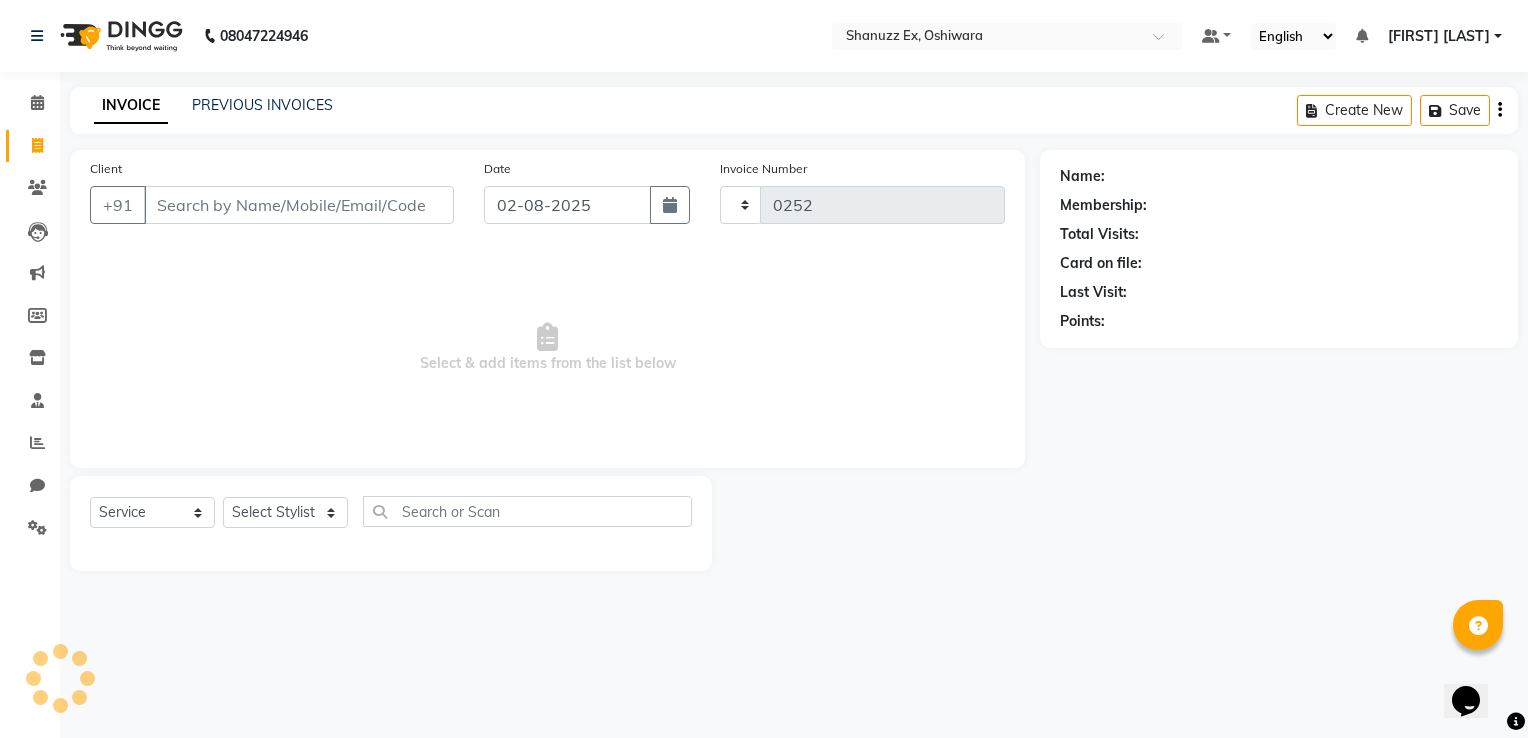 select on "8229" 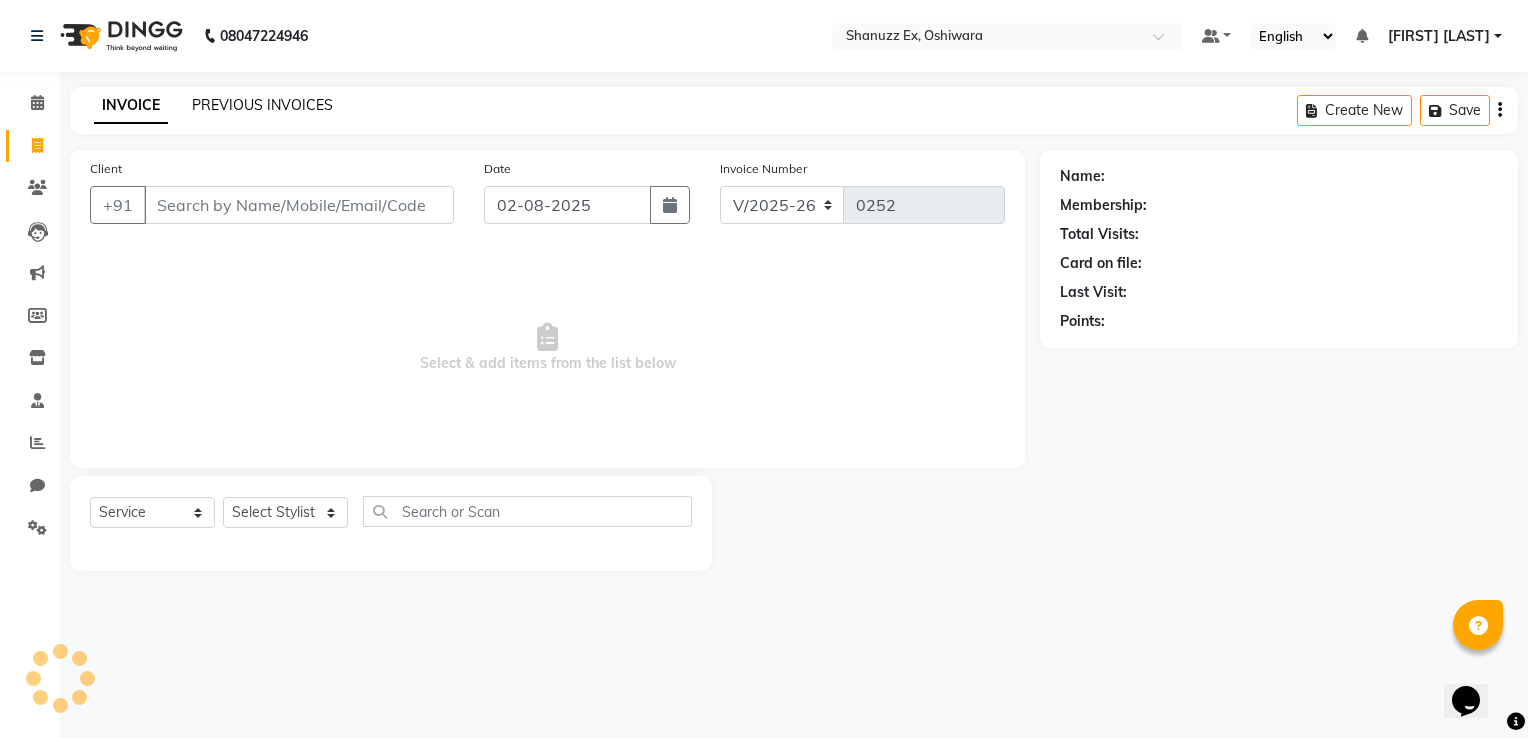 click on "PREVIOUS INVOICES" 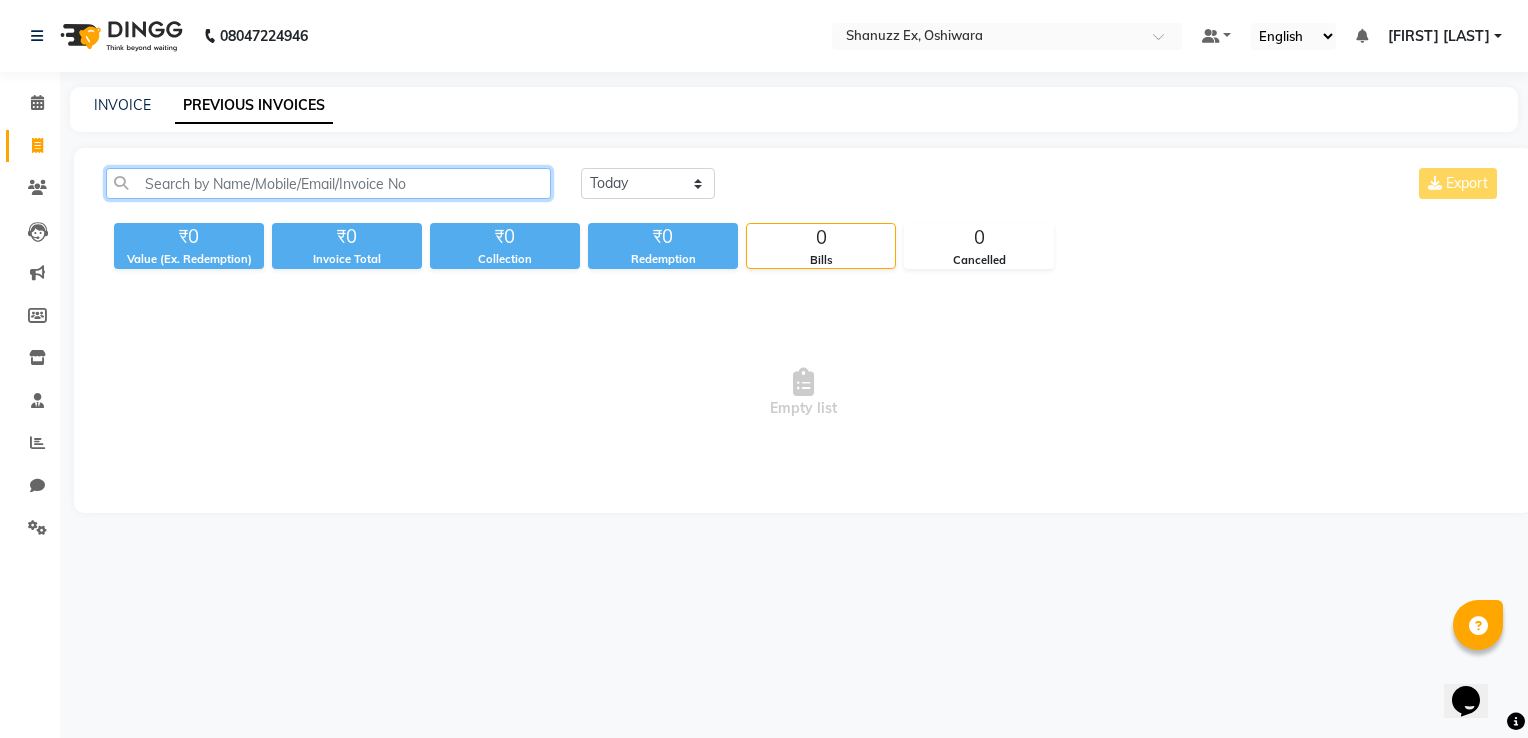 click 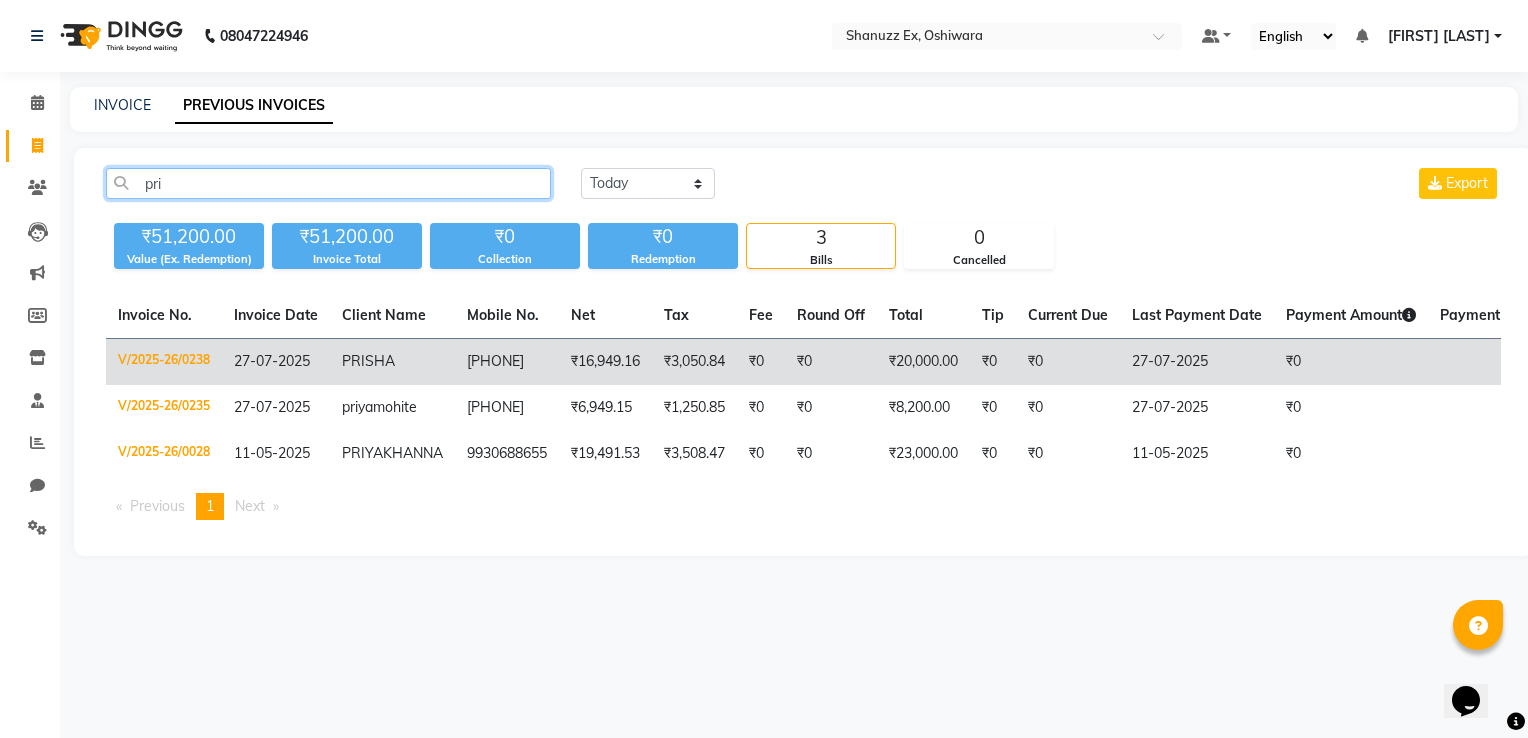 type on "pri" 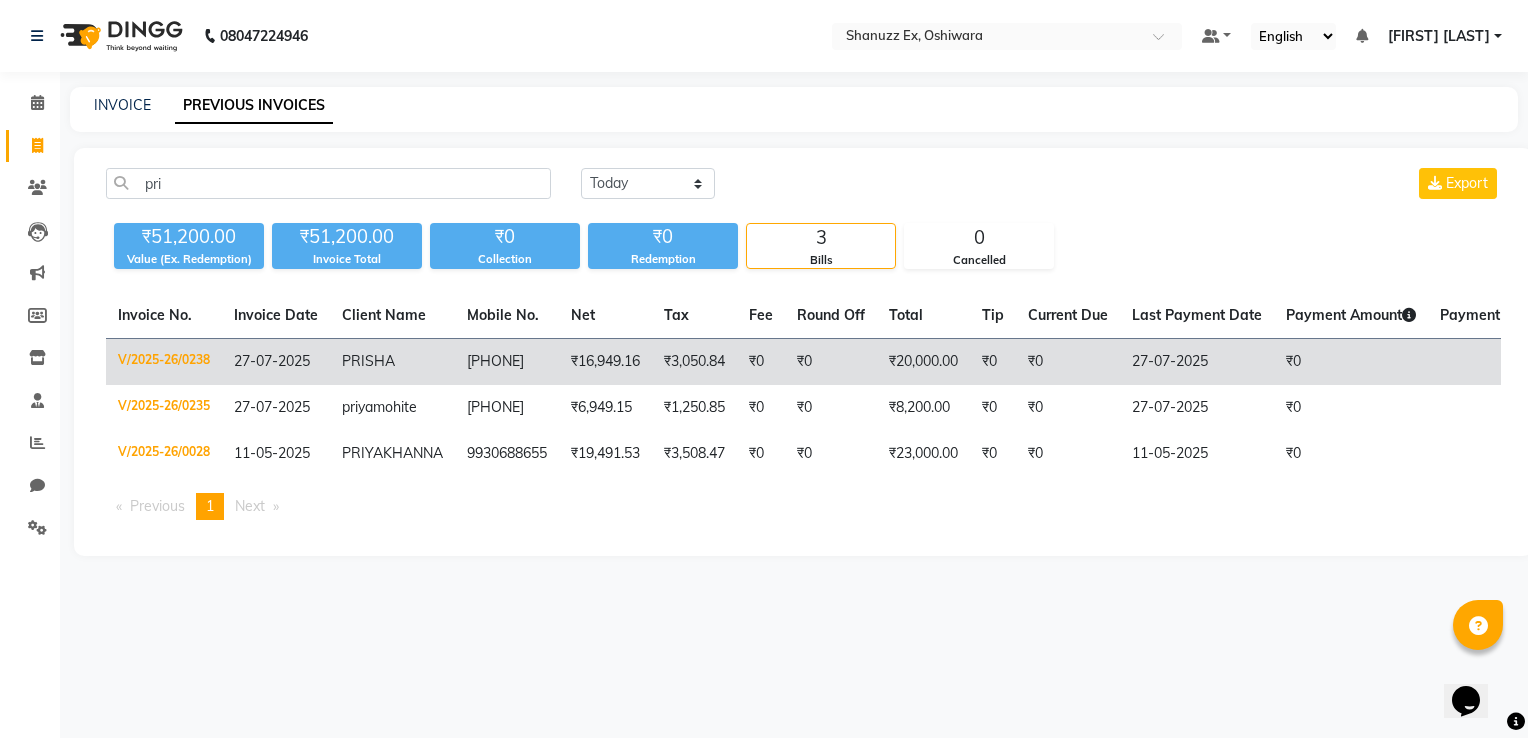 click on "PRISHA" 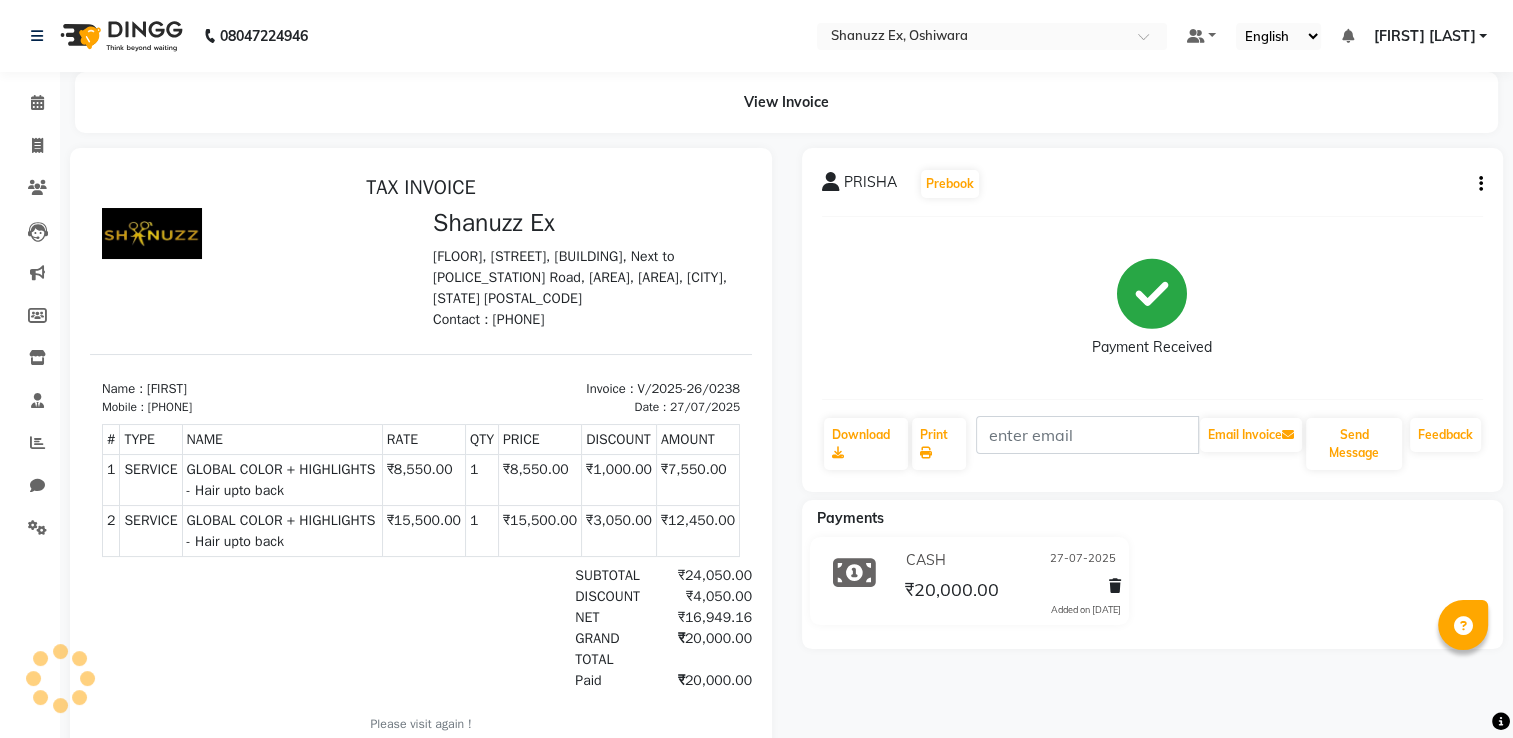 scroll, scrollTop: 0, scrollLeft: 0, axis: both 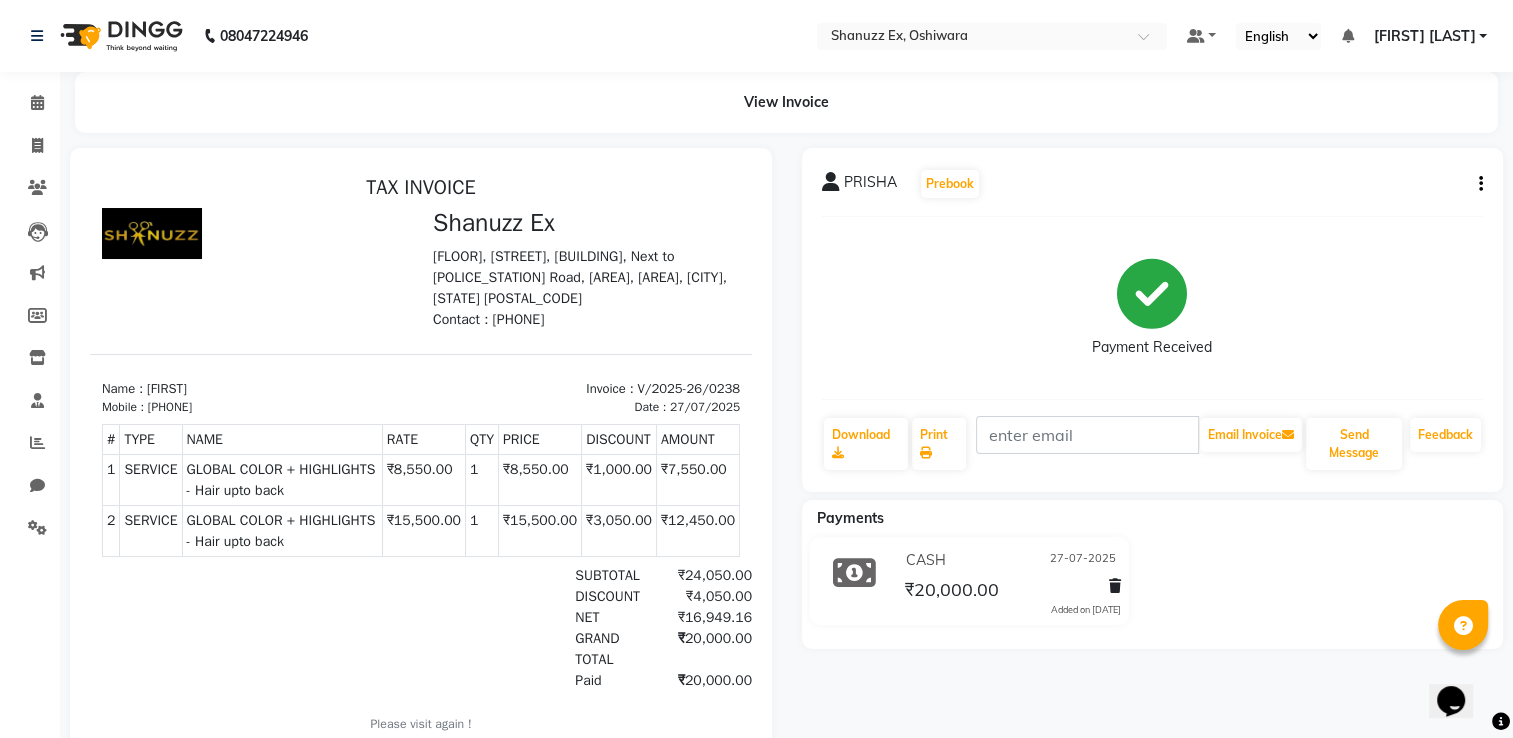 click 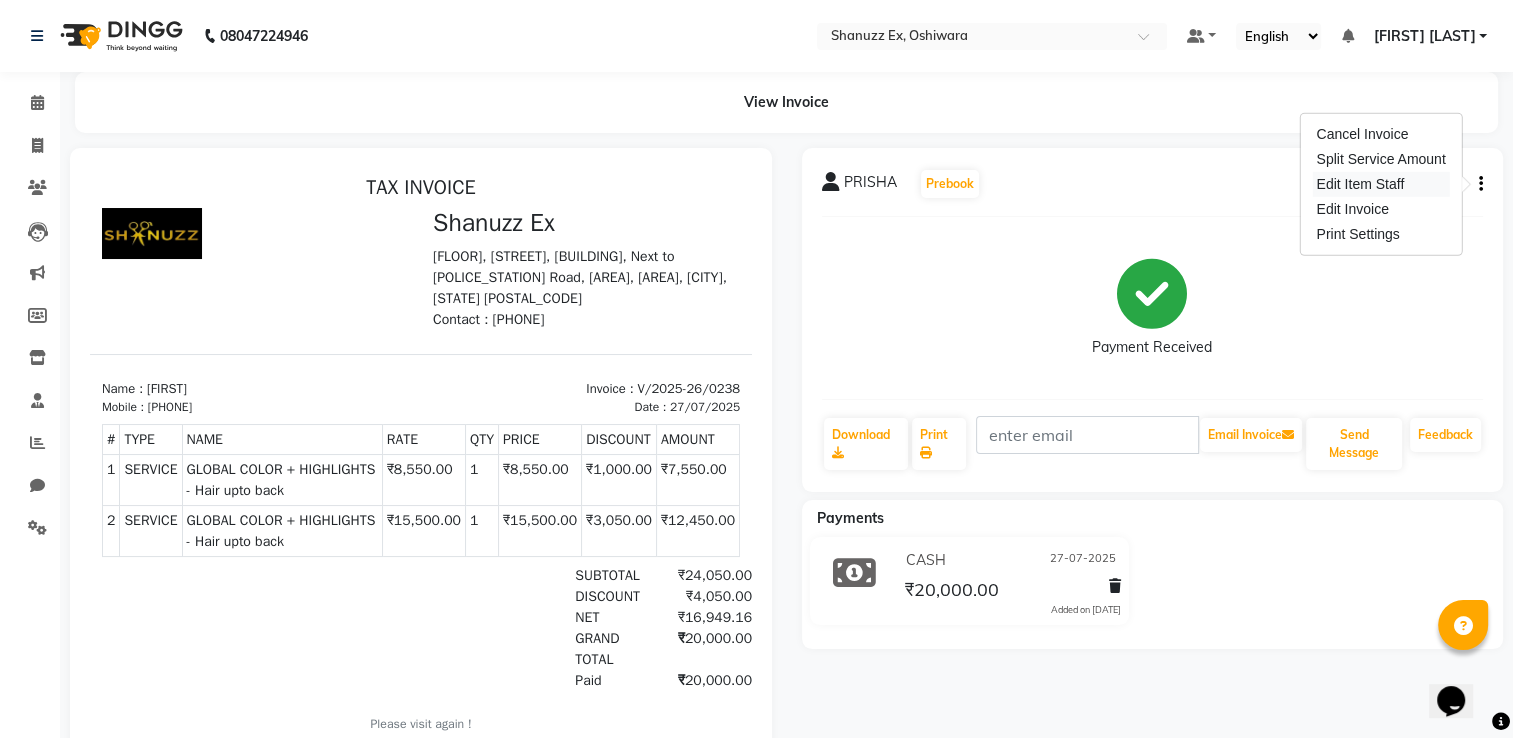 click on "Edit Item Staff" at bounding box center (1380, 184) 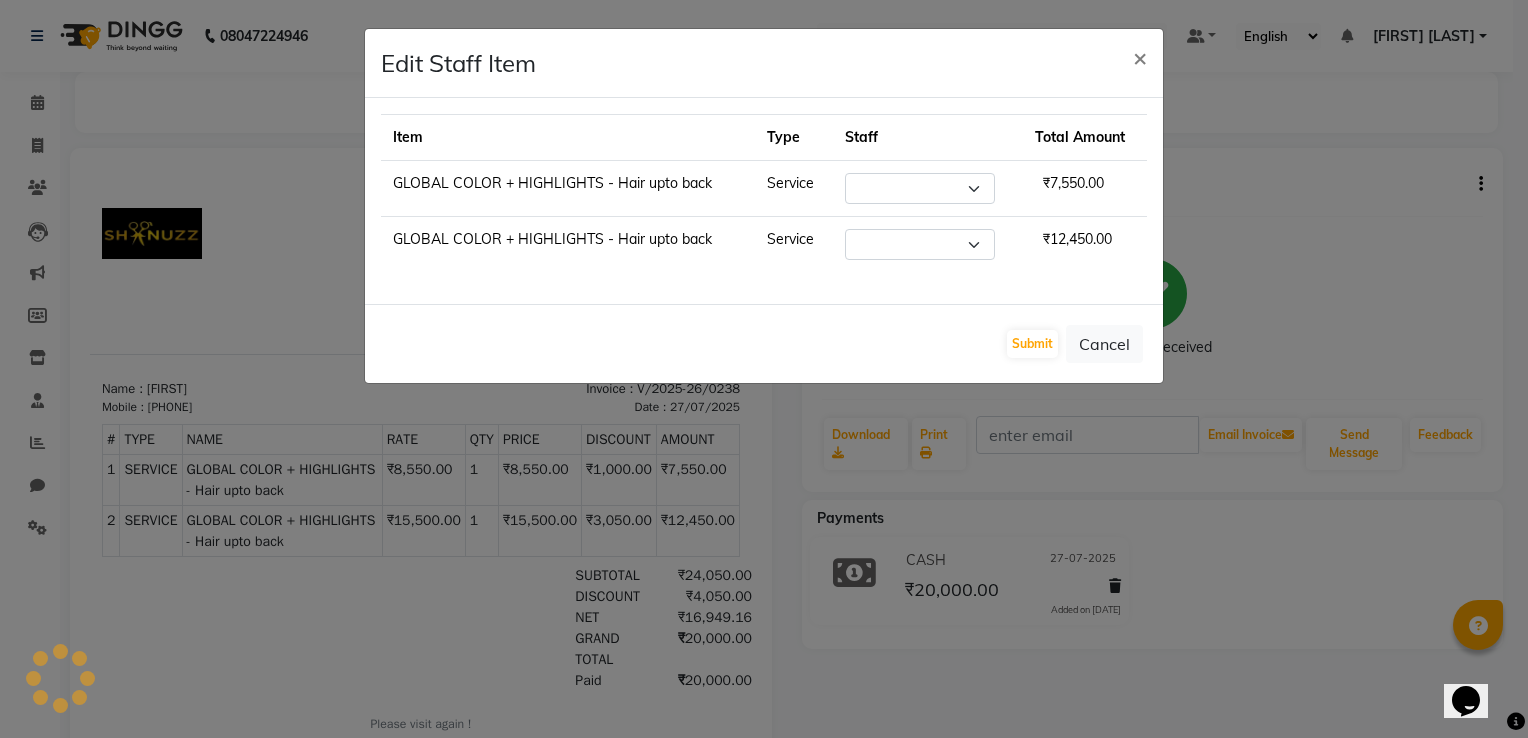select on "77962" 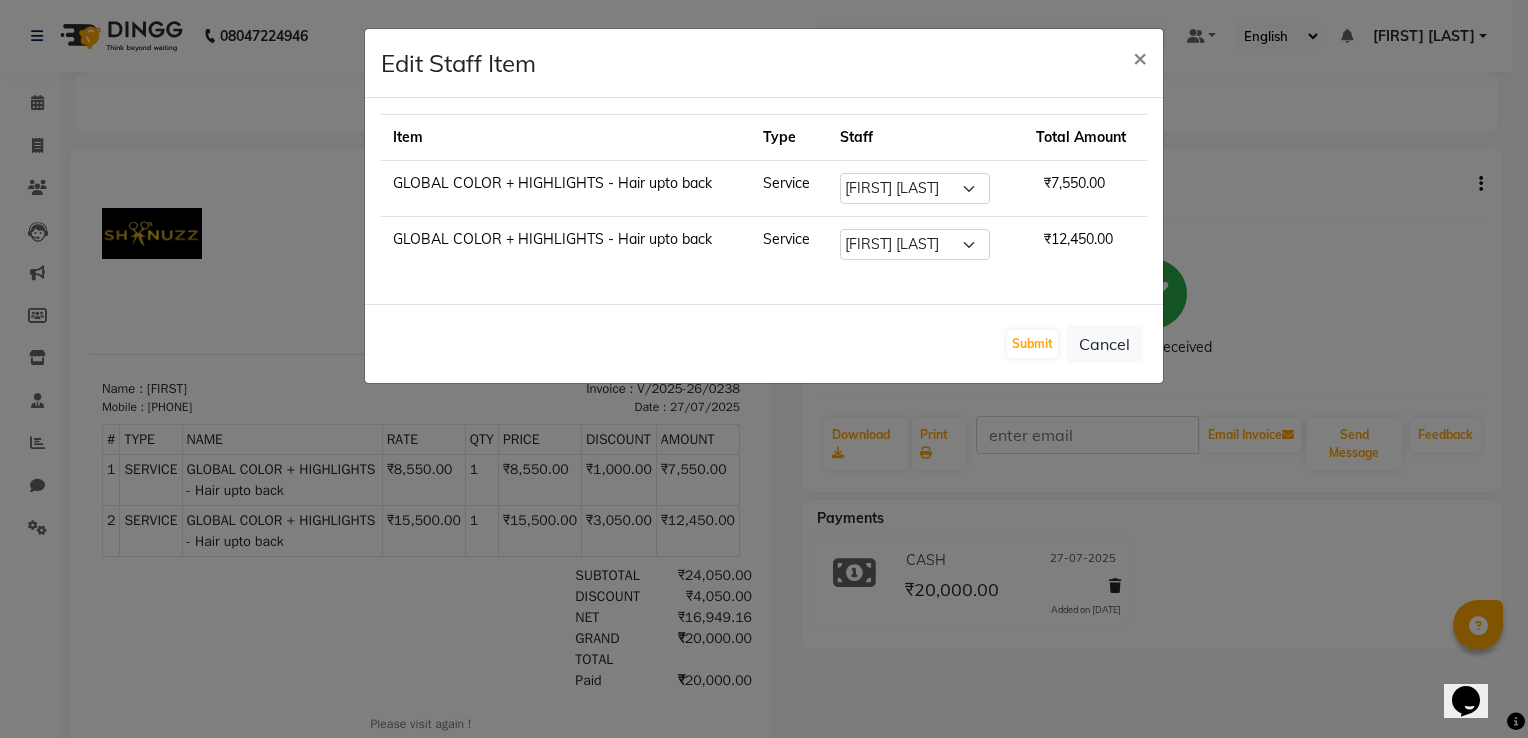 click on "Edit Staff Item  × Item Type Staff Total Amount GLOBAL COLOR + HIGHLIGHTS  - Hair upto back Service Select  ADNAN   afzan   ASMA   DIVESH   Francis    Gufran Mansuri   Harsh   Mohd Faizan   Mohd Imran   Omkar   Osama Patel   Rohan   Salvana Motha   SAM   Shahbaz (D)   Shahne Alam   SHAIREI   Shanu Sir (F)   Shanuzz (Oshiwara)   Shanuzz Salon, Andheri   Siddhi   SUBHASH   Tanishka Panchal   VARSHADA JUVALE   YASH SANANSE  ₹7,550.00 GLOBAL COLOR + HIGHLIGHTS  - Hair upto back Service Select  ADNAN   afzan   ASMA   DIVESH   Francis    Gufran Mansuri   Harsh   Mohd Faizan   Mohd Imran   Omkar   Osama Patel   Rohan   Salvana Motha   SAM   Shahbaz (D)   Shahne Alam   SHAIREI   Shanu Sir (F)   Shanuzz (Oshiwara)   Shanuzz Salon, Andheri   Siddhi   SUBHASH   Tanishka Panchal   VARSHADA JUVALE   YASH SANANSE  ₹12,450.00  Submit   Cancel" 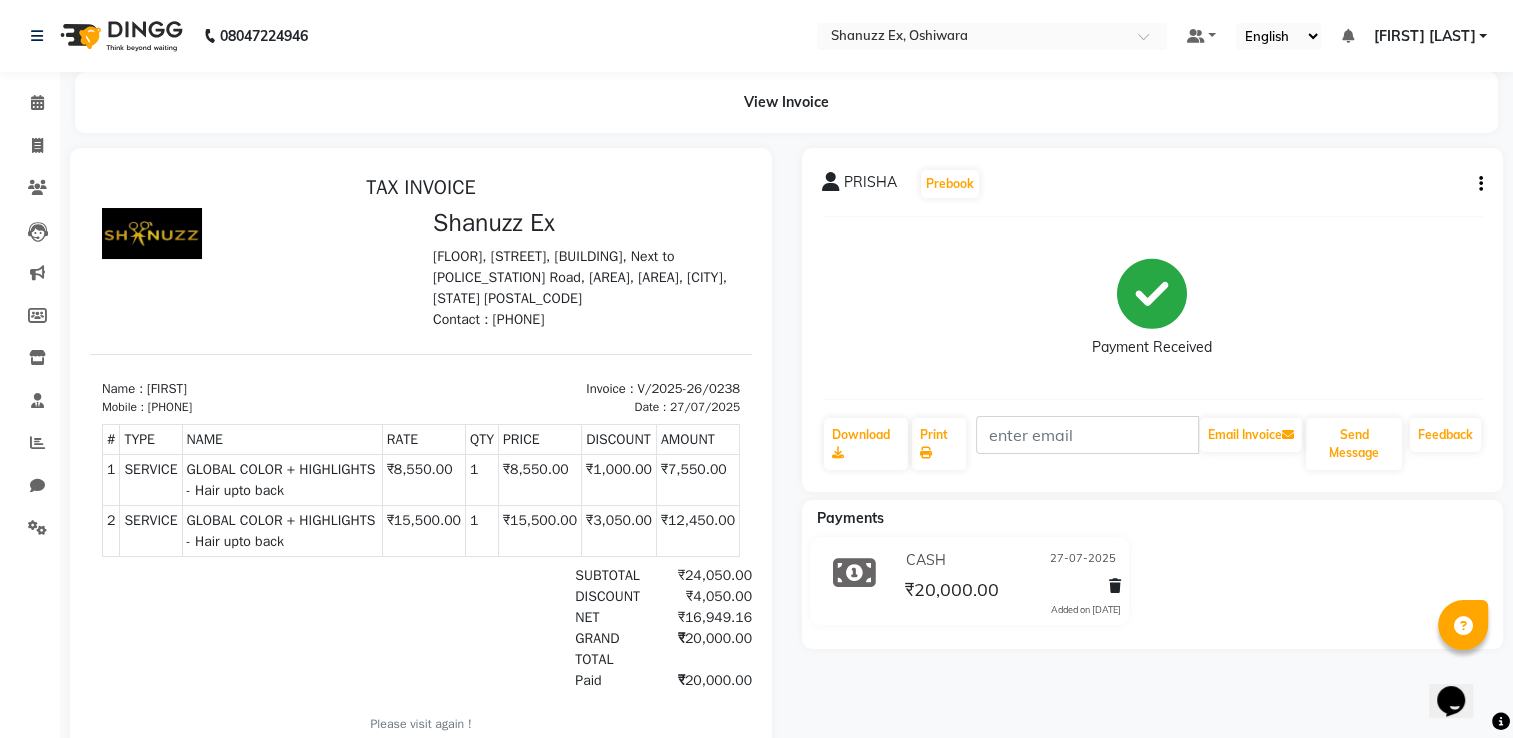 click 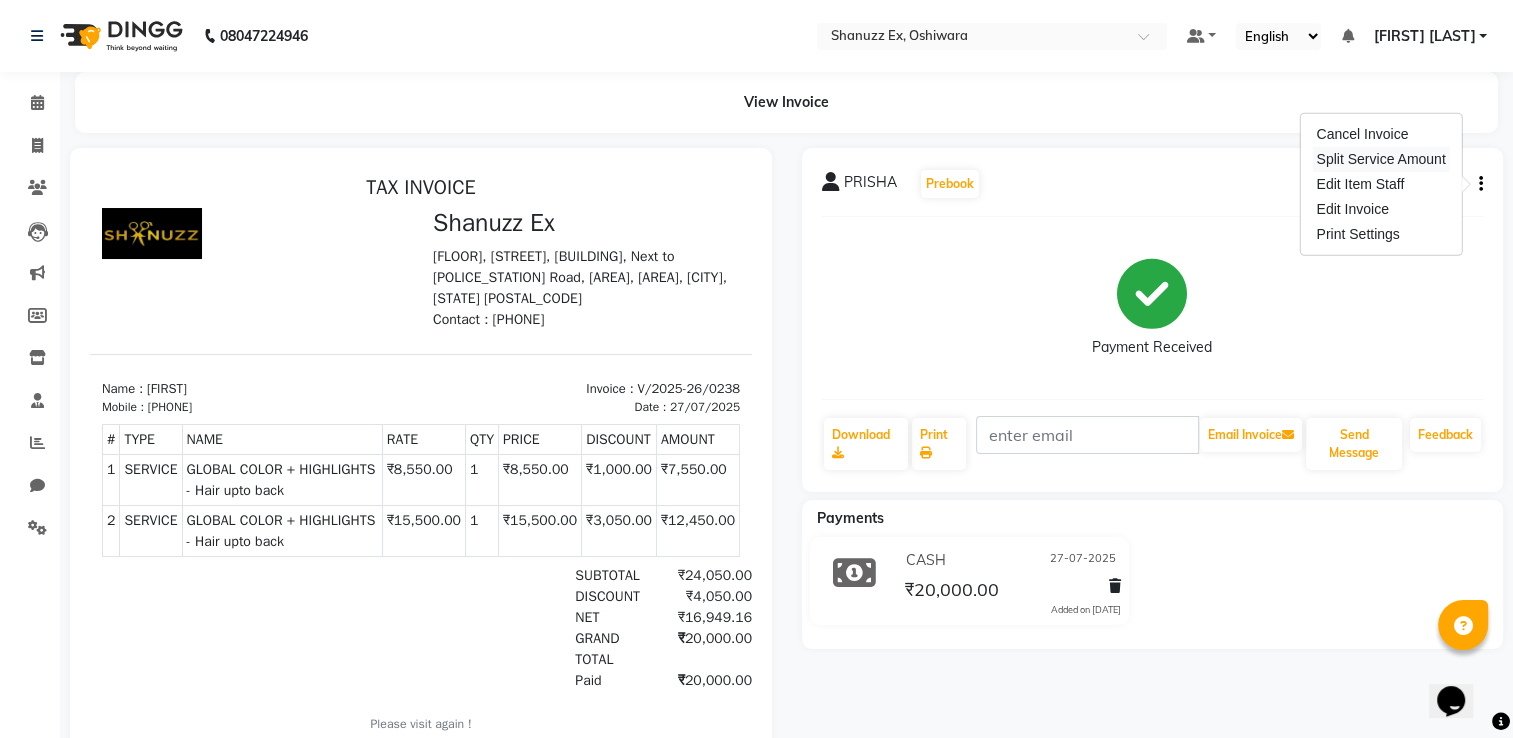 click on "Split Service Amount" at bounding box center (1380, 159) 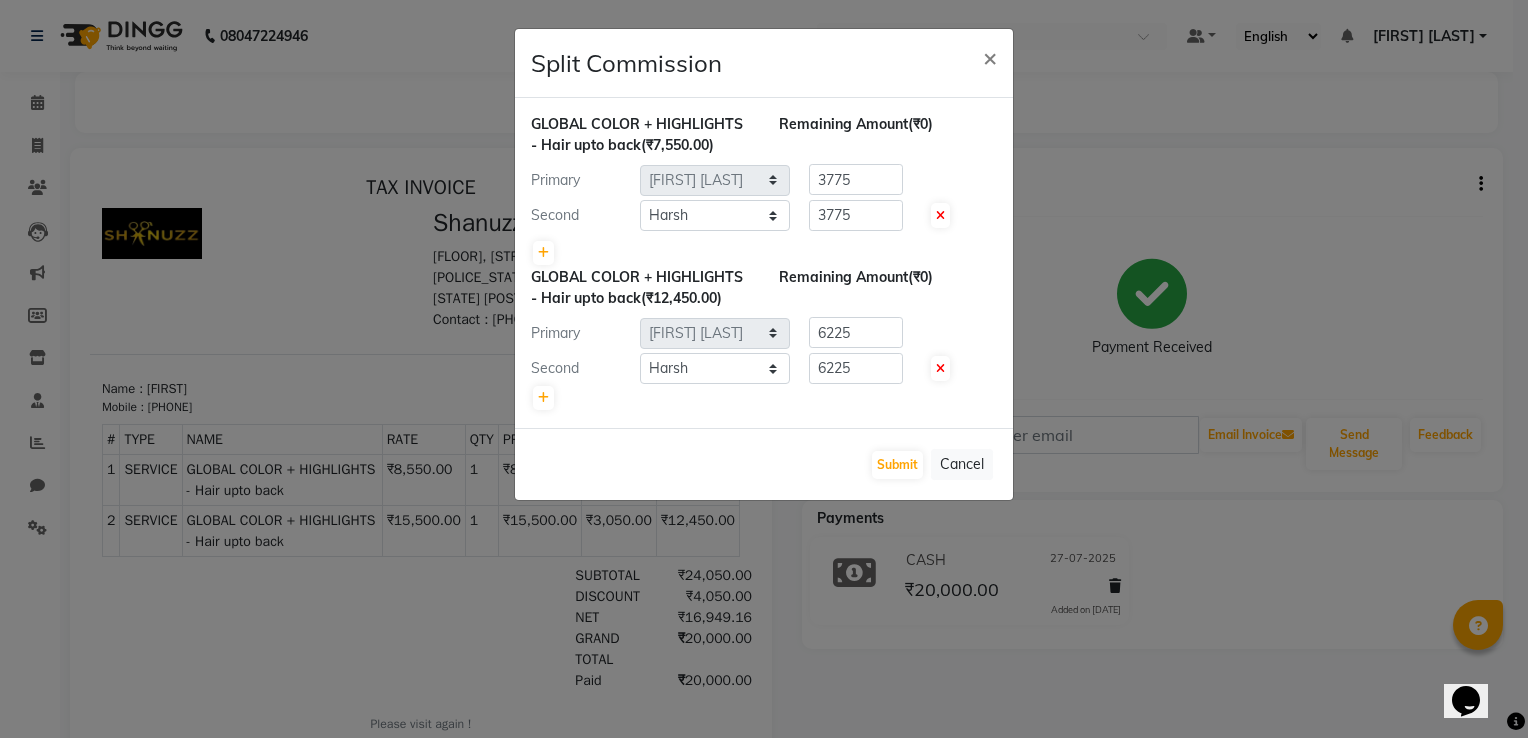 click on "Split Commission × GLOBAL COLOR + HIGHLIGHTS  - Hair upto back  (₹7,550.00) Remaining Amount  (₹0) Primary Select  ADNAN   afzan   ASMA   DIVESH   Francis    Gufran Mansuri   Harsh   Mohd Faizan   Mohd Imran   Omkar   Osama Patel   Rohan   Salvana Motha   SAM   Shahbaz (D)   Shahne Alam   SHAIREI   Shanu Sir (F)   Shanuzz (Oshiwara)   Shanuzz Salon, Andheri   Siddhi   SUBHASH   Tanishka Panchal   VARSHADA JUVALE   YASH SANANSE  3775 Second Select  ADNAN   afzan   ASMA   DIVESH   Francis    Gufran Mansuri   Harsh   Mohd Faizan   Mohd Imran   Omkar   Osama Patel   Rohan   Salvana Motha   SAM   Shahbaz (D)   Shahne Alam   SHAIREI   Shanu Sir (F)   Shanuzz (Oshiwara)   Shanuzz Salon, Andheri   Siddhi   SUBHASH   Tanishka Panchal   VARSHADA JUVALE   YASH SANANSE  3775 GLOBAL COLOR + HIGHLIGHTS  - Hair upto back  (₹12,450.00) Remaining Amount  (₹0) Primary Select  ADNAN   afzan   ASMA   DIVESH   Francis    Gufran Mansuri   Harsh   Mohd Faizan   Mohd Imran   Omkar   Osama Patel   Rohan   Salvana Motha  6225" 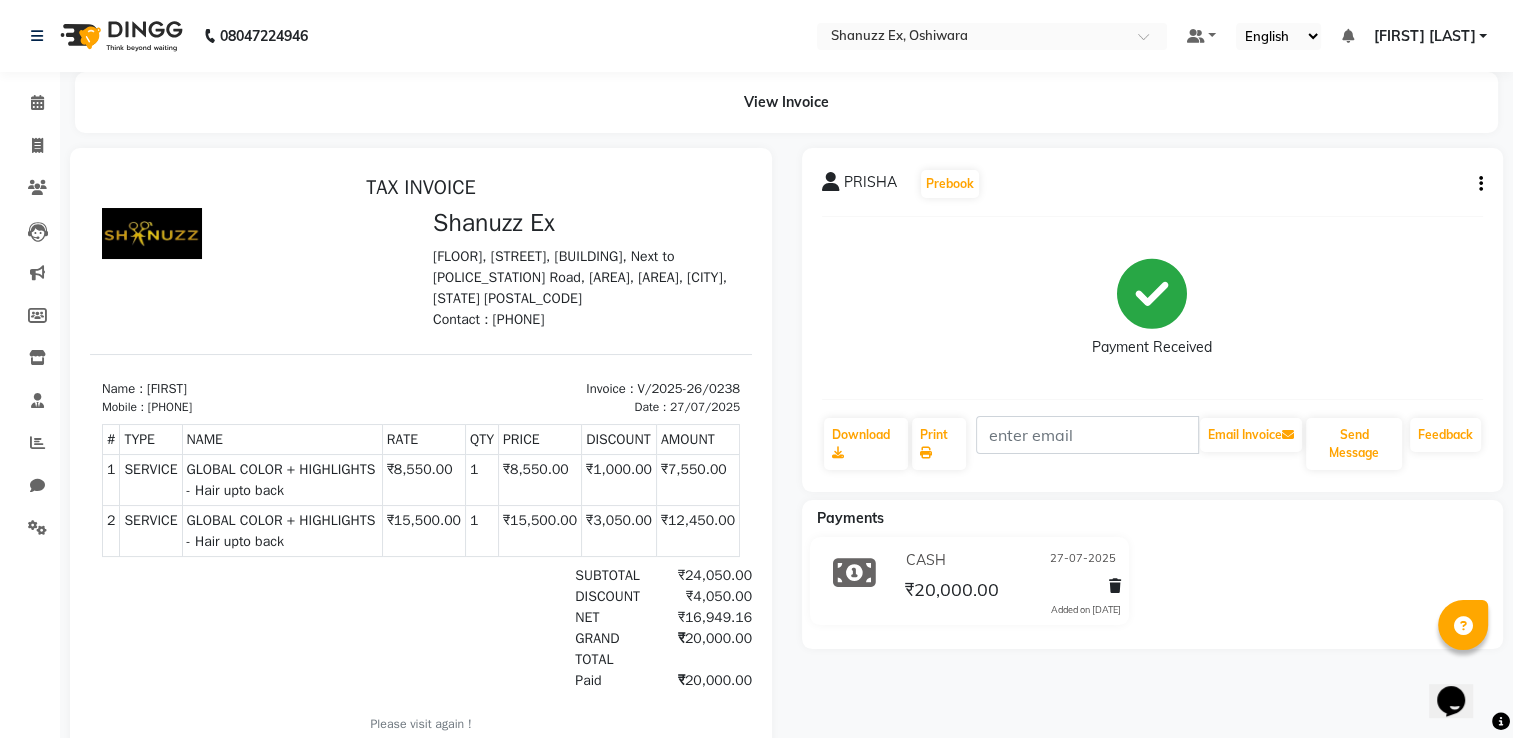 click 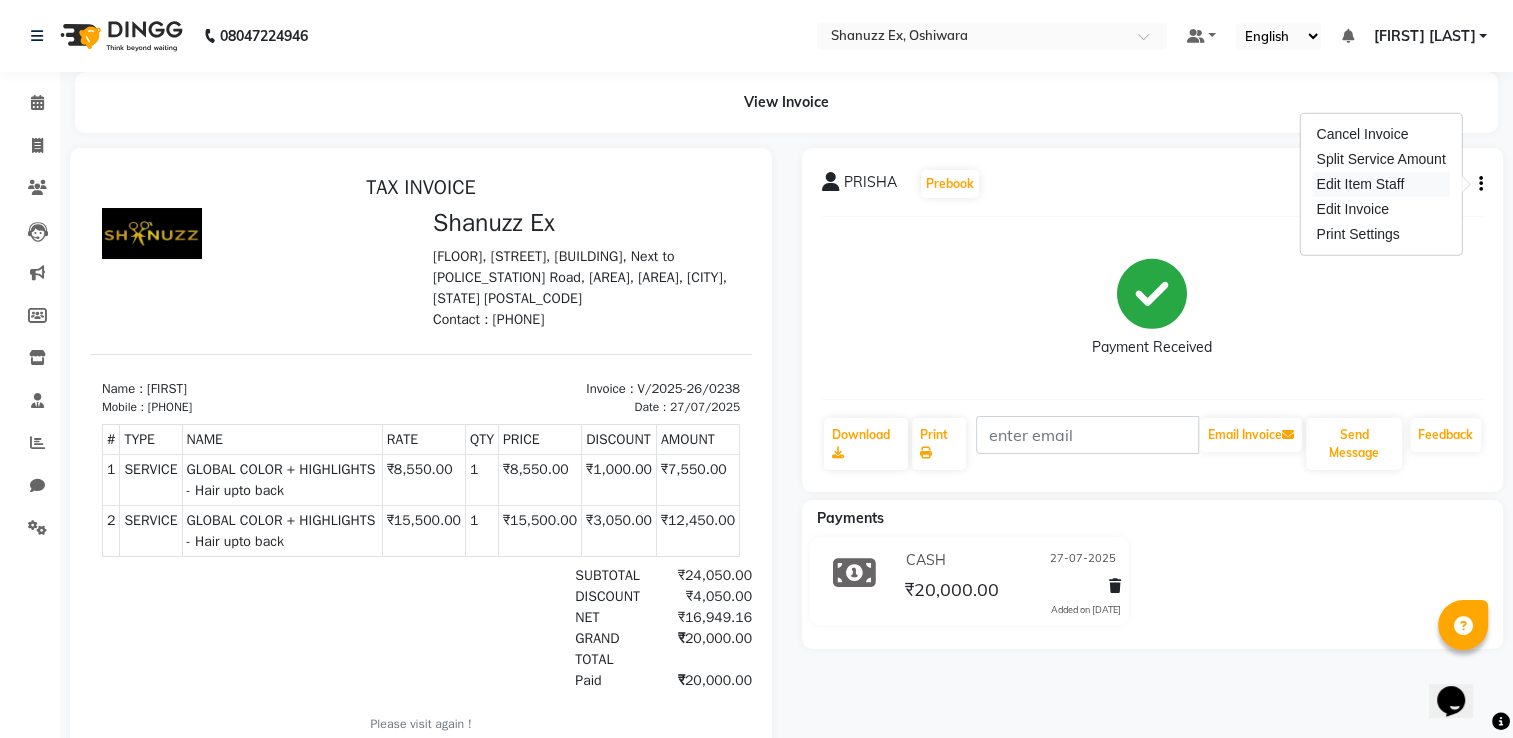 click on "Edit Item Staff" at bounding box center (1380, 184) 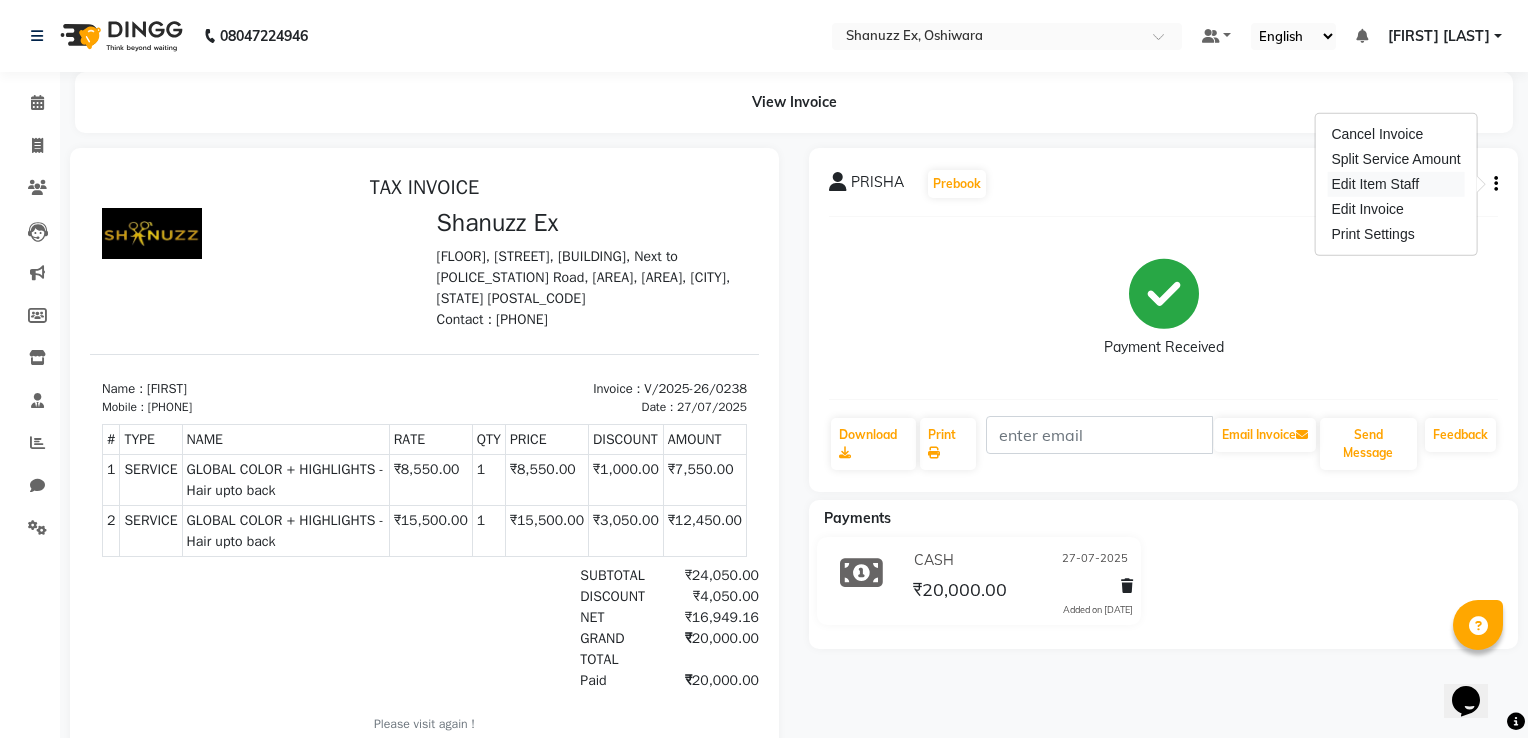 select on "77962" 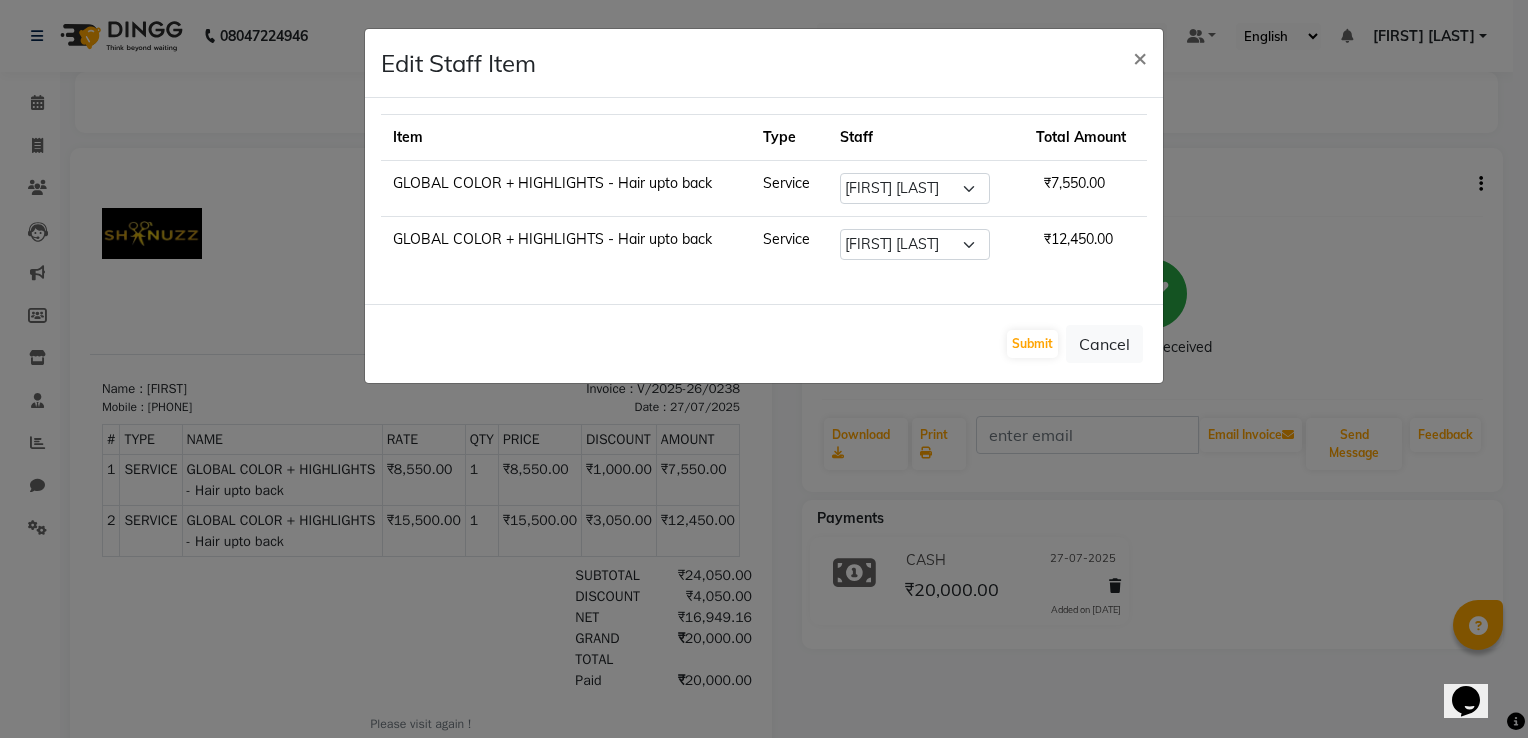 click on "Edit Staff Item  × Item Type Staff Total Amount GLOBAL COLOR + HIGHLIGHTS  - Hair upto back Service Select  ADNAN   afzan   ASMA   DIVESH   Francis    Gufran Mansuri   Harsh   Mohd Faizan   Mohd Imran   Omkar   Osama Patel   Rohan   Salvana Motha   SAM   Shahbaz (D)   Shahne Alam   SHAIREI   Shanu Sir (F)   Shanuzz (Oshiwara)   Shanuzz Salon, Andheri   Siddhi   SUBHASH   Tanishka Panchal   VARSHADA JUVALE   YASH SANANSE  ₹7,550.00 GLOBAL COLOR + HIGHLIGHTS  - Hair upto back Service Select  ADNAN   afzan   ASMA   DIVESH   Francis    Gufran Mansuri   Harsh   Mohd Faizan   Mohd Imran   Omkar   Osama Patel   Rohan   Salvana Motha   SAM   Shahbaz (D)   Shahne Alam   SHAIREI   Shanu Sir (F)   Shanuzz (Oshiwara)   Shanuzz Salon, Andheri   Siddhi   SUBHASH   Tanishka Panchal   VARSHADA JUVALE   YASH SANANSE  ₹12,450.00  Submit   Cancel" 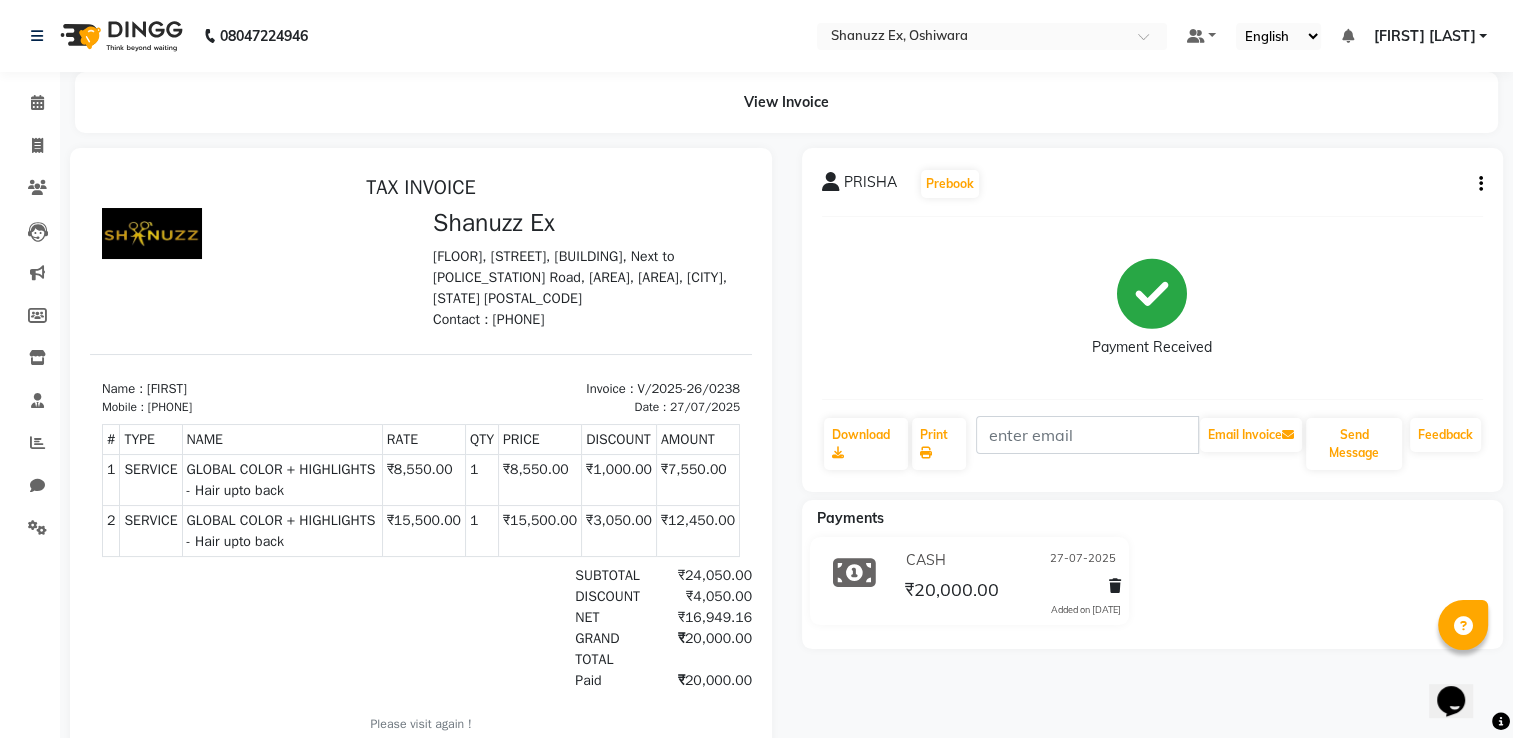click 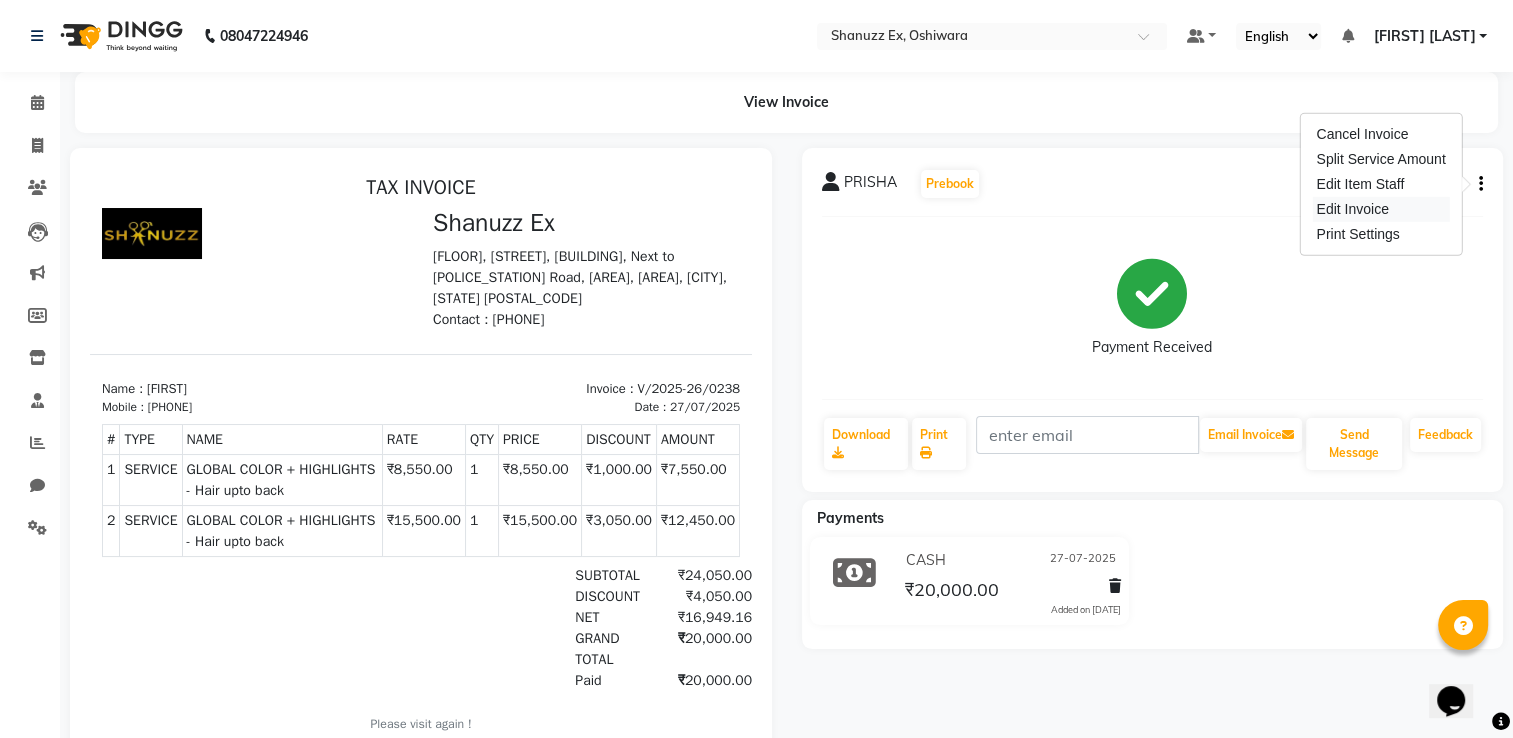 click on "Edit Invoice" at bounding box center [1380, 209] 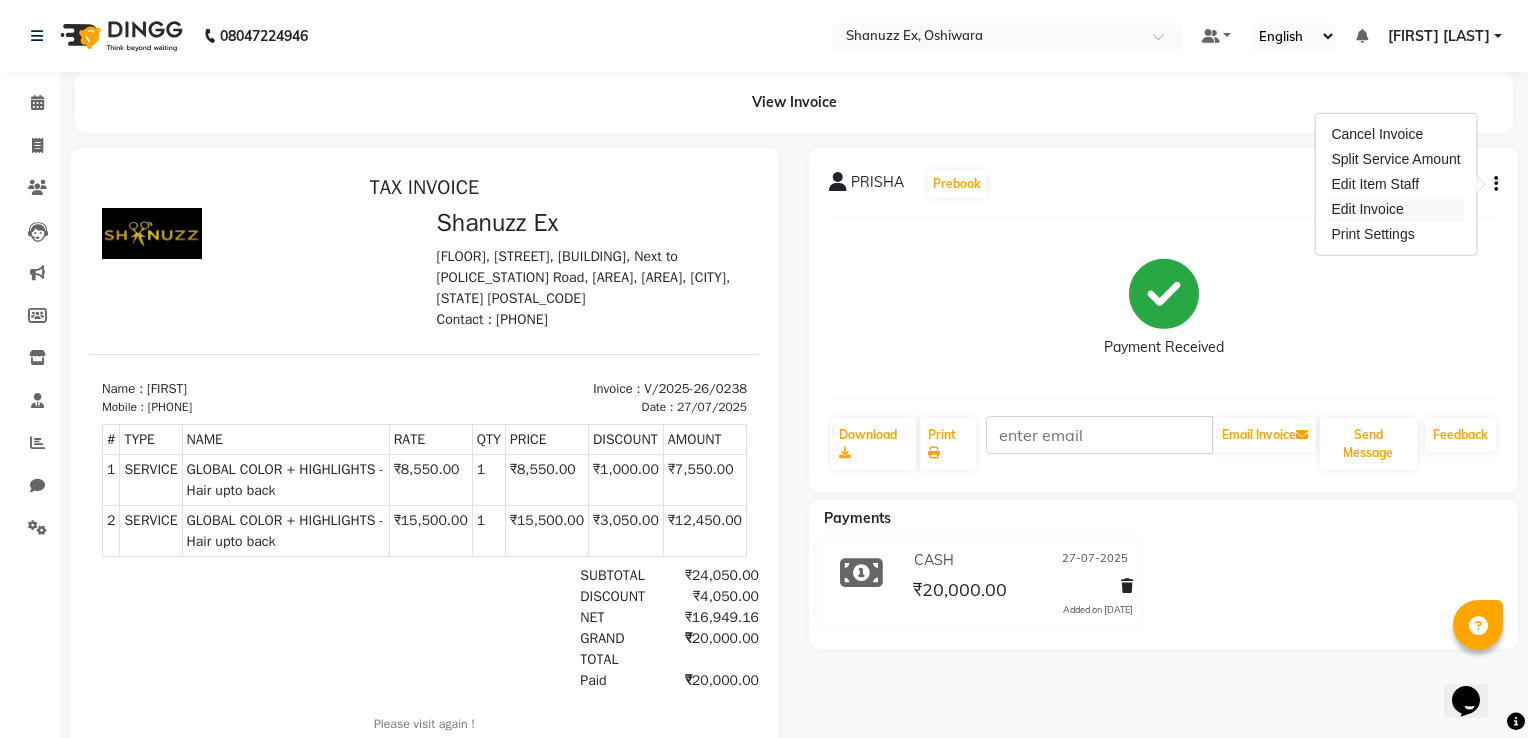 select on "service" 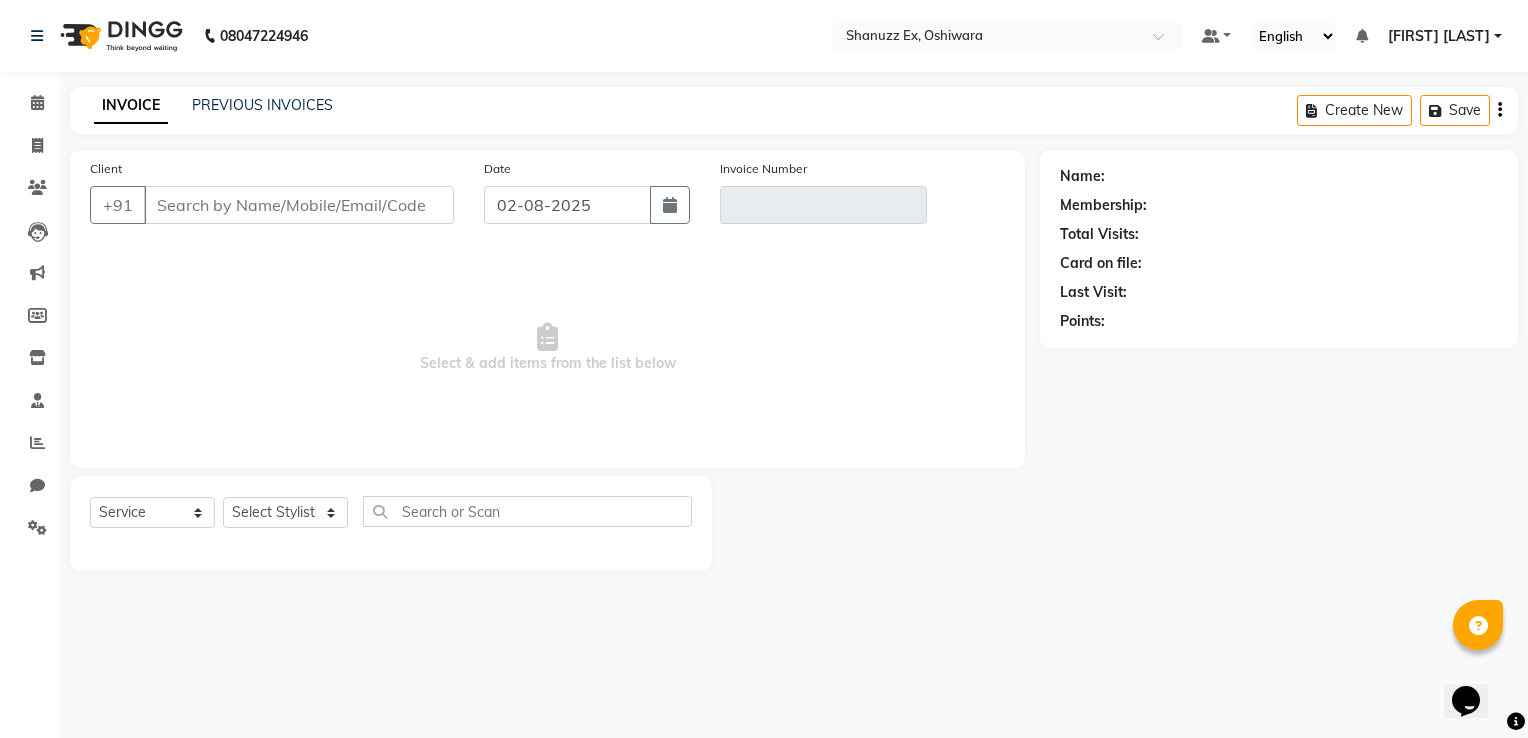 type on "9511137408" 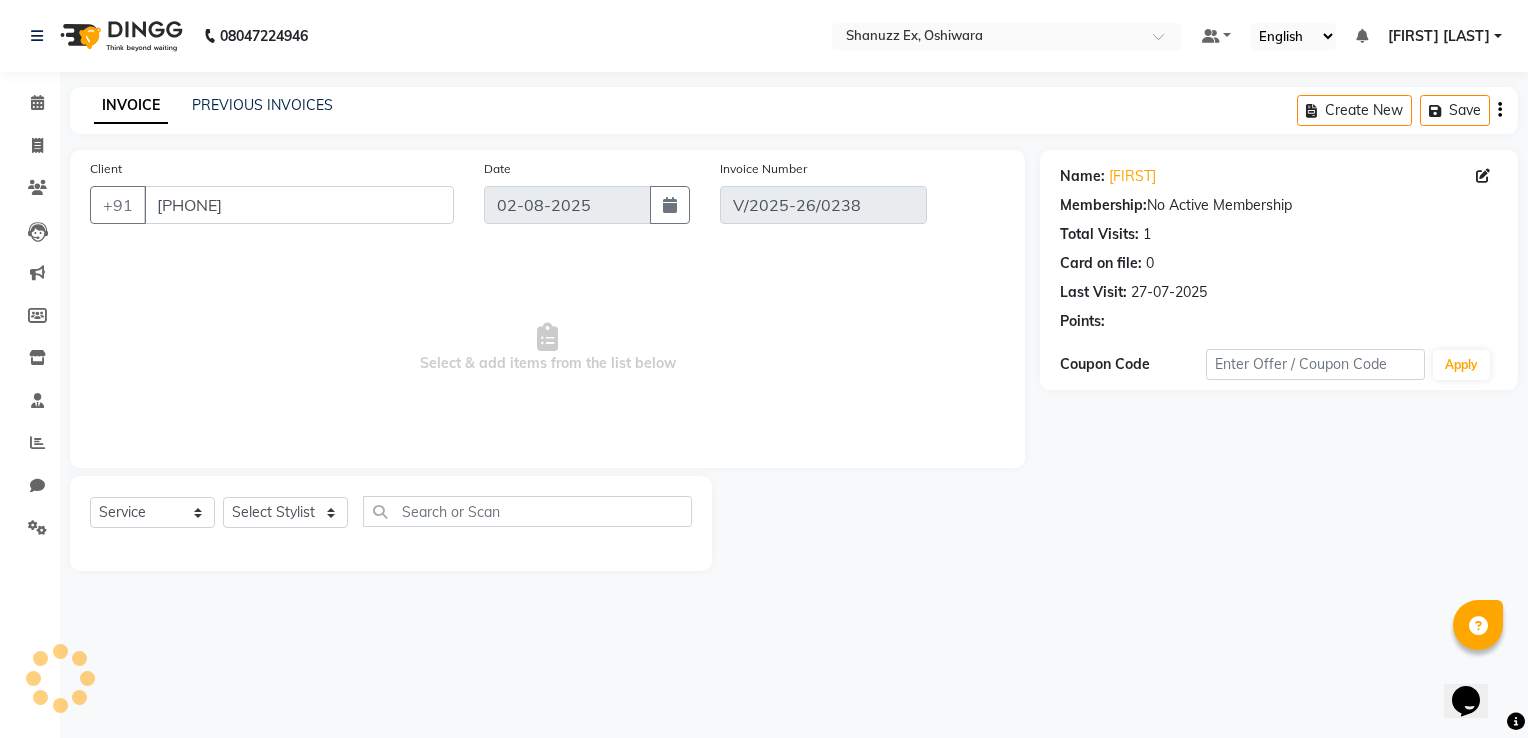 type on "27-07-2025" 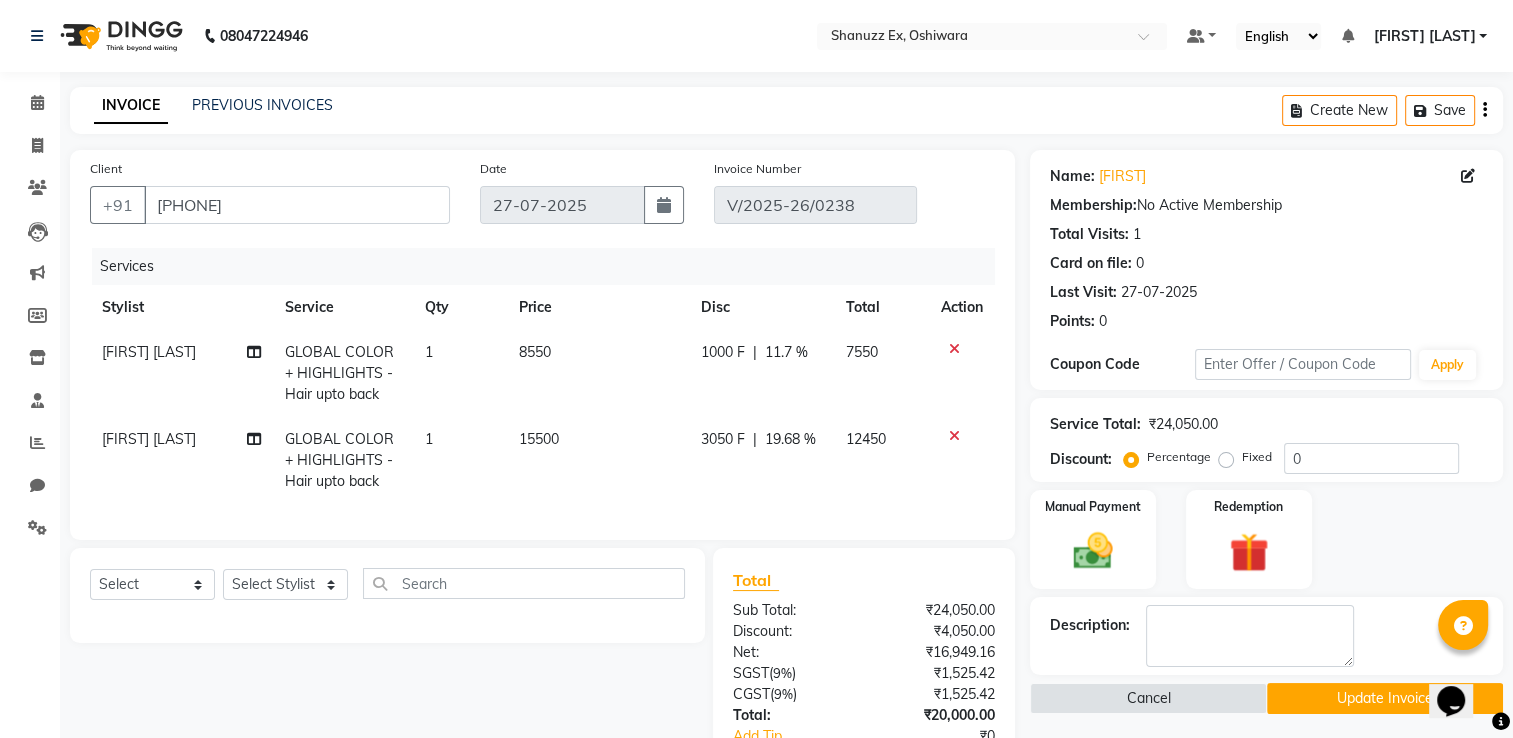 click on "GLOBAL COLOR + HIGHLIGHTS  - Hair upto back" 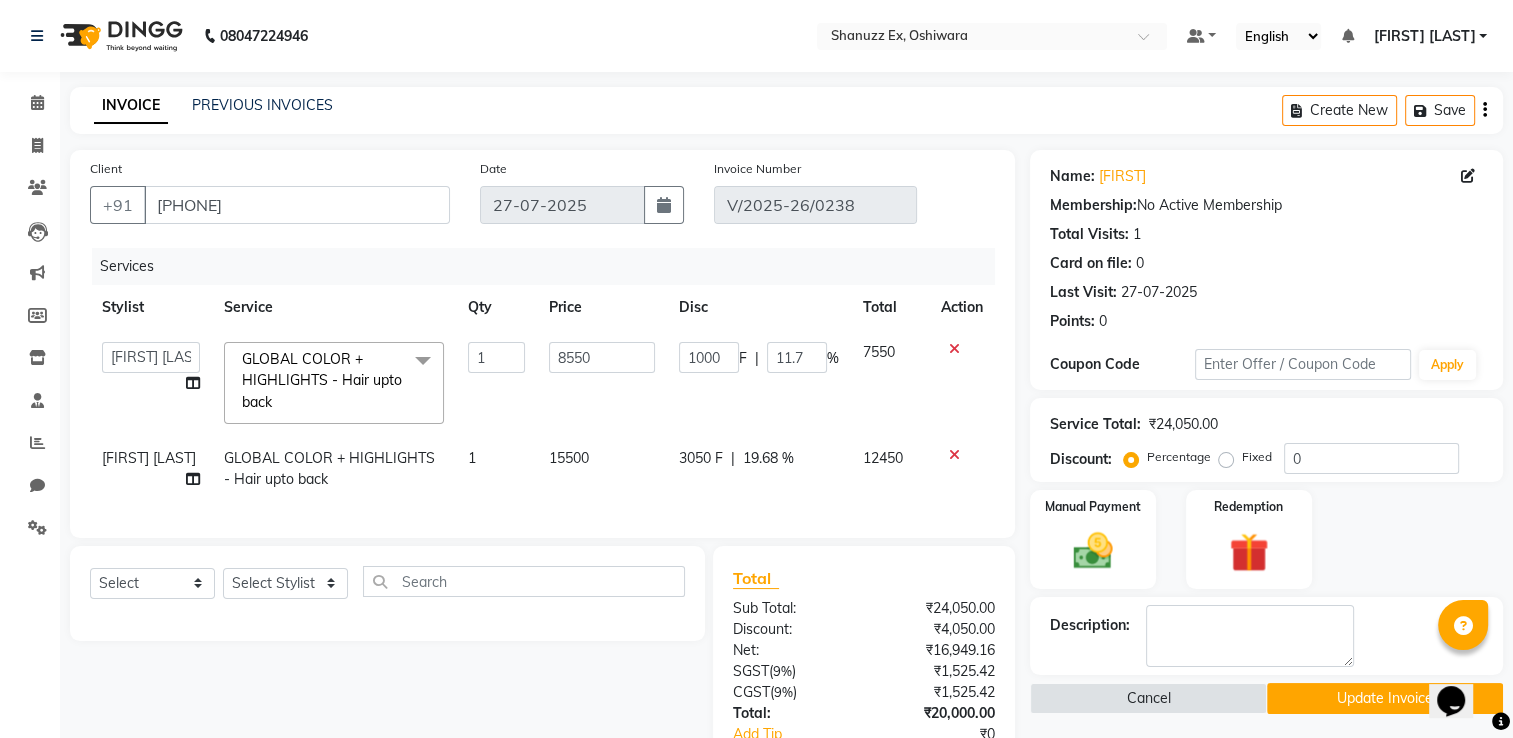 click 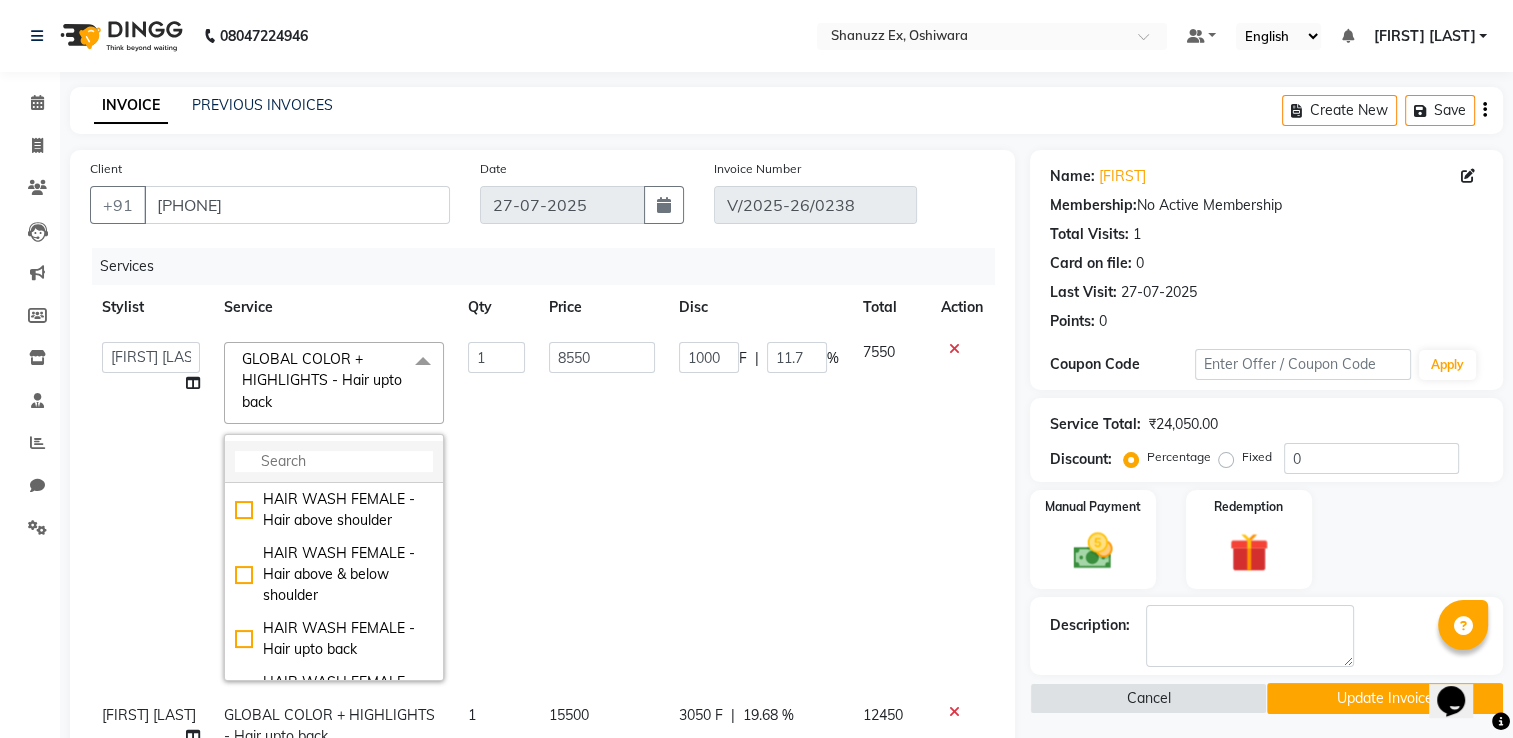 click 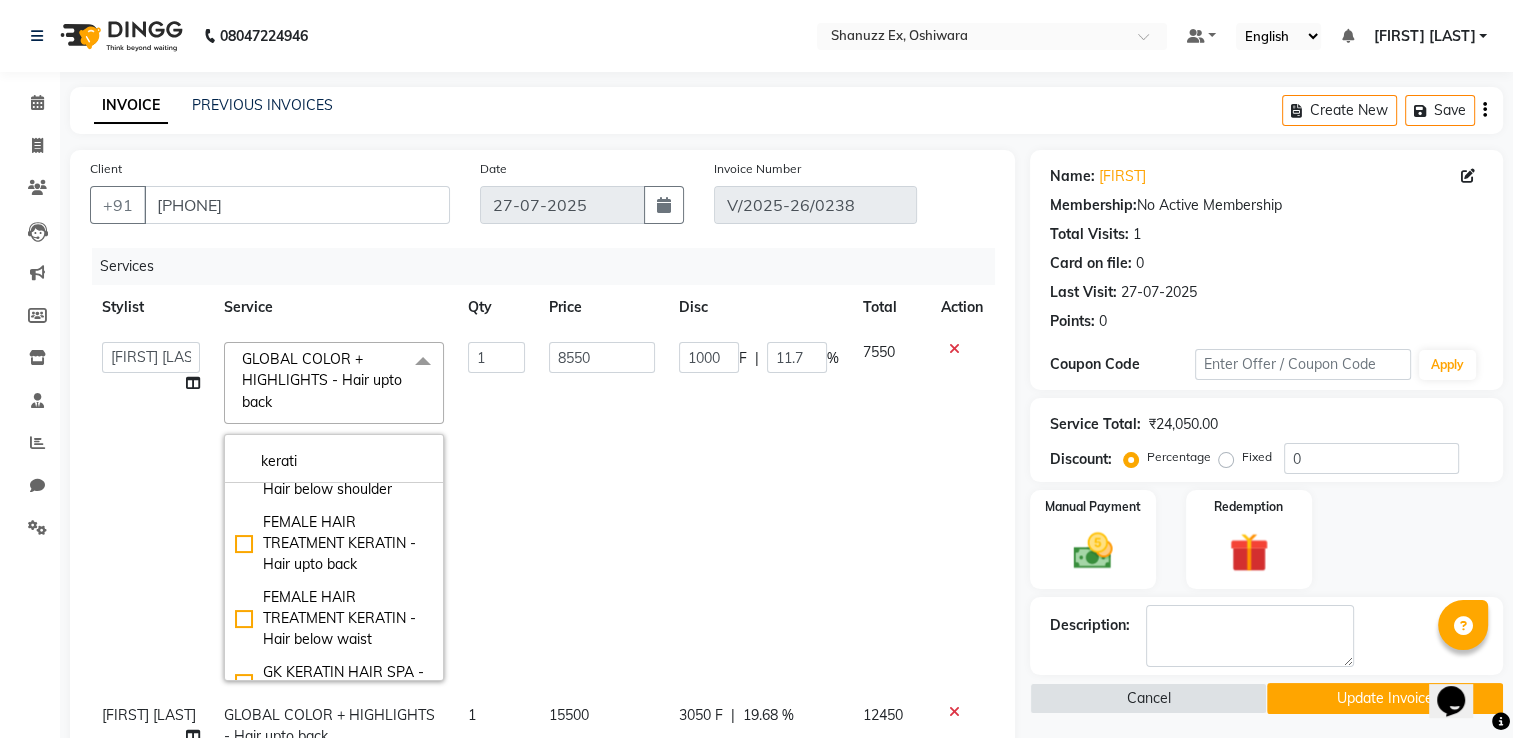 scroll, scrollTop: 244, scrollLeft: 0, axis: vertical 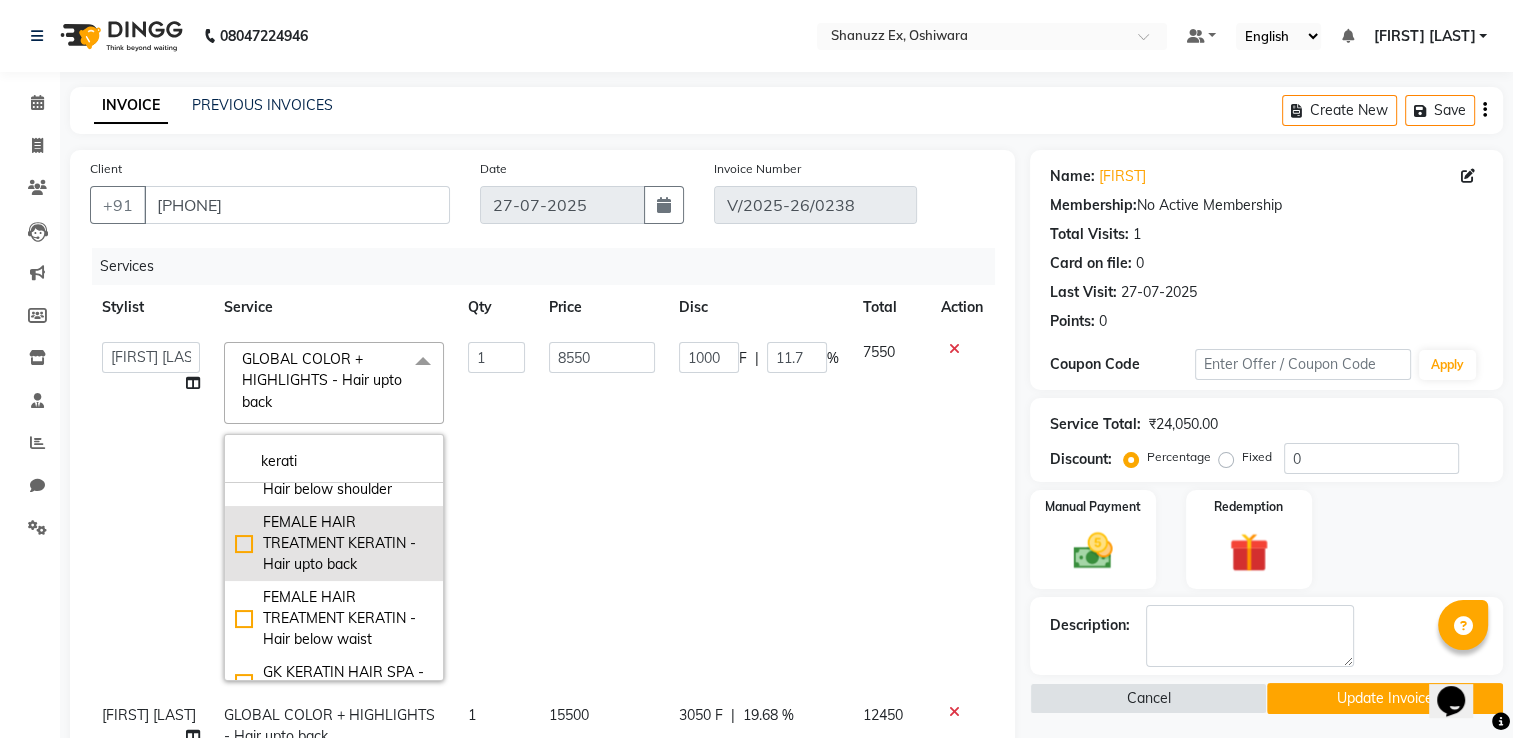 type on "kerati" 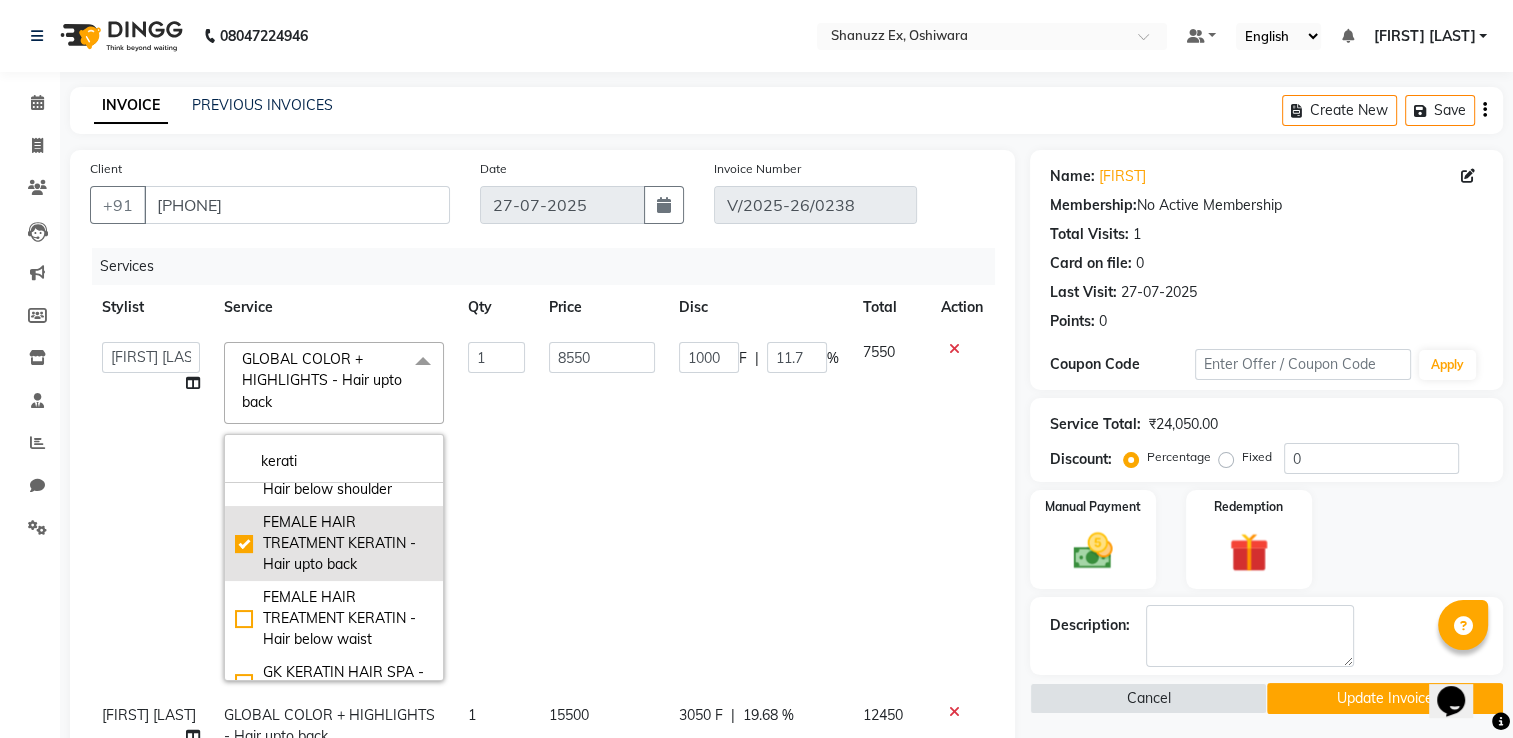 checkbox on "true" 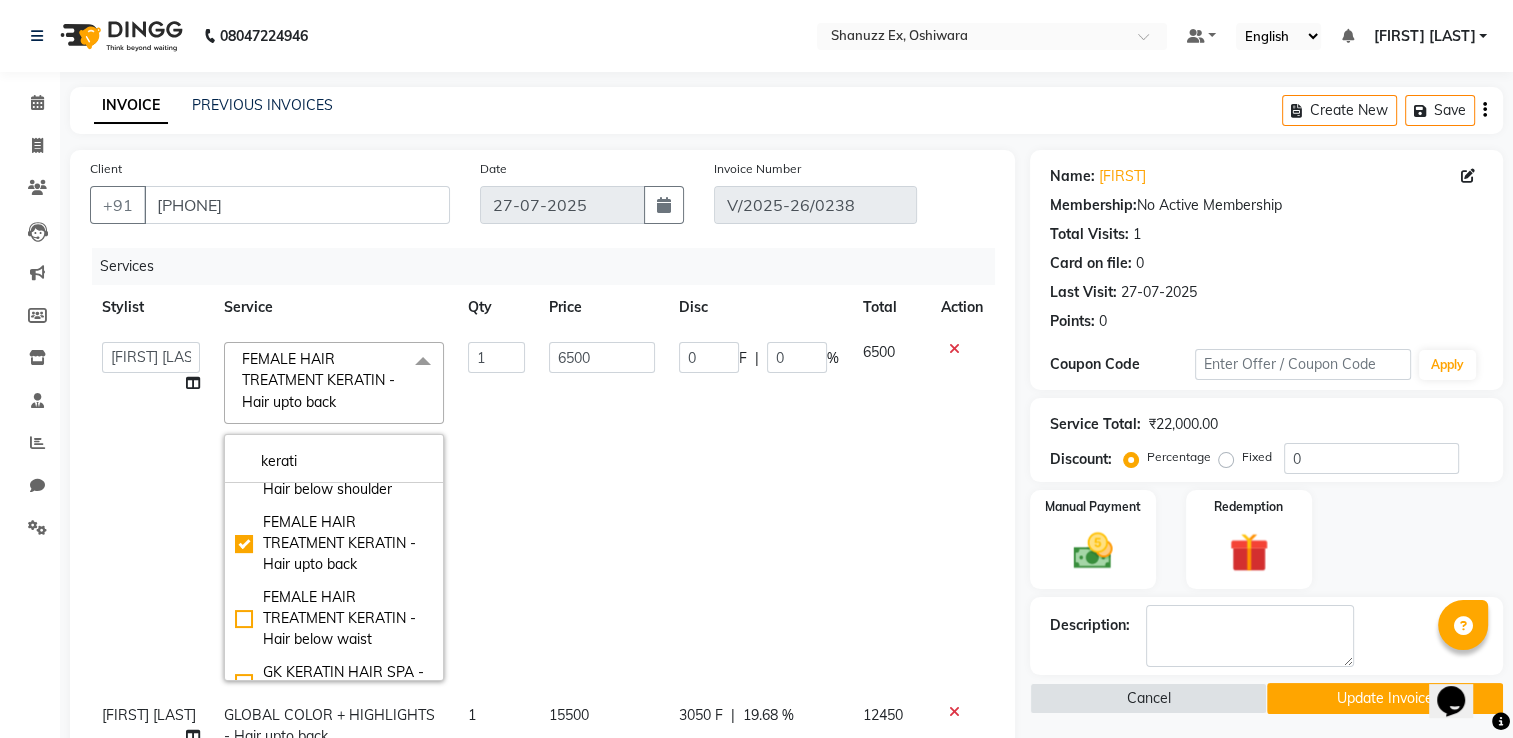 click on "6500" 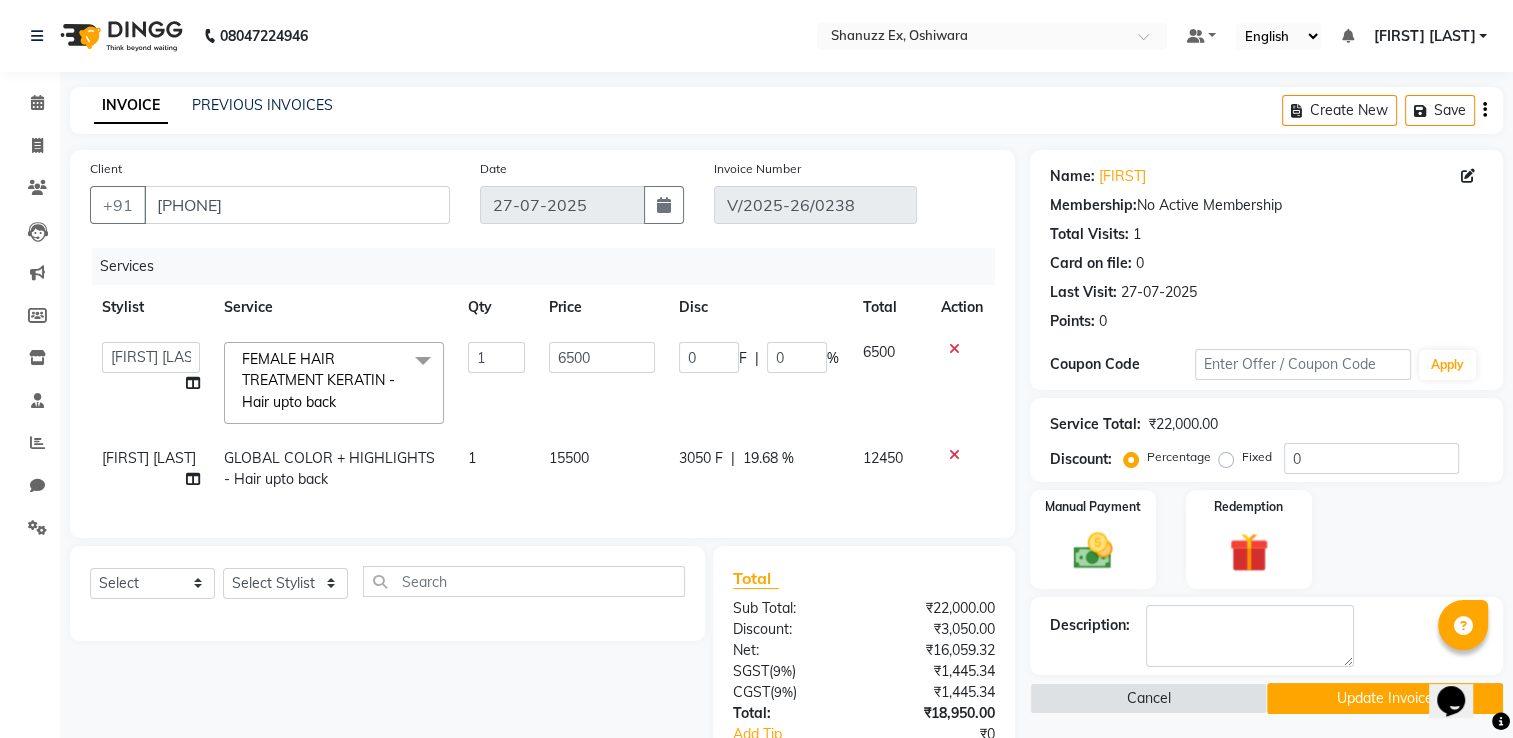 scroll, scrollTop: 235, scrollLeft: 0, axis: vertical 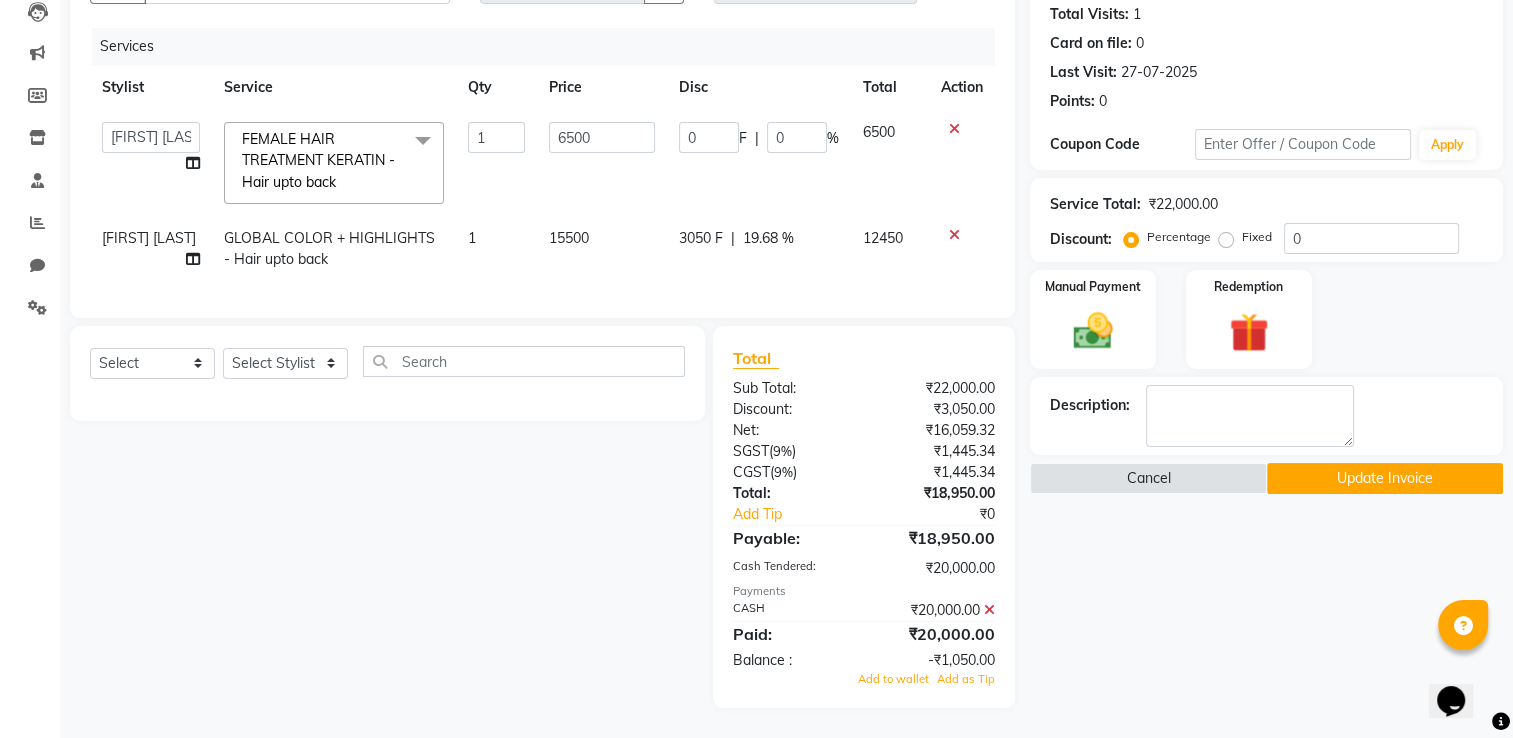 click on "Update Invoice" 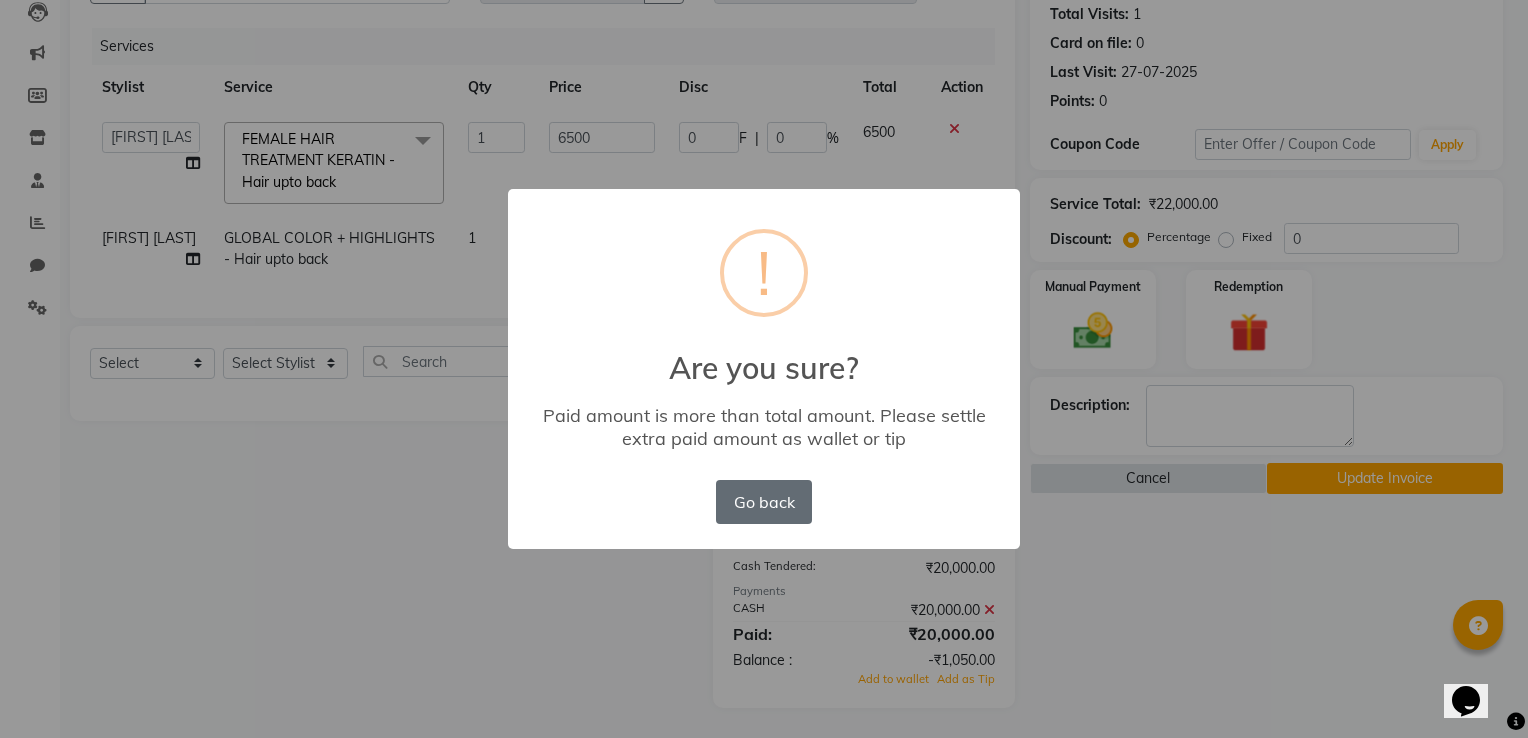 click on "Go back" at bounding box center [764, 502] 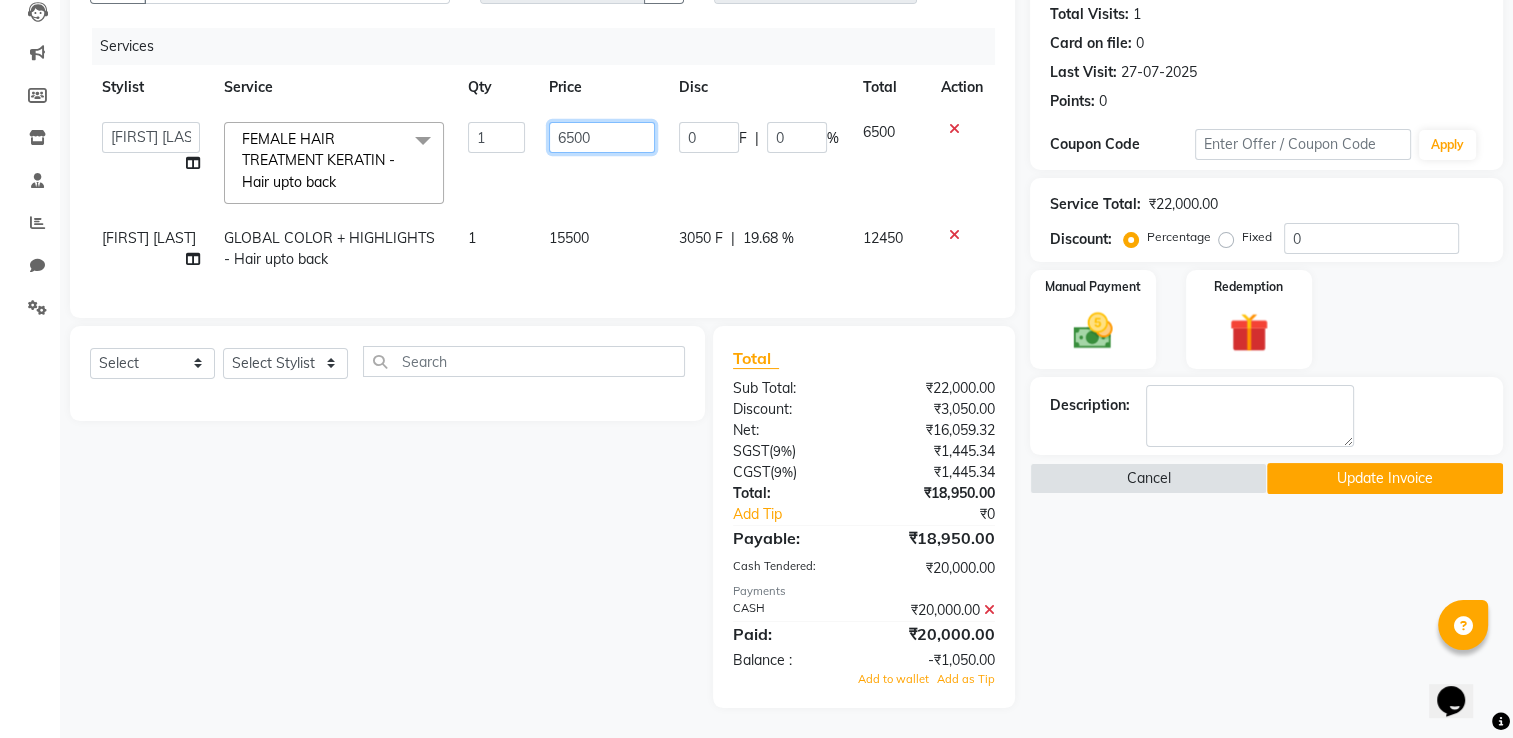 click on "6500" 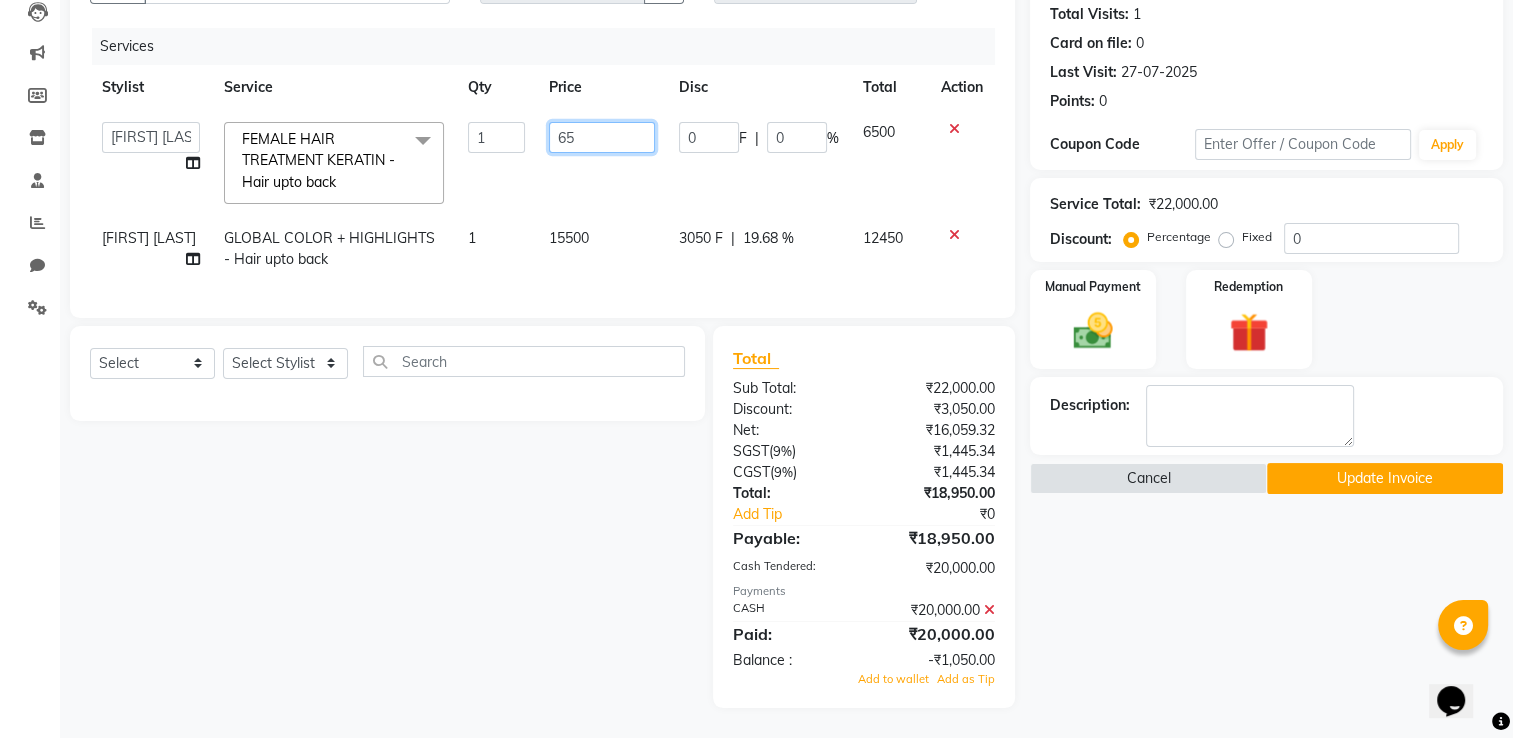 type on "6" 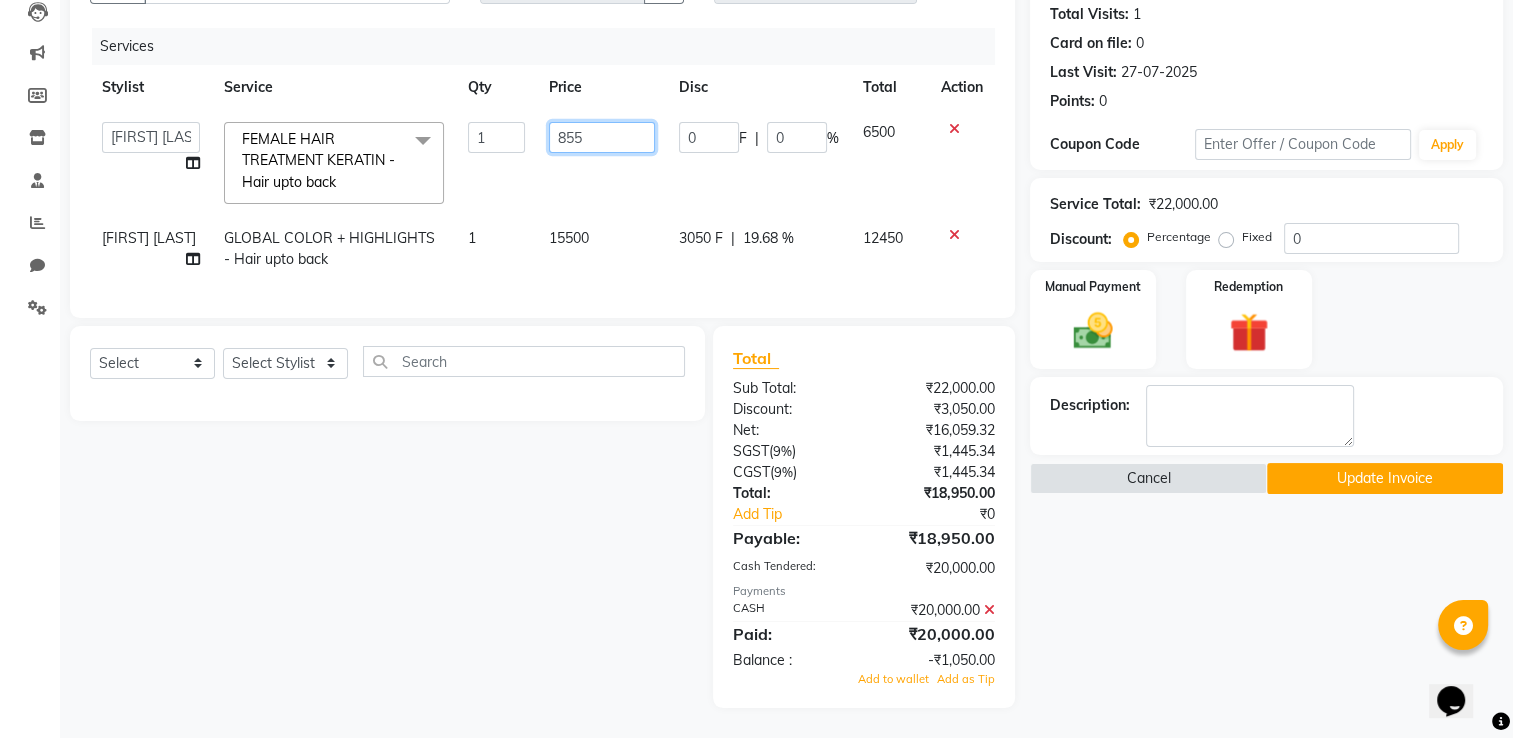 type on "8550" 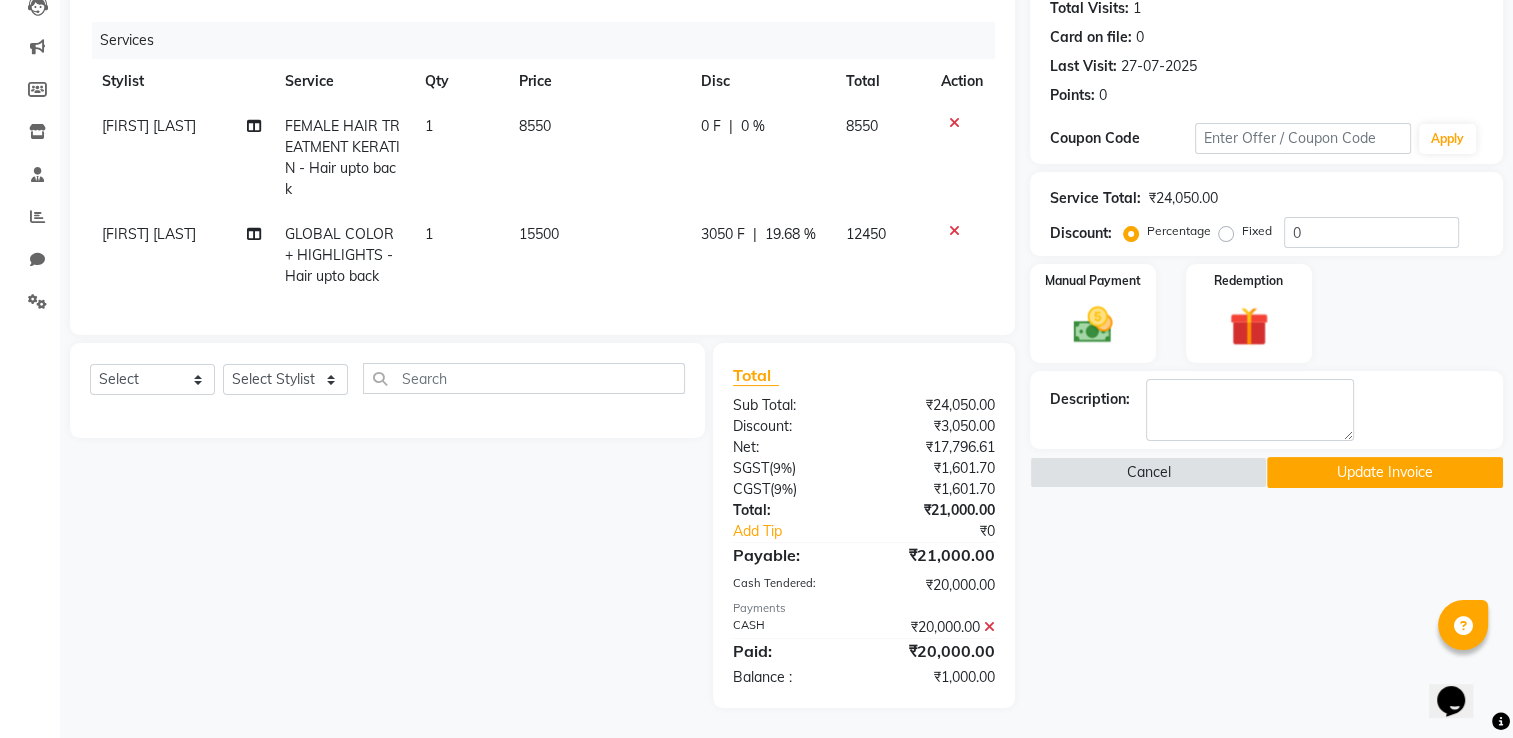 click on "8550" 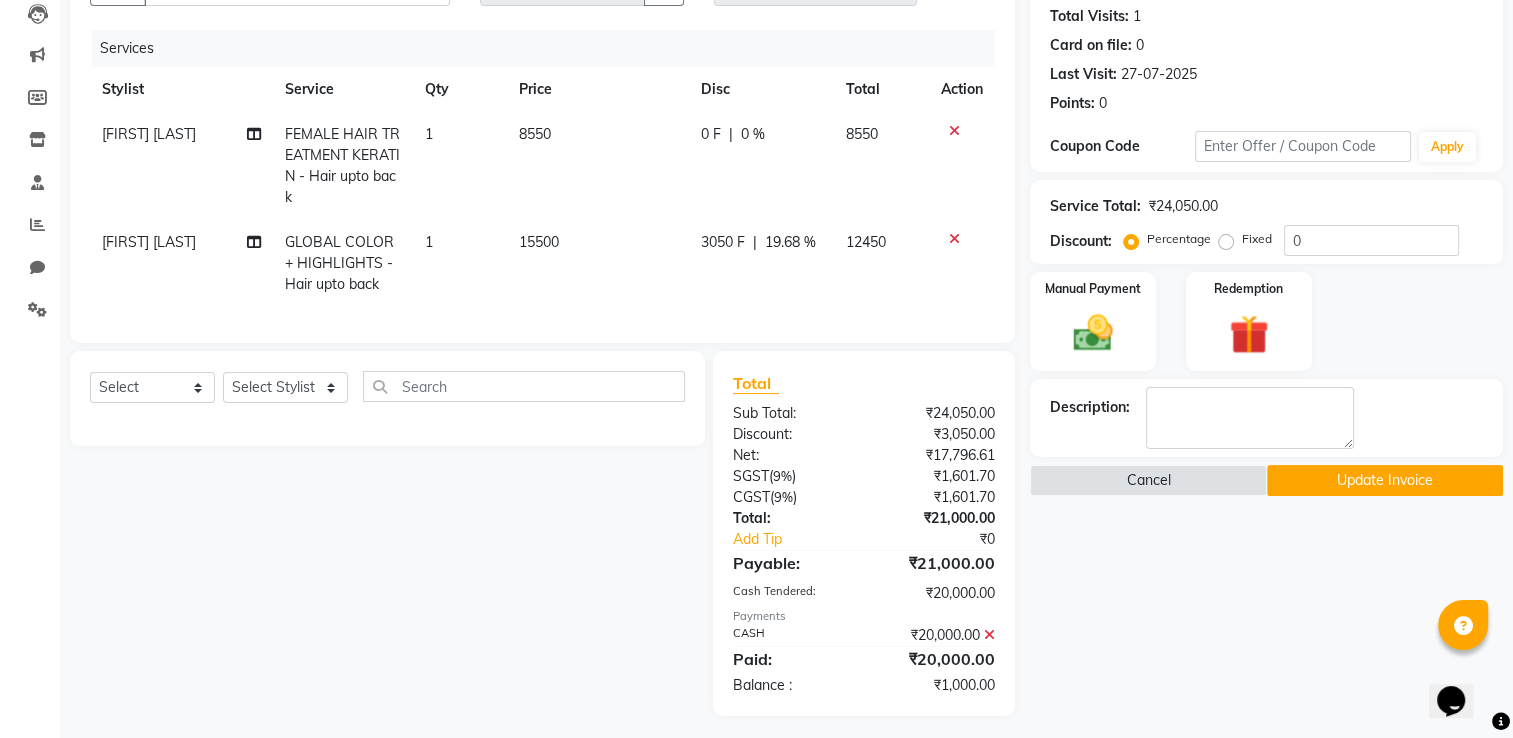 select on "77962" 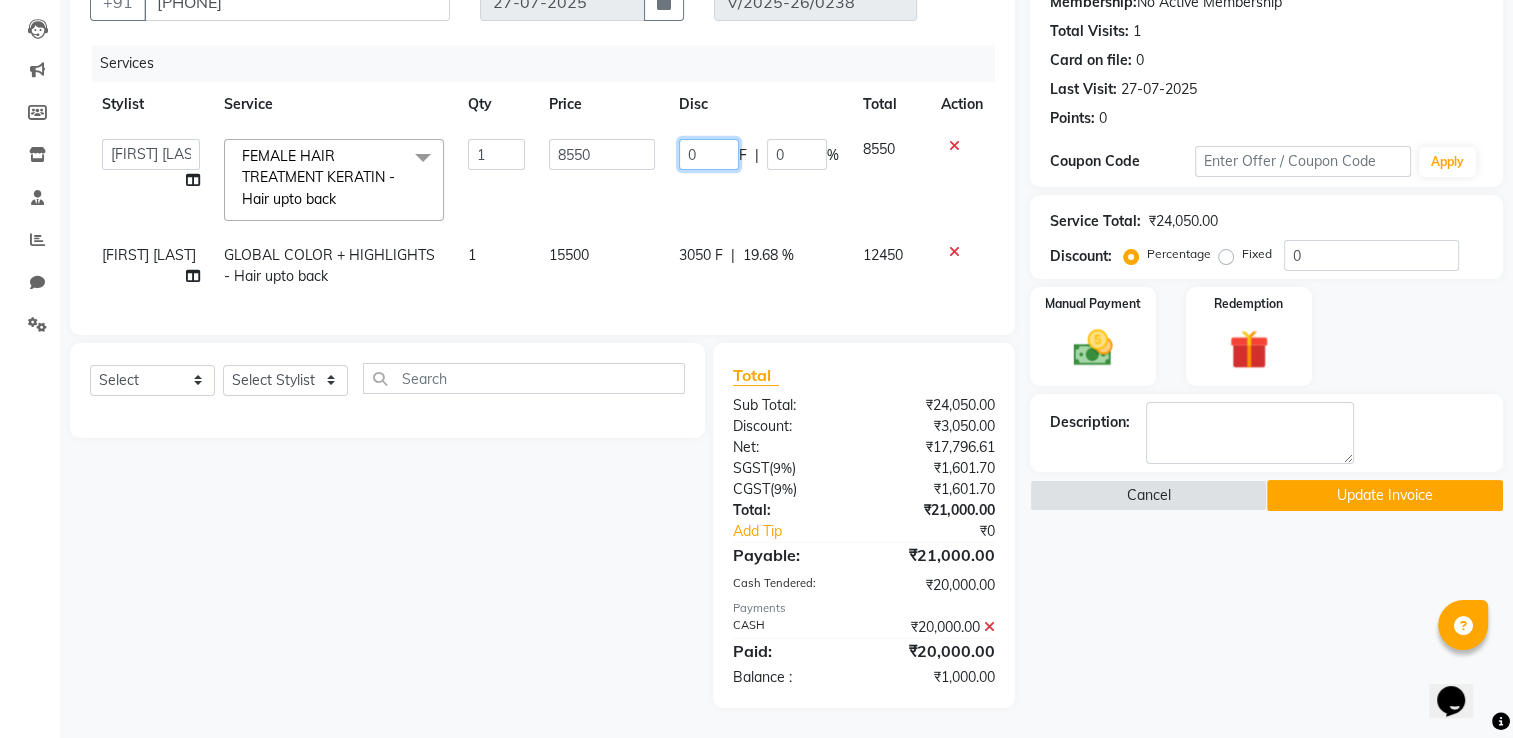 click on "0" 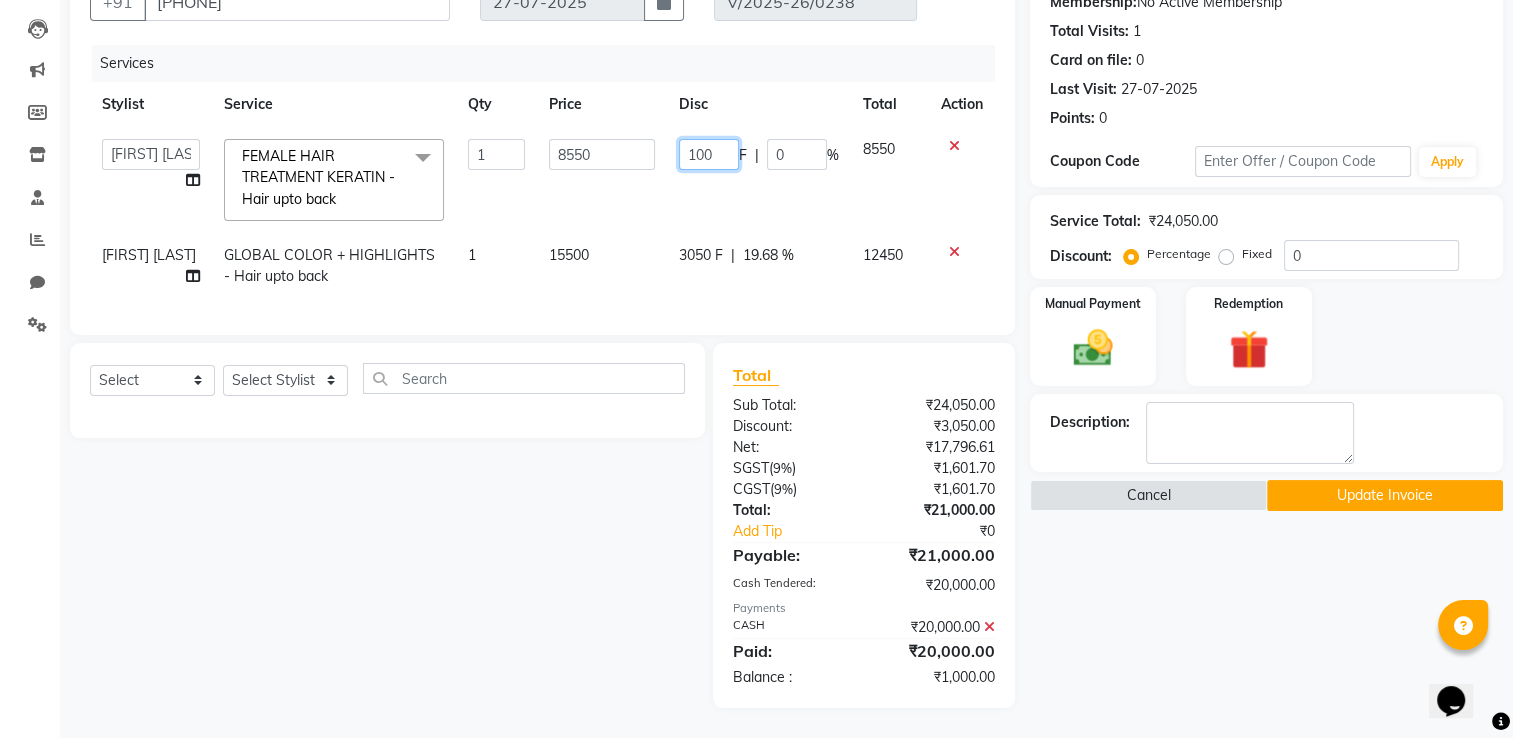 type on "1000" 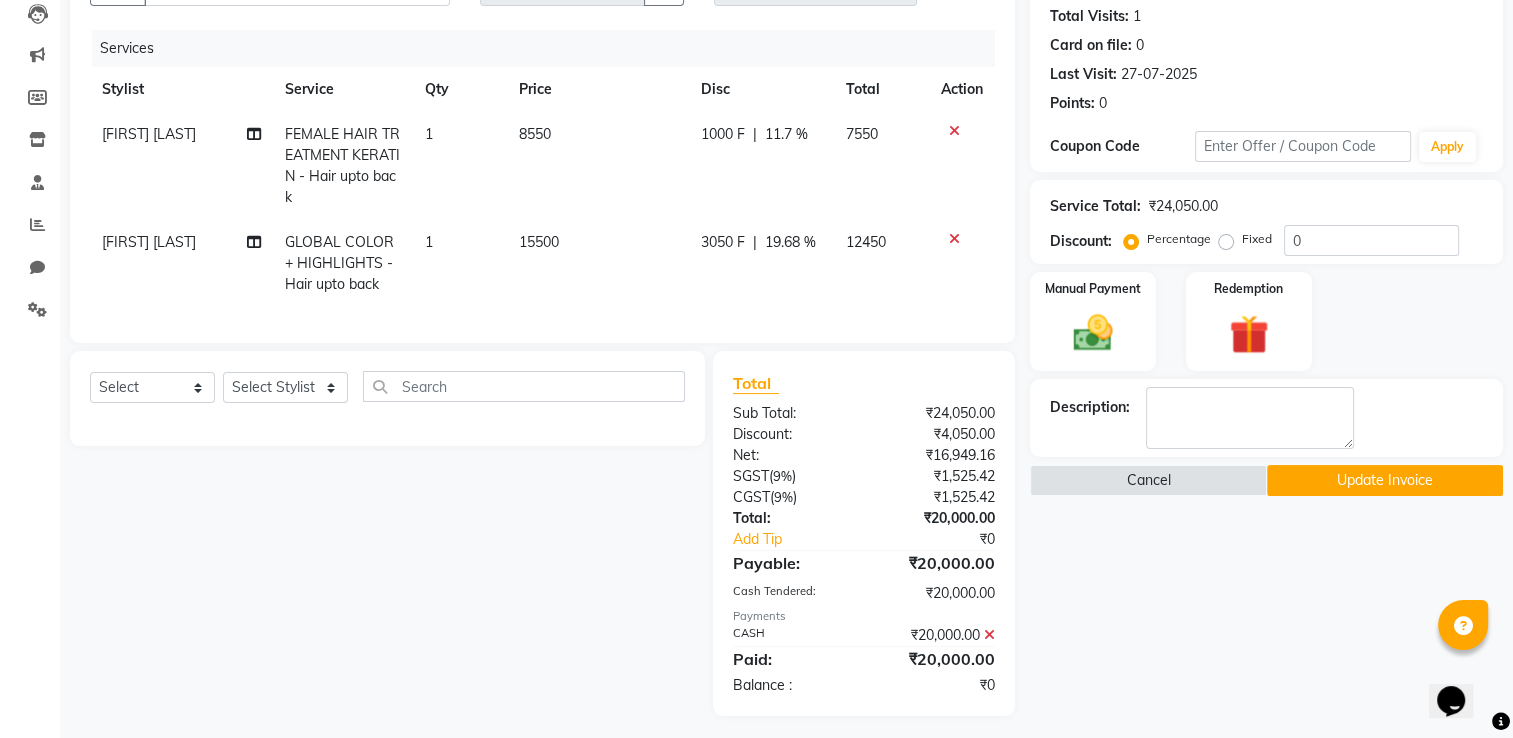 click on "1000 F | 11.7 %" 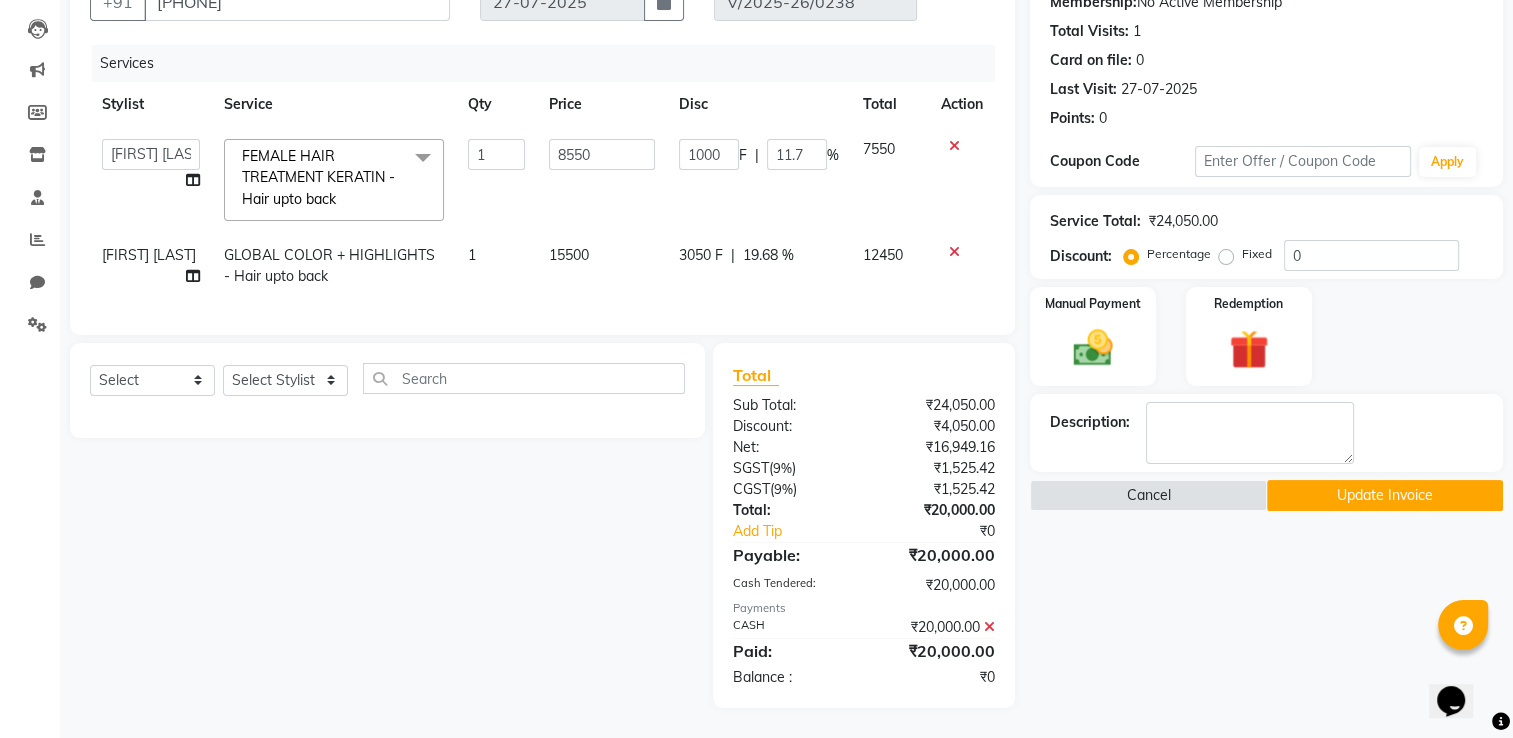 click on "Update Invoice" 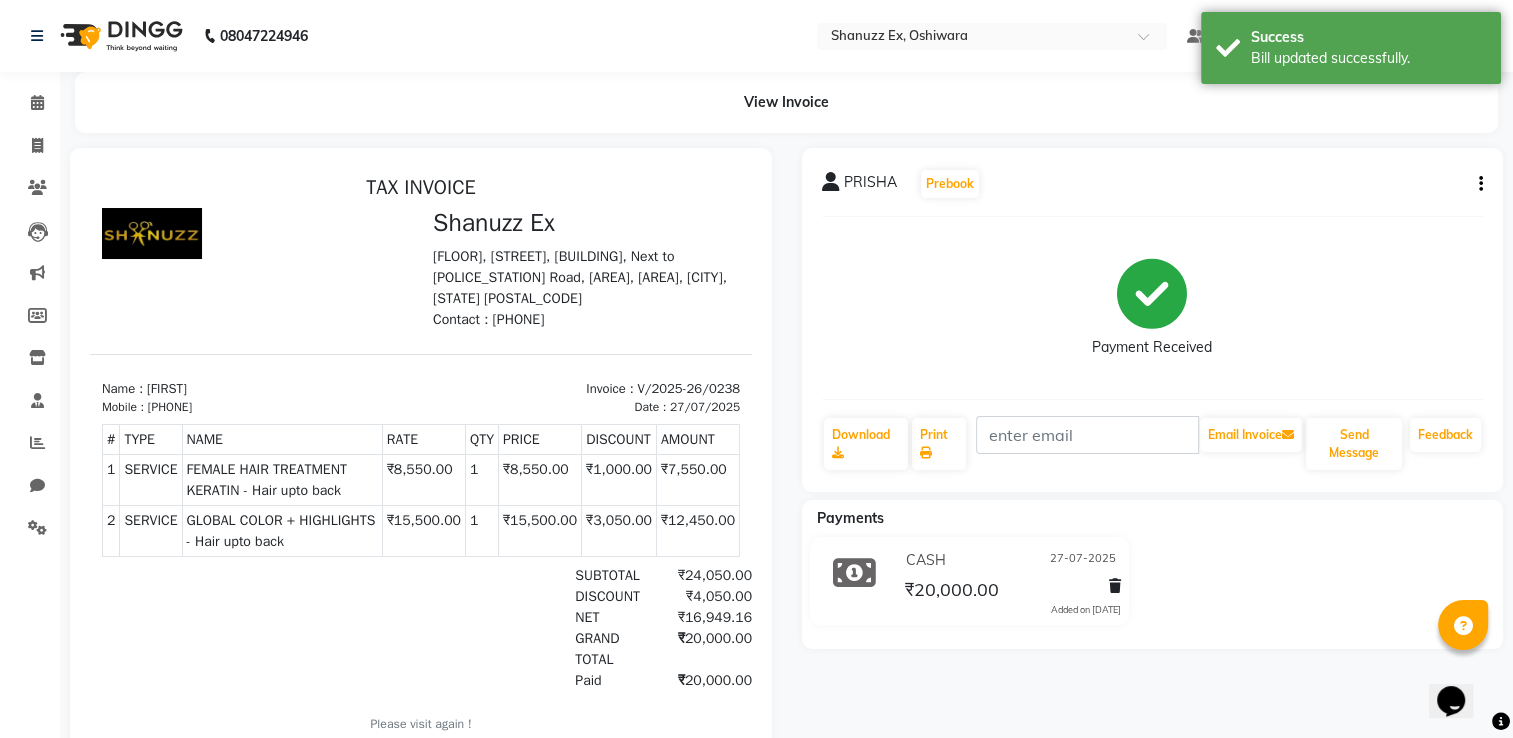 scroll, scrollTop: 0, scrollLeft: 0, axis: both 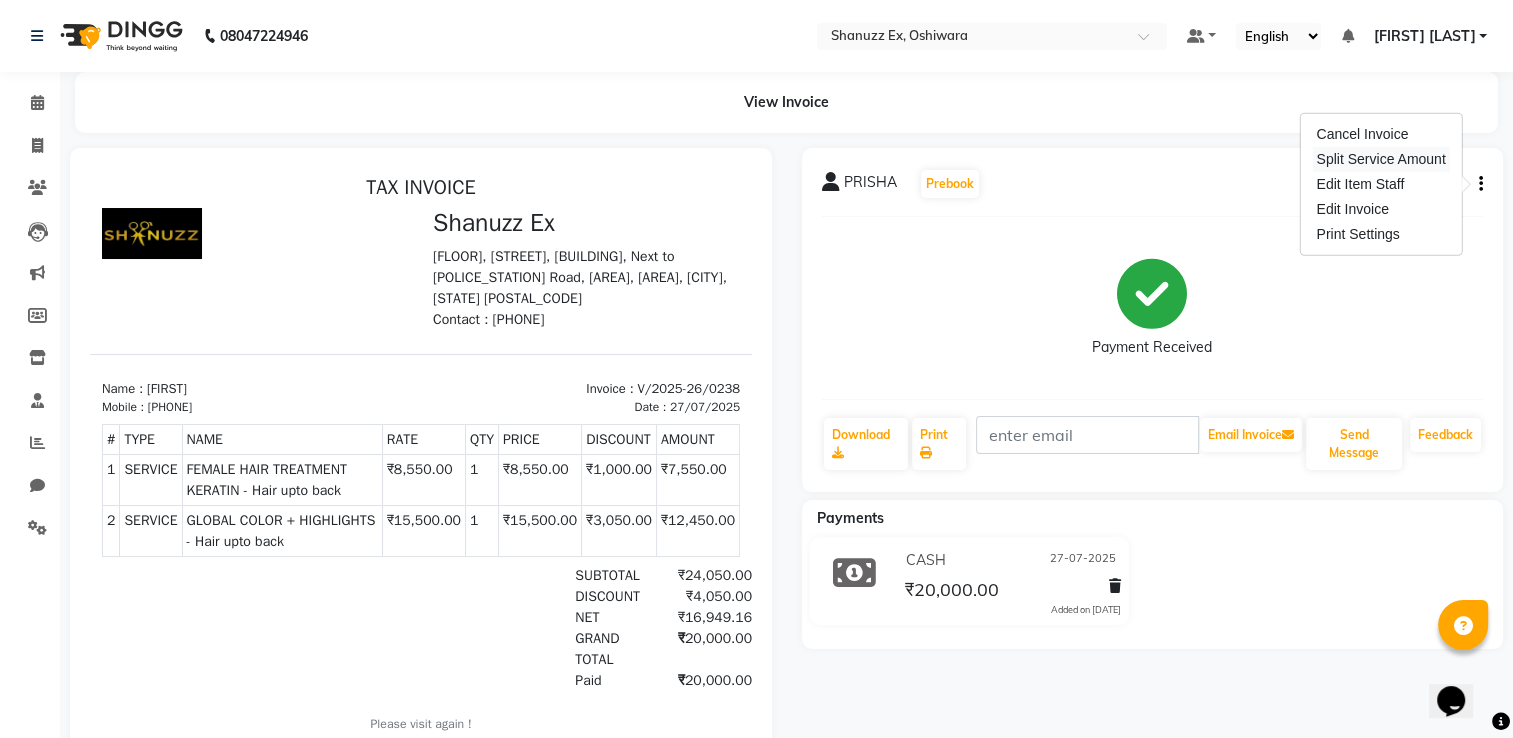 click on "Split Service Amount" at bounding box center (1380, 159) 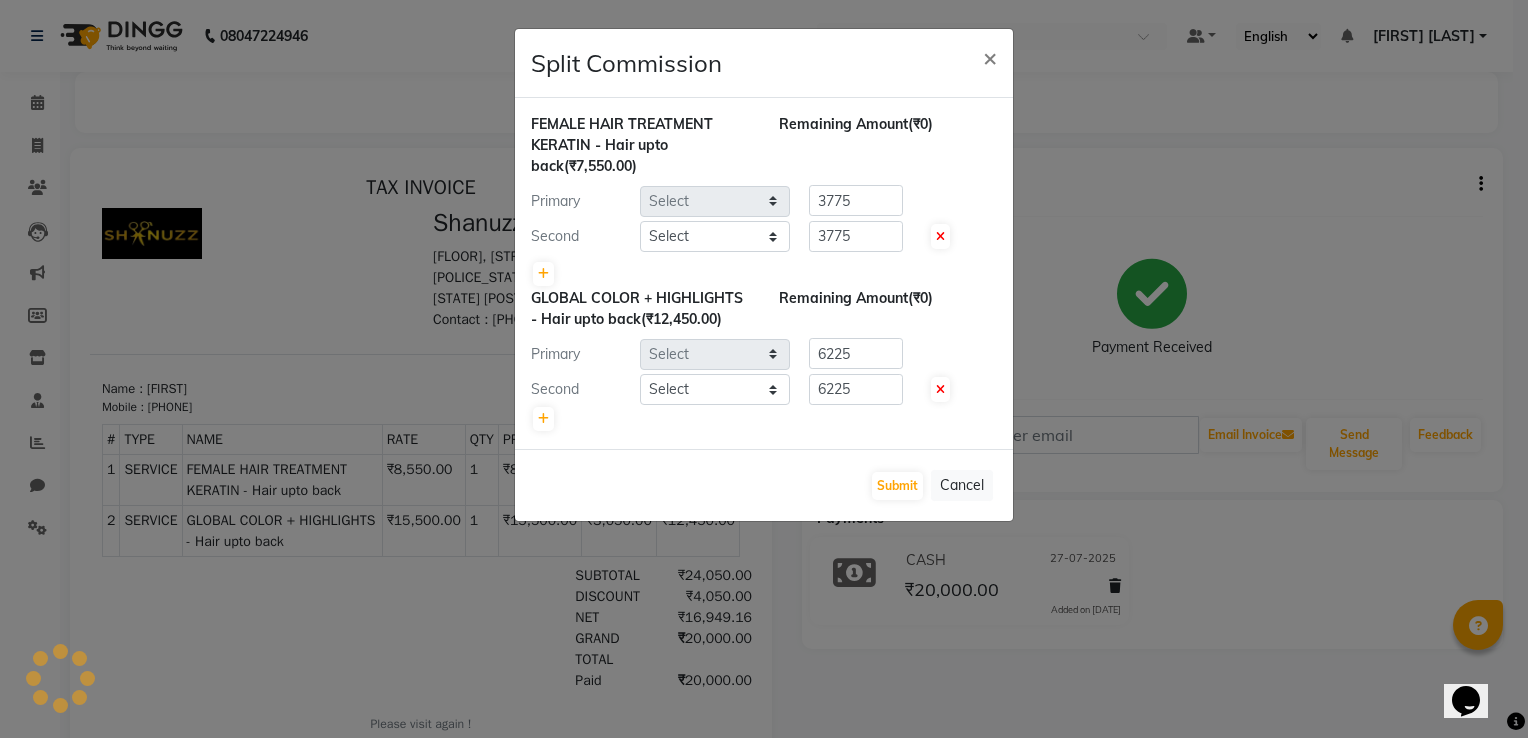 select on "77962" 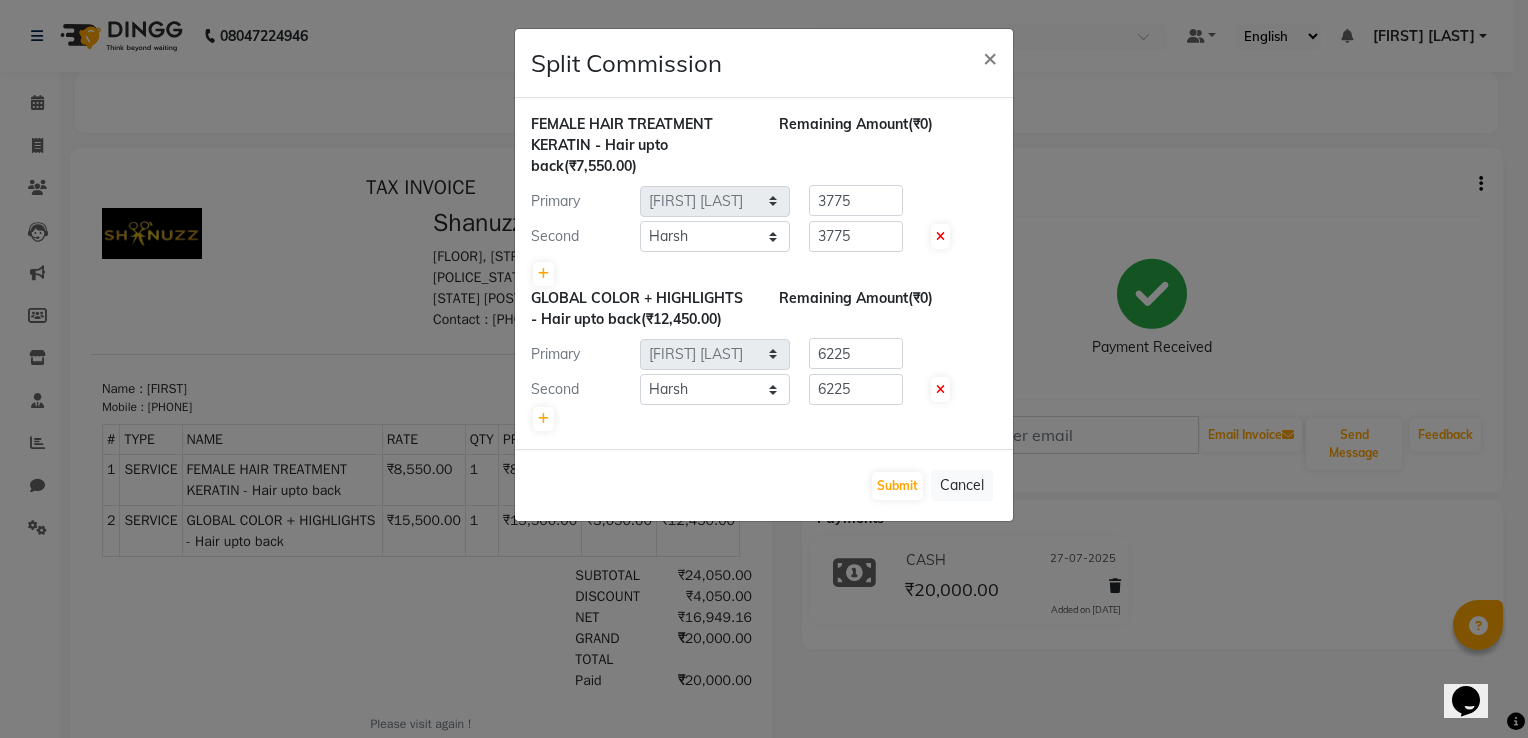 click on "Split Commission × FEMALE HAIR TREATMENT KERATIN - Hair upto back  (₹7,550.00) Remaining Amount  (₹0) Primary Select  ADNAN   afzan   ASMA   DIVESH   Francis    Gufran Mansuri   Harsh   Mohd Faizan   Mohd Imran   Omkar   Osama Patel   Rohan   Salvana Motha   SAM   Shahbaz (D)   Shahne Alam   SHAIREI   Shanu Sir (F)   Shanuzz (Oshiwara)   Shanuzz Salon, Andheri   Siddhi   SUBHASH   Tanishka Panchal   VARSHADA JUVALE   YASH SANANSE  3775 Second Select  ADNAN   afzan   ASMA   DIVESH   Francis    Gufran Mansuri   Harsh   Mohd Faizan   Mohd Imran   Omkar   Osama Patel   Rohan   Salvana Motha   SAM   Shahbaz (D)   Shahne Alam   SHAIREI   Shanu Sir (F)   Shanuzz (Oshiwara)   Shanuzz Salon, Andheri   Siddhi   SUBHASH   Tanishka Panchal   VARSHADA JUVALE   YASH SANANSE  3775 GLOBAL COLOR + HIGHLIGHTS  - Hair upto back  (₹12,450.00) Remaining Amount  (₹0) Primary Select  ADNAN   afzan   ASMA   DIVESH   Francis    Gufran Mansuri   Harsh   Mohd Faizan   Mohd Imran   Omkar   Osama Patel   Rohan   Salvana Motha" 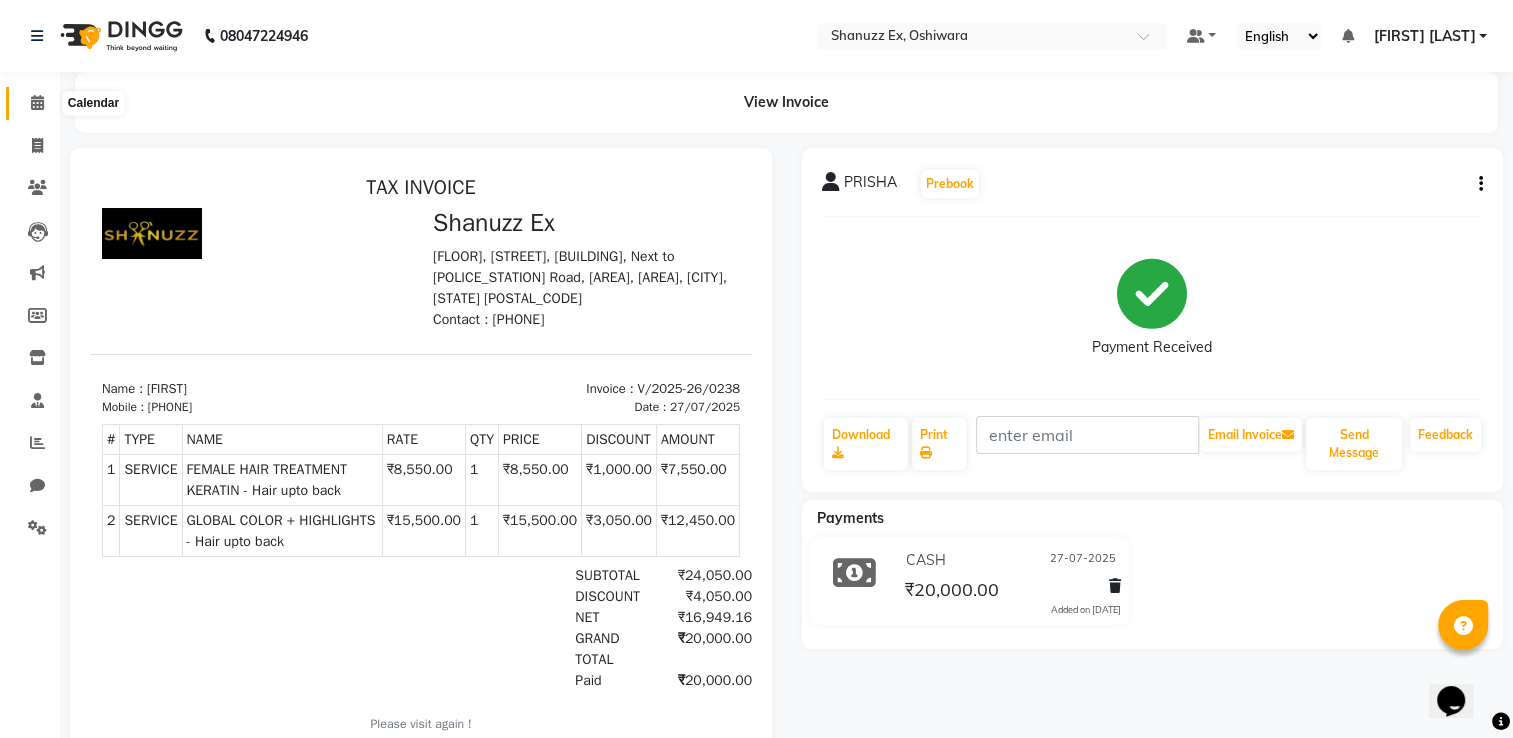 click 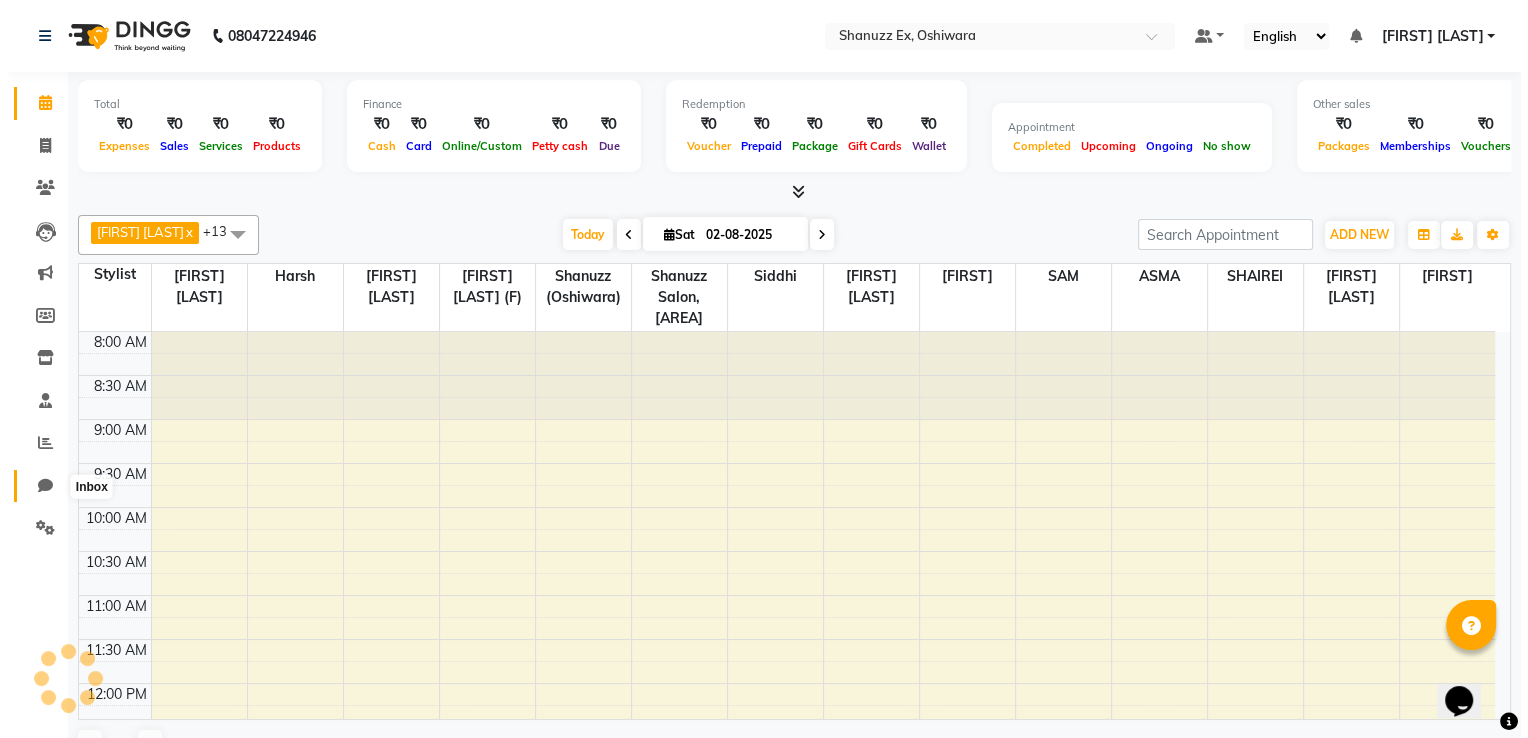 scroll, scrollTop: 783, scrollLeft: 0, axis: vertical 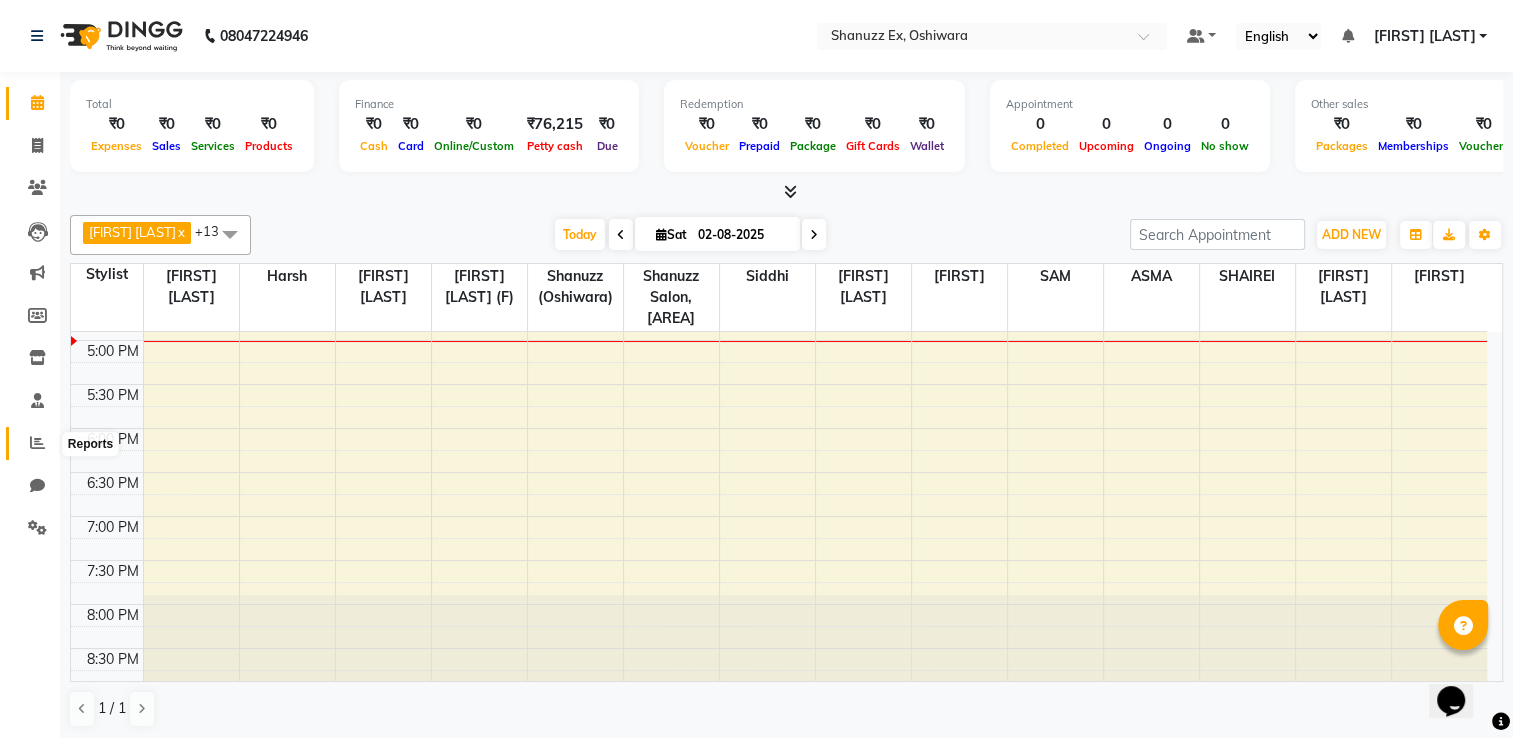 click 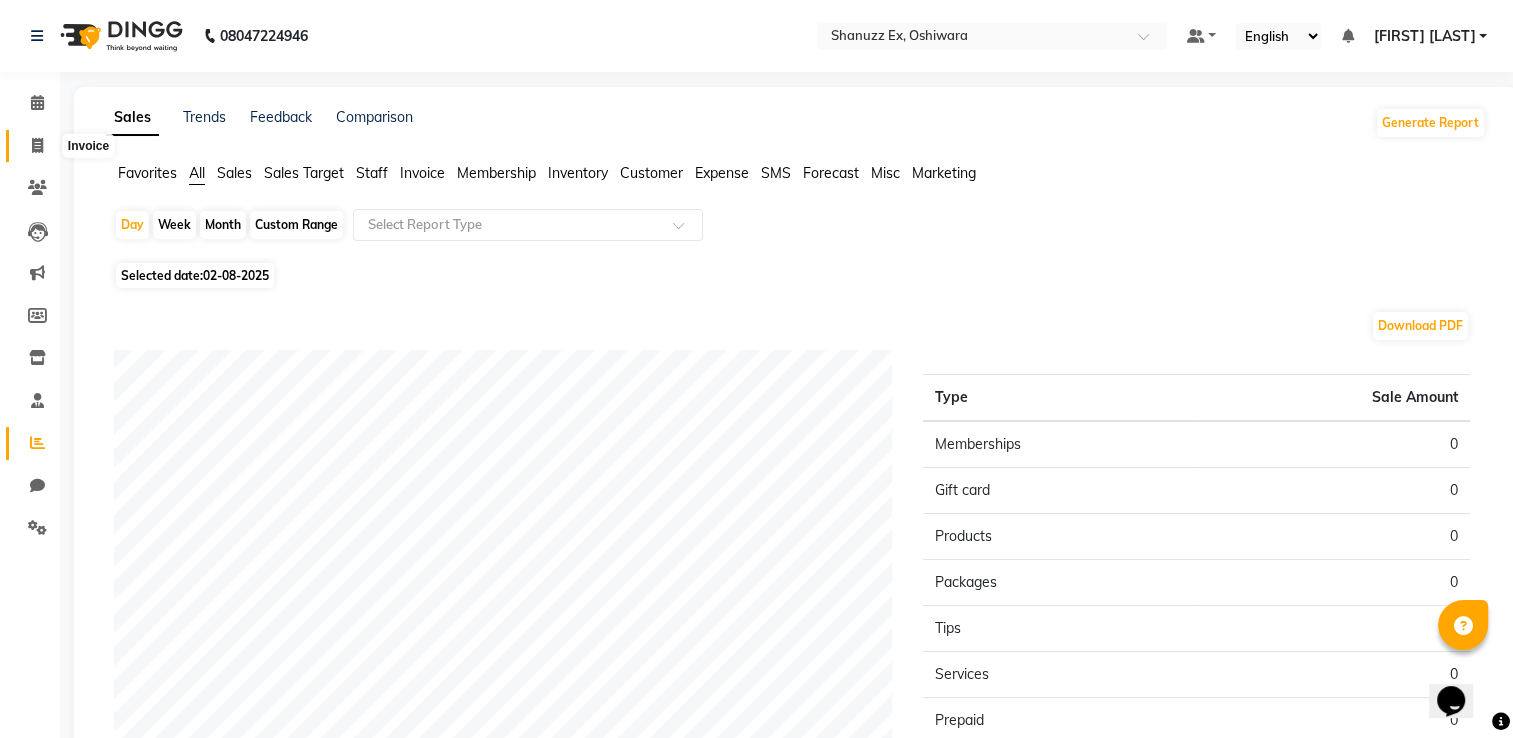 click 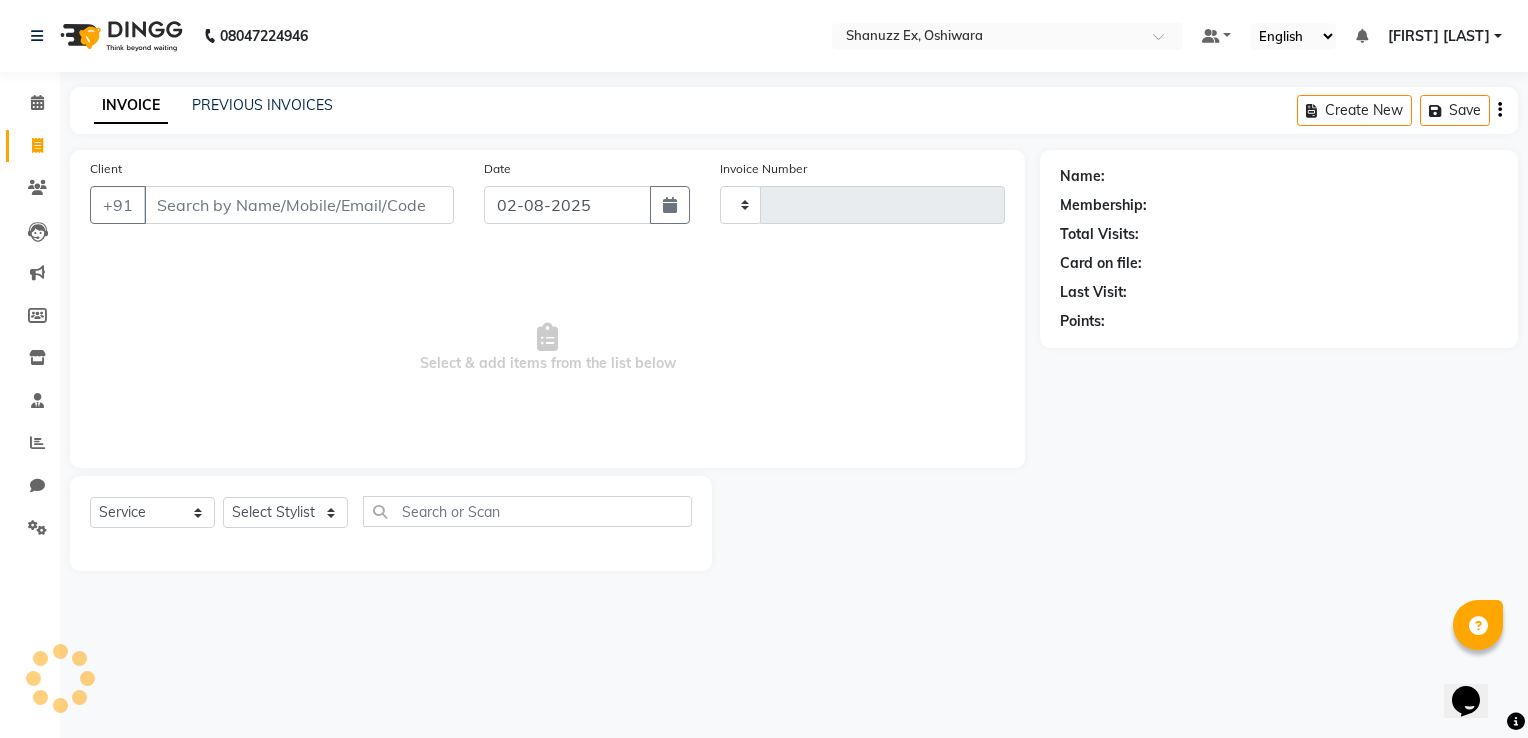 type on "0252" 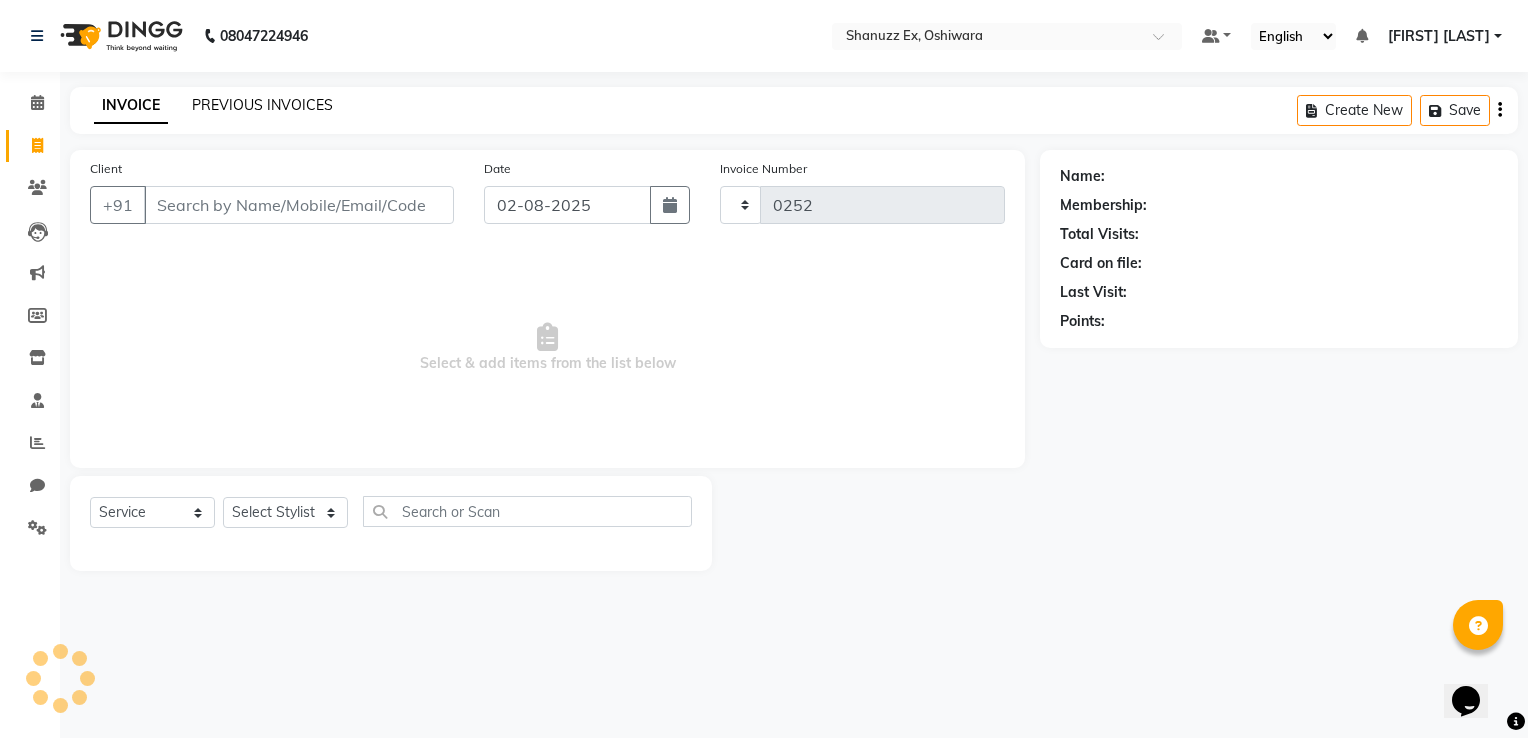 select on "8229" 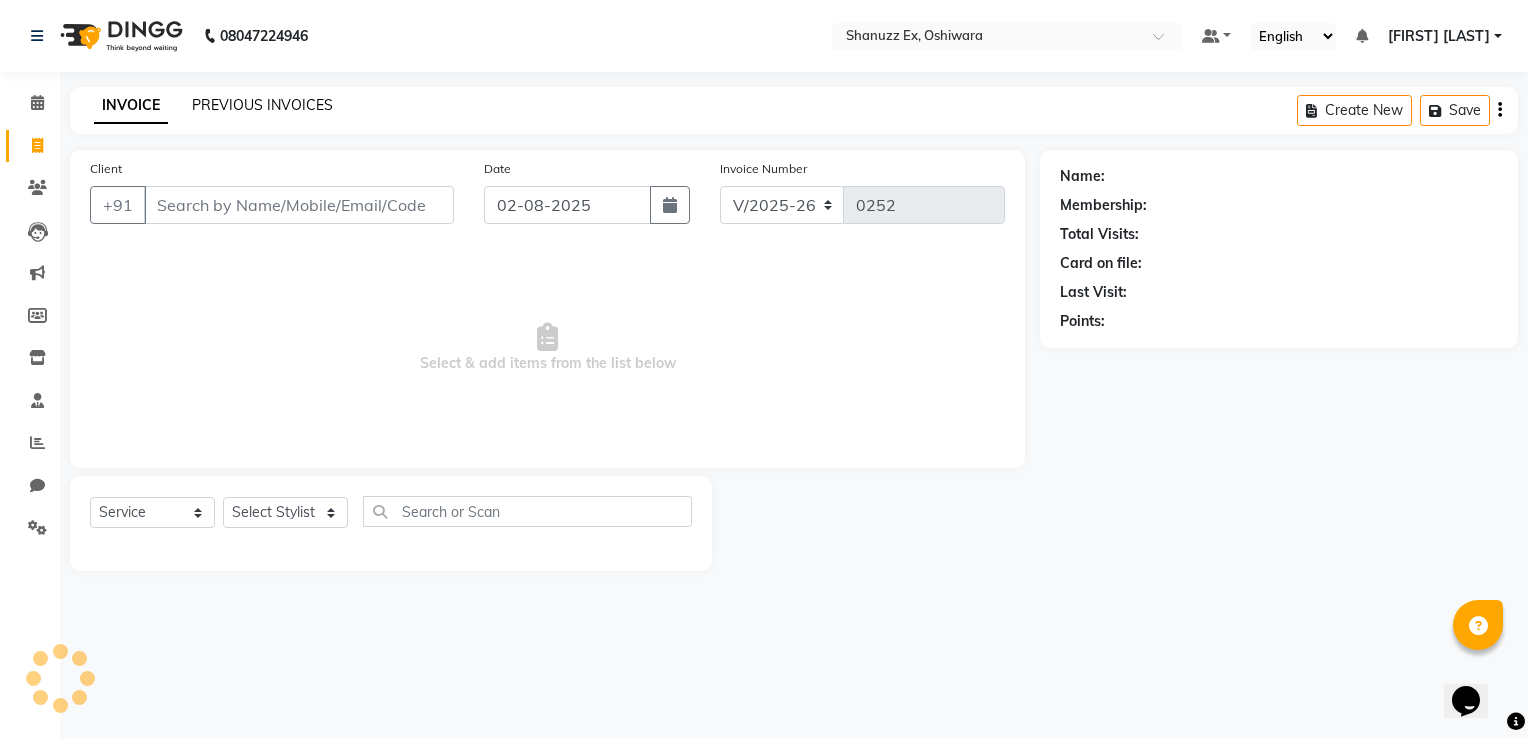 click on "PREVIOUS INVOICES" 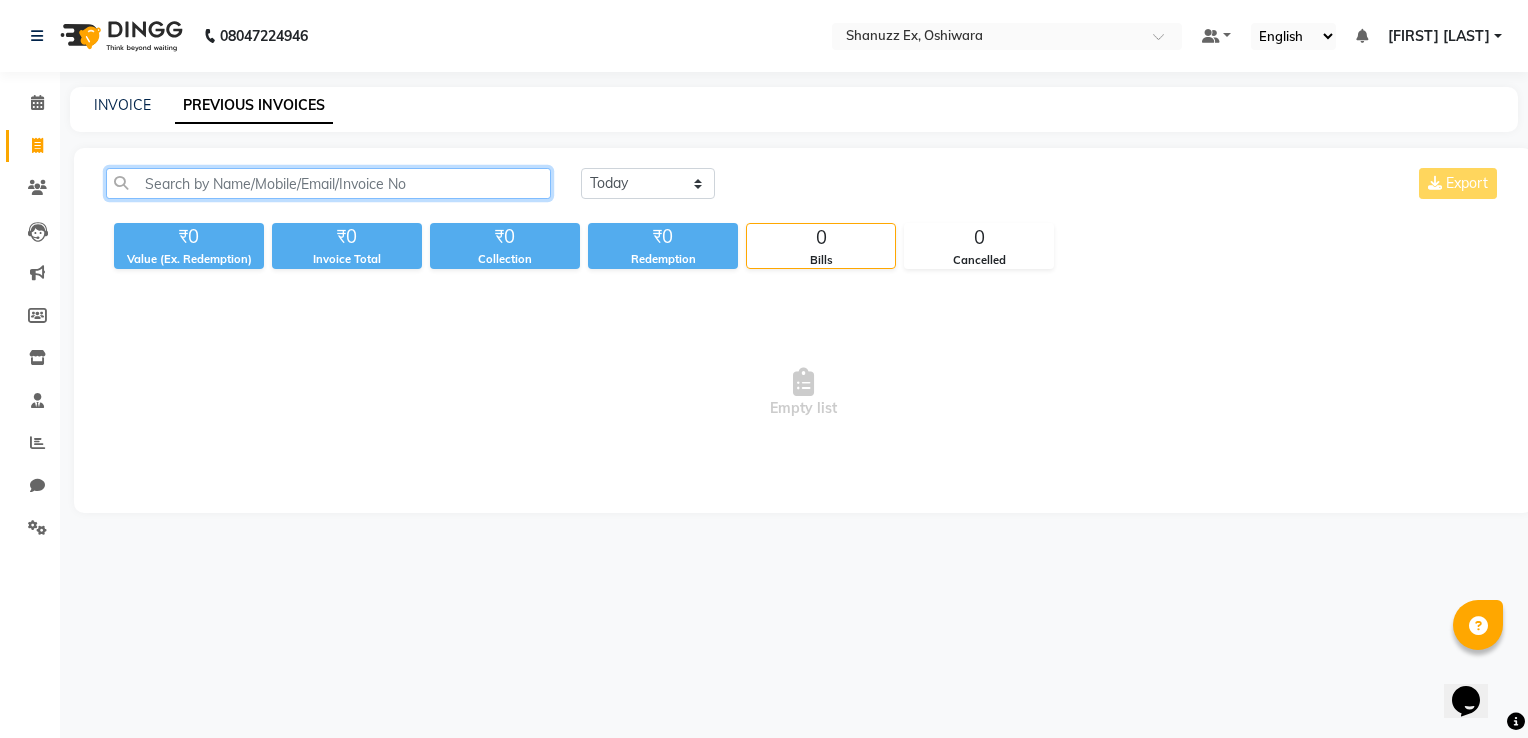 click 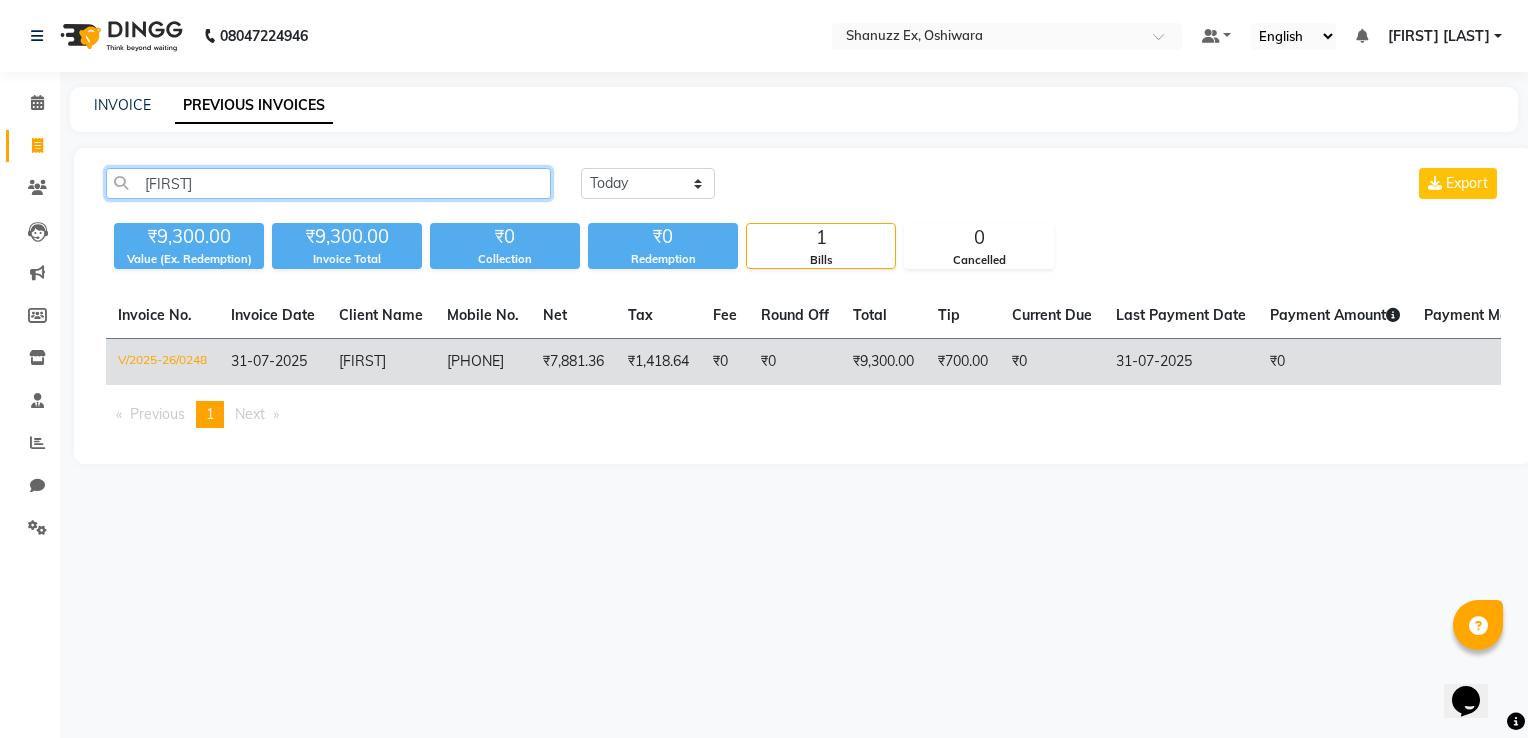 type on "[FIRST]" 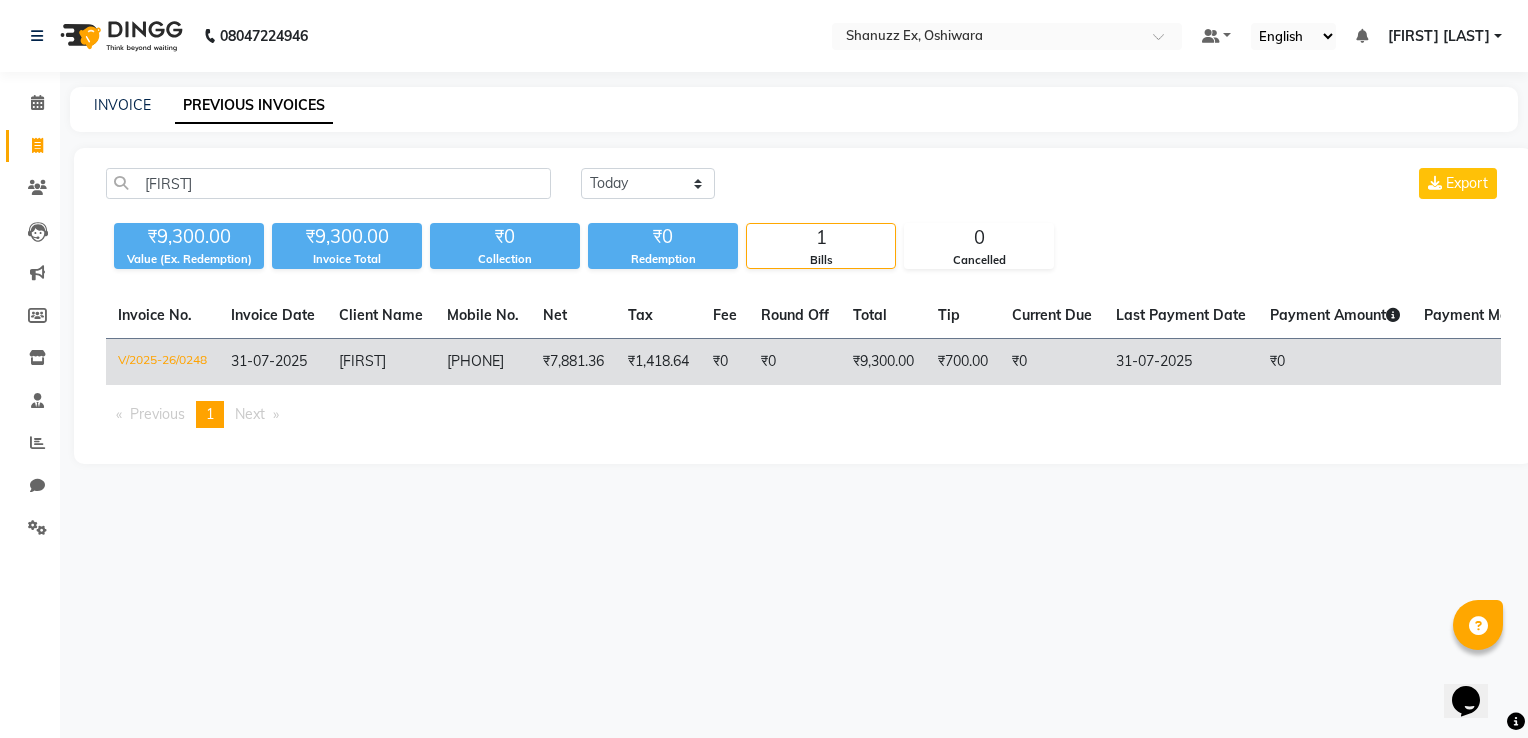 click on "[FIRST]" 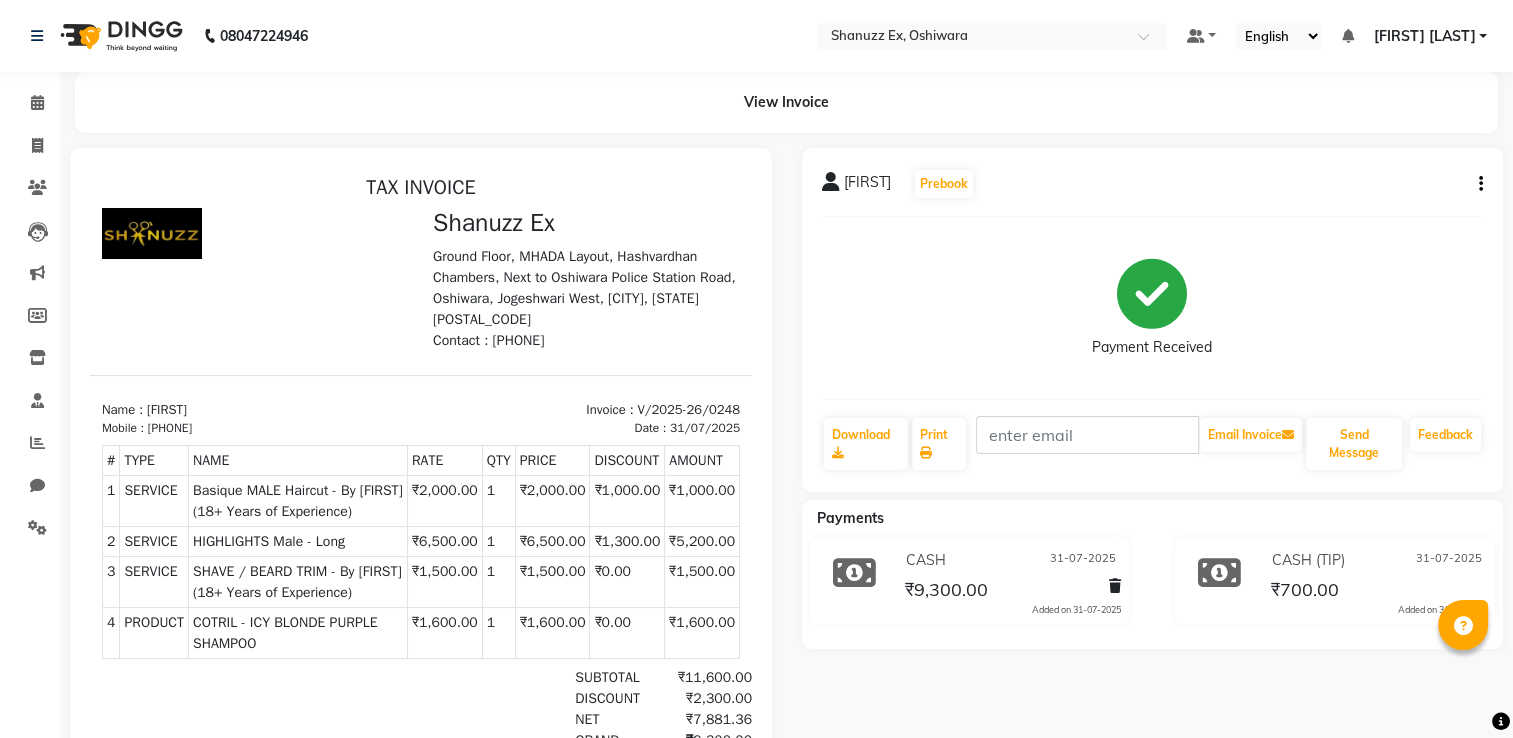 scroll, scrollTop: 0, scrollLeft: 0, axis: both 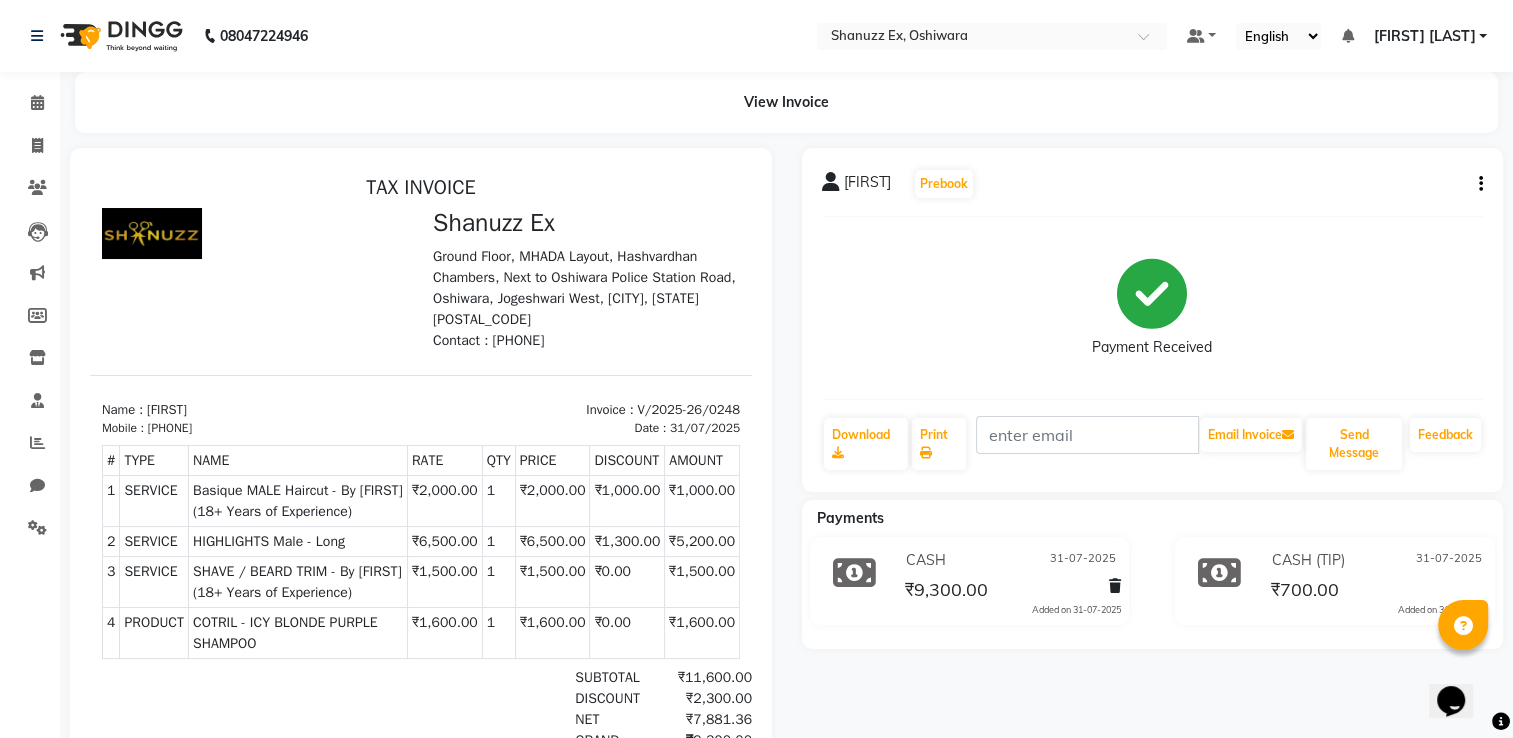 click 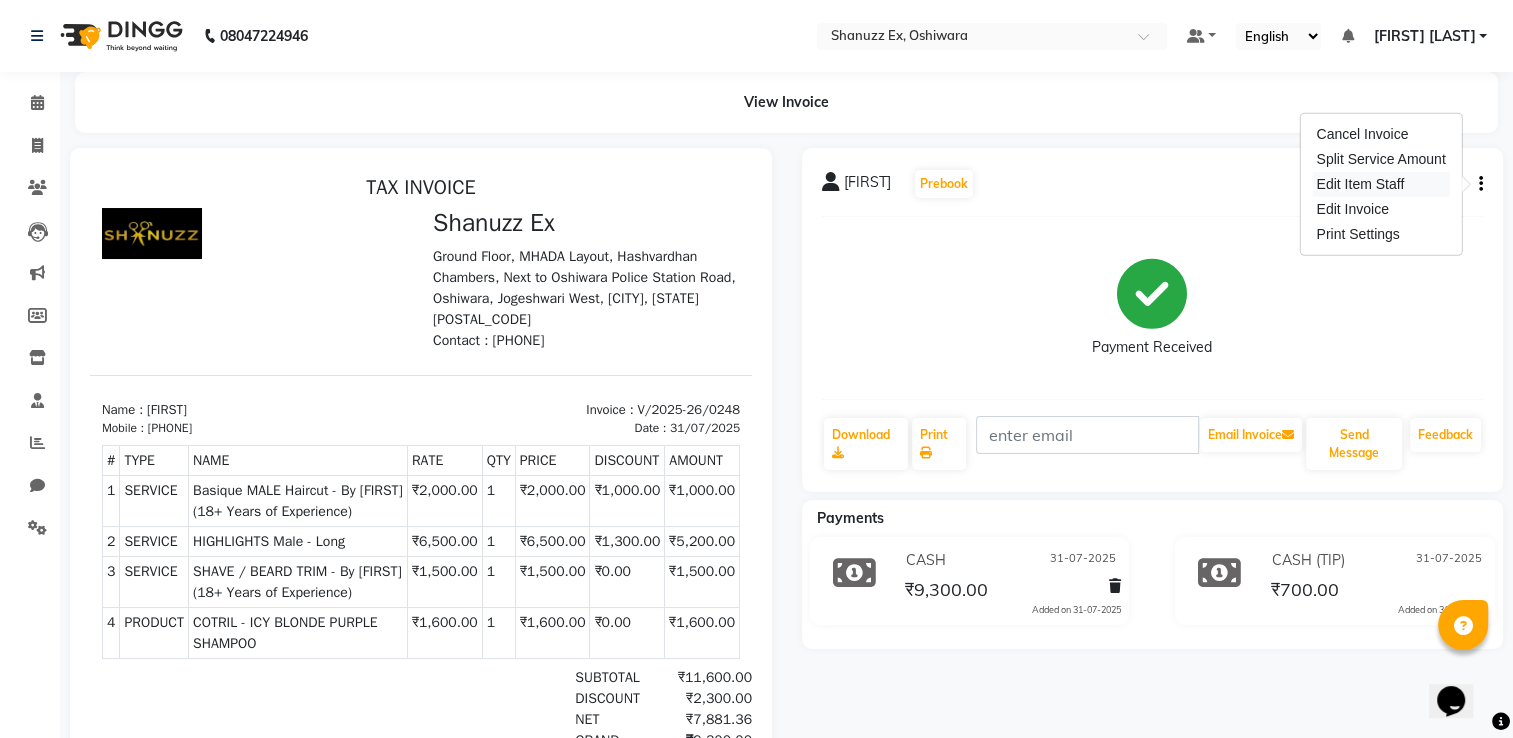 click on "Edit Item Staff" at bounding box center (1380, 184) 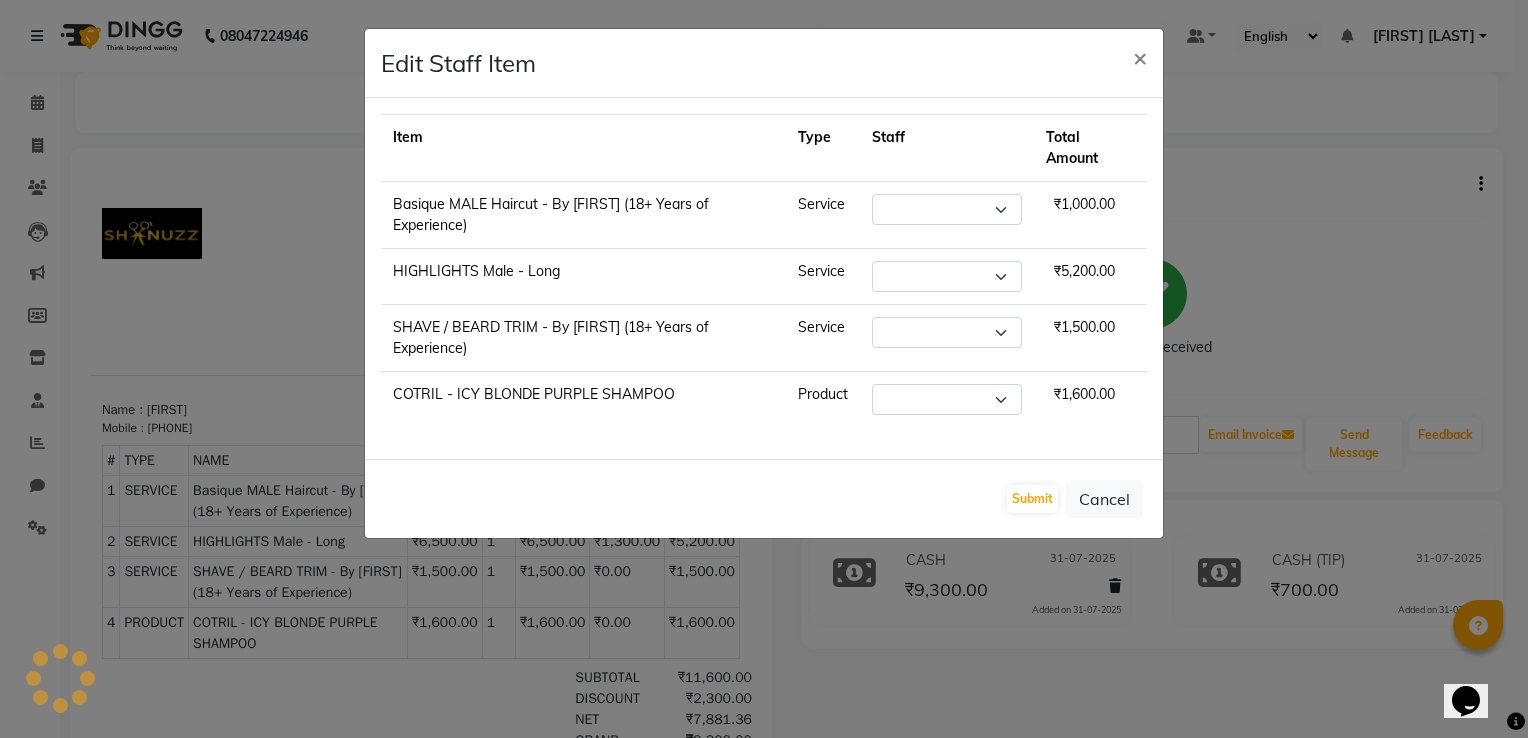 select on "77956" 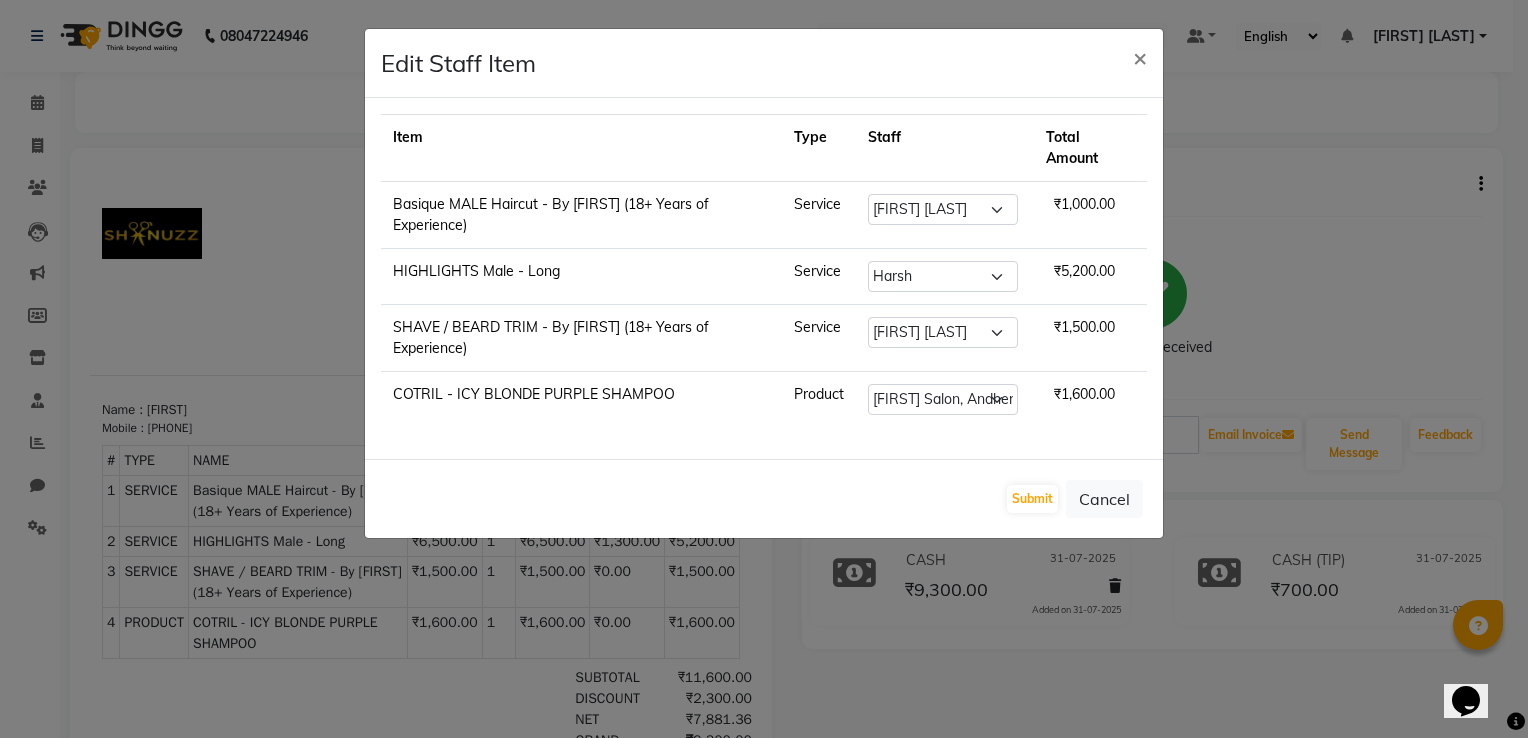 click on "Edit Staff Item  × Item Type Staff Total Amount Basique MALE Haircut - By [FIRST] (18+ Years of Experience) Service Select  [FIRST]   [FIRST]   [FIRST]   [FIRST]   [FIRST]    [FULL_NAME]   [FIRST]   [FIRST]   [FIRST]   [FIRST]   [FIRST]   [FIRST]   [FIRST]   [FIRST]   [FIRST]   [FIRST]   [FIRST]   [FIRST]   [FIRST]   [FIRST]   [FIRST]   [FIRST]   [FIRST]   [FIRST]  ₹1,000.00 HIGHLIGHTS Male - Long Service Select  [FIRST]   [FIRST]   [FIRST]   [FIRST]   [FIRST]    [FULL_NAME]   [FIRST]   [FIRST]   [FIRST]   [FIRST]   [FIRST]   [FIRST]   [FIRST]   [FIRST]   [FIRST]   [FIRST]   [FIRST]   [FIRST]   [FIRST]   [FIRST]   [FIRST]   [FIRST]   [FIRST]   [FIRST]  ₹5,200.00 SHAVE / BEARD TRIM - By [FIRST] (18+ Years of Experience) Service Select  [FIRST]   [FIRST]   [FIRST]   [FIRST]   [FIRST]    [FULL_NAME]   [FIRST]   [FIRST]   [FIRST]   [FIRST]   [FIRST]   [FIRST]   [FIRST]   [FIRST]   [FIRST]   [FIRST]   [FIRST]   [FIRST]   [FIRST]   [FIRST]   [FIRST]   [FIRST]   [FIRST]   [FIRST]" 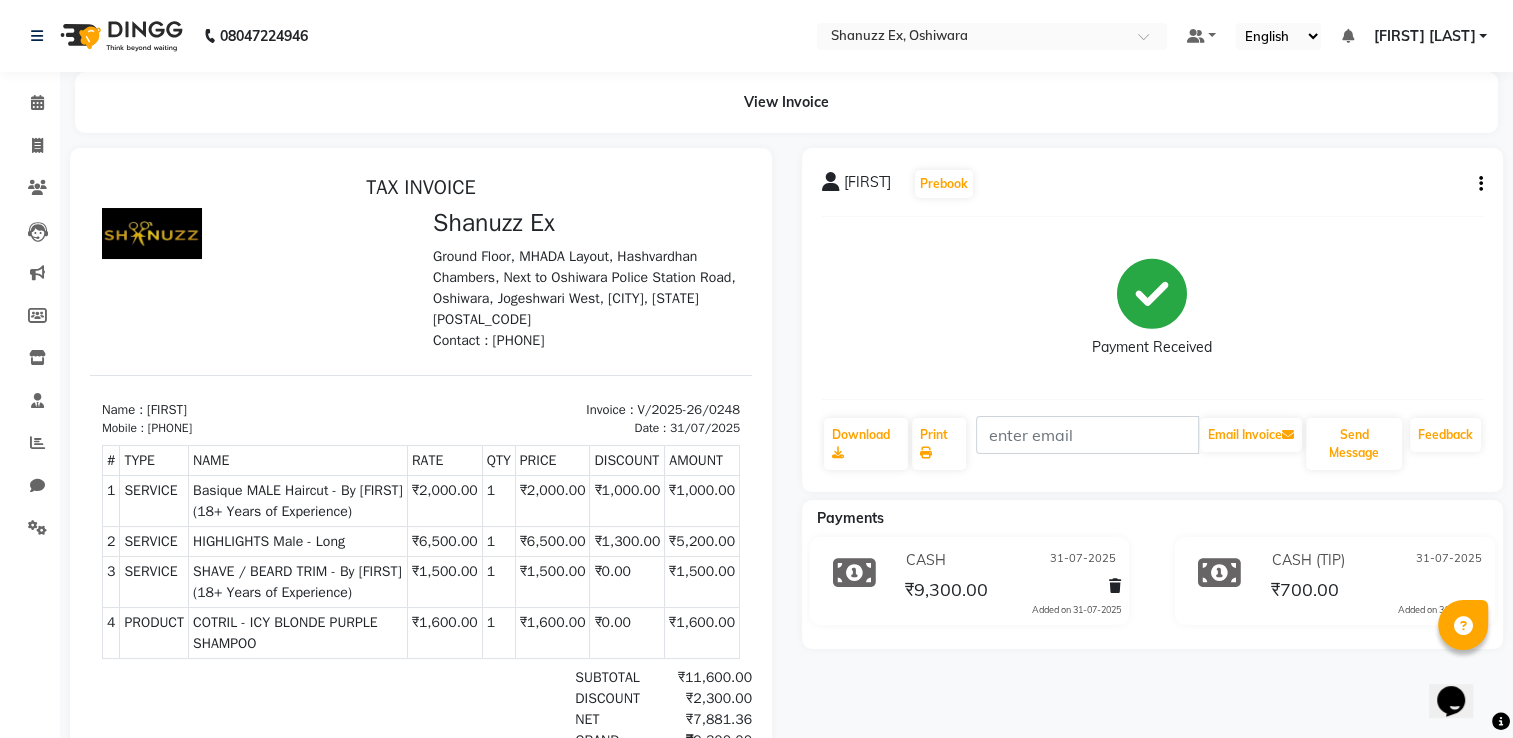click 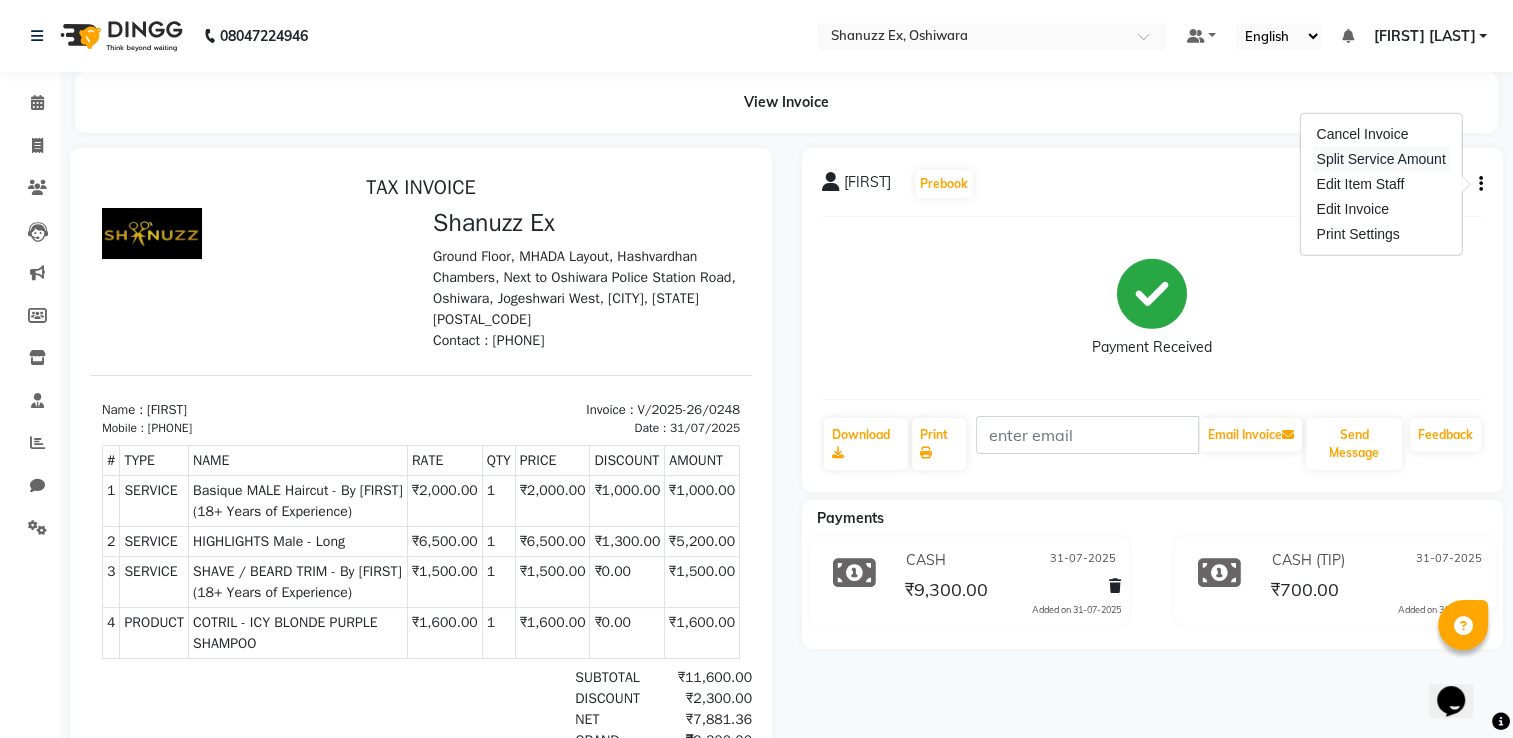 click on "Split Service Amount" at bounding box center [1380, 159] 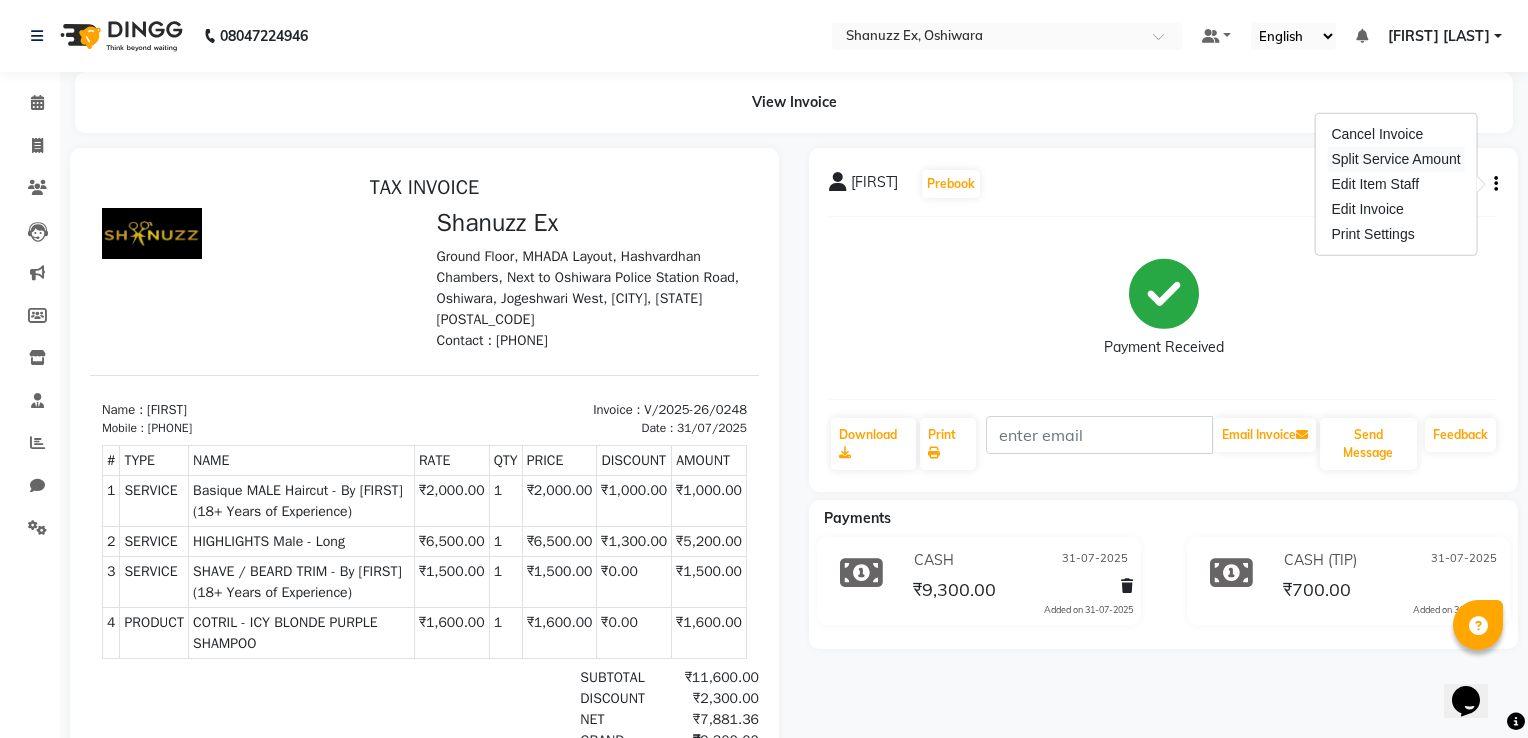 select on "77956" 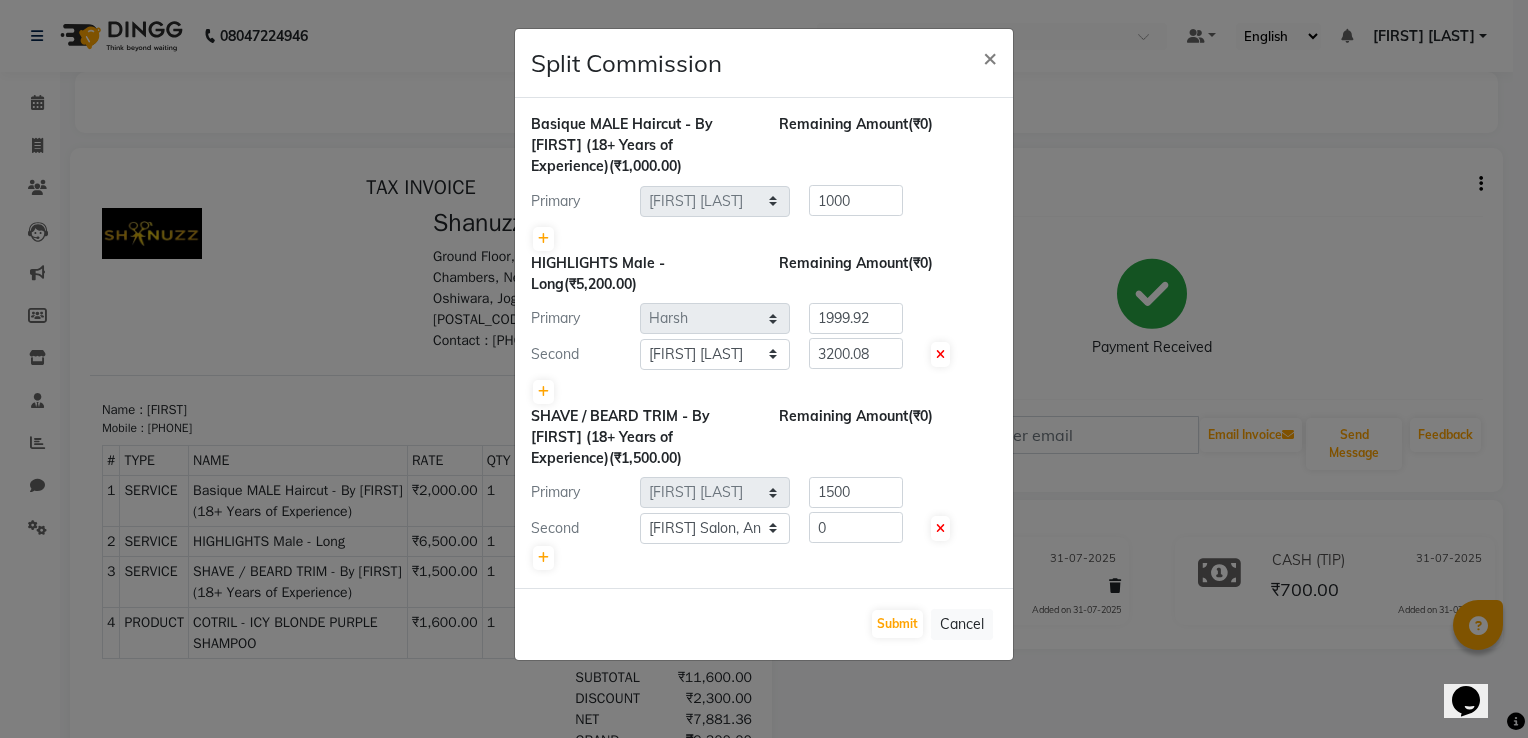 click on "Split Commission × Basique MALE Haircut - By [FIRST] (18+ Years of Experience)  (₹1,000.00) Remaining Amount  (₹0) Primary Select  [FIRST]   [FIRST]   [FIRST]   [FIRST]   [FIRST]    [FULL_NAME]   [FIRST]   [FIRST]   [FIRST]   [FIRST]   [FIRST]   [FIRST]   [FIRST]   [FIRST]   [FIRST]   [FIRST]   [FIRST]   [FIRST]   [FIRST]   [FIRST]   [FIRST]   [FIRST]   [FIRST]   [FIRST]  1000 HIGHLIGHTS Male - Long  (₹5,200.00) Remaining Amount  (₹0) Primary Select  [FIRST]   [FIRST]   [FIRST]   [FIRST]   [FIRST]    [FULL_NAME]   [FIRST]   [FIRST]   [FIRST]   [FIRST]   [FIRST]   [FIRST]   [FIRST]   [FIRST]   [FIRST]   [FIRST]   [FIRST]   [FIRST]   [FIRST]   [FIRST]   [FIRST]   [FIRST]   [FIRST]   [FIRST]  1999.92 Second Select  [FIRST]   [FIRST]   [FIRST]   [FIRST]   [FIRST]    [FULL_NAME]   [FIRST]   [FIRST]   [FIRST]   [FIRST]   [FIRST]   [FIRST]   [FIRST]   [FIRST]   [FIRST]   [FIRST]   [FIRST]   [FIRST]   [FIRST]   [FIRST]   [FIRST]   [FIRST]   [FIRST]   [FIRST]  0" 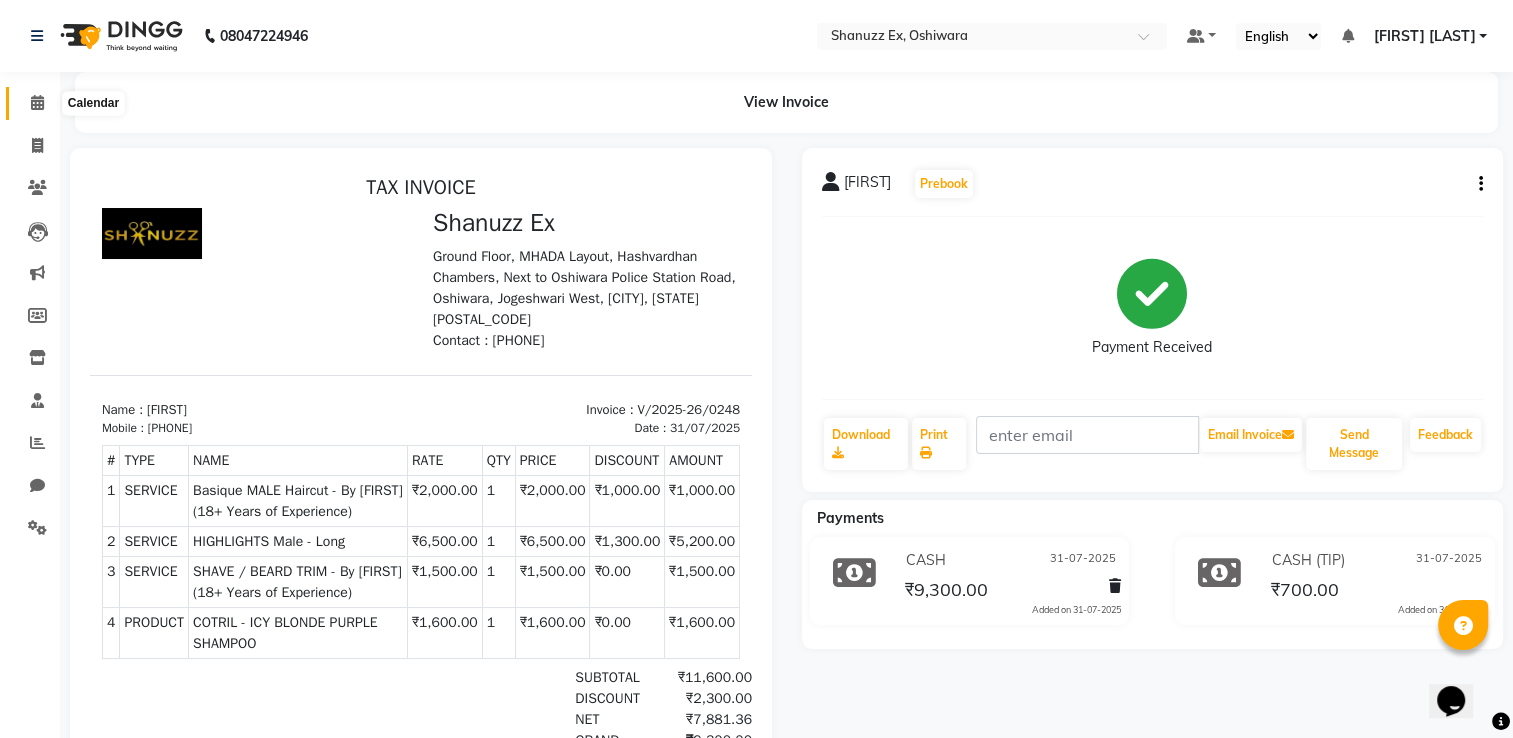 click 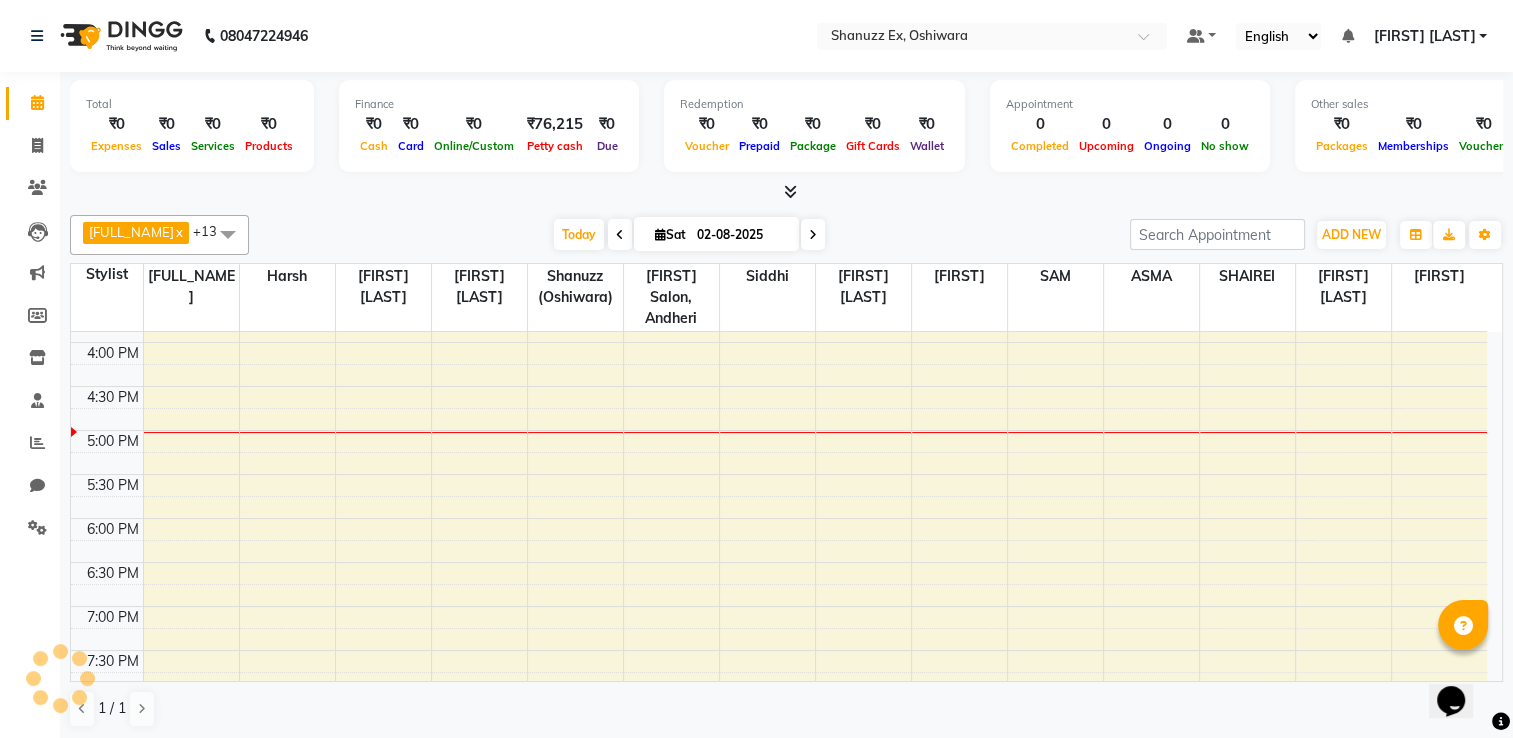 scroll, scrollTop: 0, scrollLeft: 0, axis: both 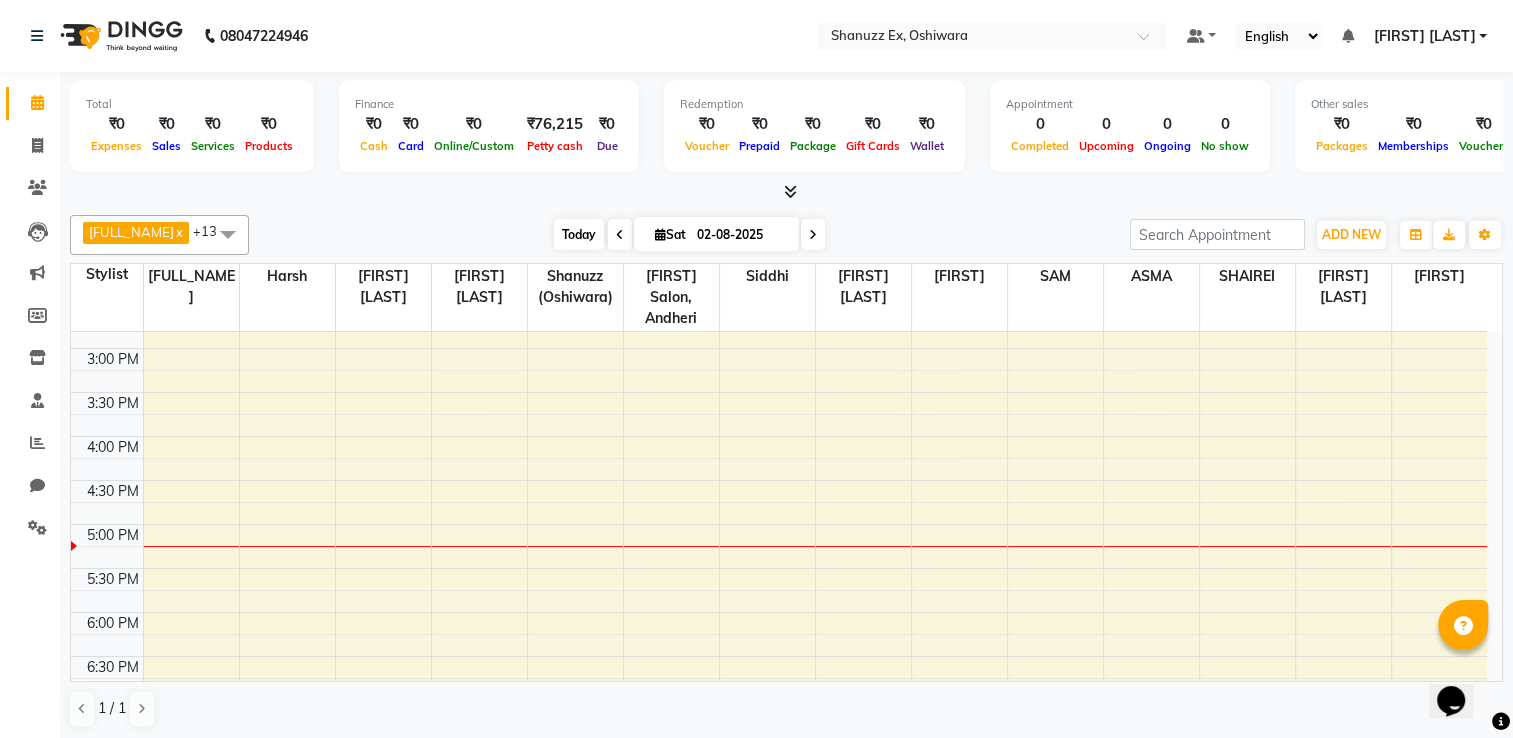 click on "Today" at bounding box center (579, 234) 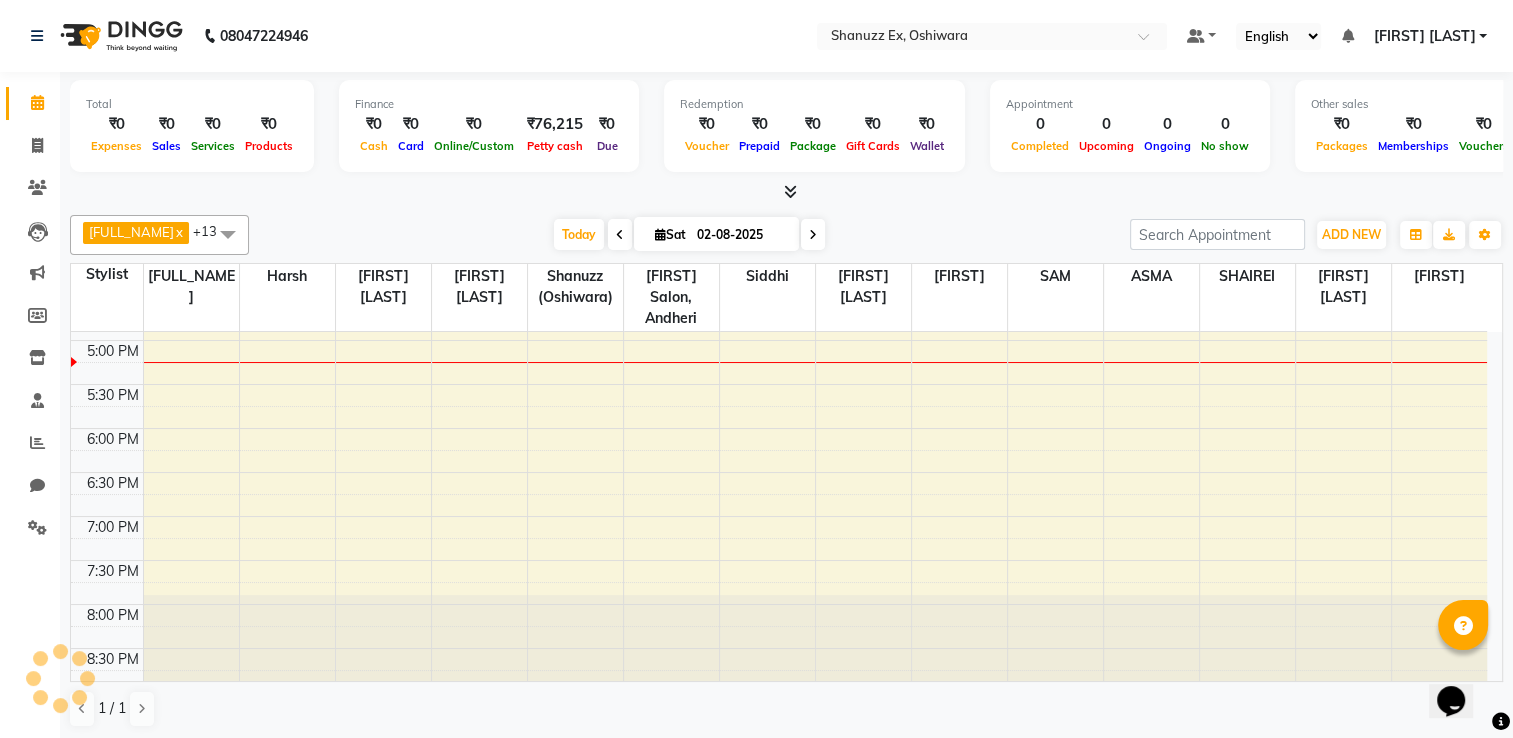 scroll, scrollTop: 708, scrollLeft: 0, axis: vertical 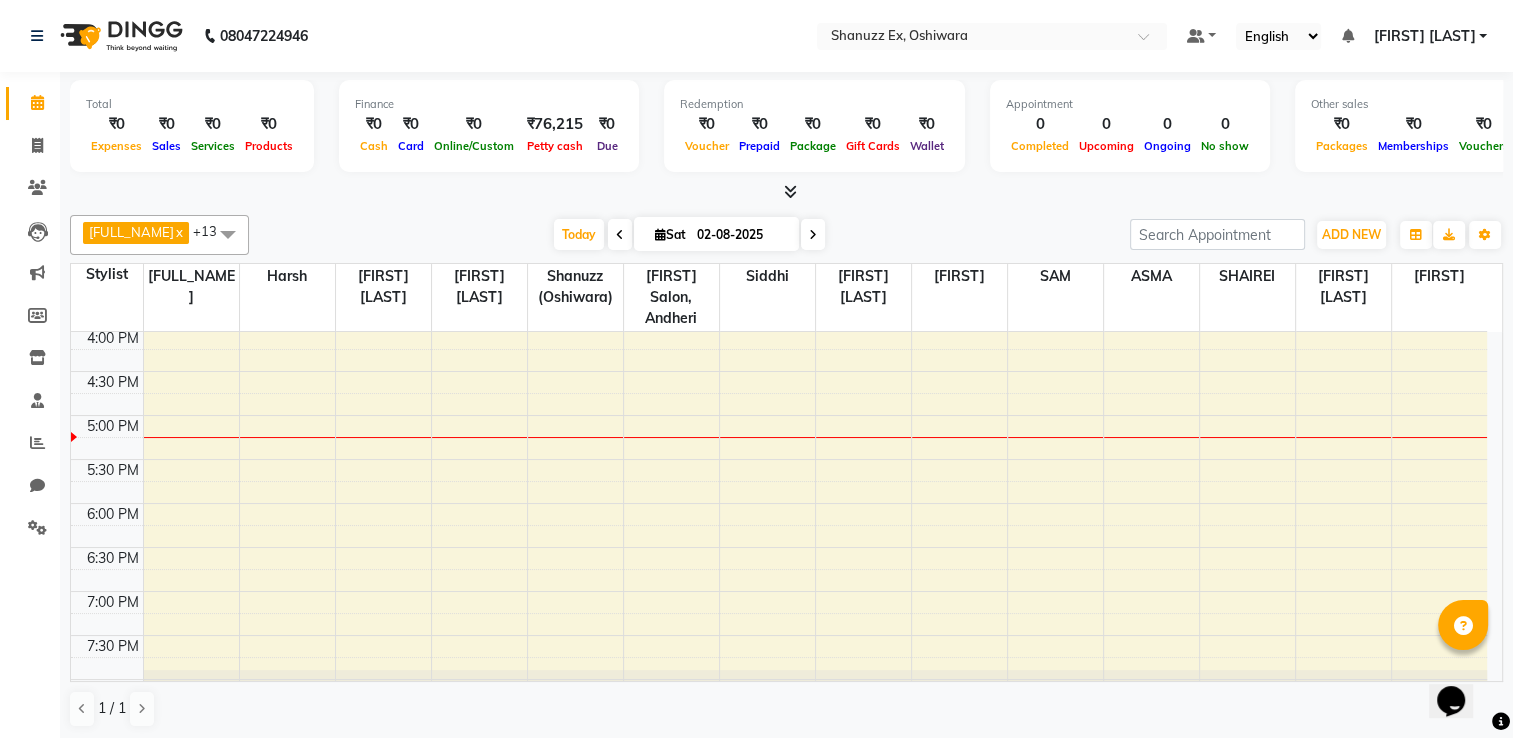 click on "8:00 AM 8:30 AM 9:00 AM 9:30 AM 10:00 AM 10:30 AM 11:00 AM 11:30 AM 12:00 PM 12:30 PM 1:00 PM 1:30 PM 2:00 PM 2:30 PM 3:00 PM 3:30 PM 4:00 PM 4:30 PM 5:00 PM 5:30 PM 6:00 PM 6:30 PM 7:00 PM 7:30 PM 8:00 PM 8:30 PM" at bounding box center (779, 195) 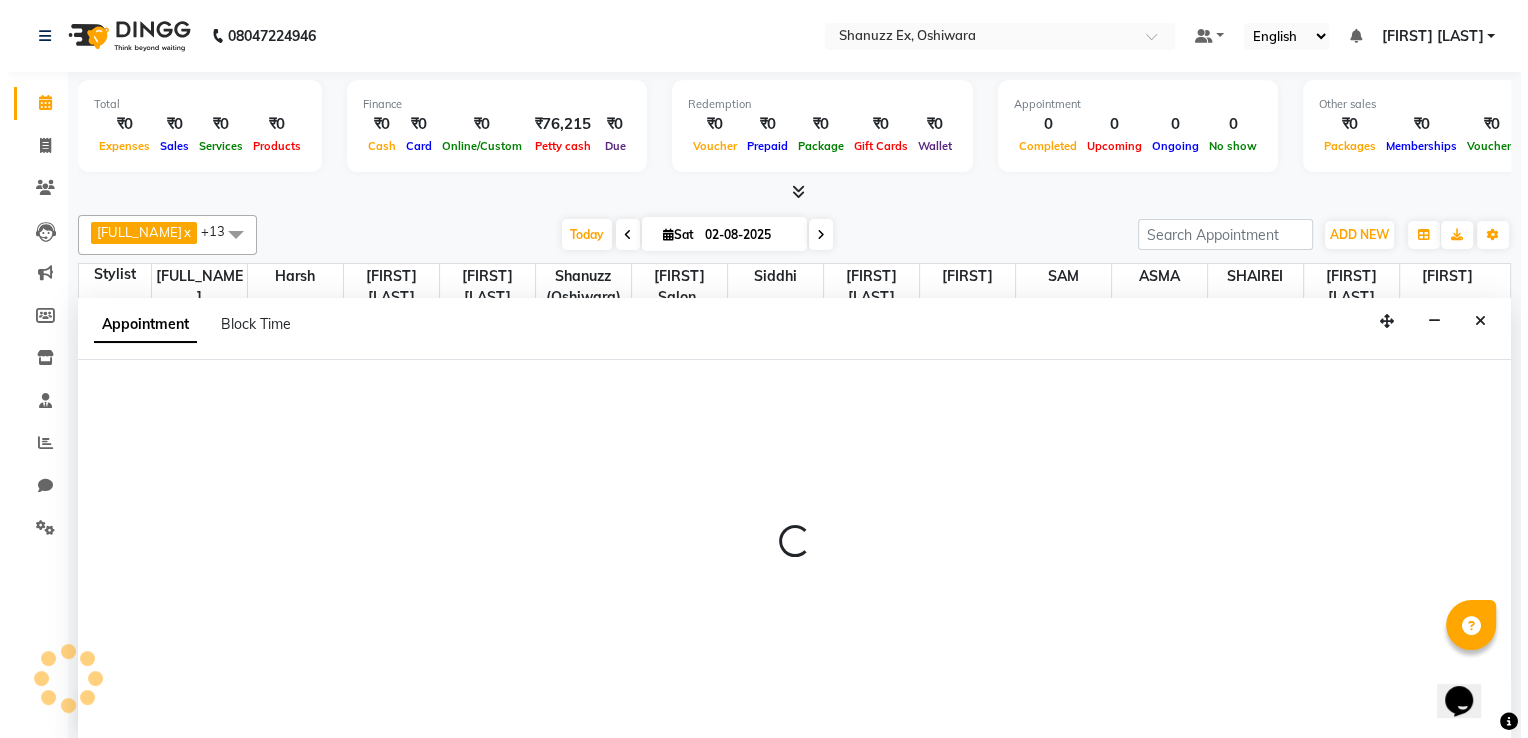 scroll, scrollTop: 0, scrollLeft: 0, axis: both 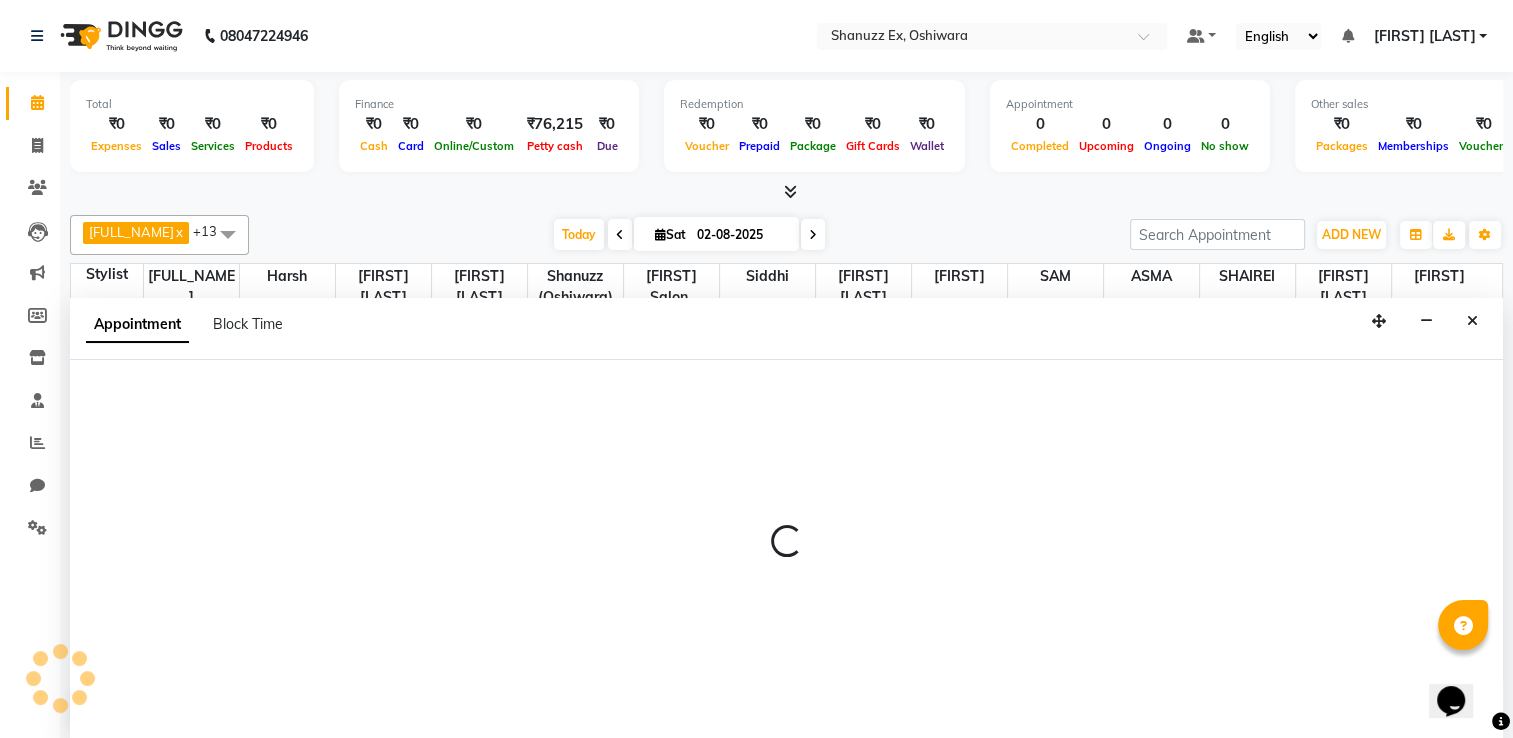 select on "80395" 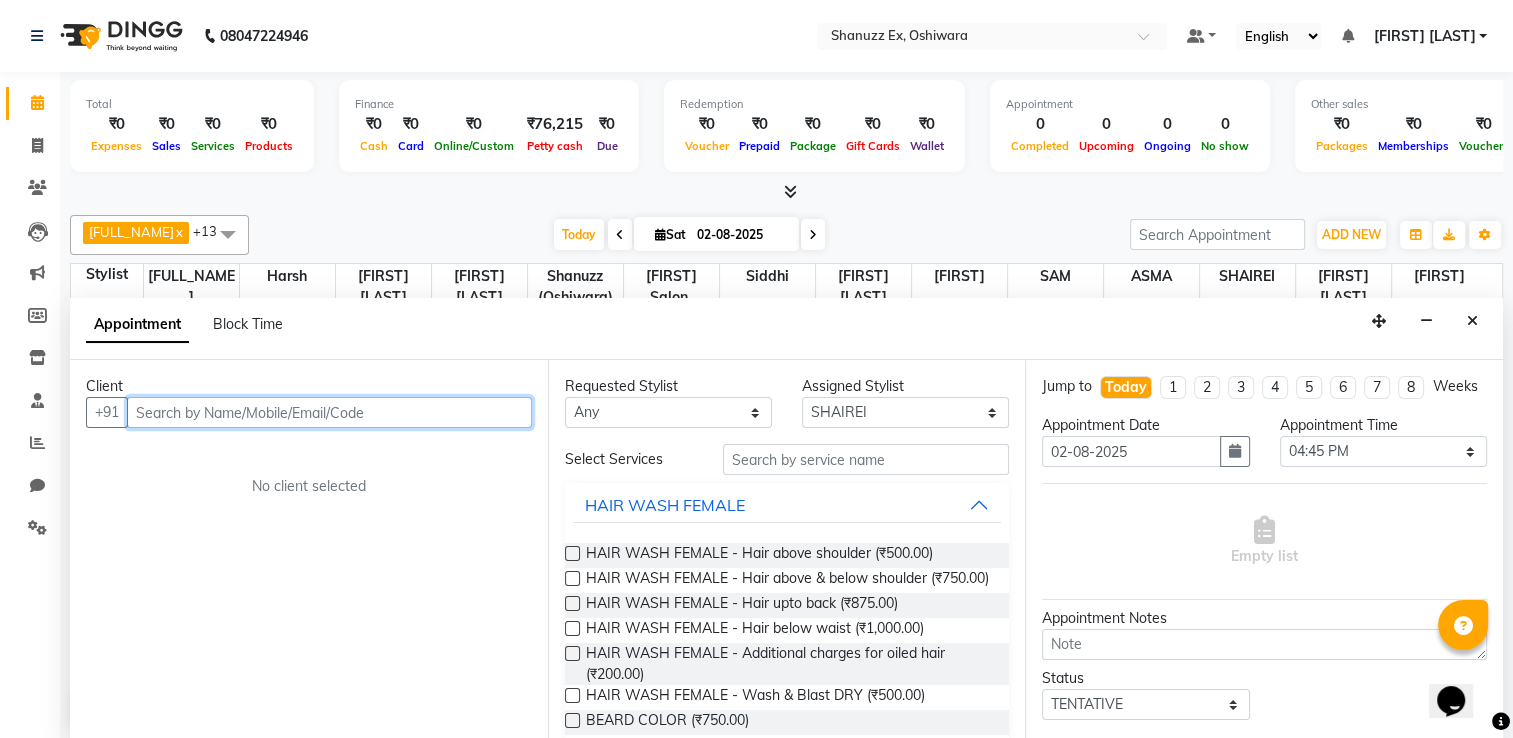 click at bounding box center (329, 412) 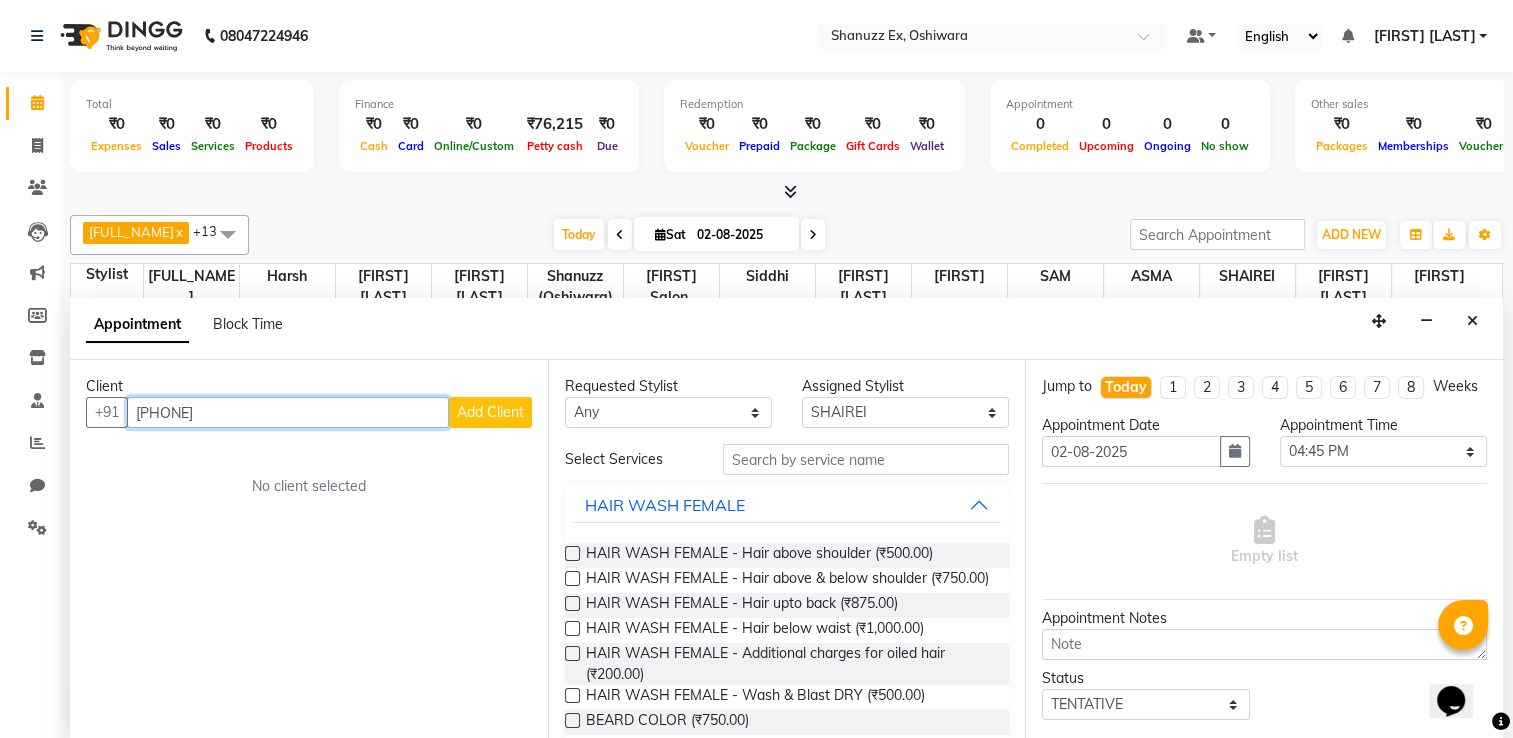 type on "[PHONE]" 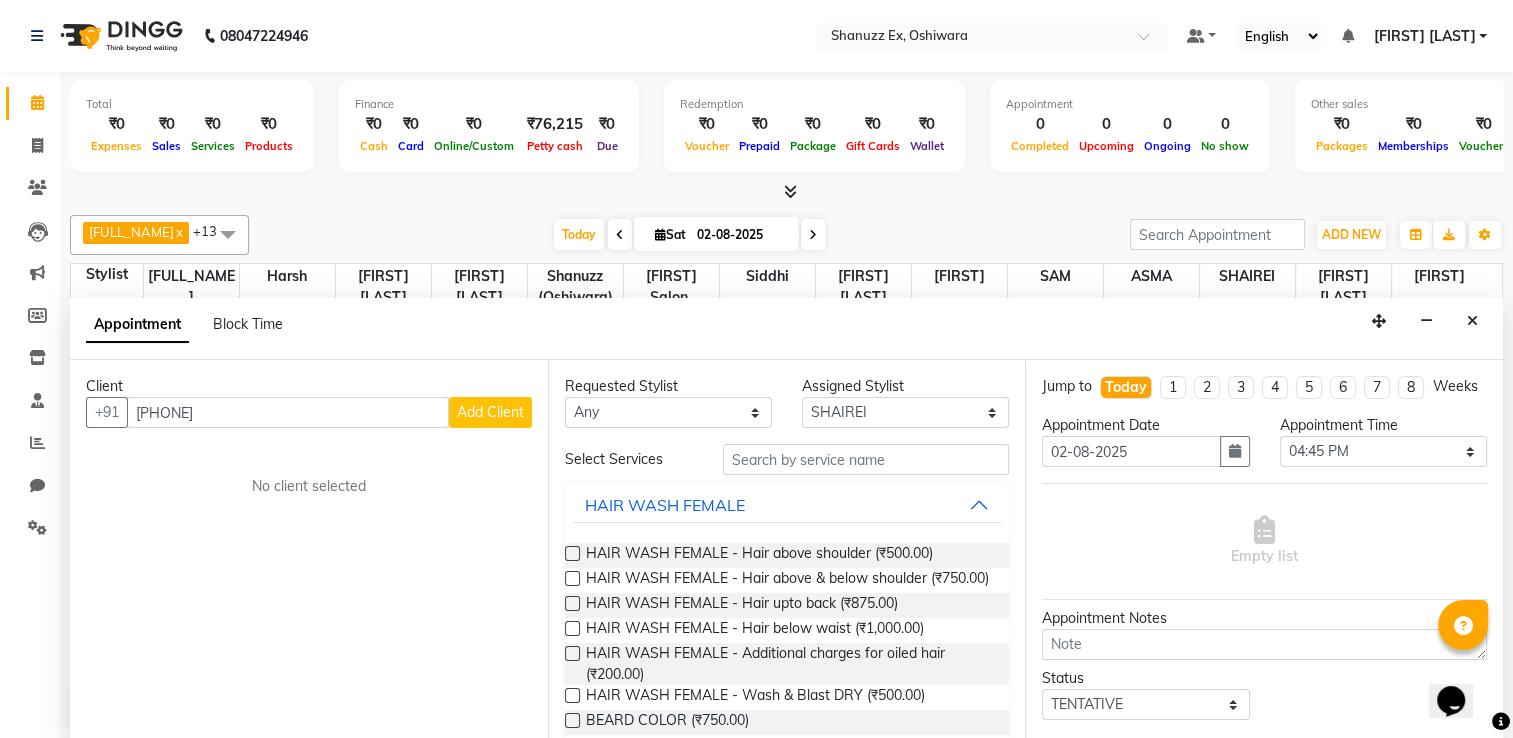 click on "Add Client" at bounding box center (490, 412) 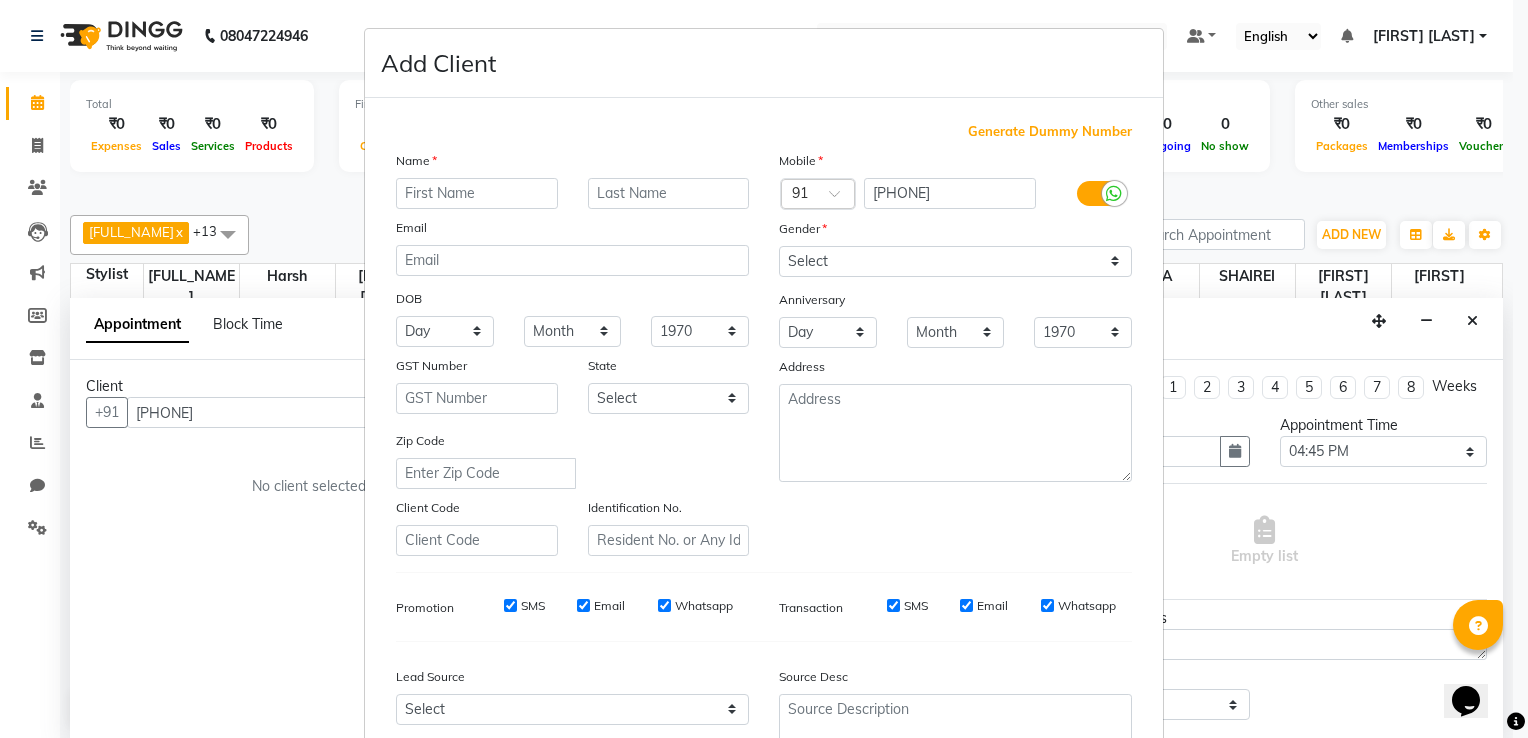 click at bounding box center (477, 193) 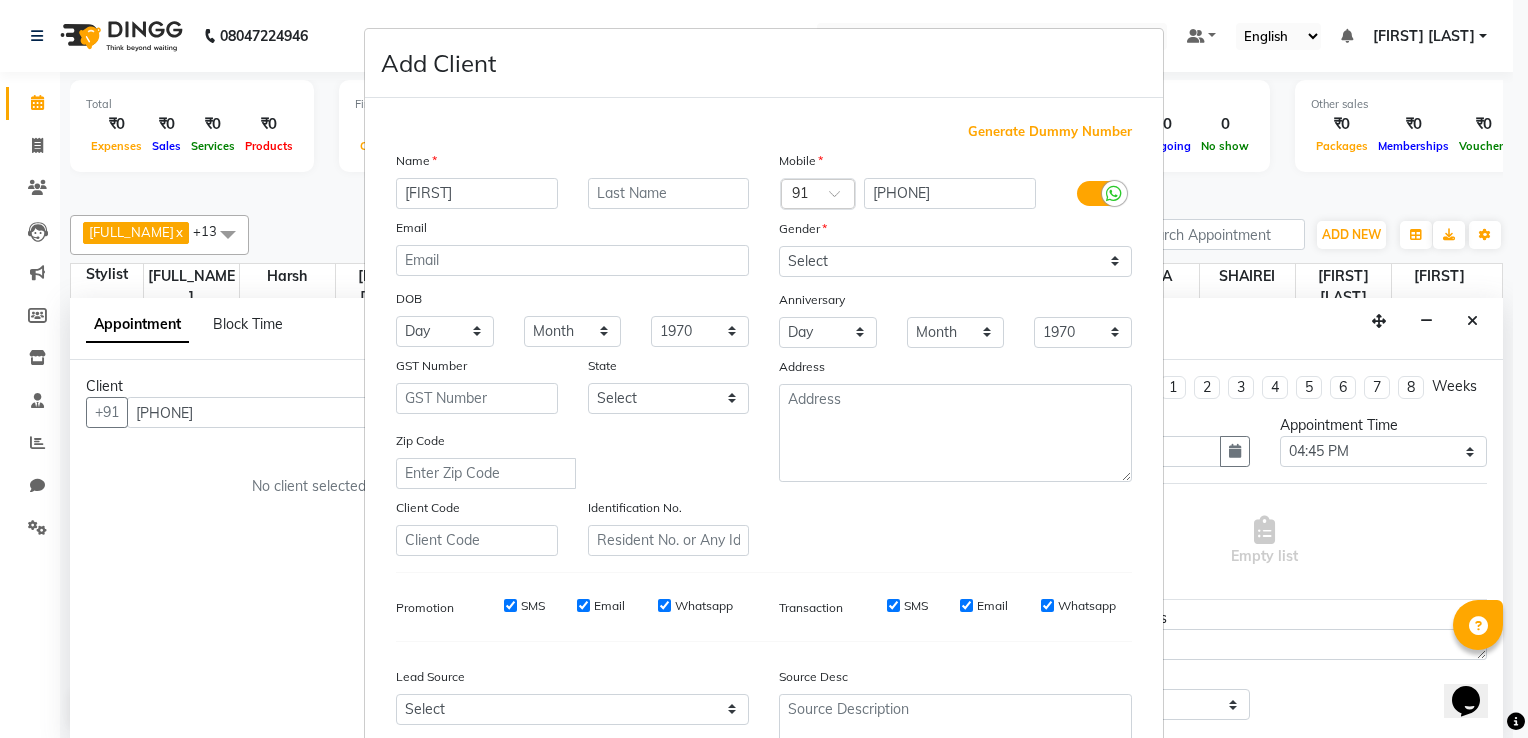 type on "[FIRST]" 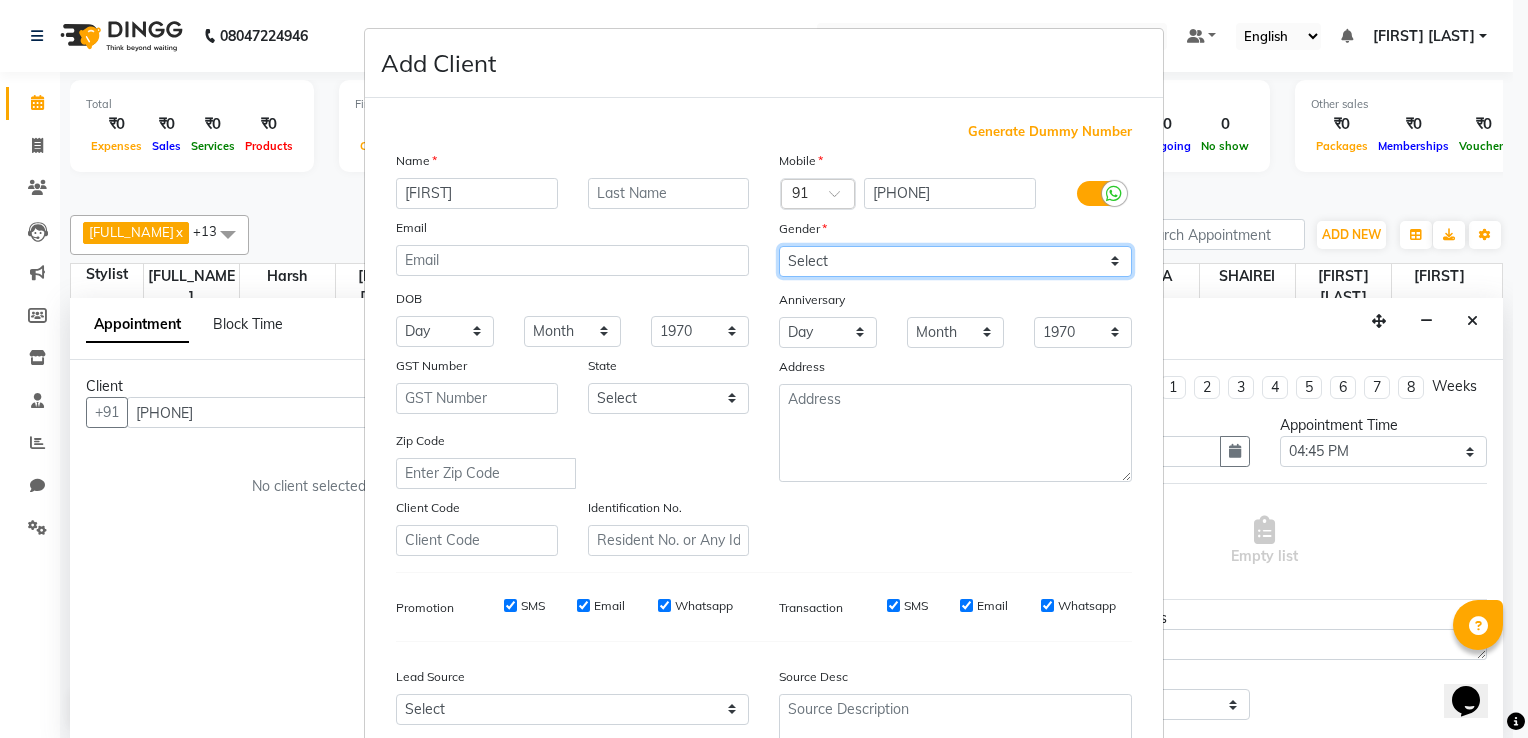 click on "Select Male Female Other Prefer Not To Say" at bounding box center (955, 261) 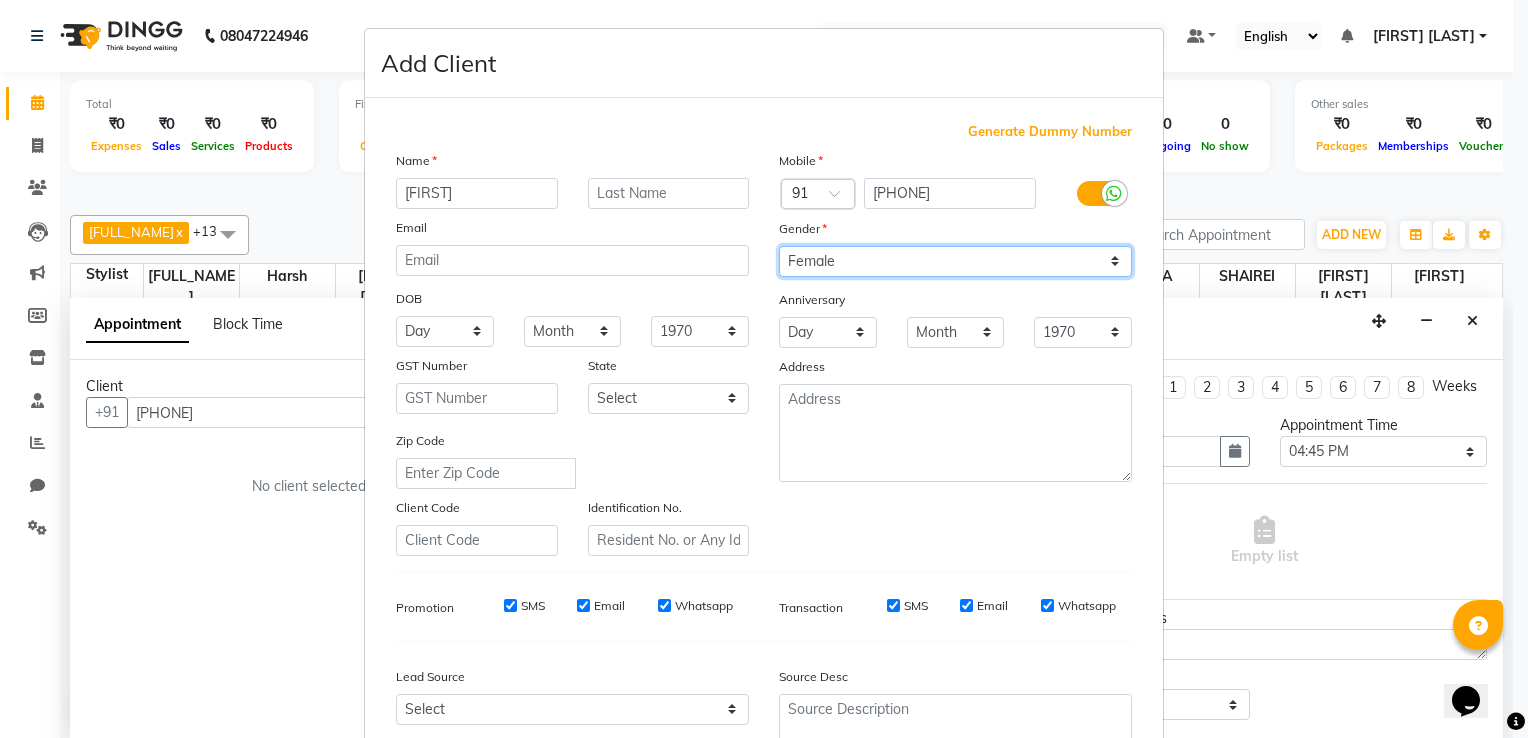 click on "Select Male Female Other Prefer Not To Say" at bounding box center (955, 261) 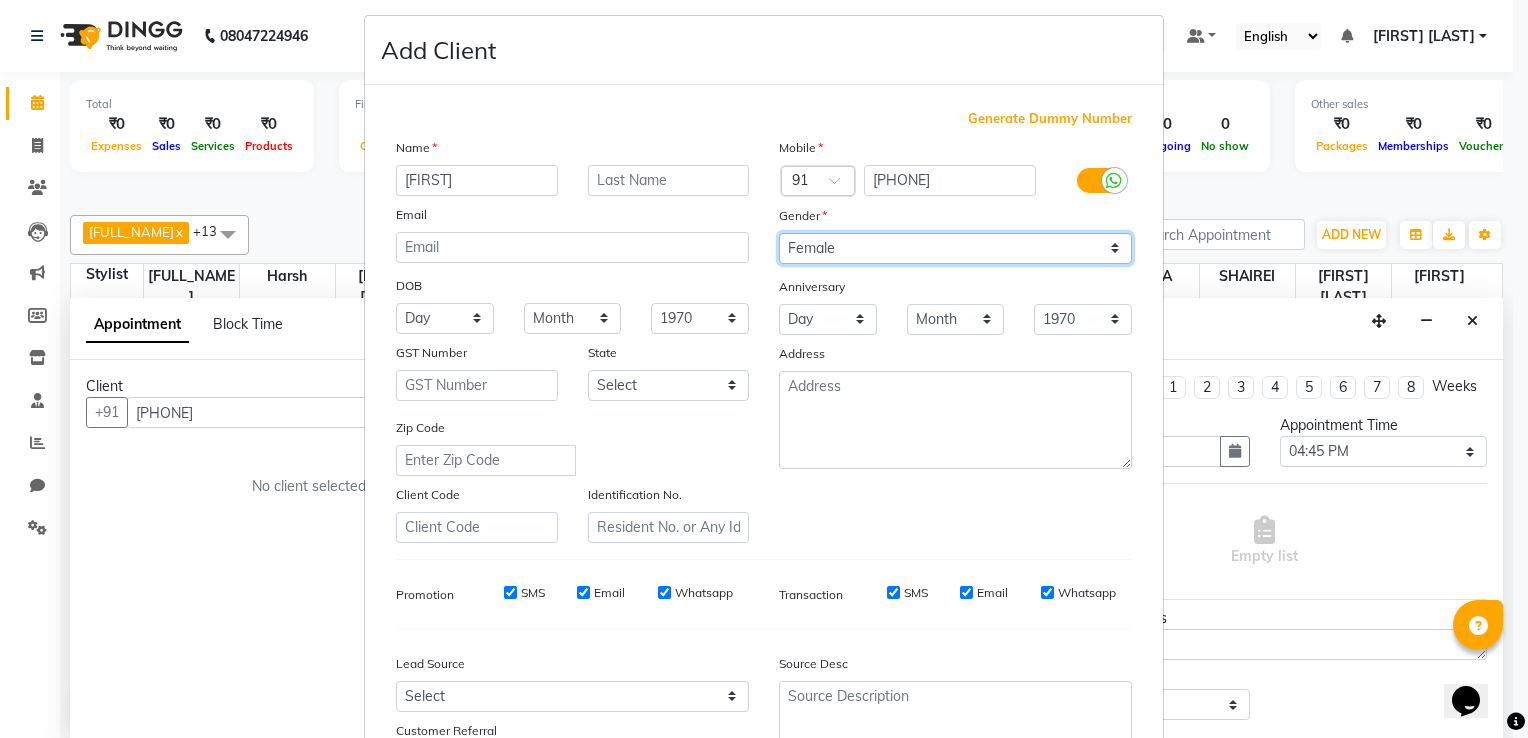 scroll, scrollTop: 0, scrollLeft: 0, axis: both 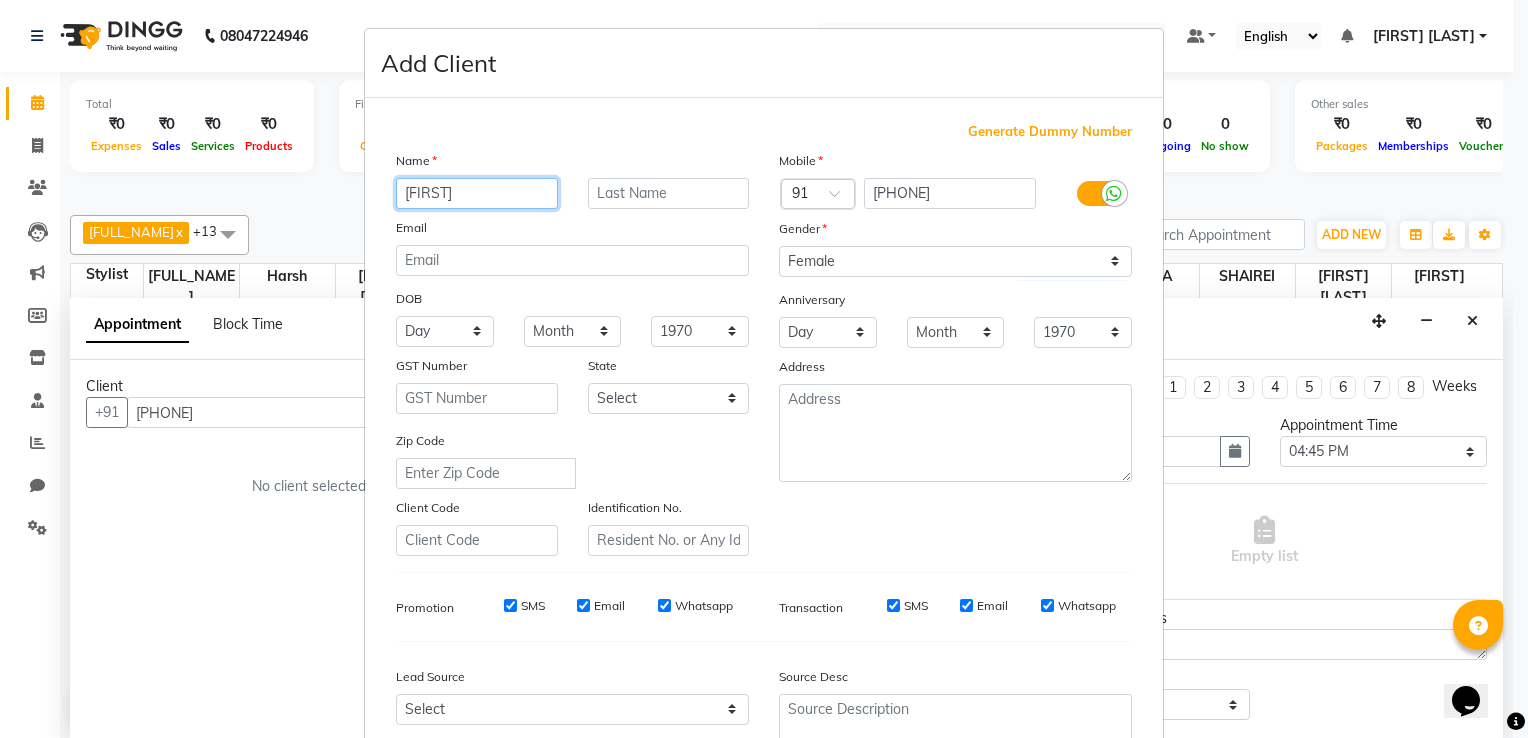click on "[FIRST]" at bounding box center (477, 193) 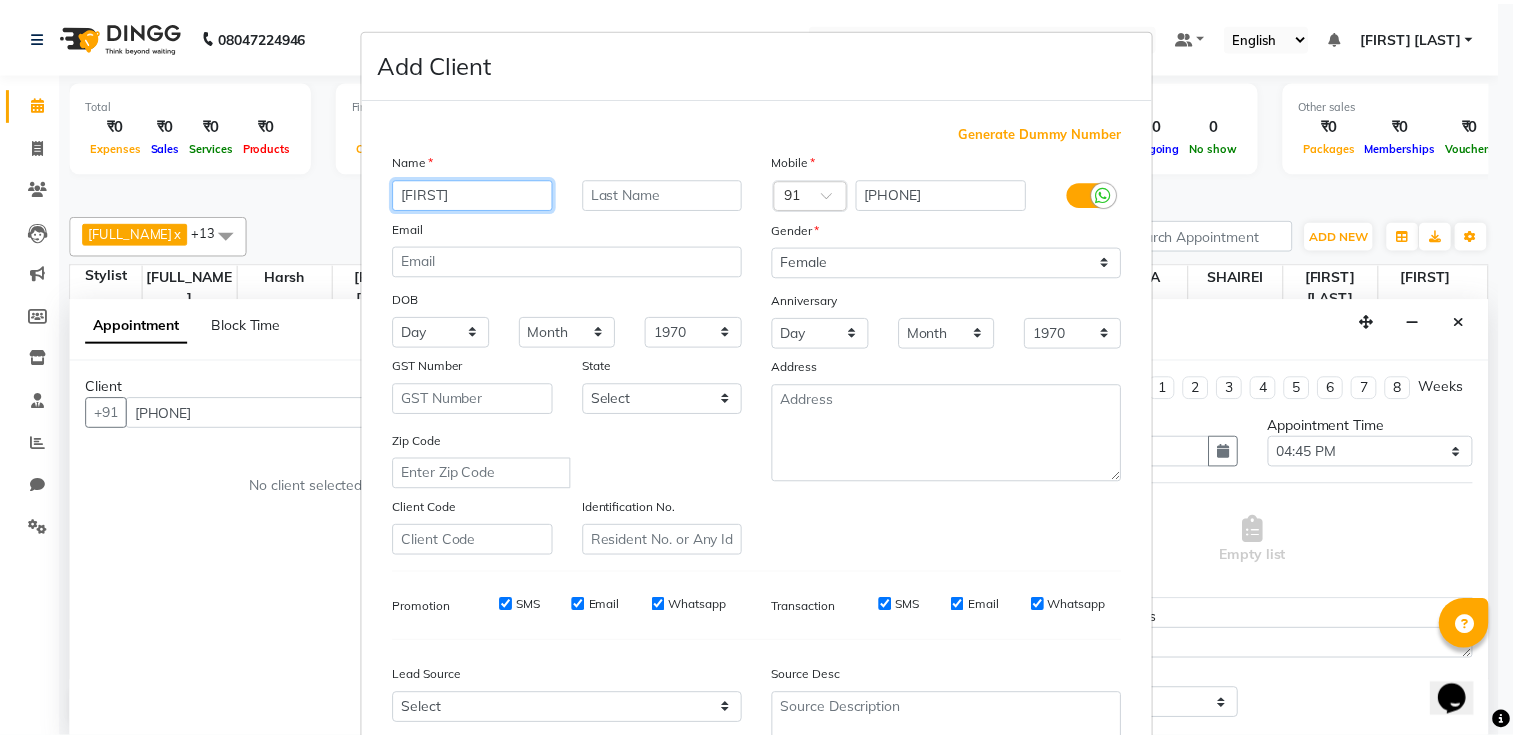 scroll, scrollTop: 194, scrollLeft: 0, axis: vertical 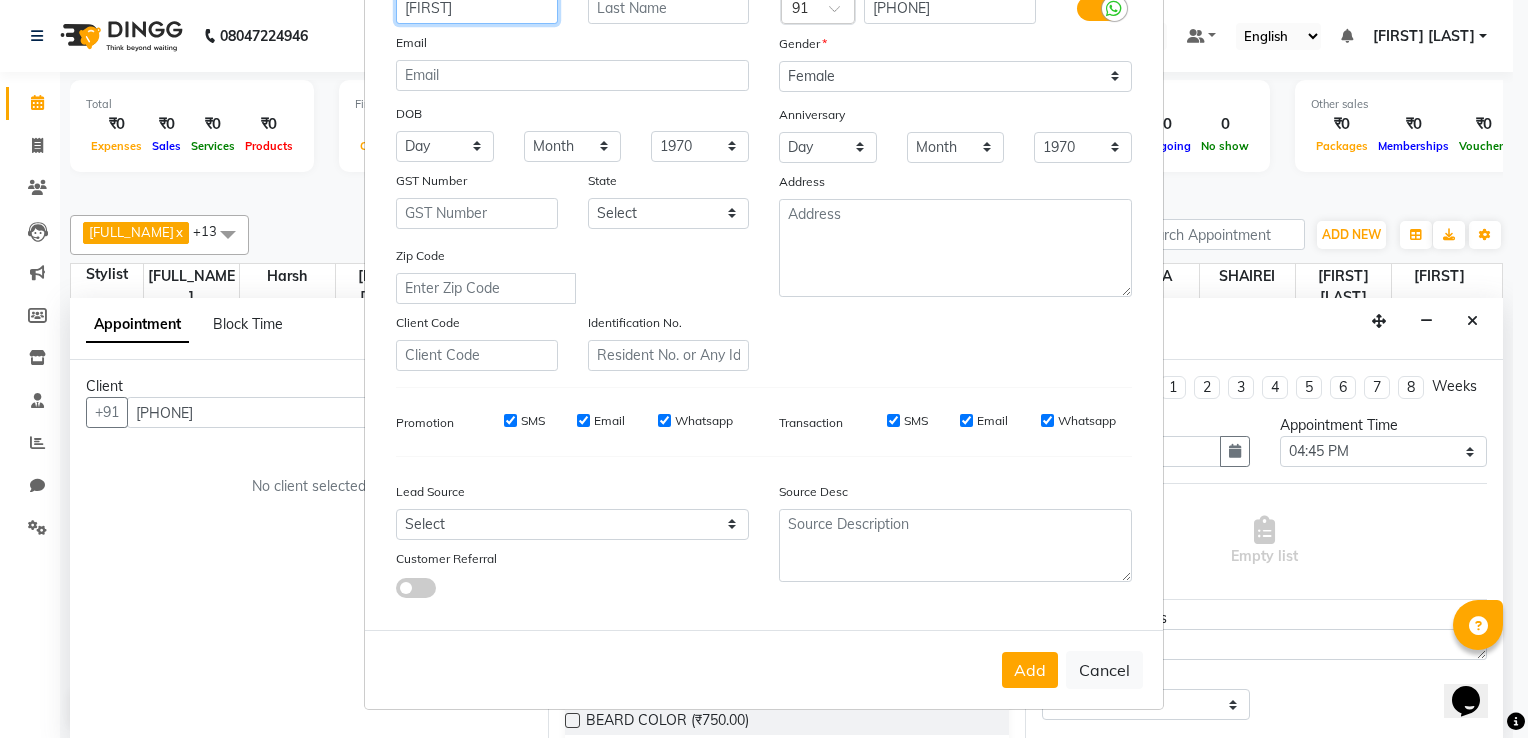 type on "[FIRST]" 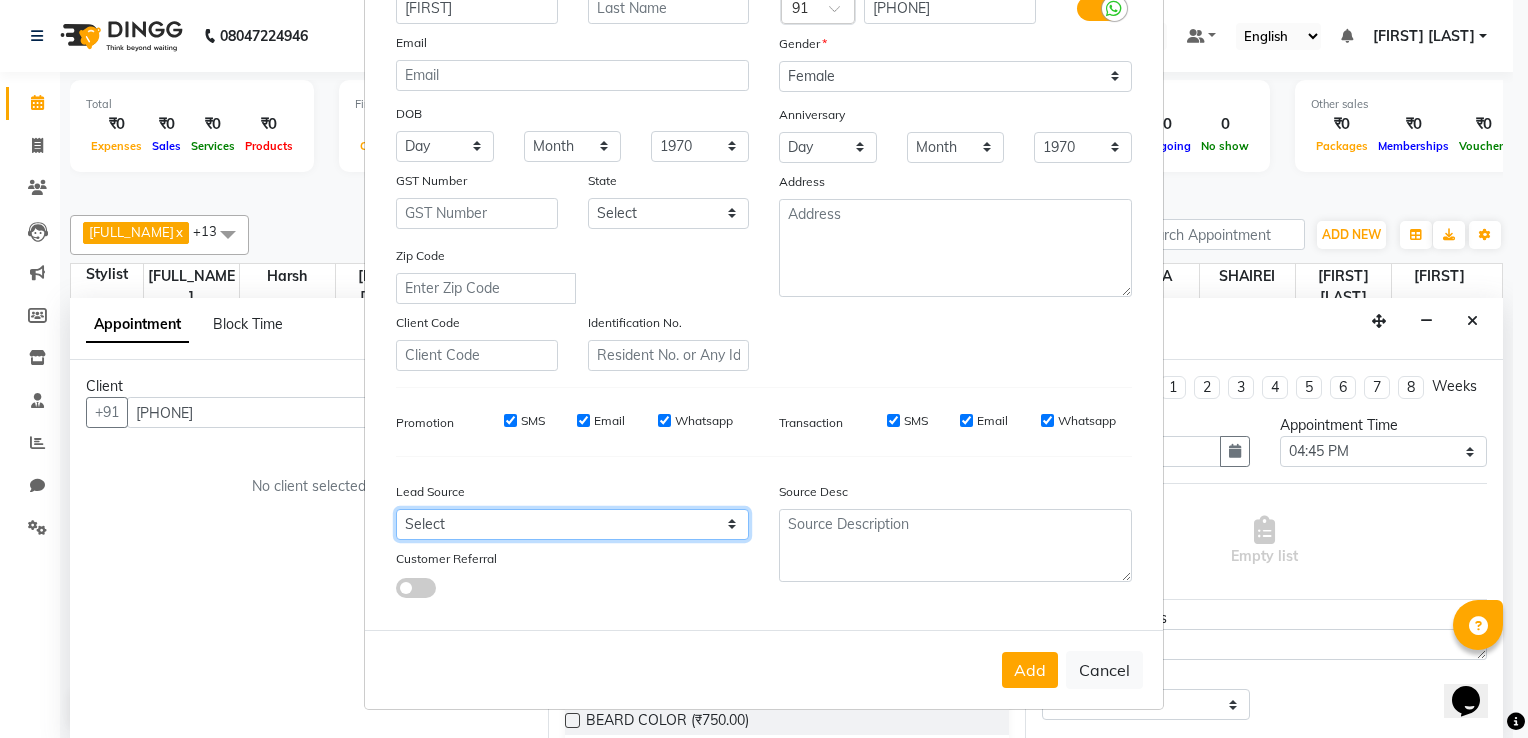 click on "Select Walk-in Referral Internet Friend Word of Mouth Advertisement Facebook JustDial Google Other" at bounding box center (572, 524) 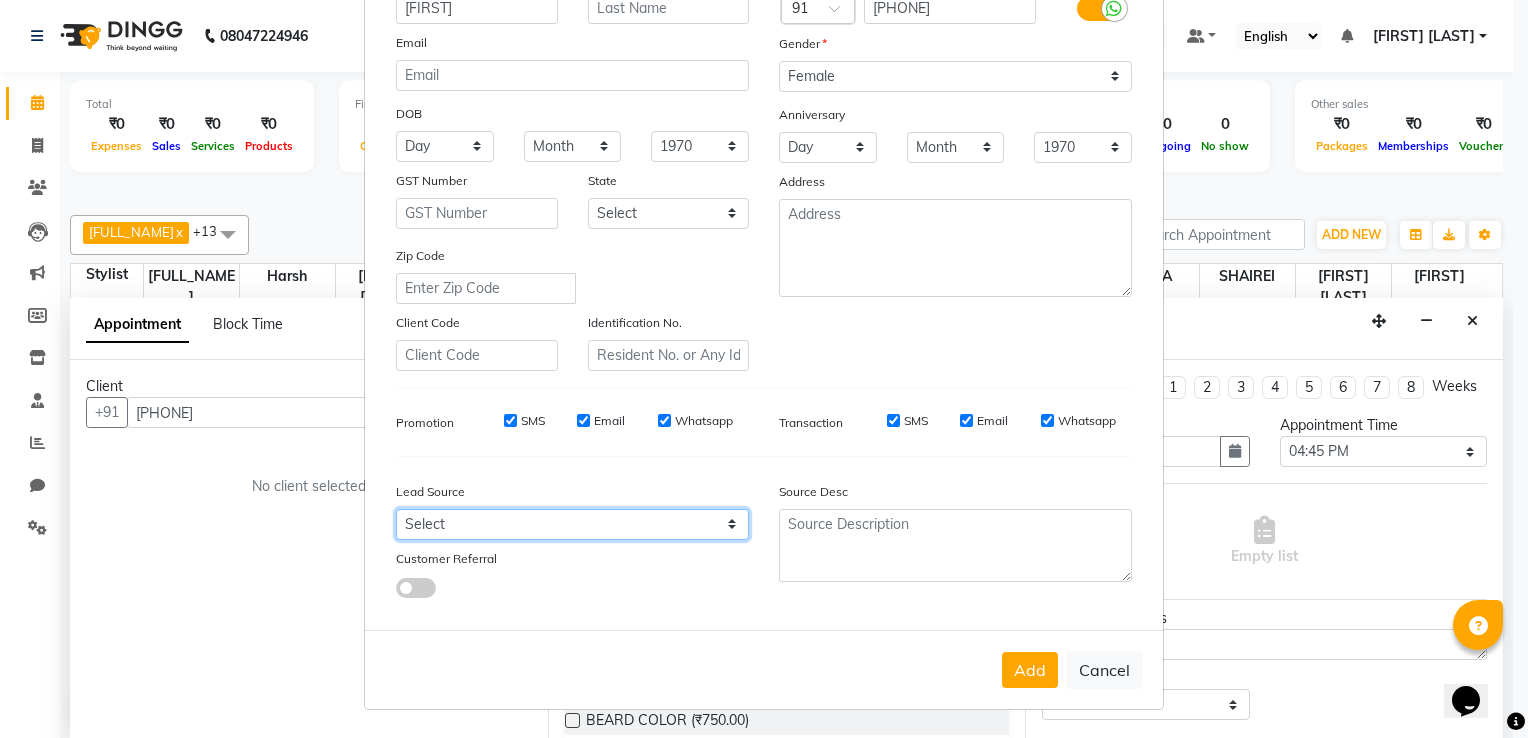 select on "54359" 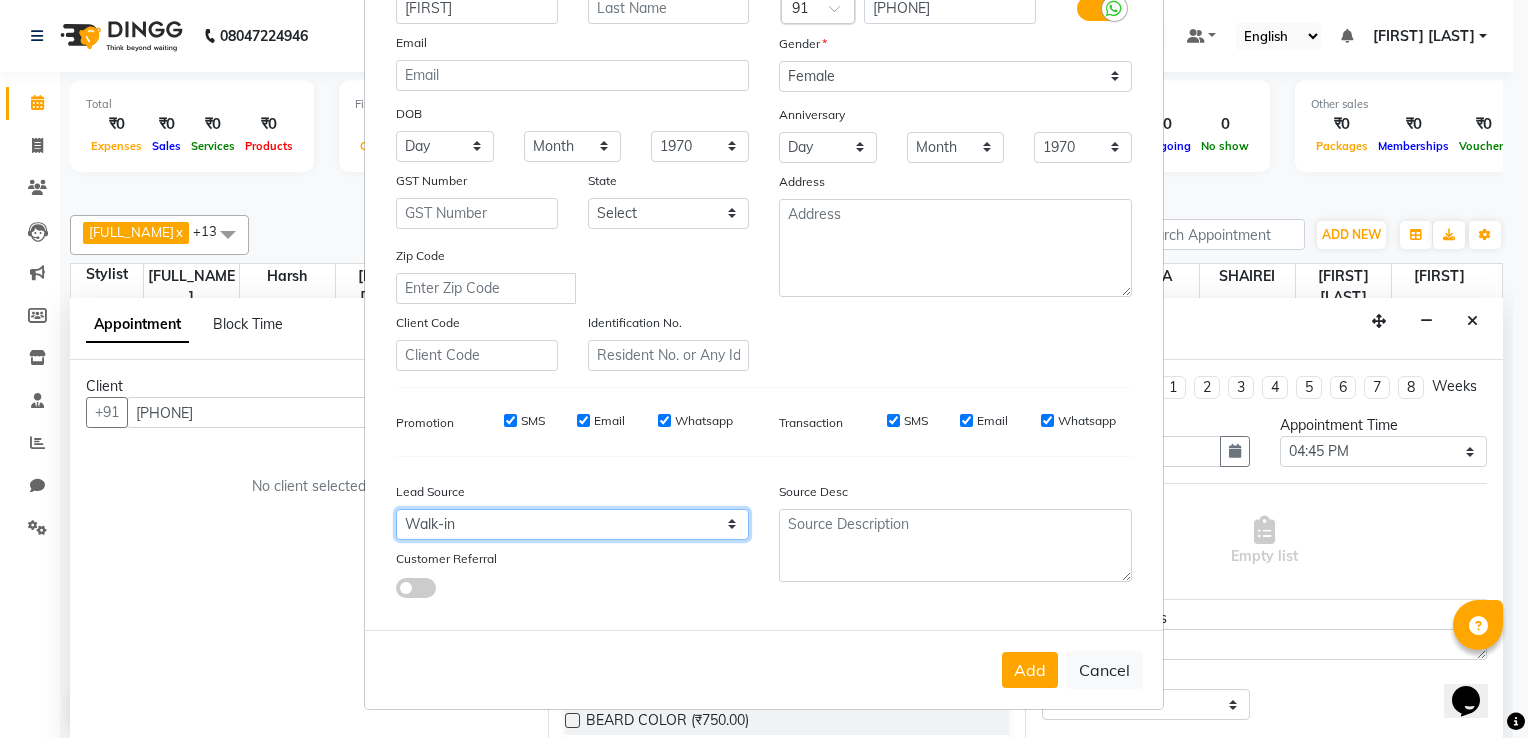 click on "Select Walk-in Referral Internet Friend Word of Mouth Advertisement Facebook JustDial Google Other" at bounding box center (572, 524) 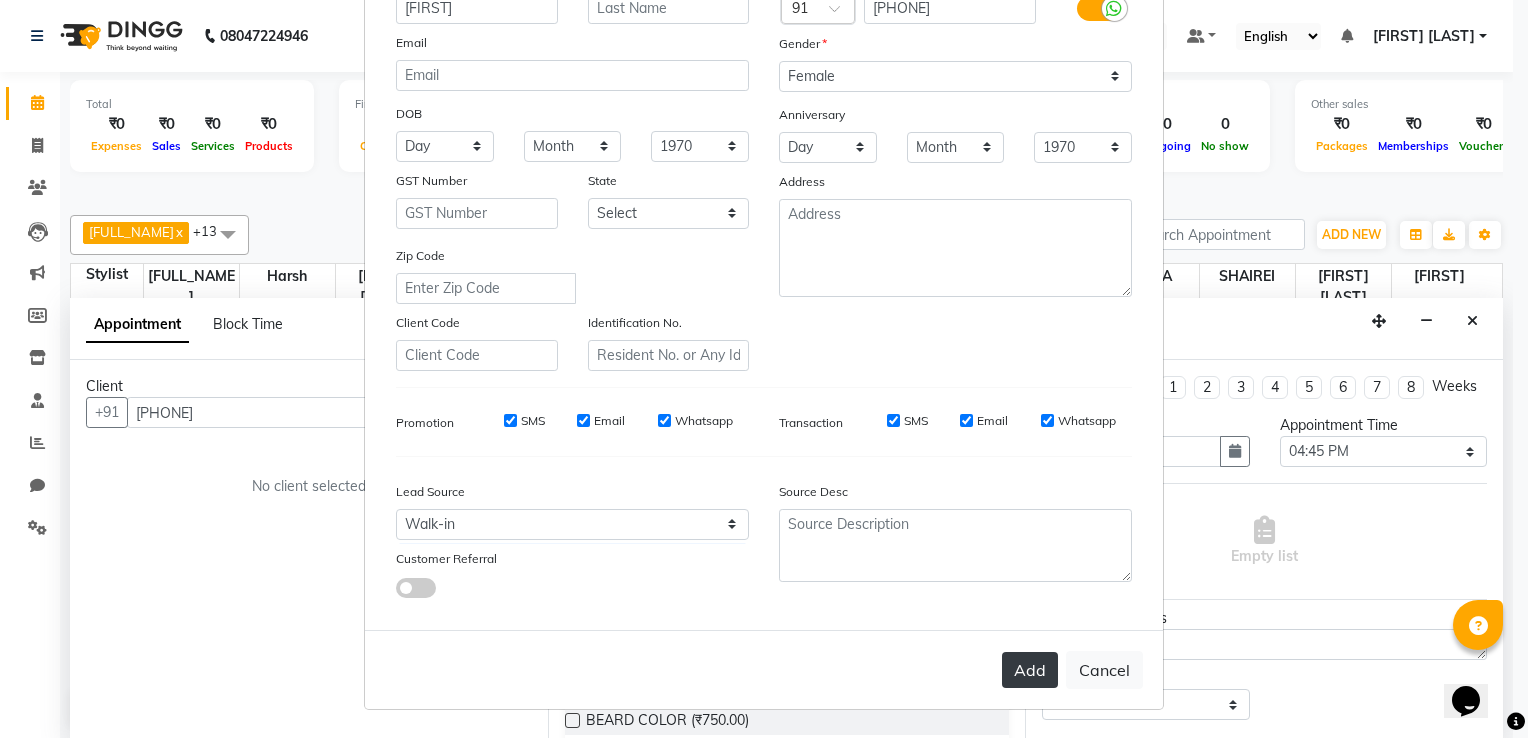 click on "Add" at bounding box center (1030, 670) 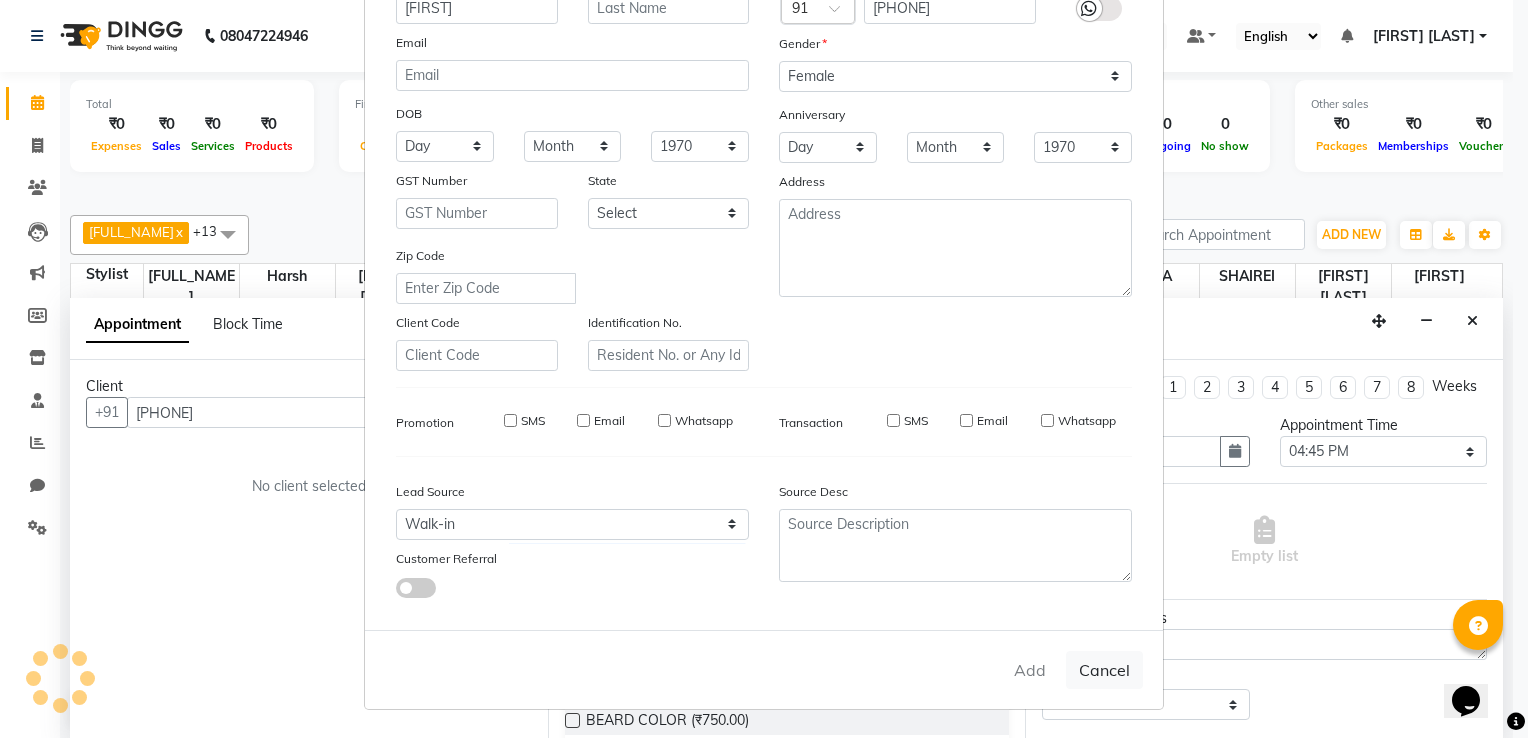 type 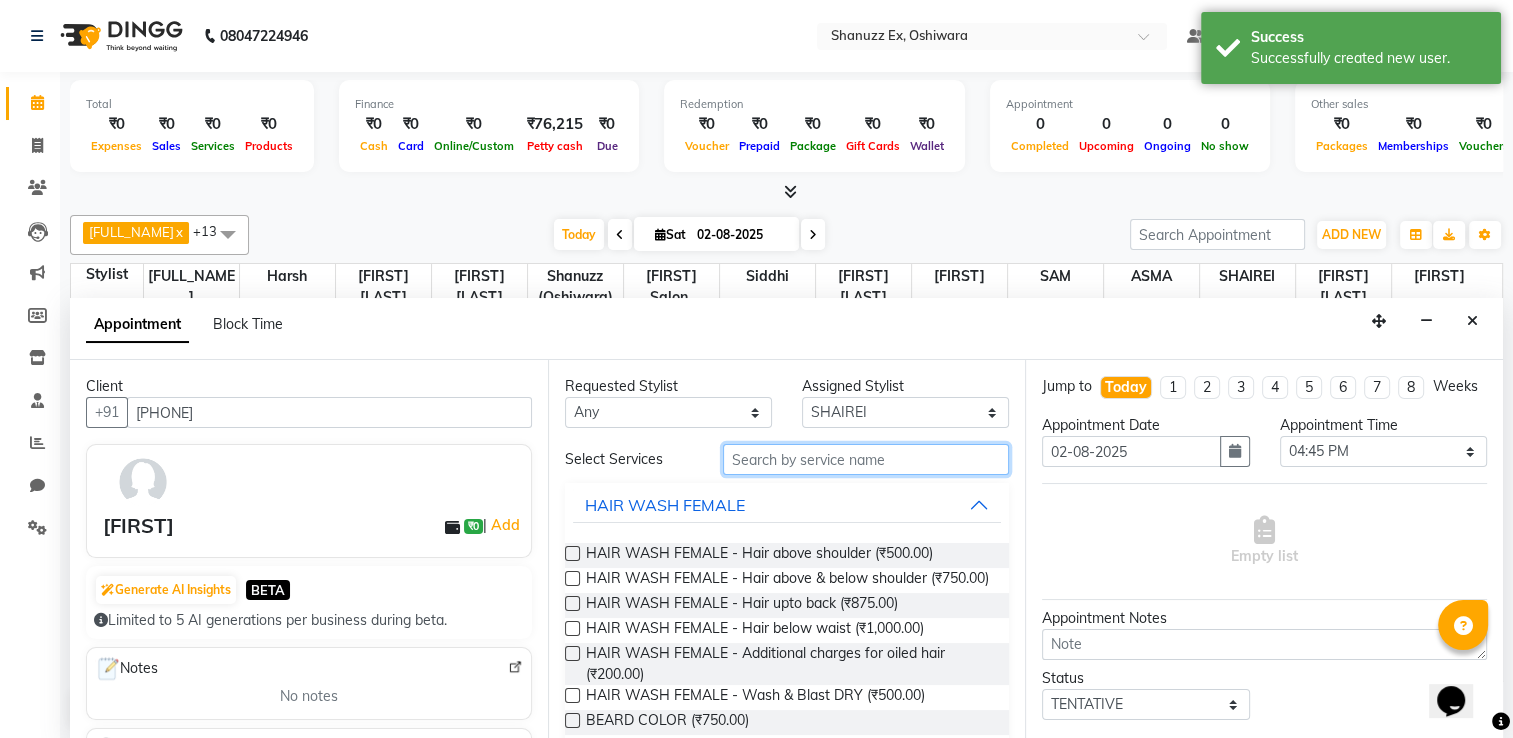 click at bounding box center (866, 459) 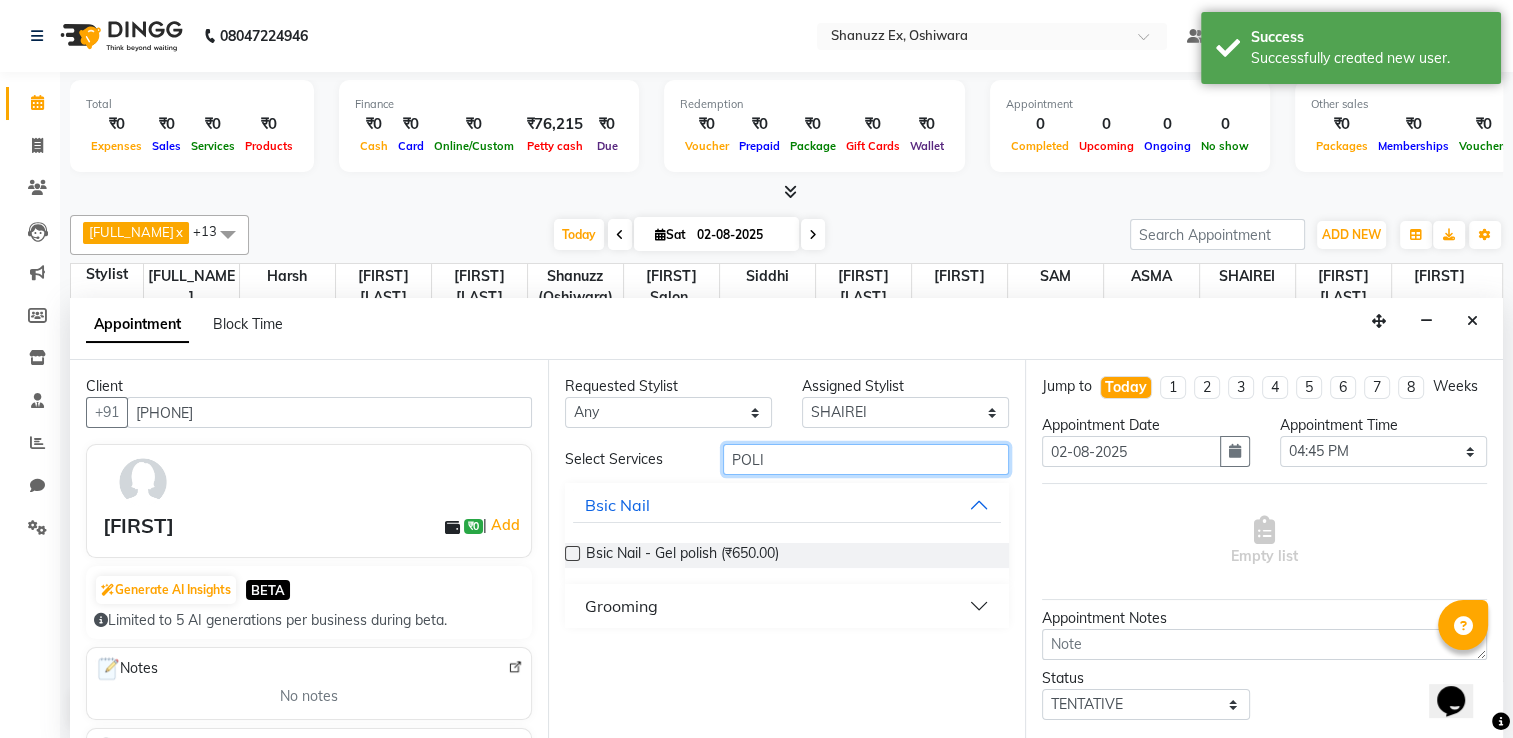 type on "POLI" 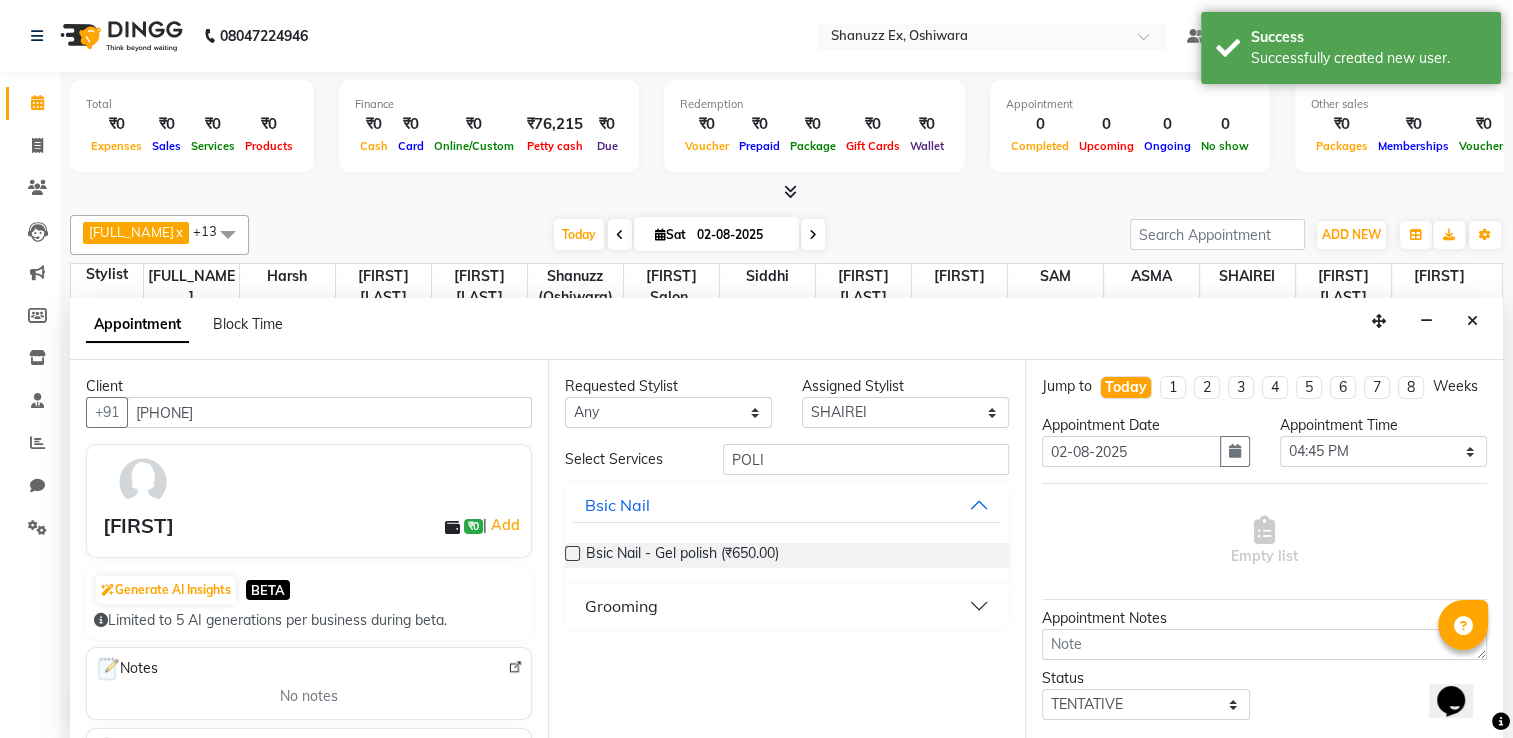 click at bounding box center (572, 553) 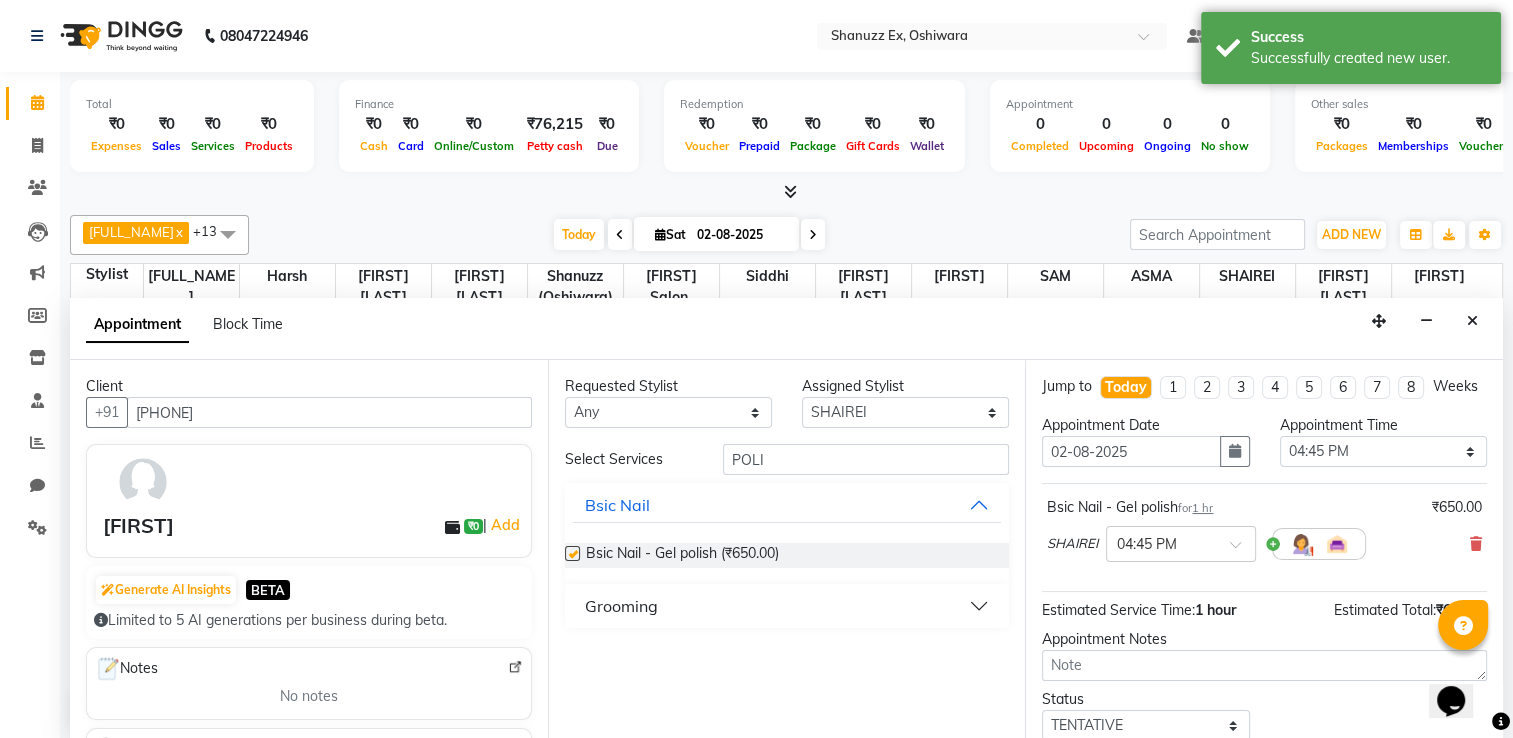 checkbox on "false" 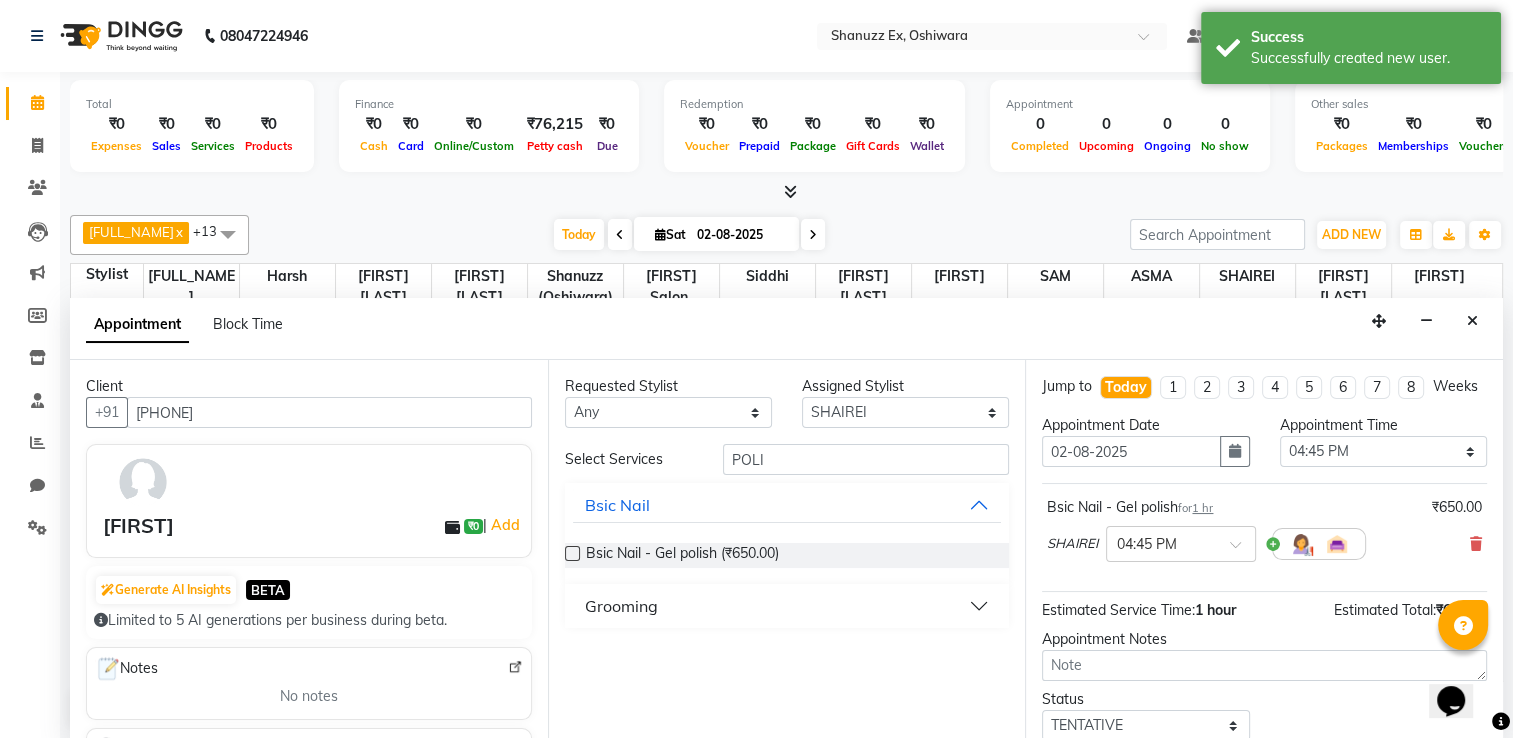 click on "Grooming" at bounding box center [787, 606] 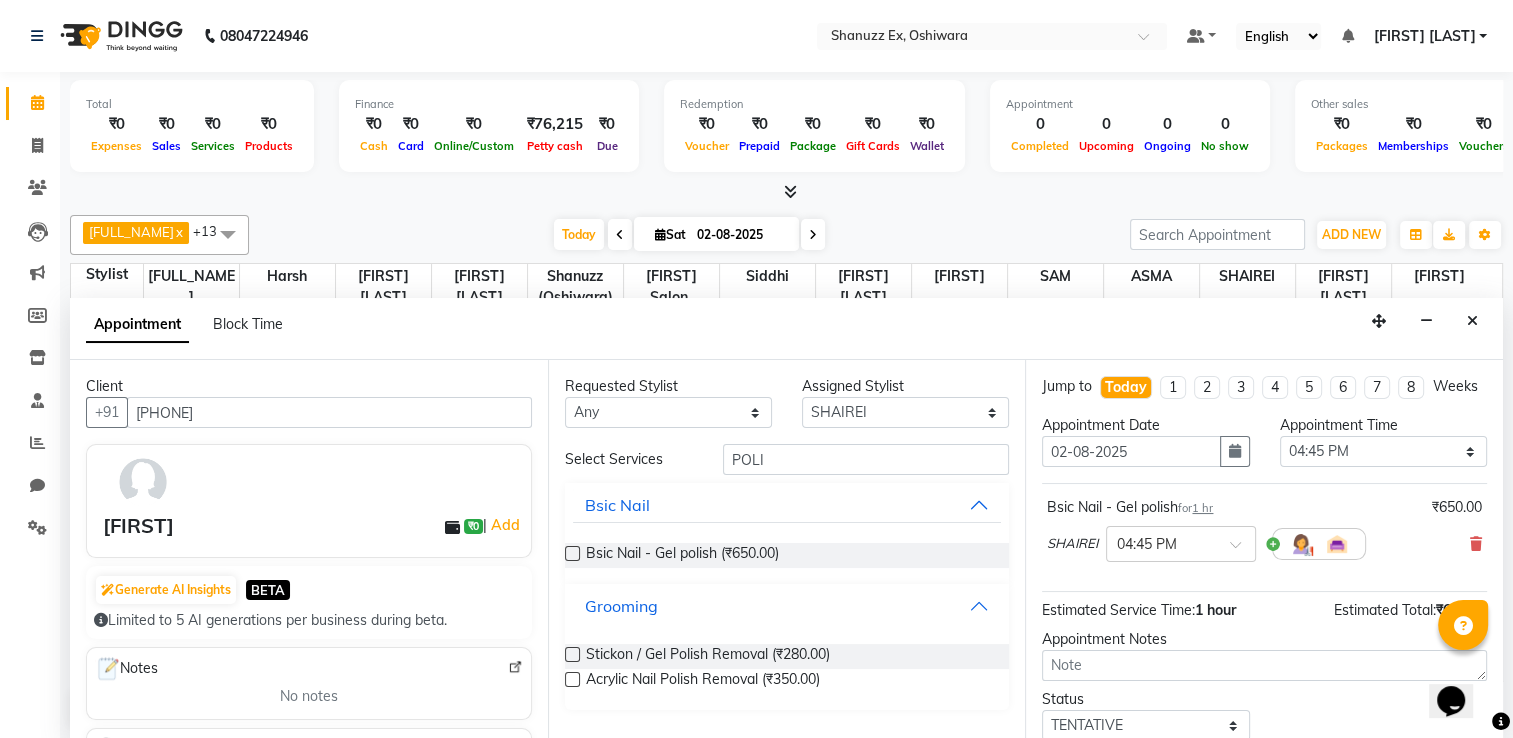 scroll, scrollTop: 144, scrollLeft: 0, axis: vertical 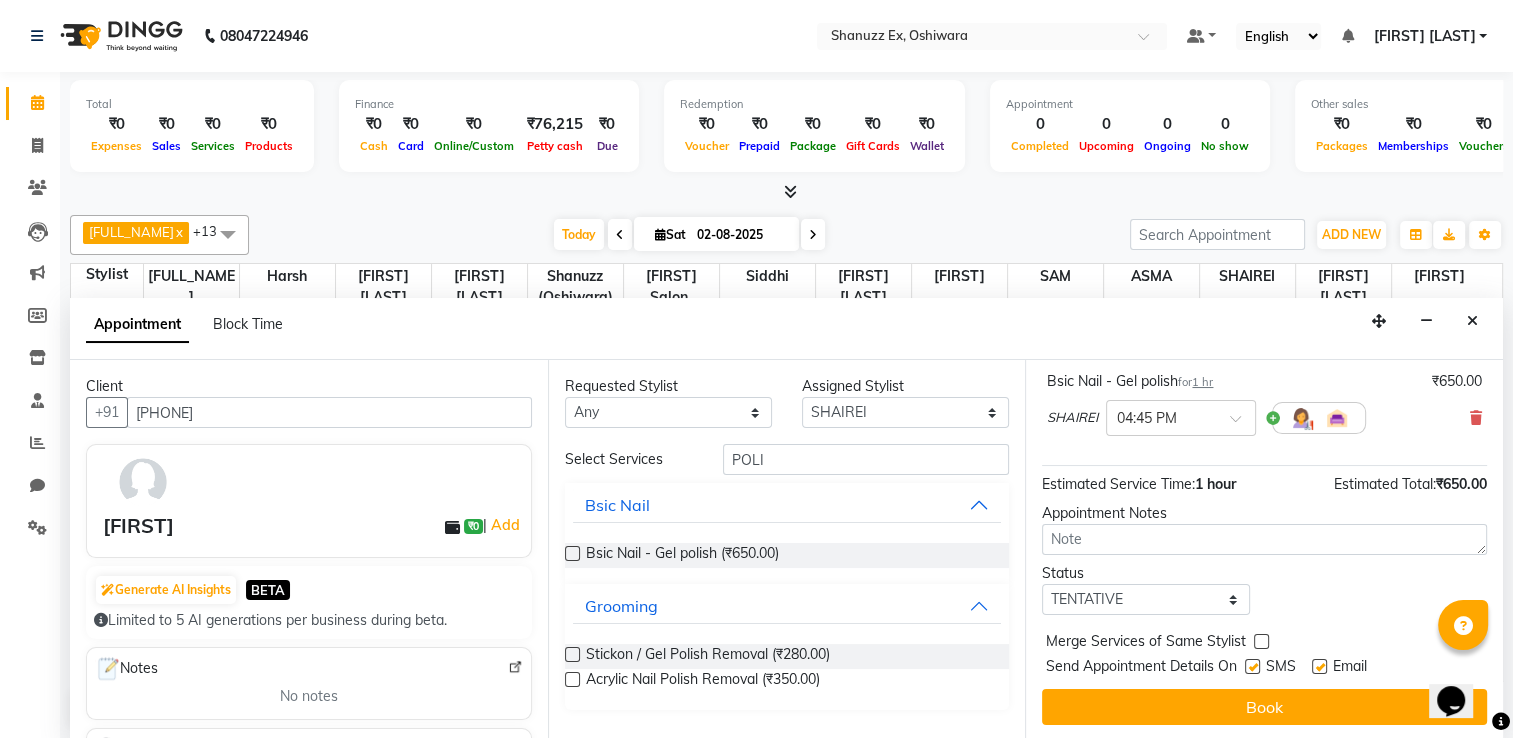 click at bounding box center (1252, 666) 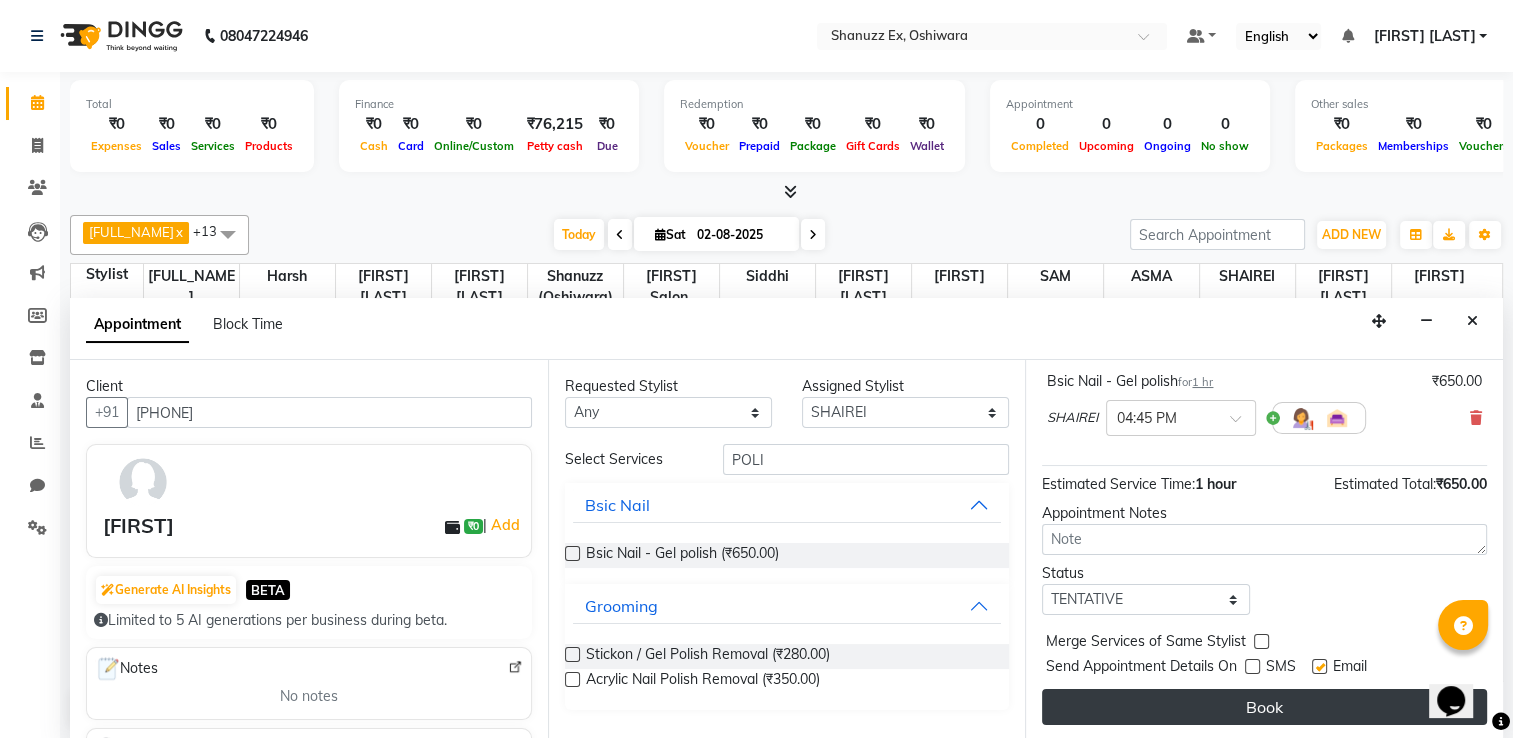 click on "Book" at bounding box center [1264, 707] 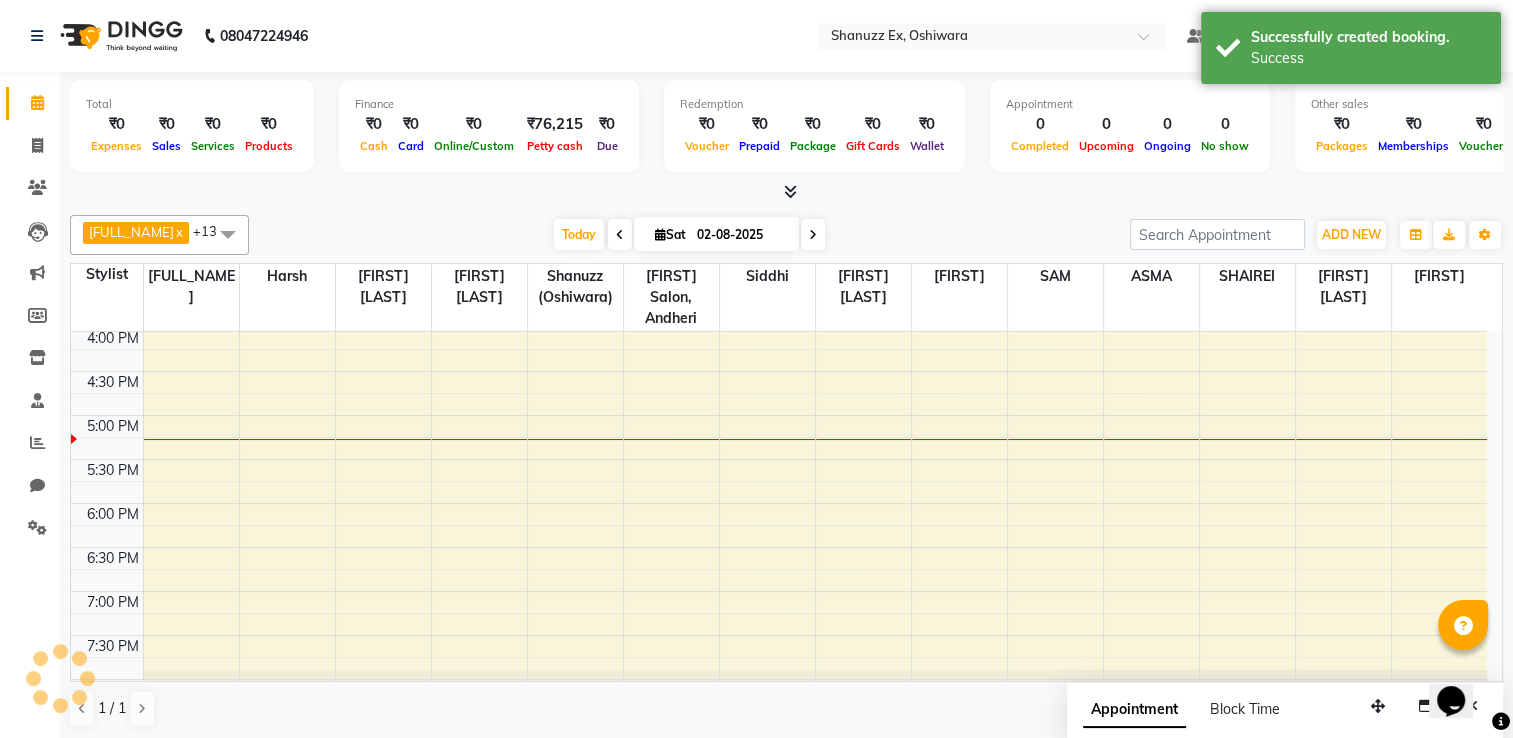 scroll, scrollTop: 0, scrollLeft: 0, axis: both 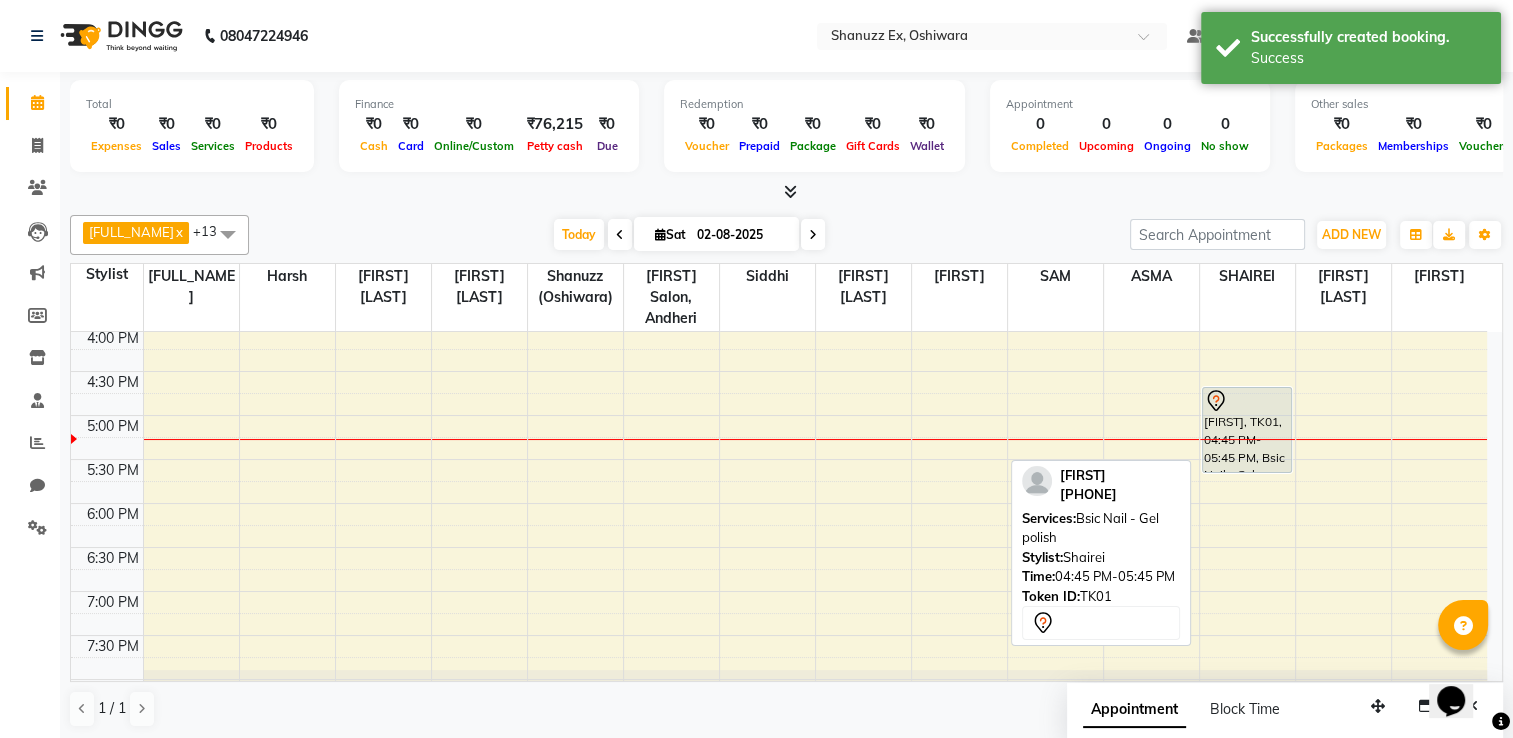 click on "[FIRST], TK01, 04:45 PM-05:45 PM, Bsic Nail - Gel polish" at bounding box center (1247, 430) 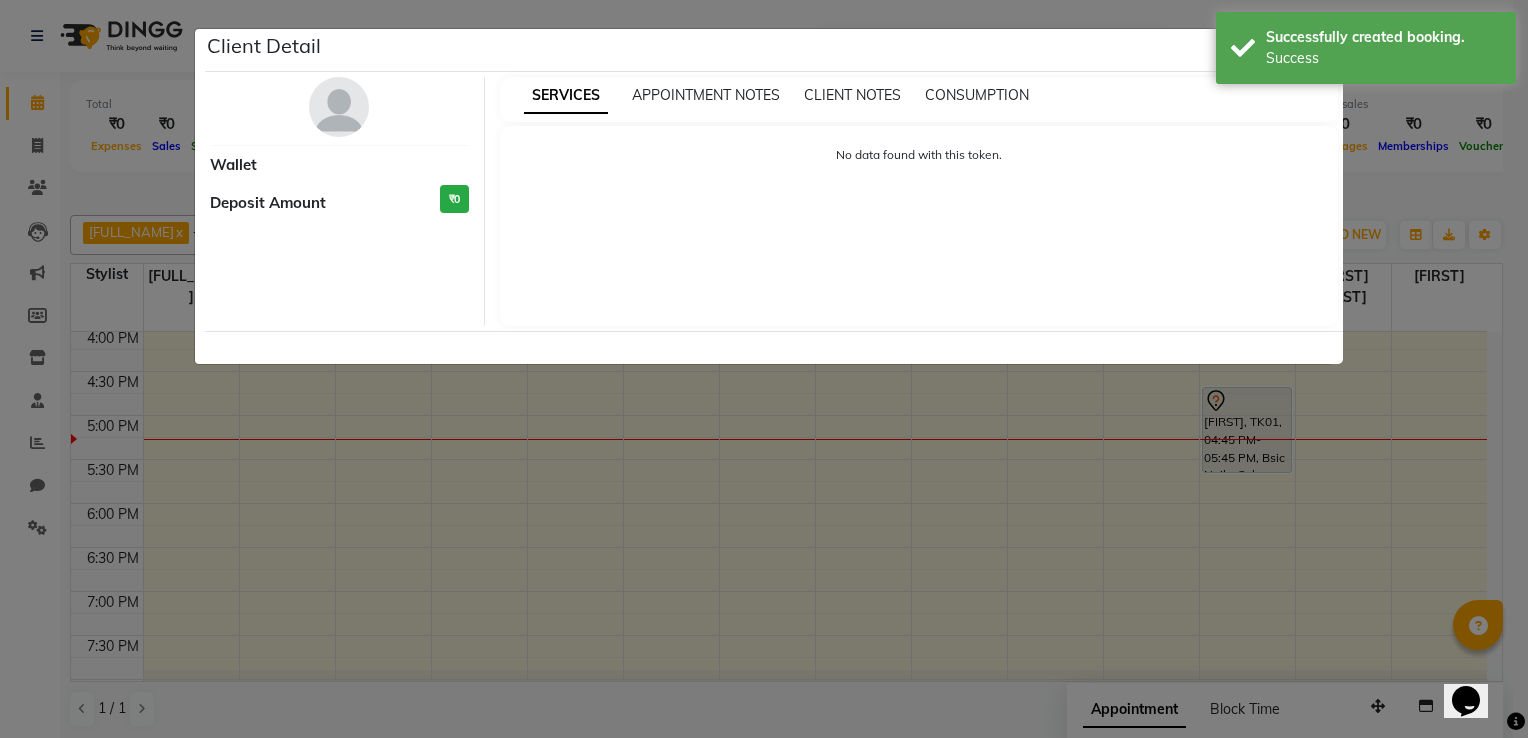 select on "7" 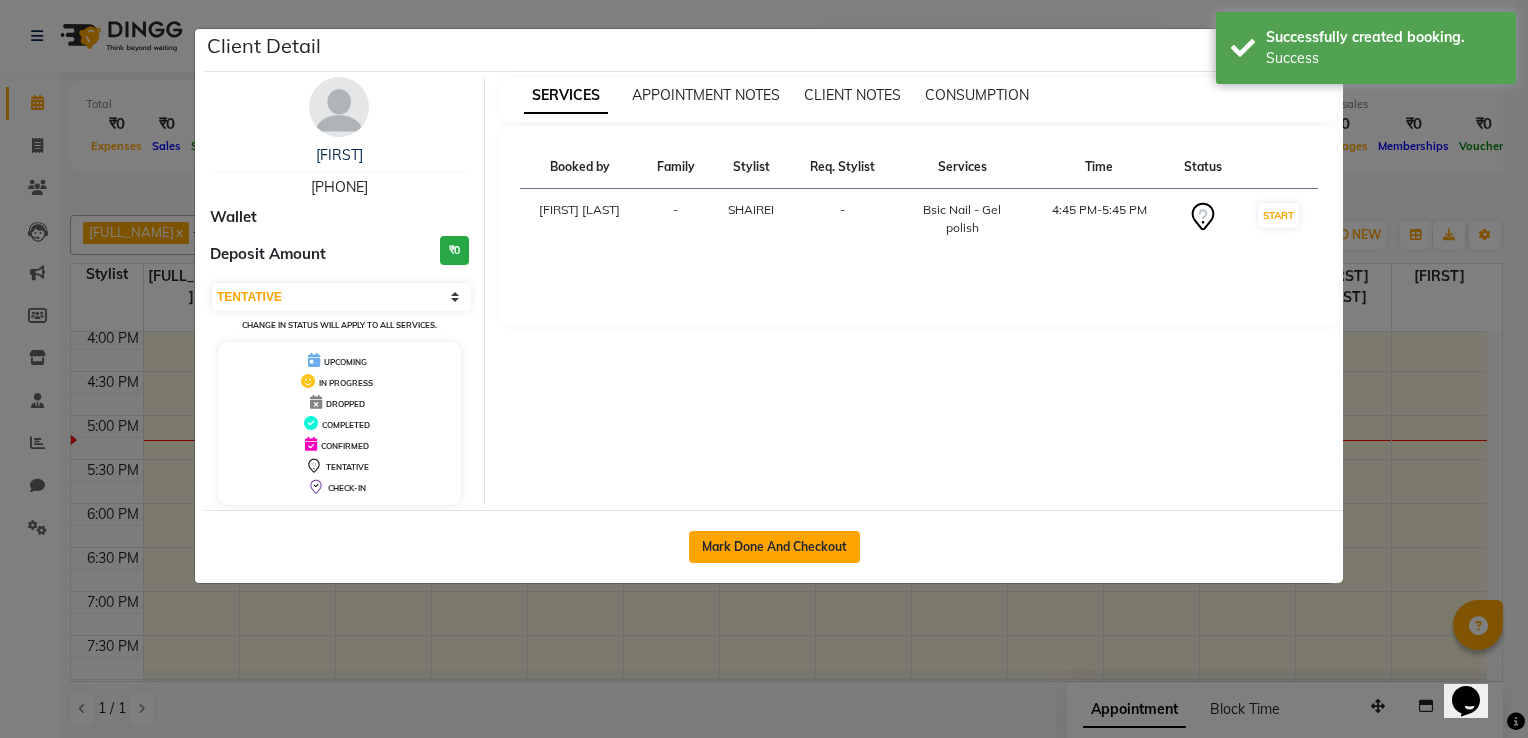click on "Mark Done And Checkout" 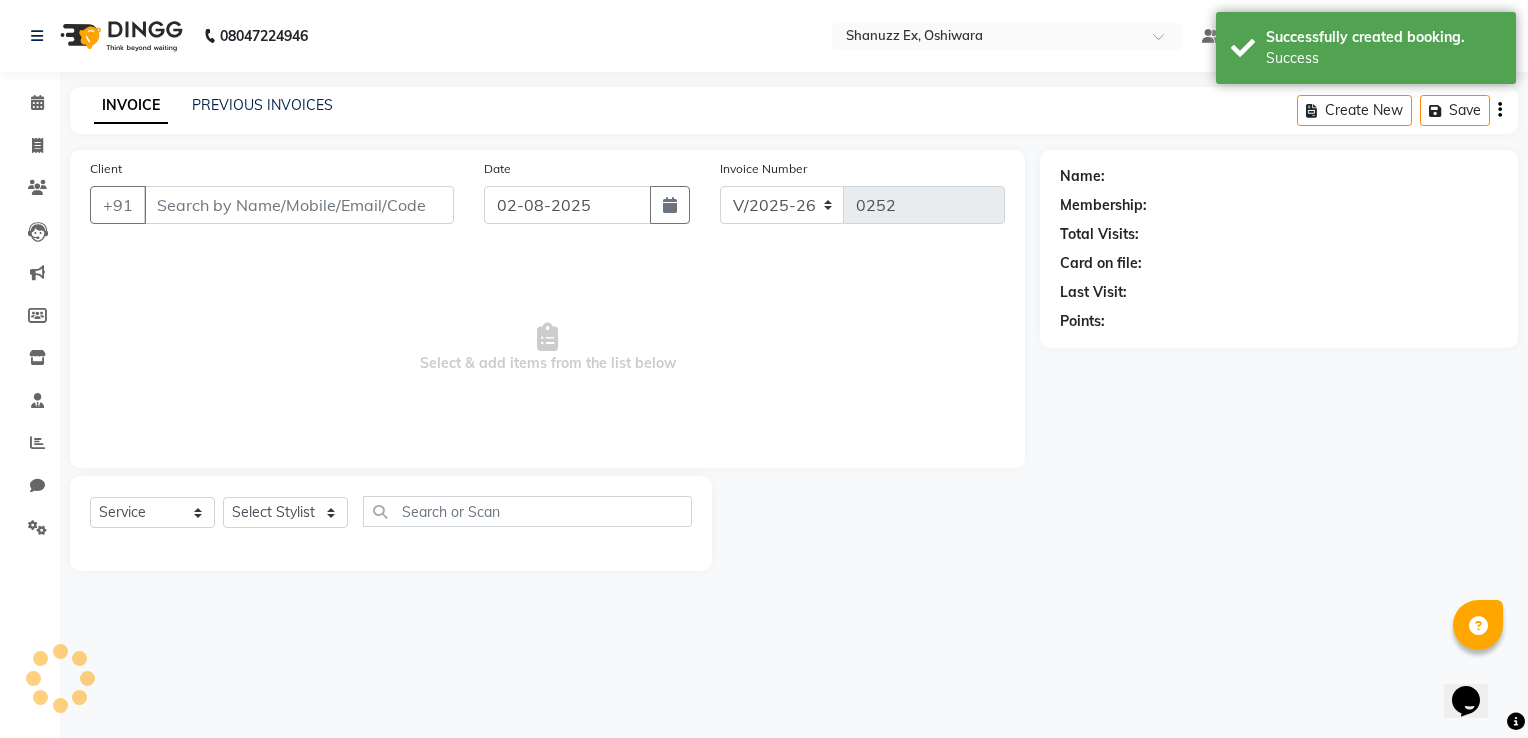 type on "[PHONE]" 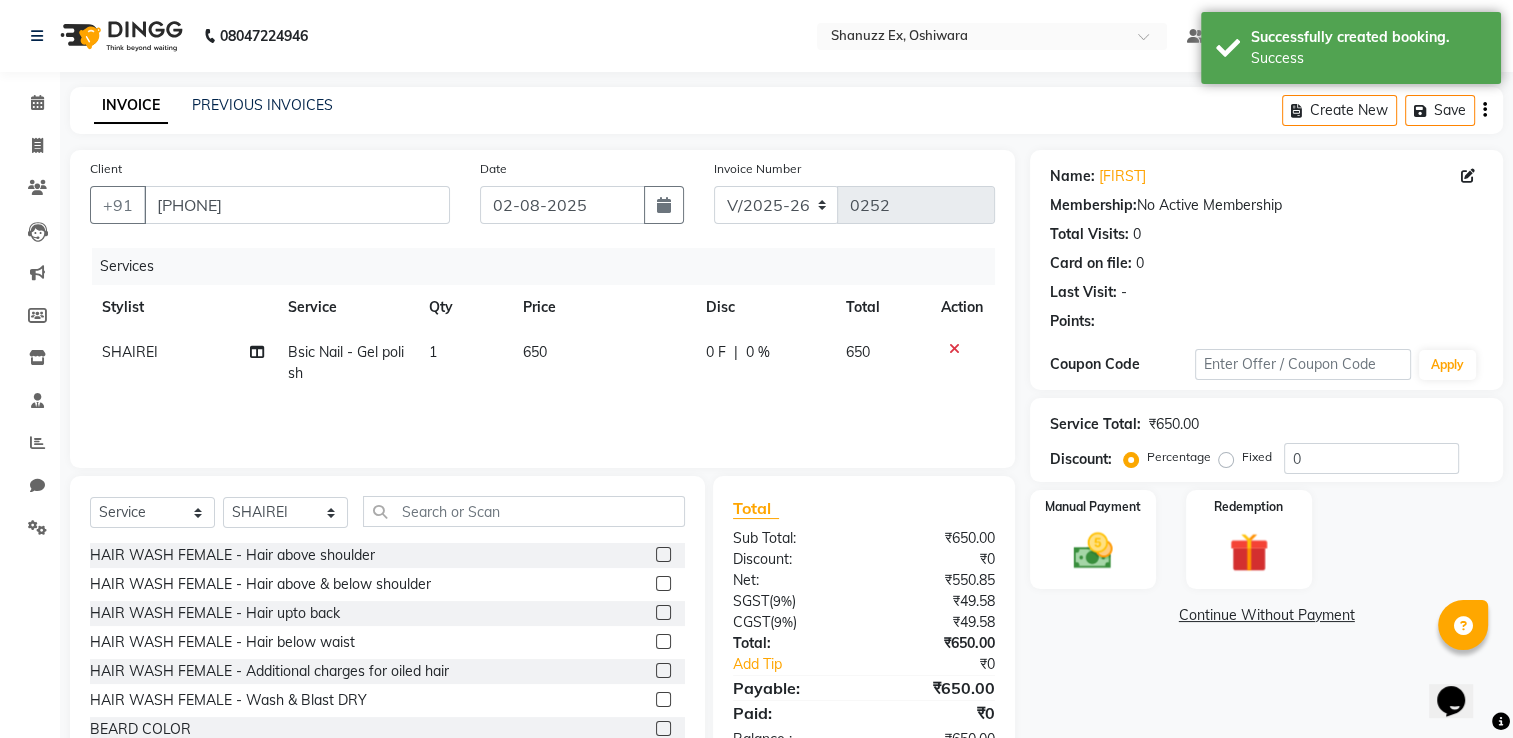 click on "650" 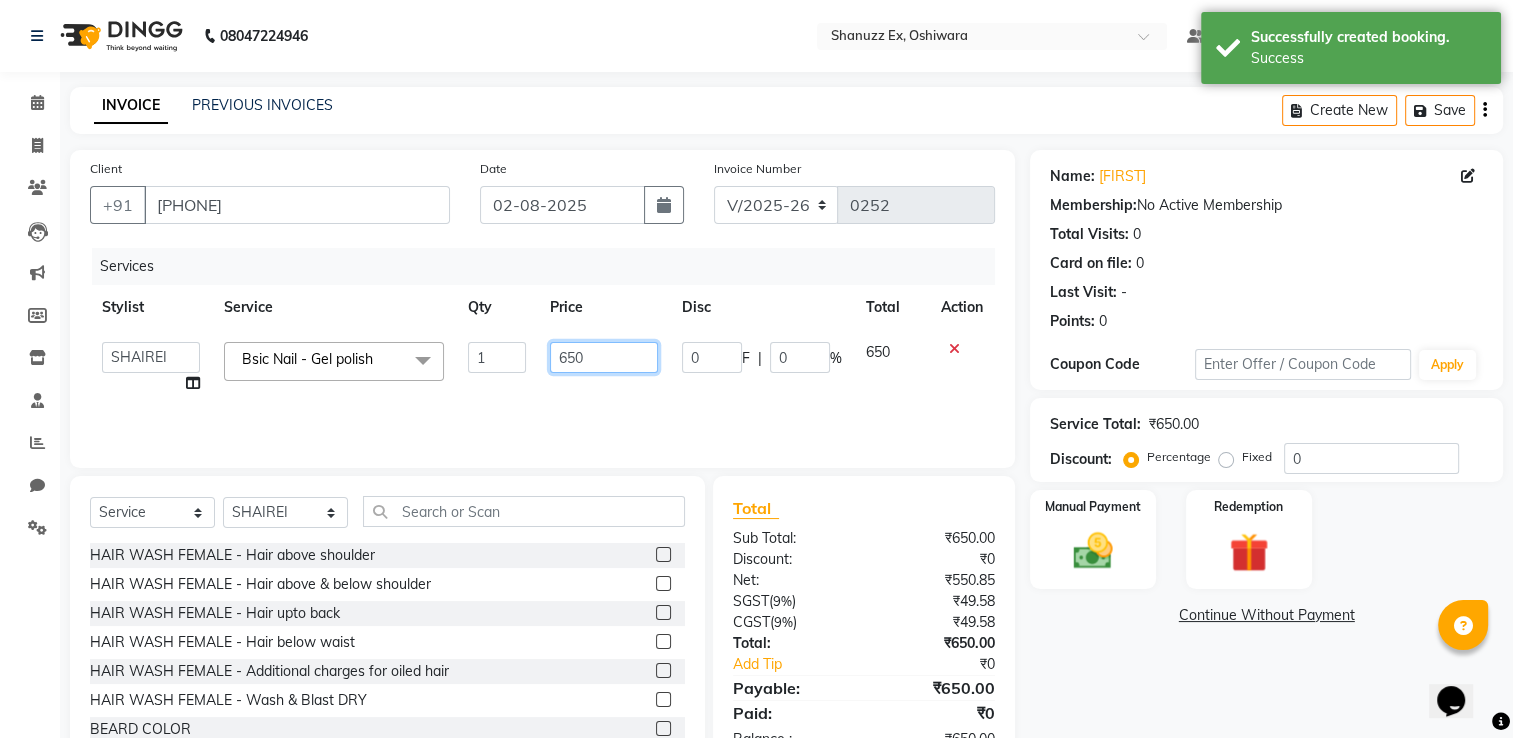 click on "650" 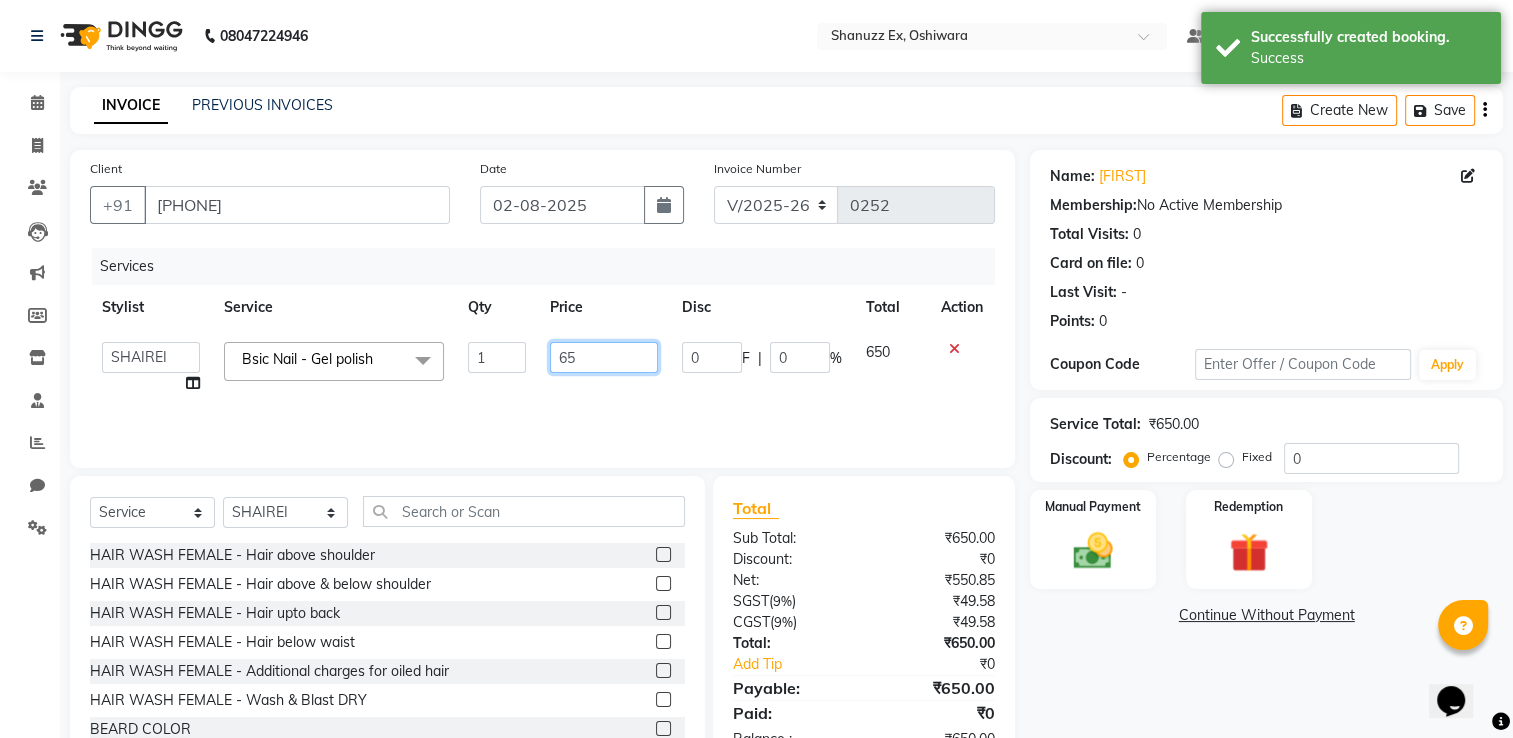 type on "6" 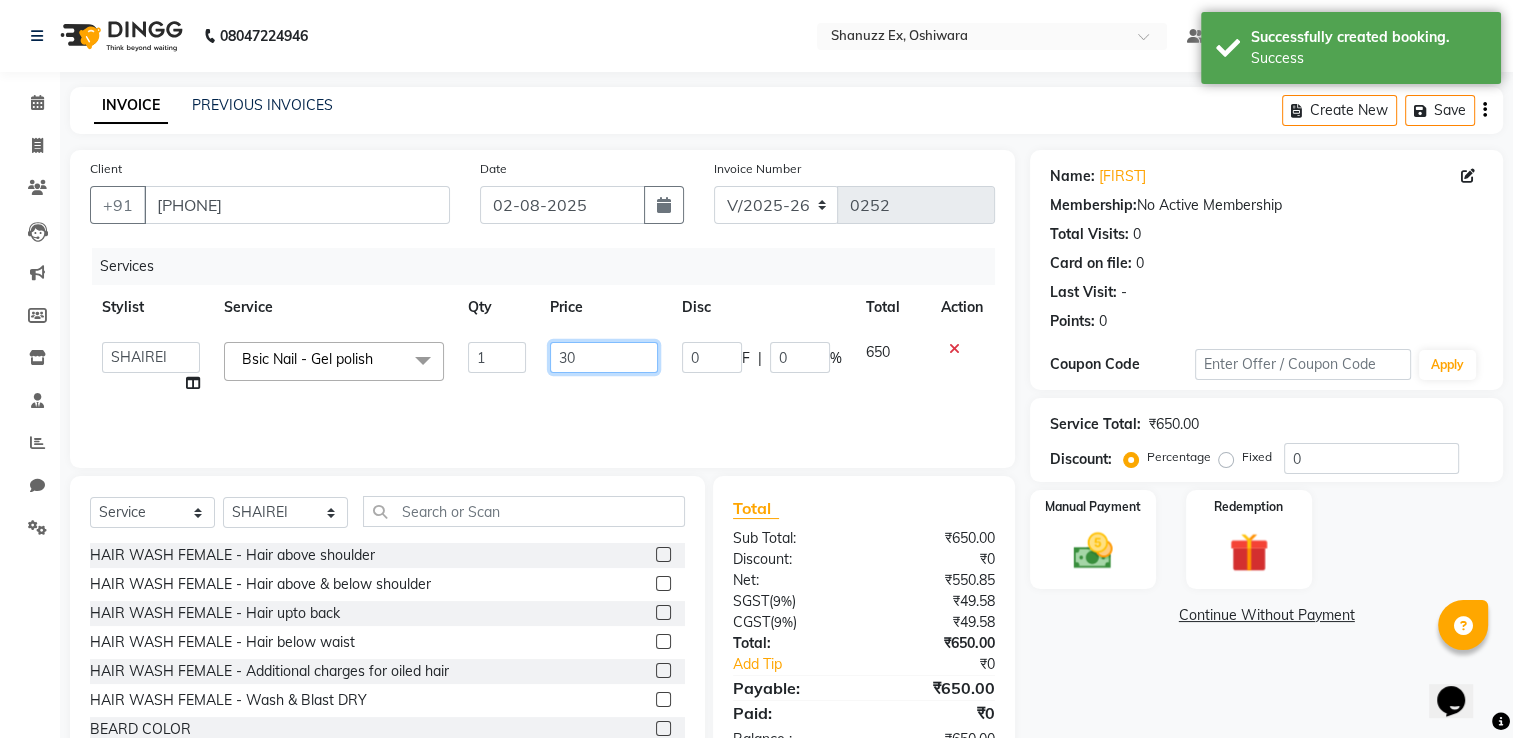 type on "300" 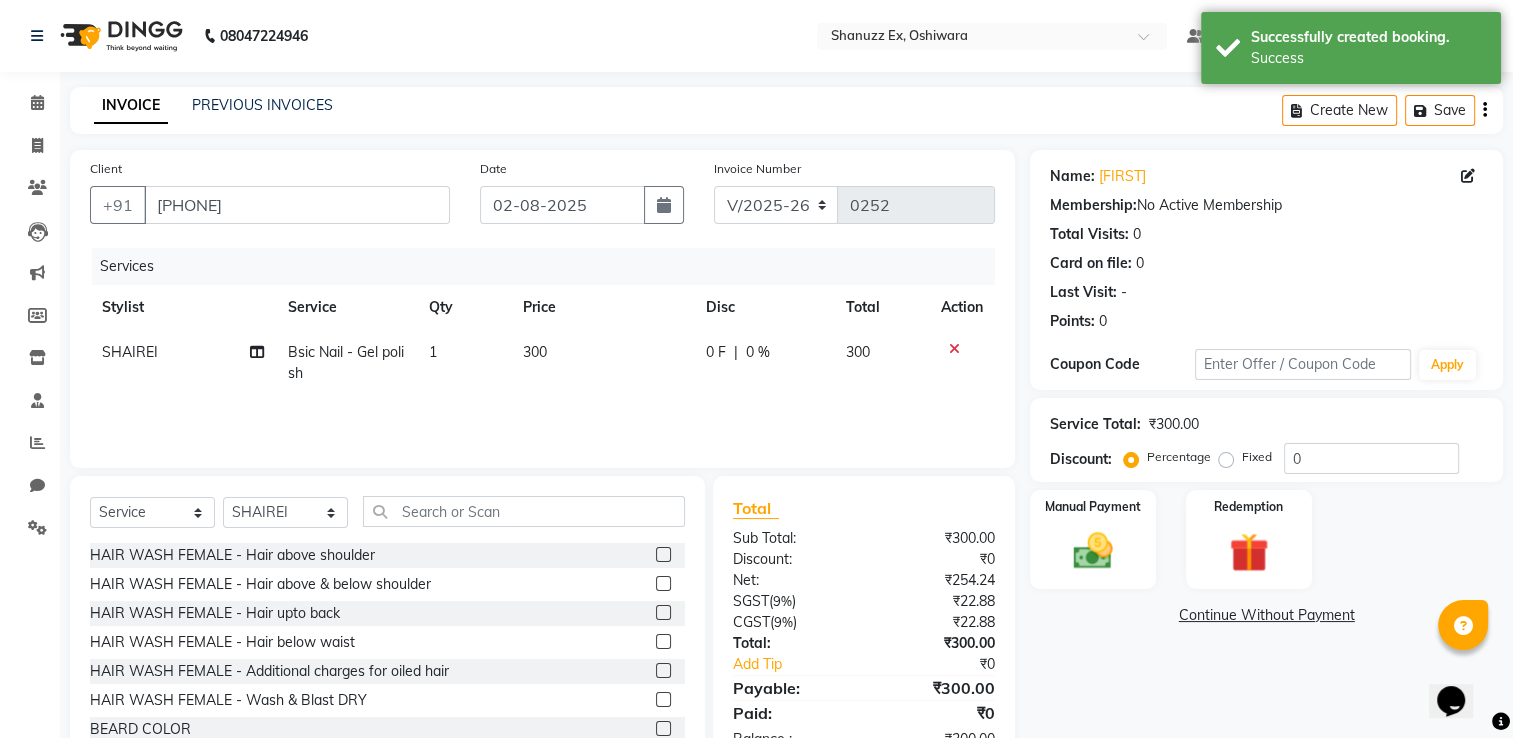 click on "300" 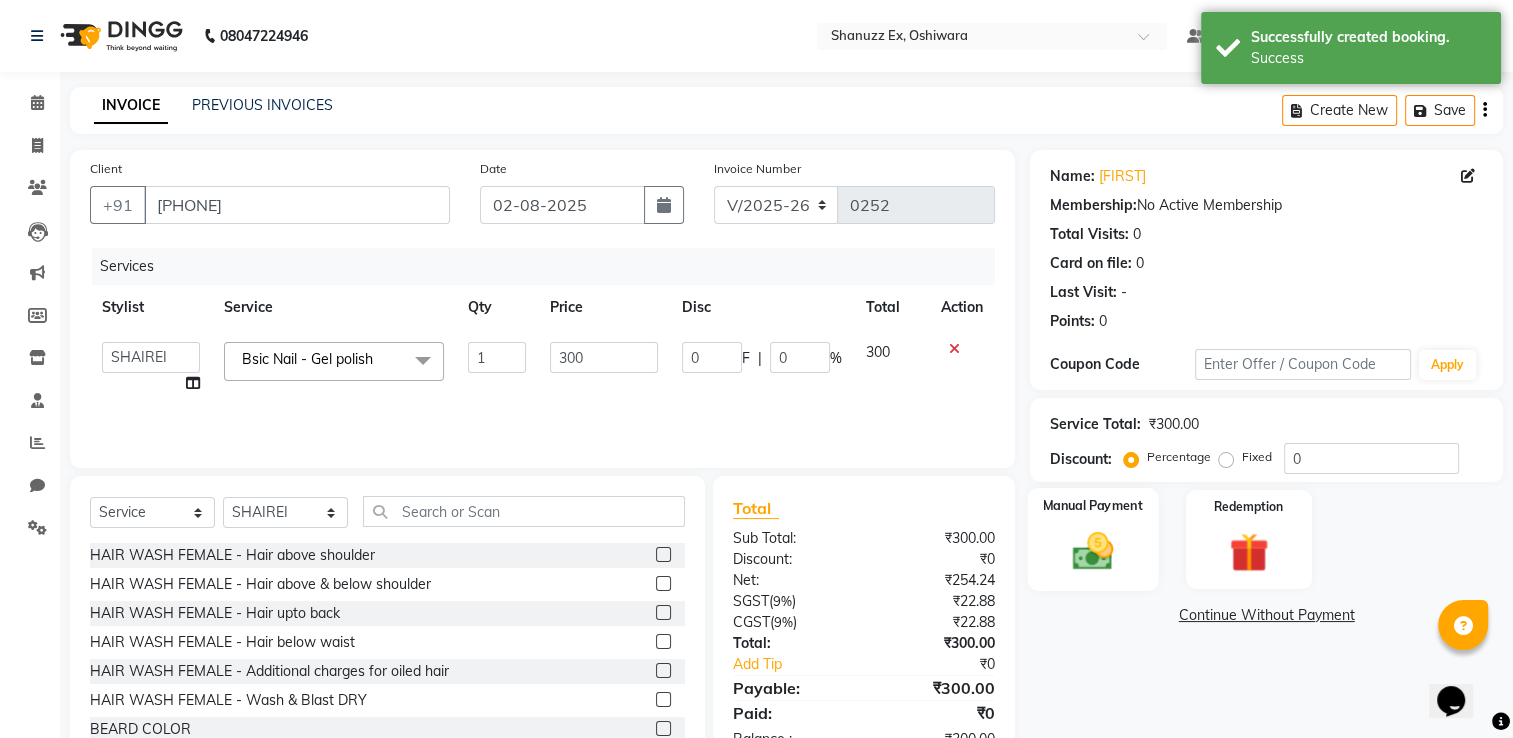 click on "Manual Payment" 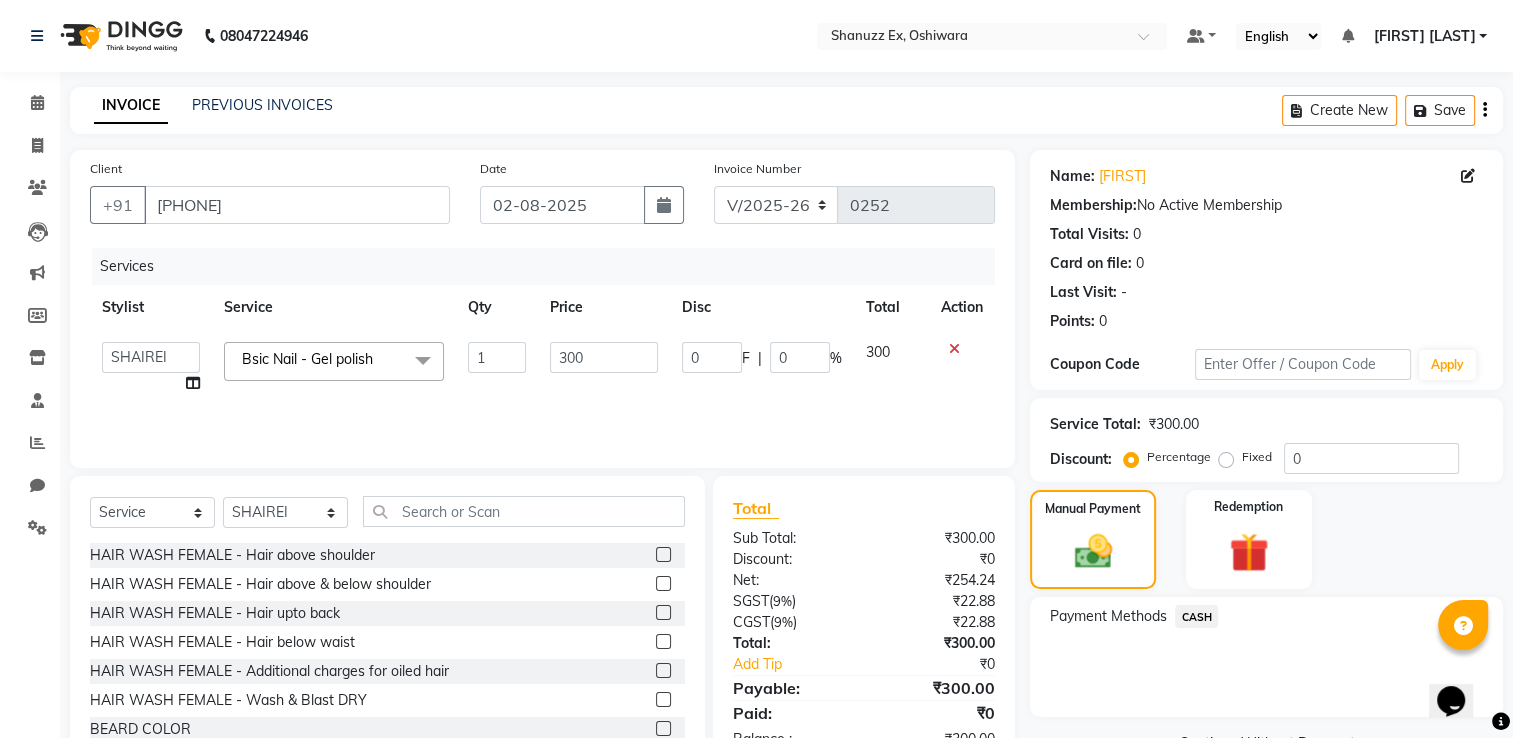 click on "CASH" 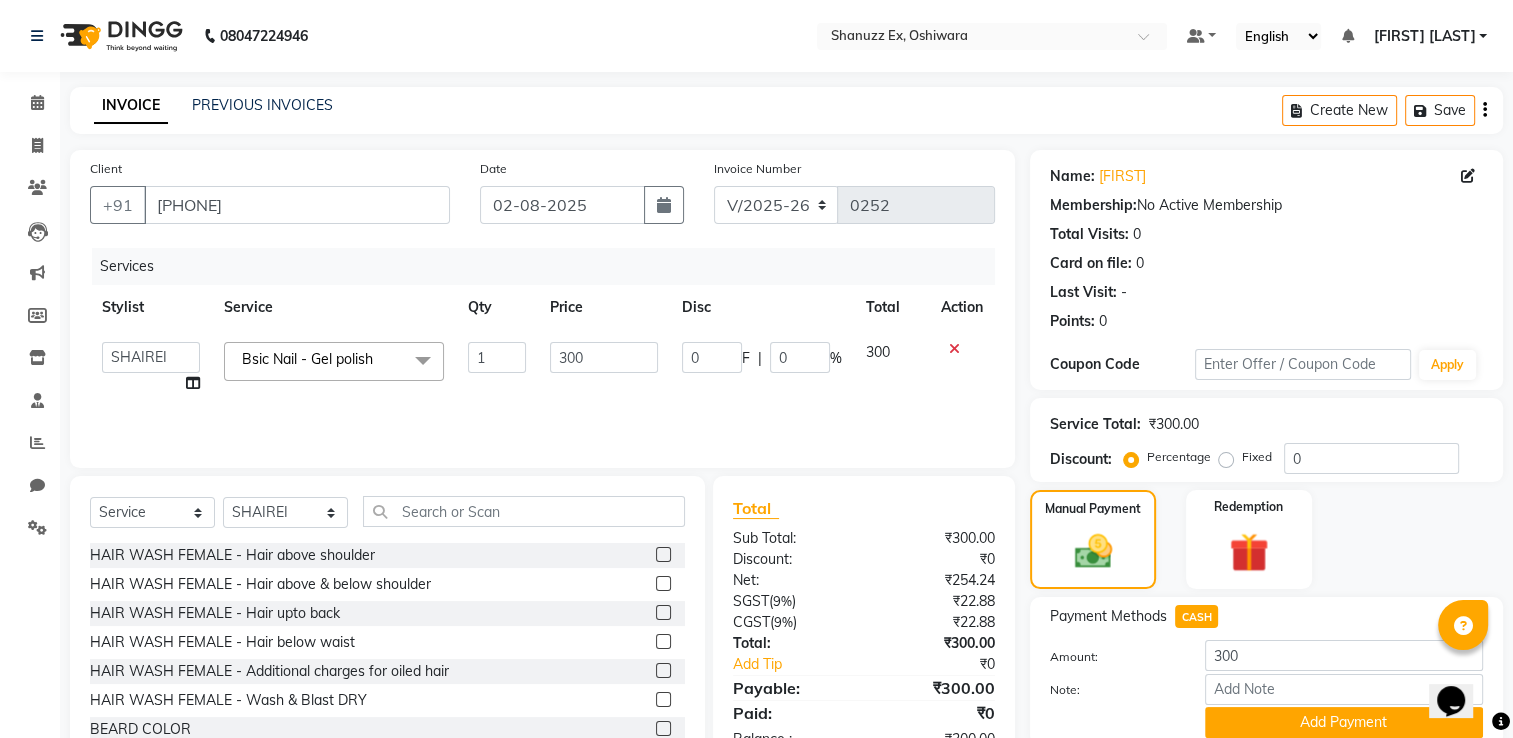 scroll, scrollTop: 80, scrollLeft: 0, axis: vertical 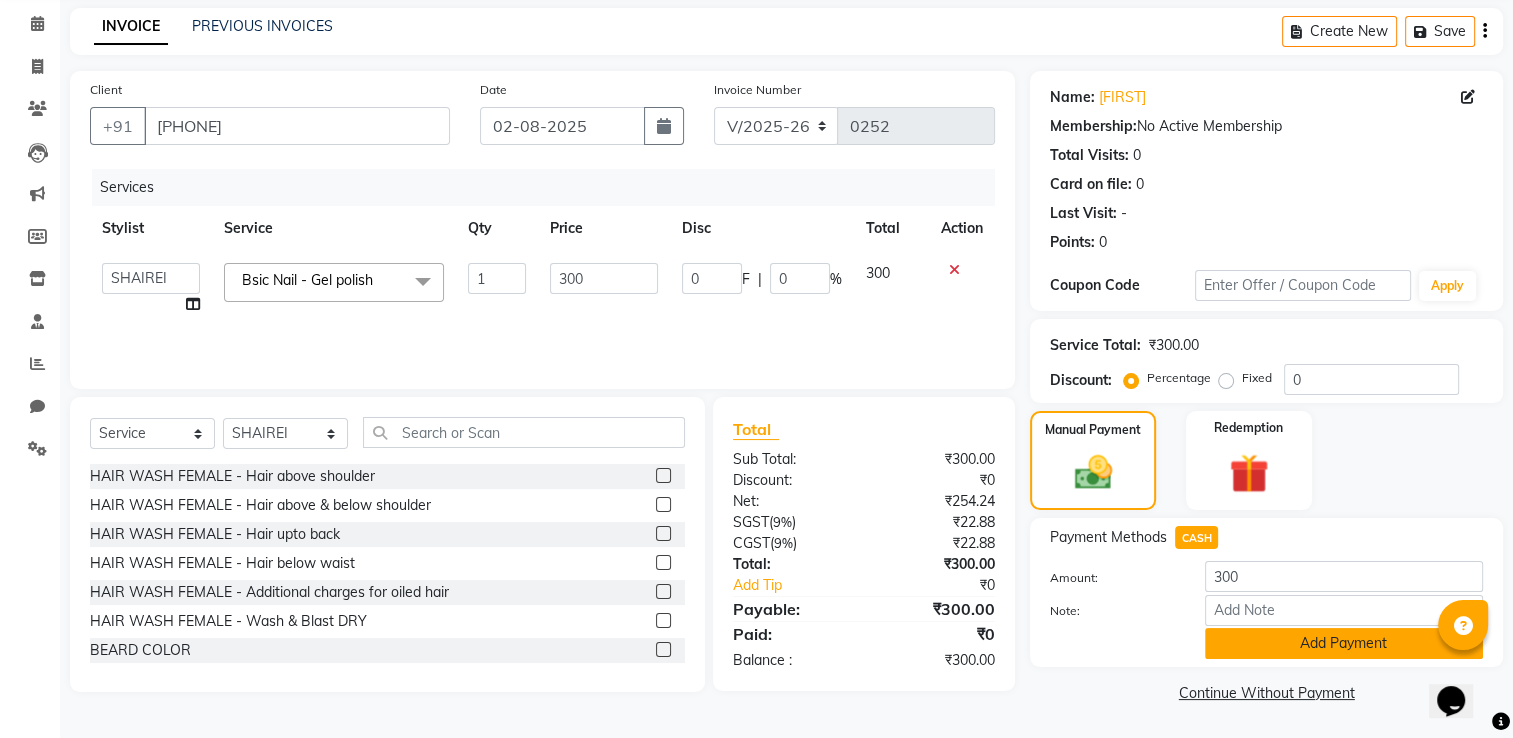 click on "Add Payment" 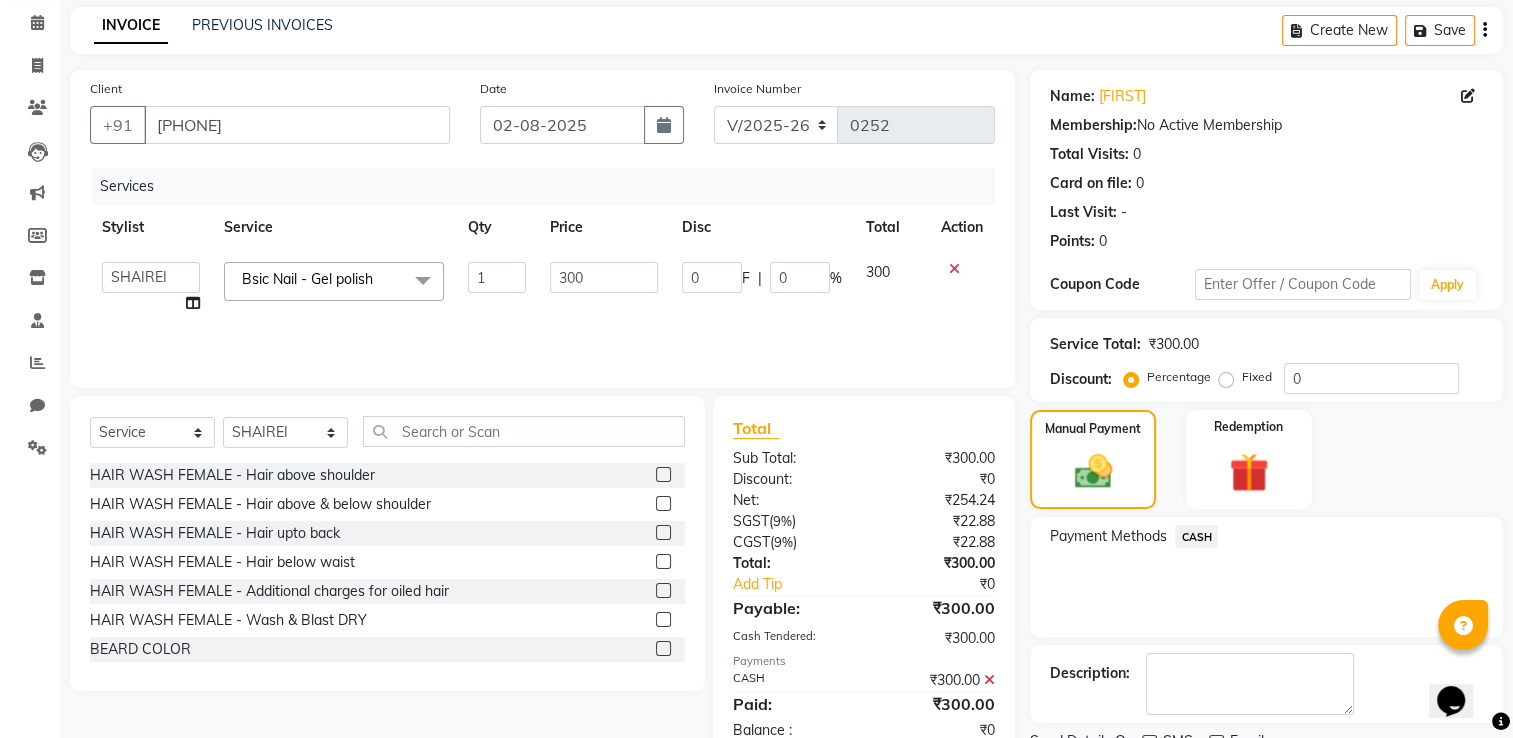 scroll, scrollTop: 161, scrollLeft: 0, axis: vertical 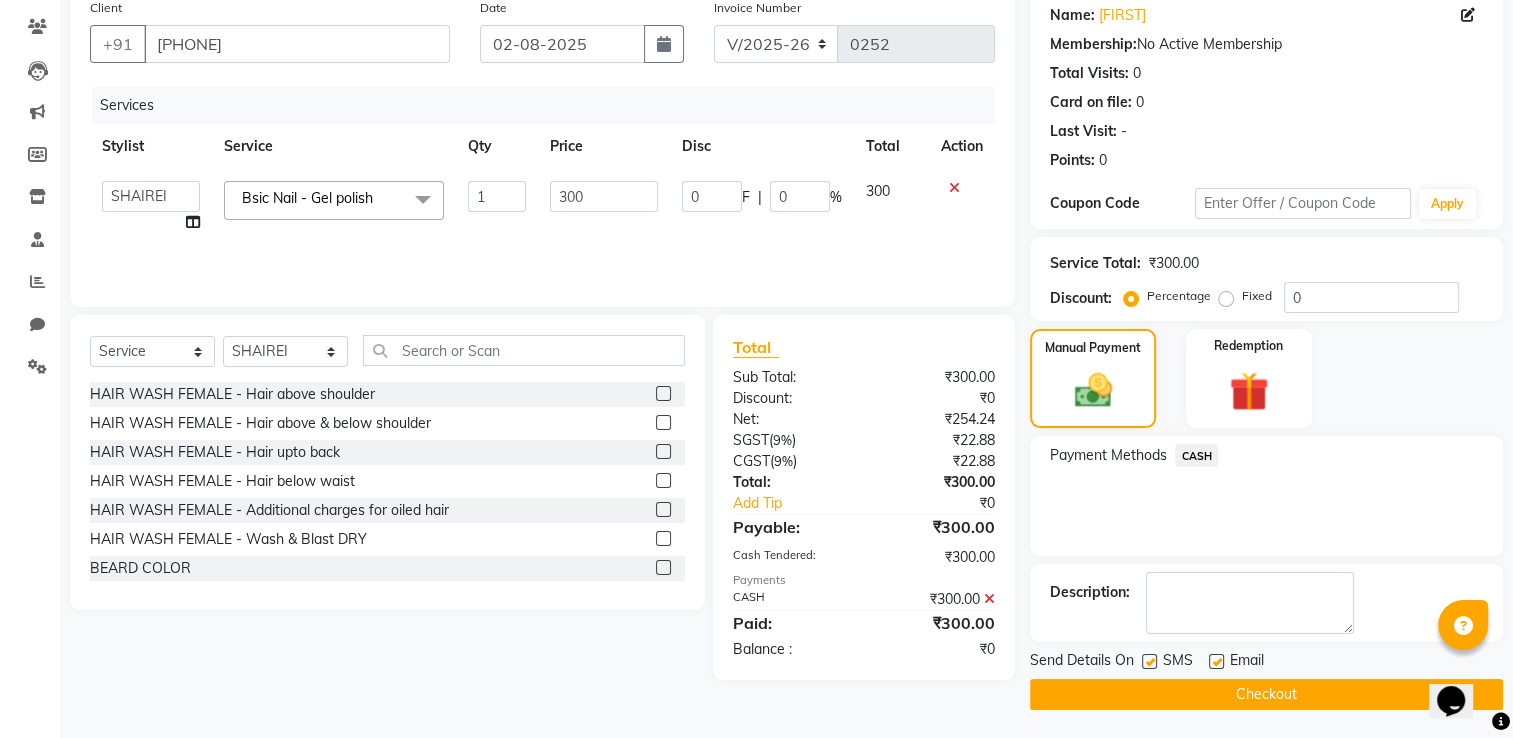click 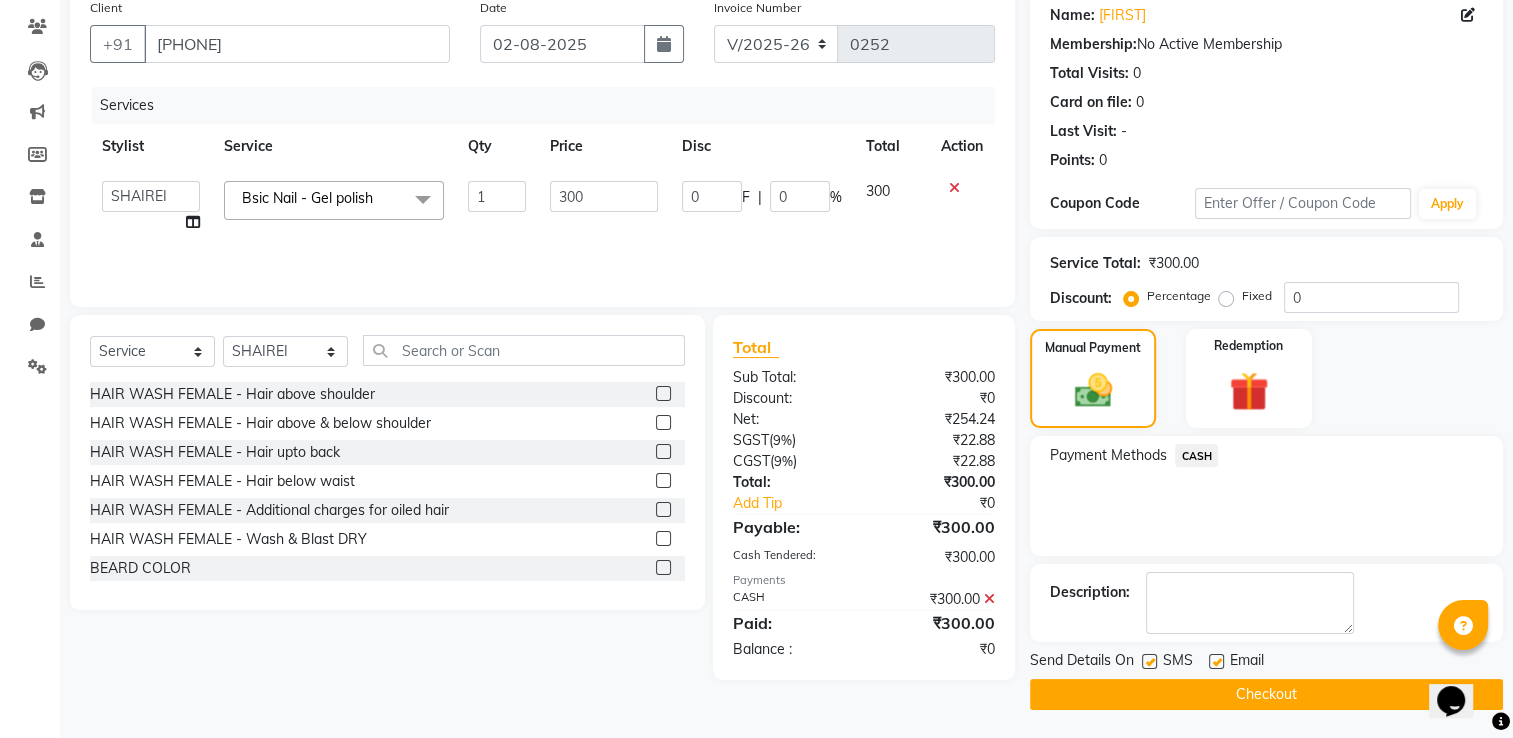 click at bounding box center [1148, 662] 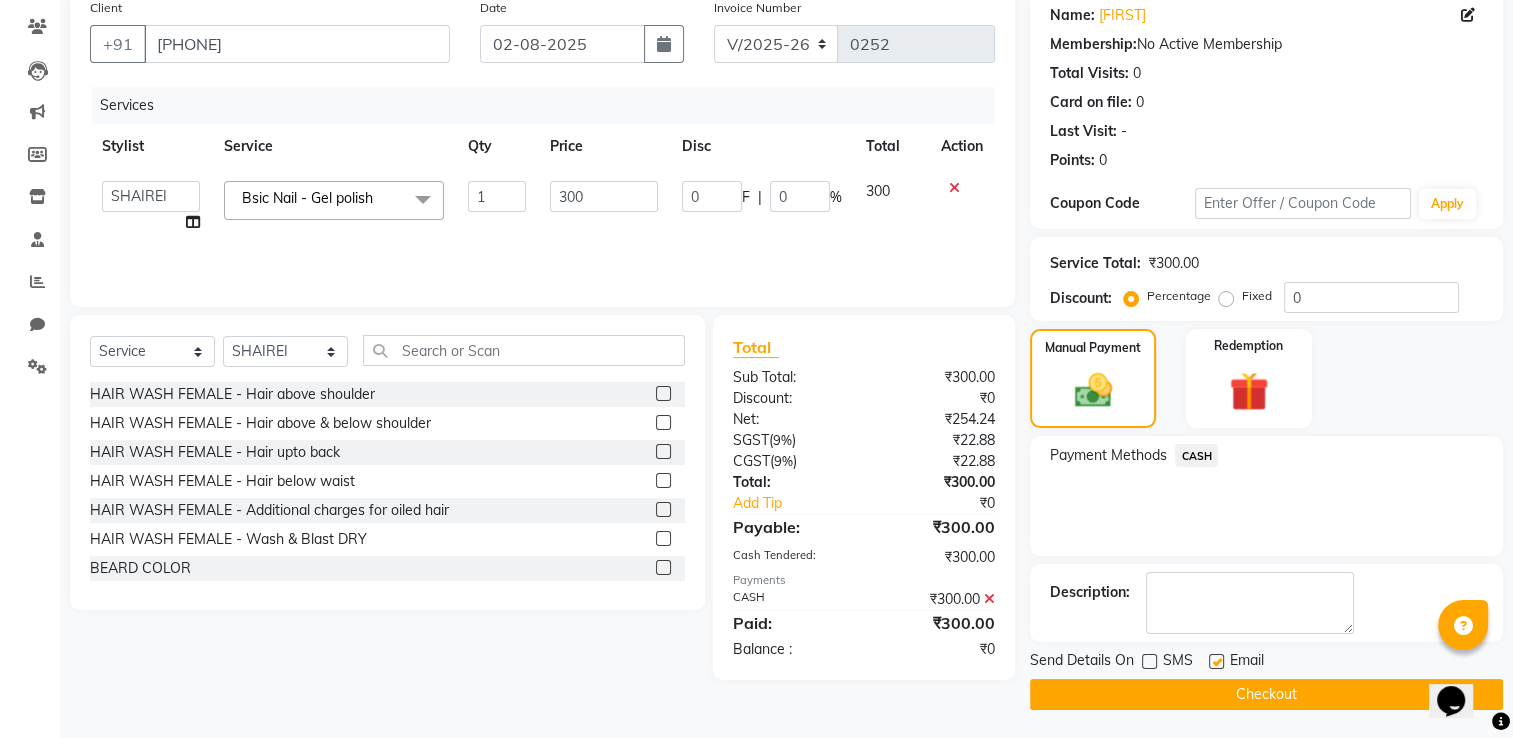 click on "Checkout" 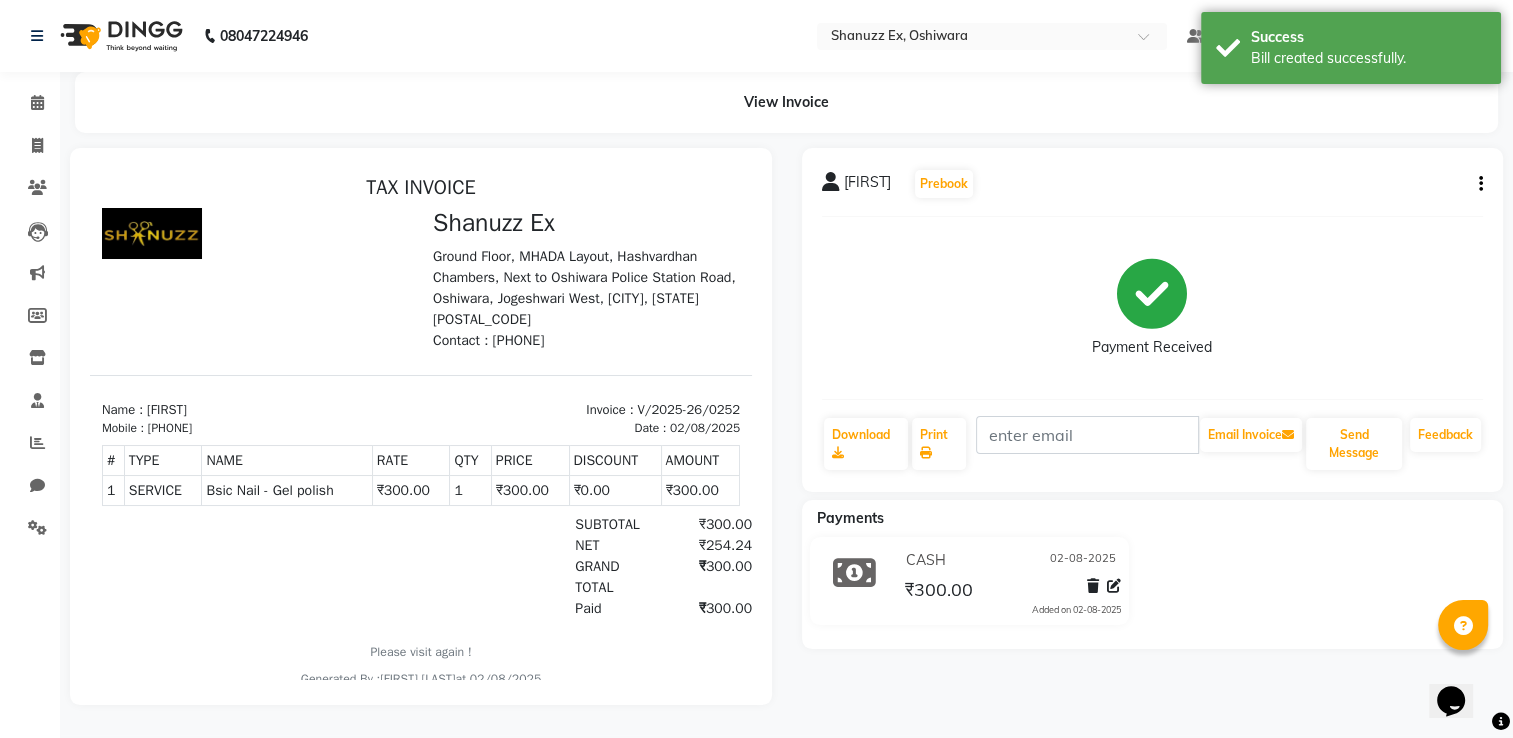 scroll, scrollTop: 0, scrollLeft: 0, axis: both 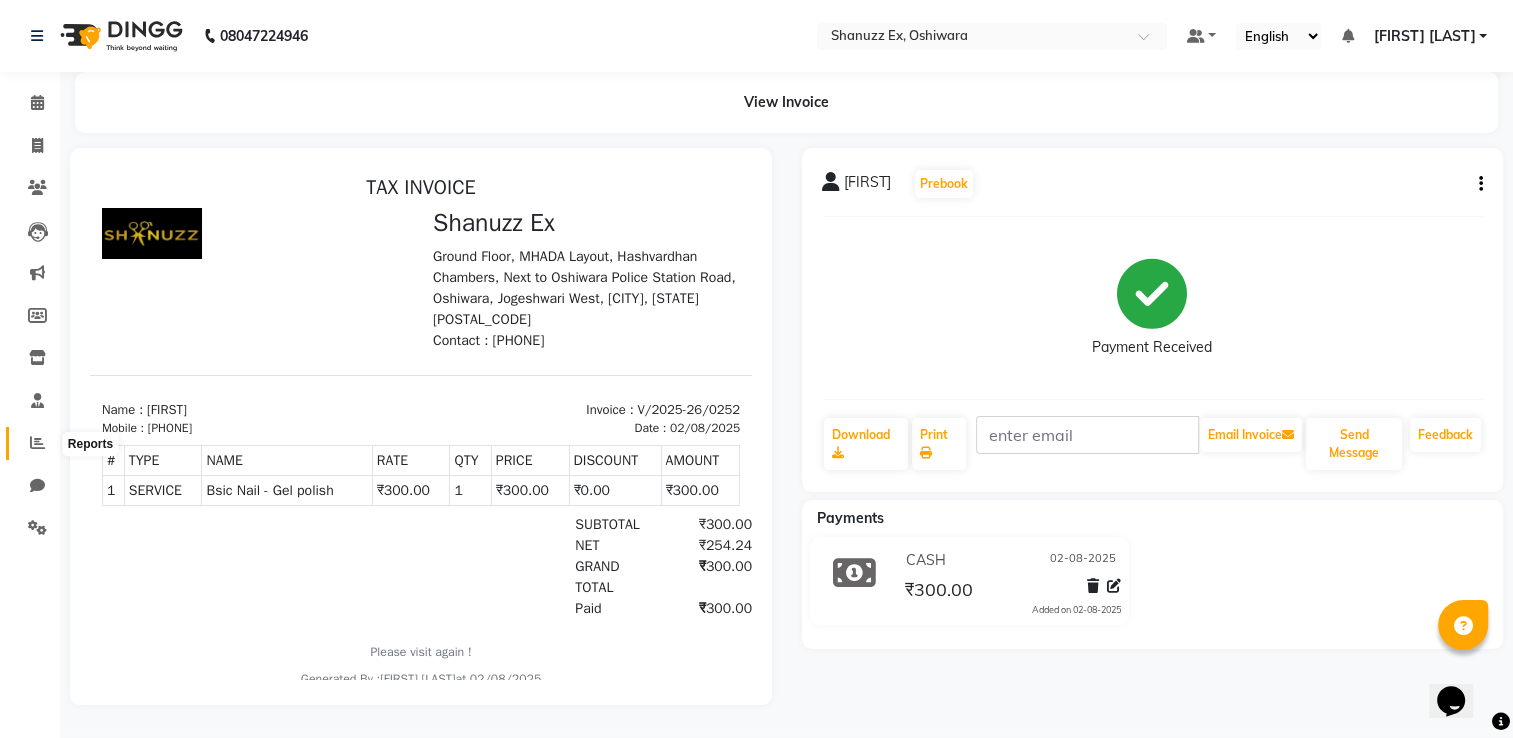 click 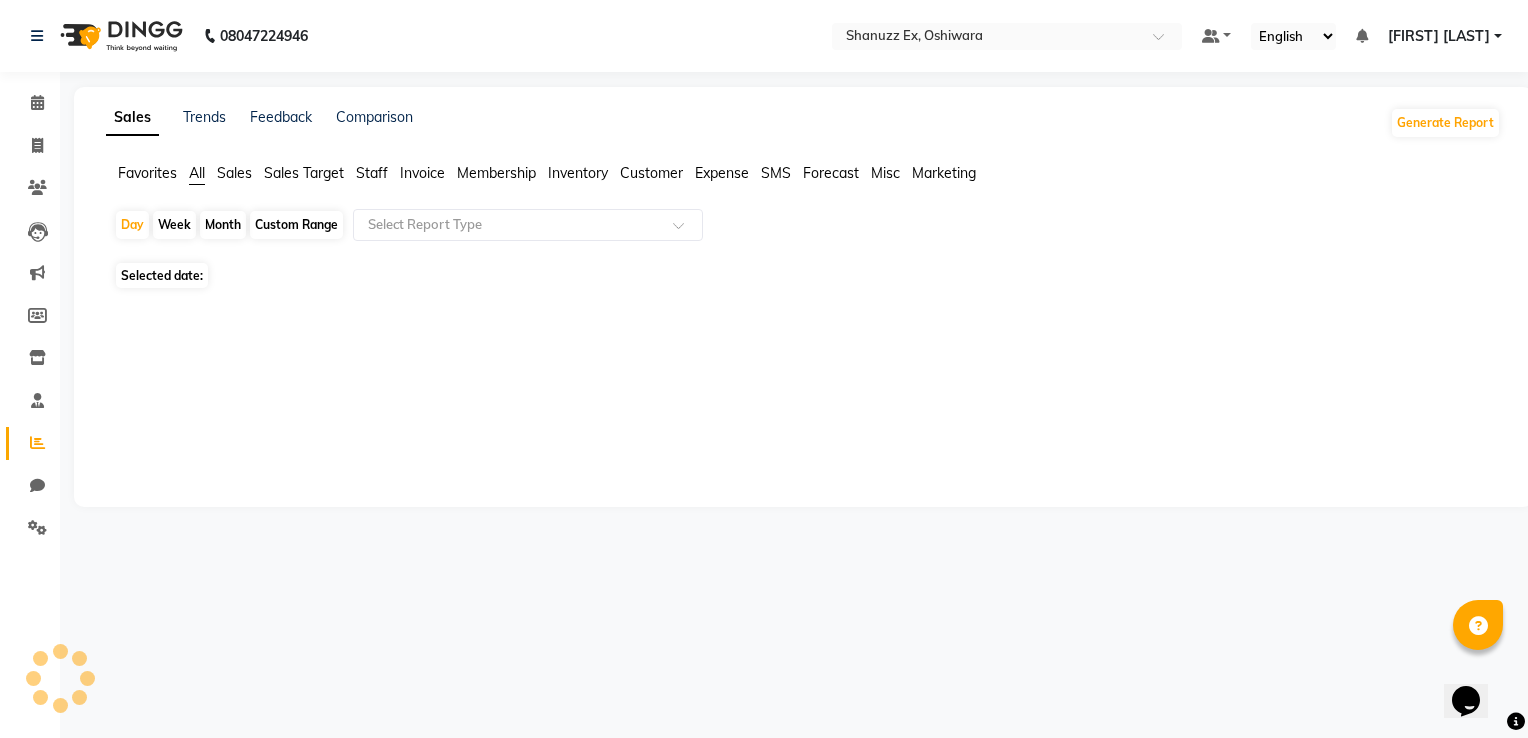click on "Month" 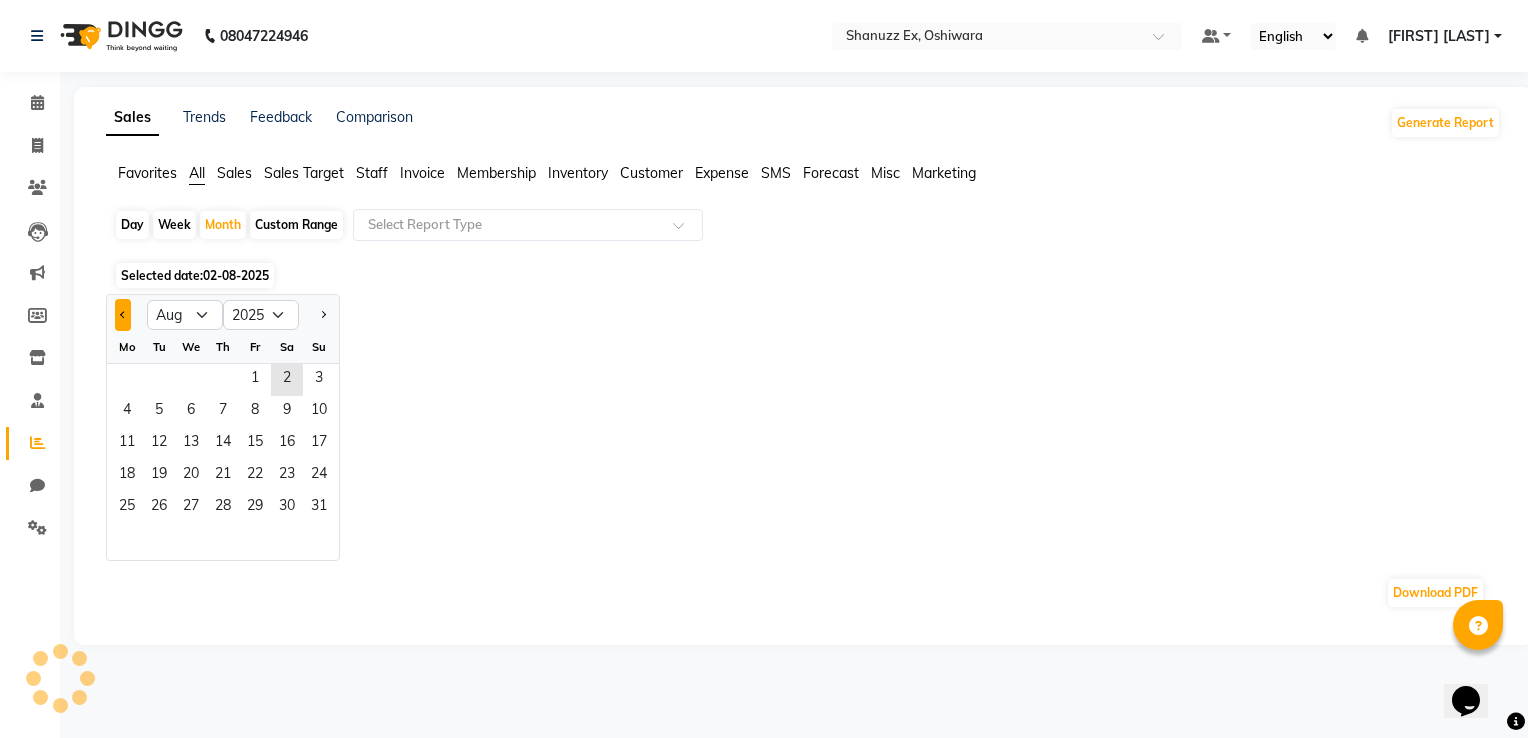 click 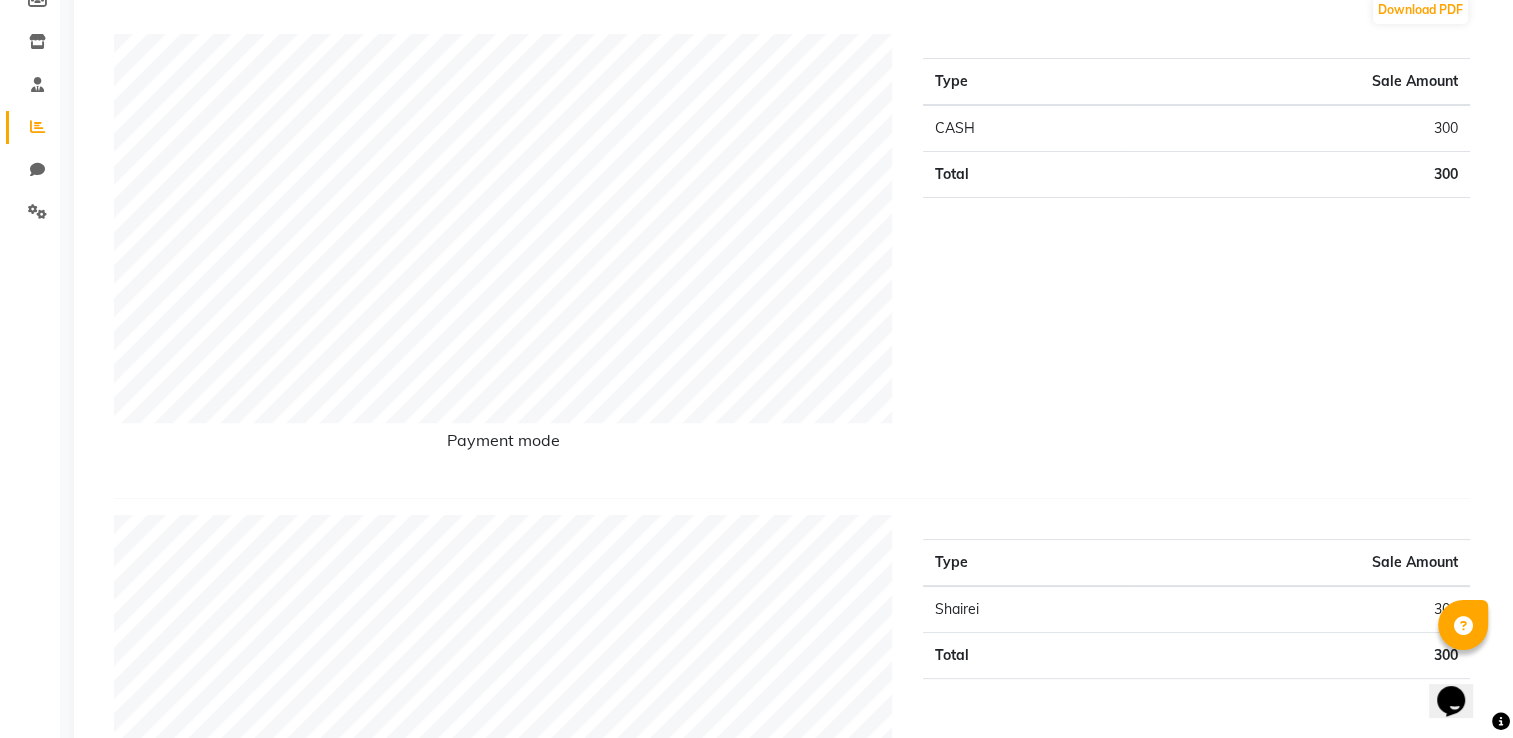 scroll, scrollTop: 0, scrollLeft: 0, axis: both 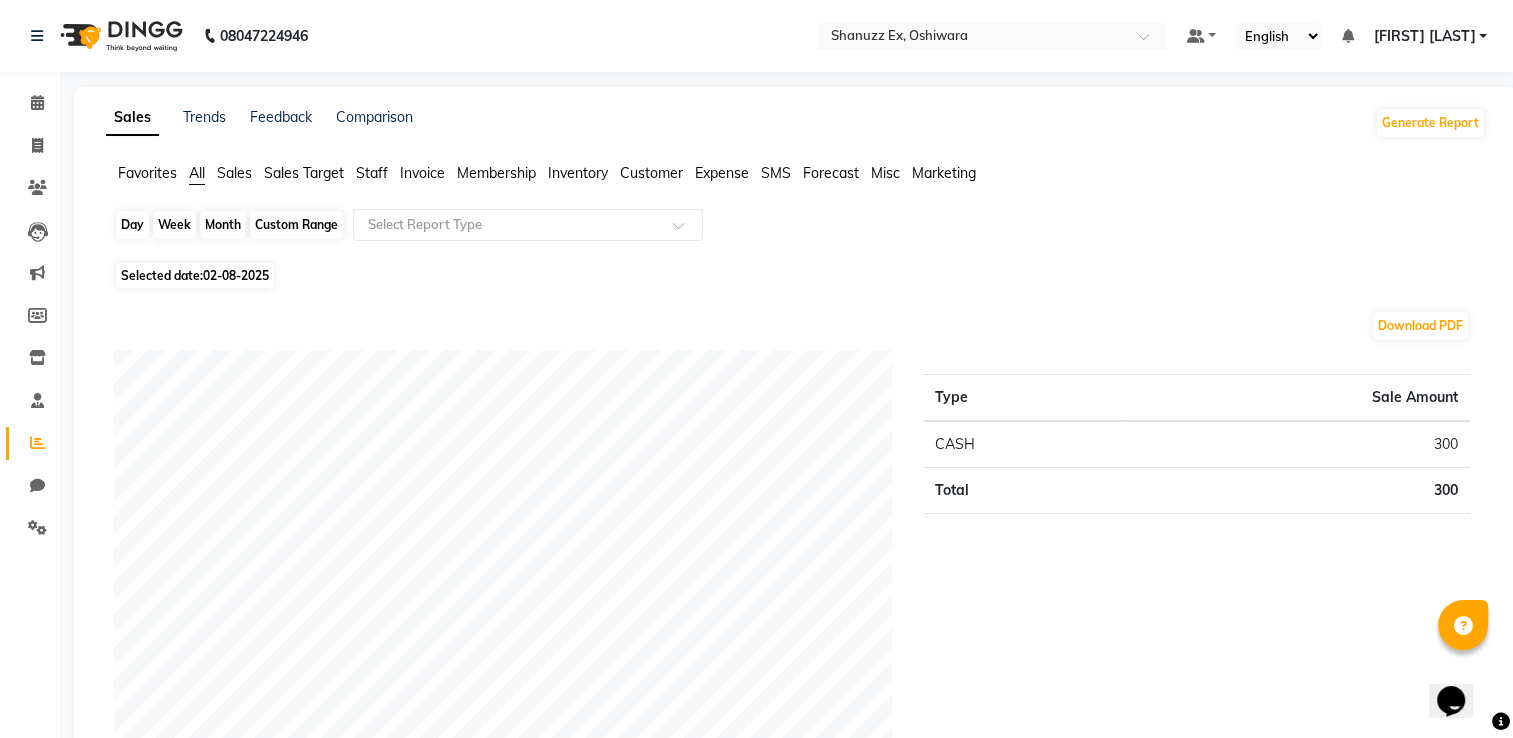 click on "Month" 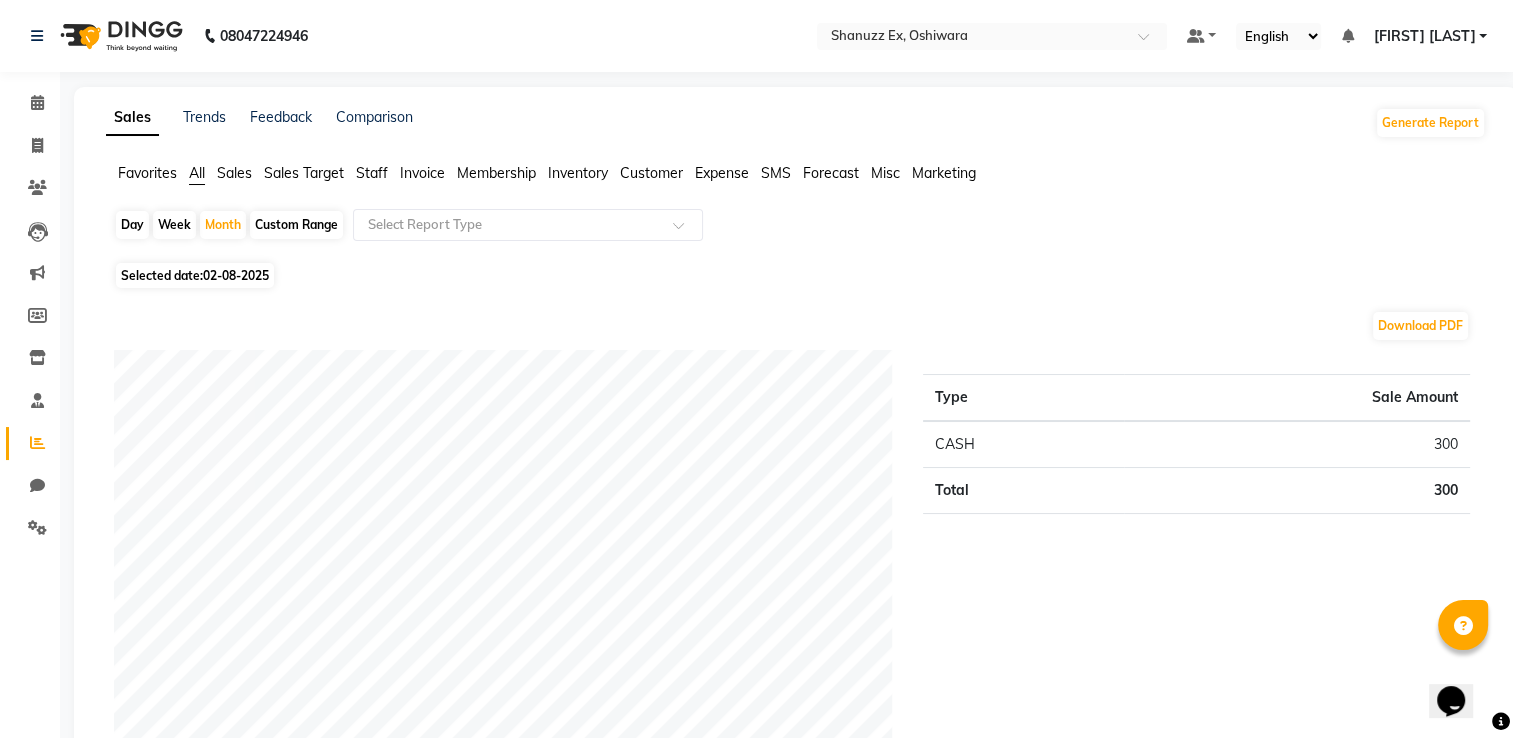 select on "8" 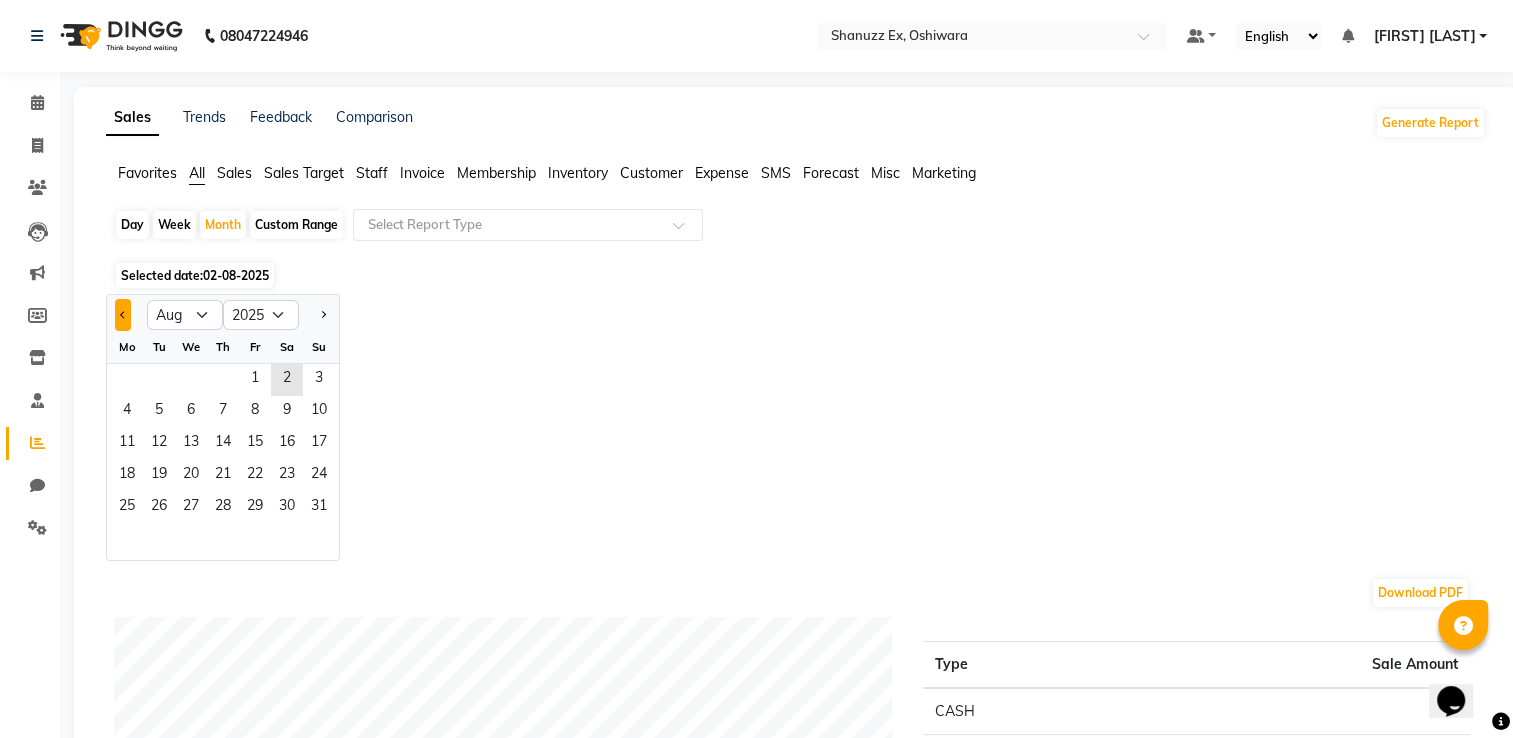 click 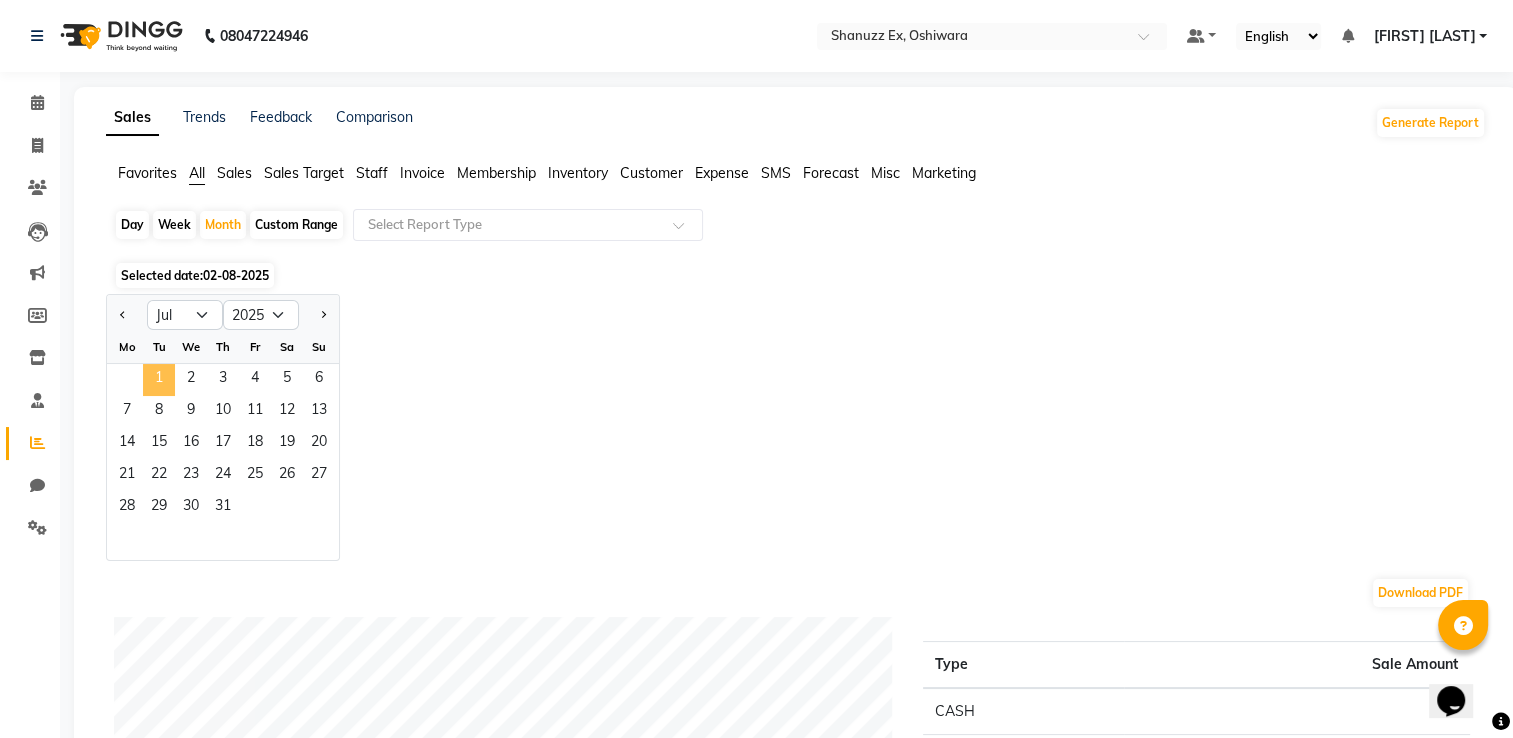 click on "1" 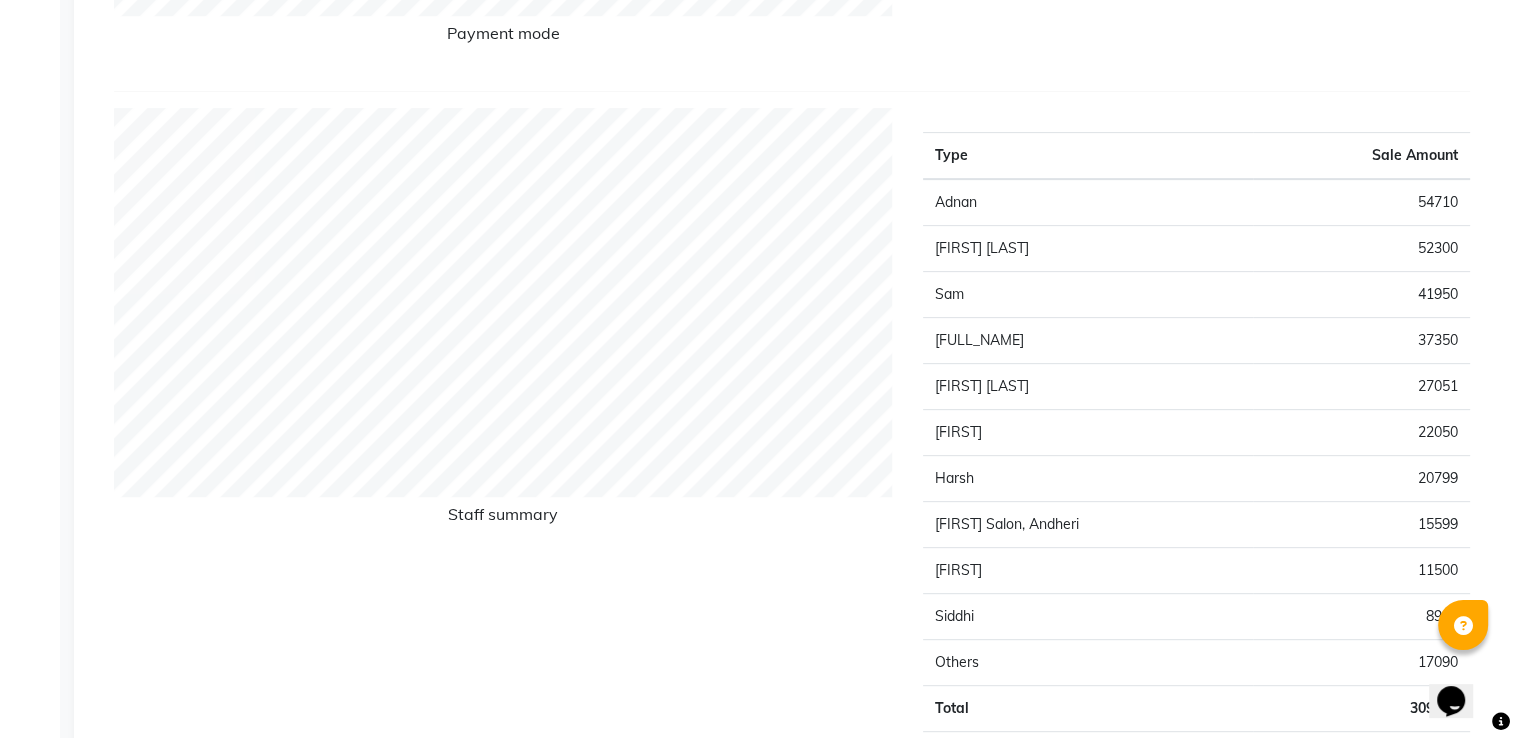 scroll, scrollTop: 0, scrollLeft: 0, axis: both 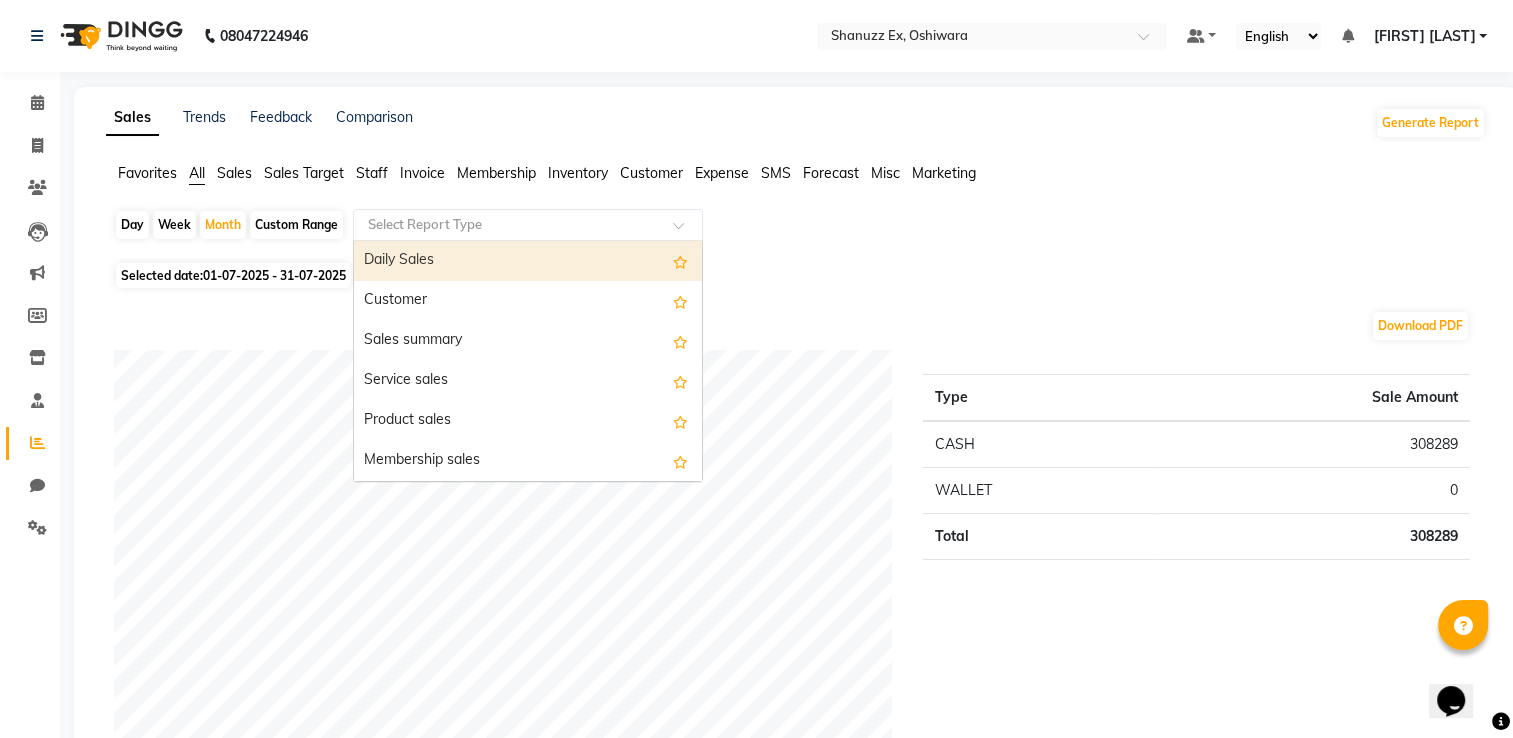 click on "Select Report Type" 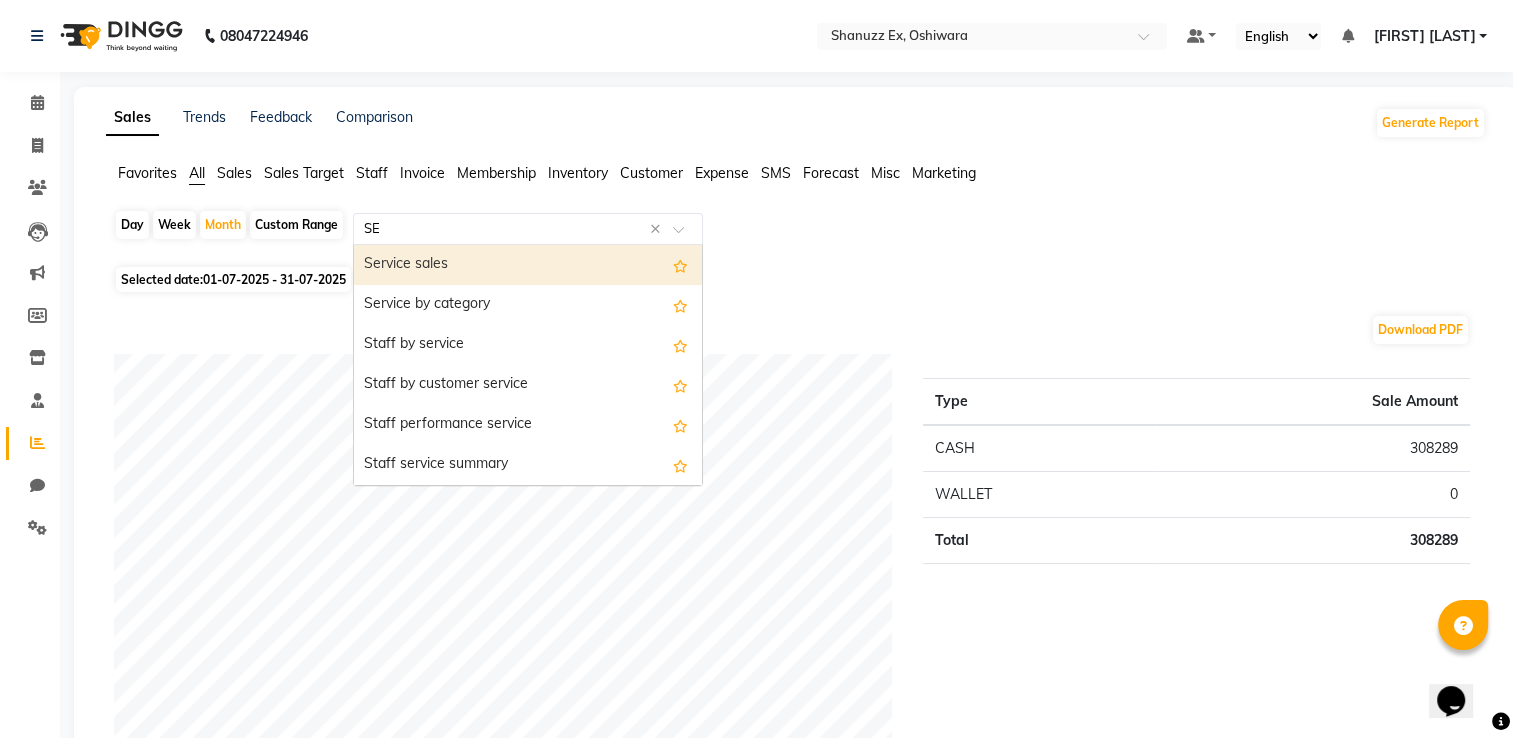 type on "SER" 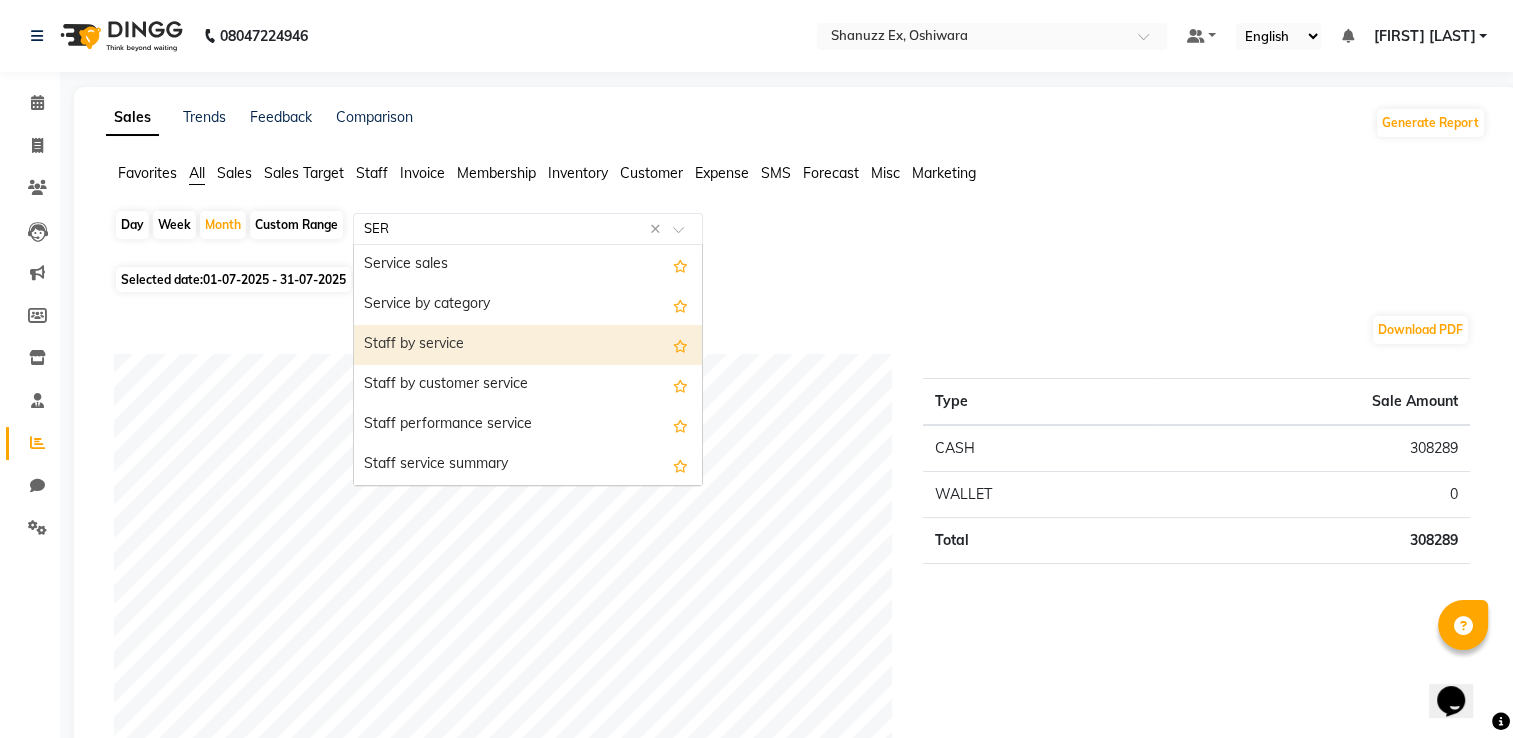 click on "Staff by service" at bounding box center [528, 345] 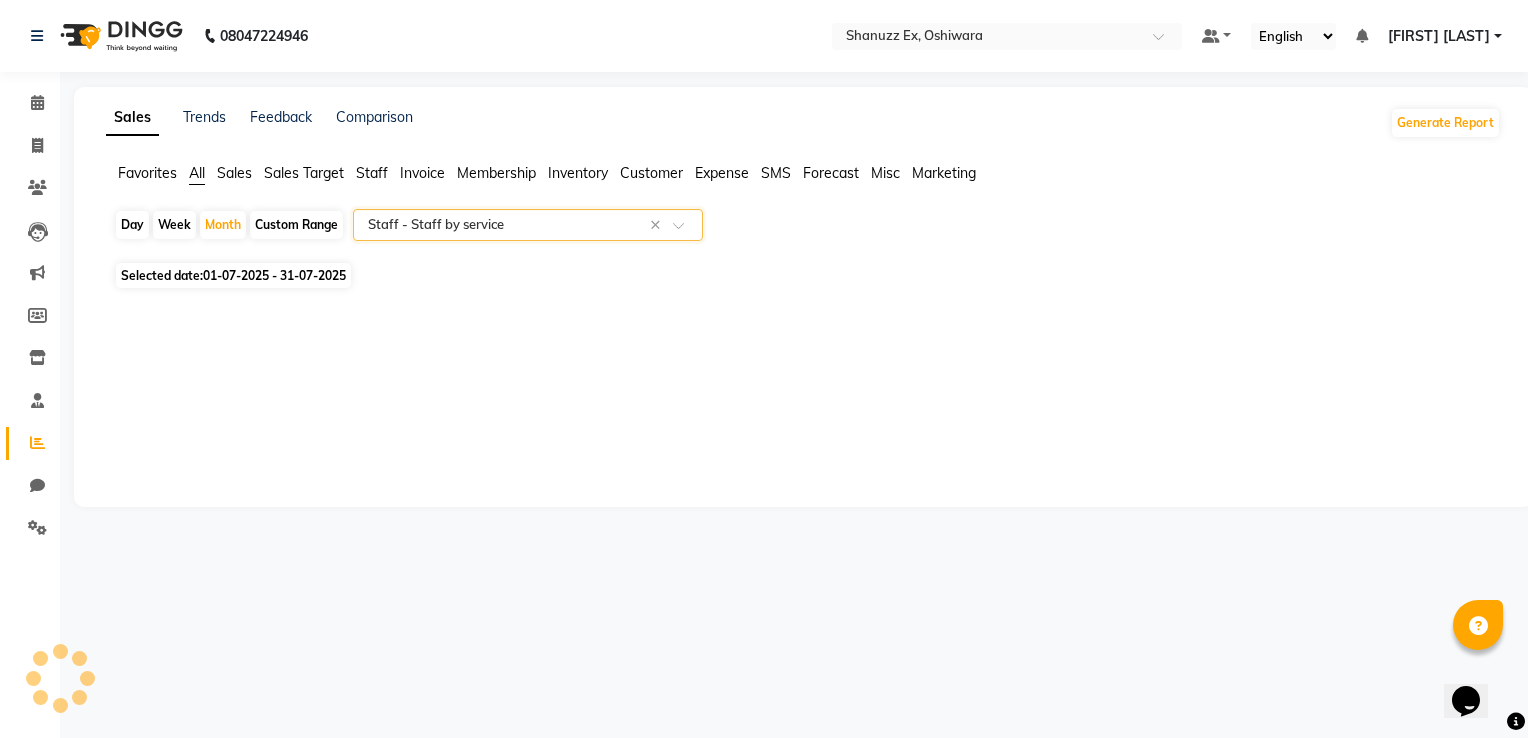select on "full_report" 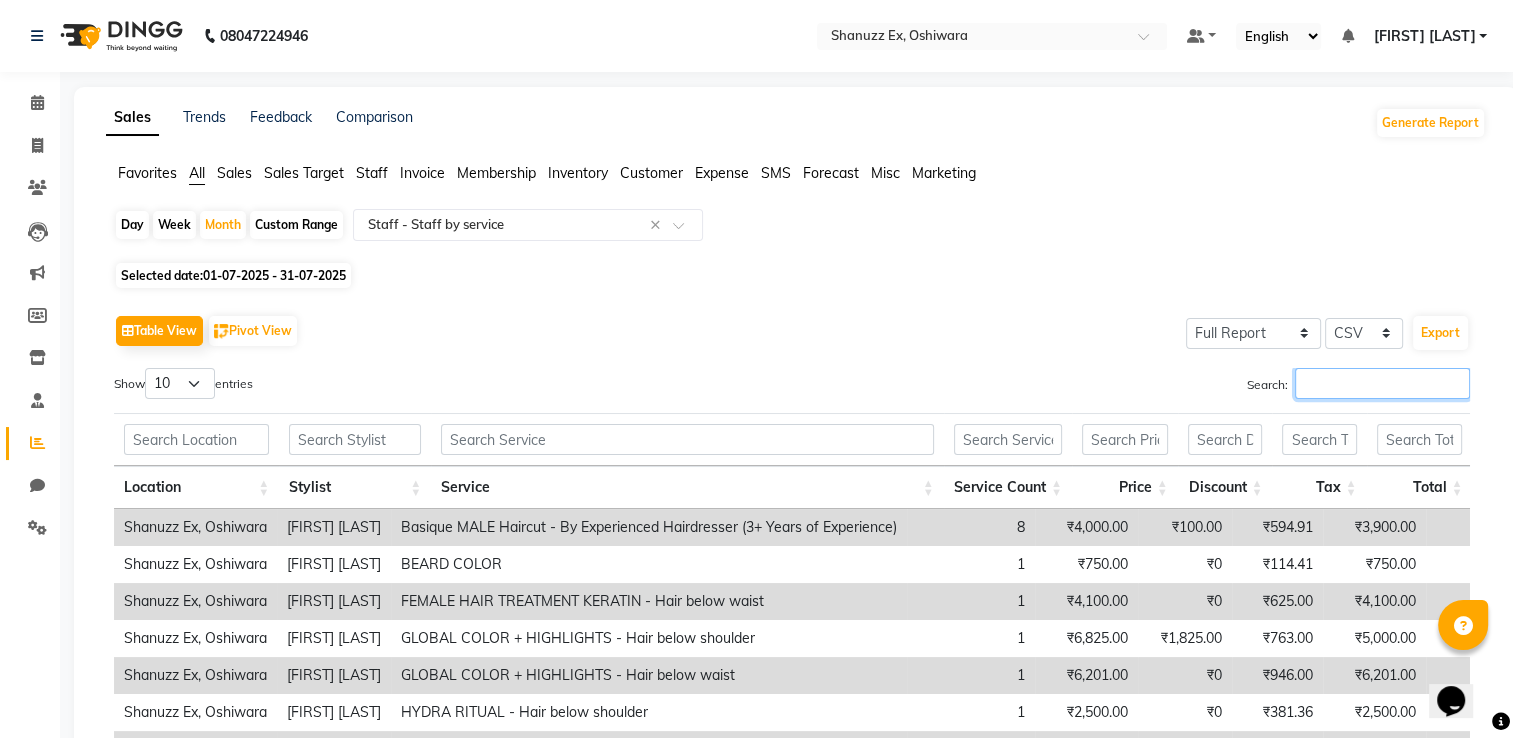 click on "Search:" at bounding box center (1382, 383) 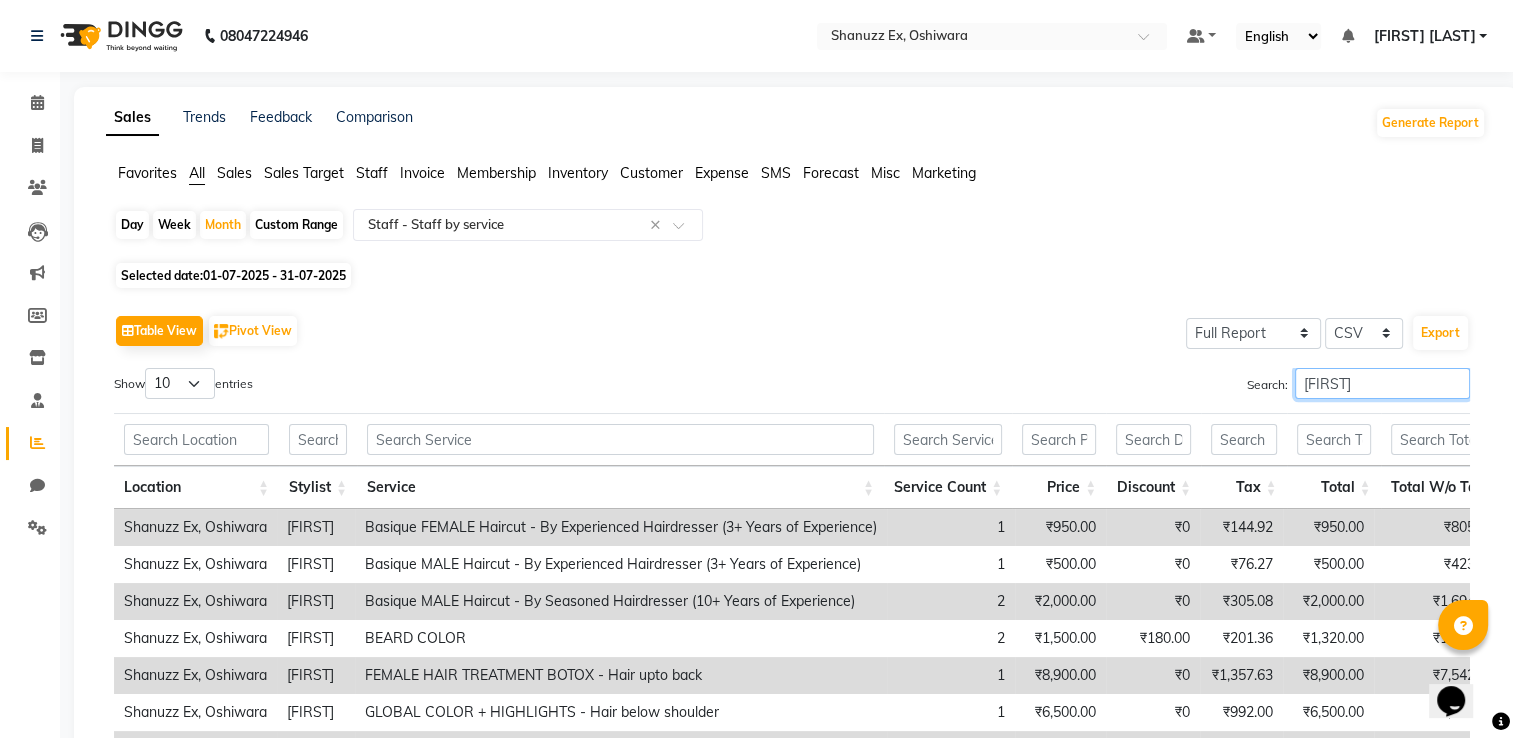 scroll, scrollTop: 320, scrollLeft: 0, axis: vertical 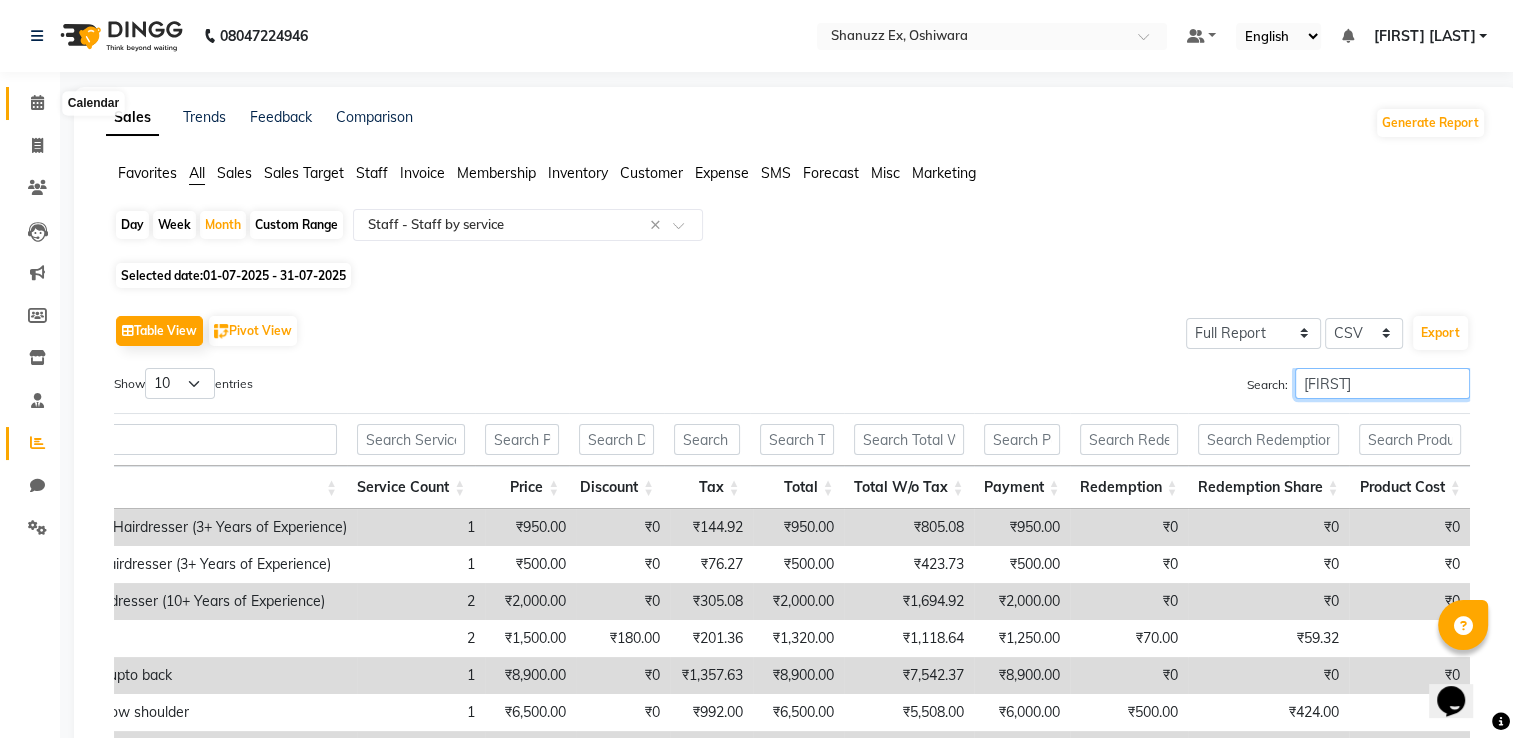 type on "[FIRST]" 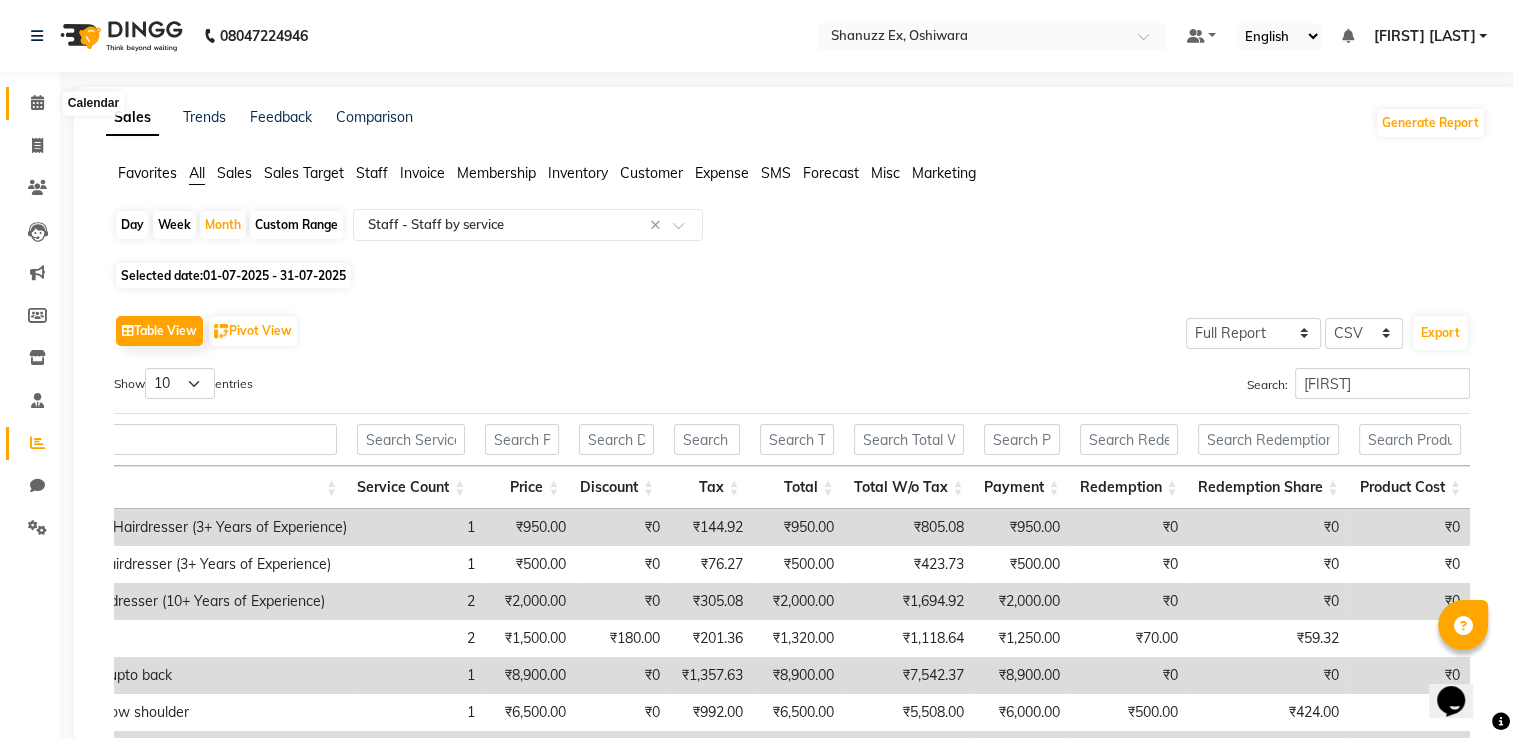 click 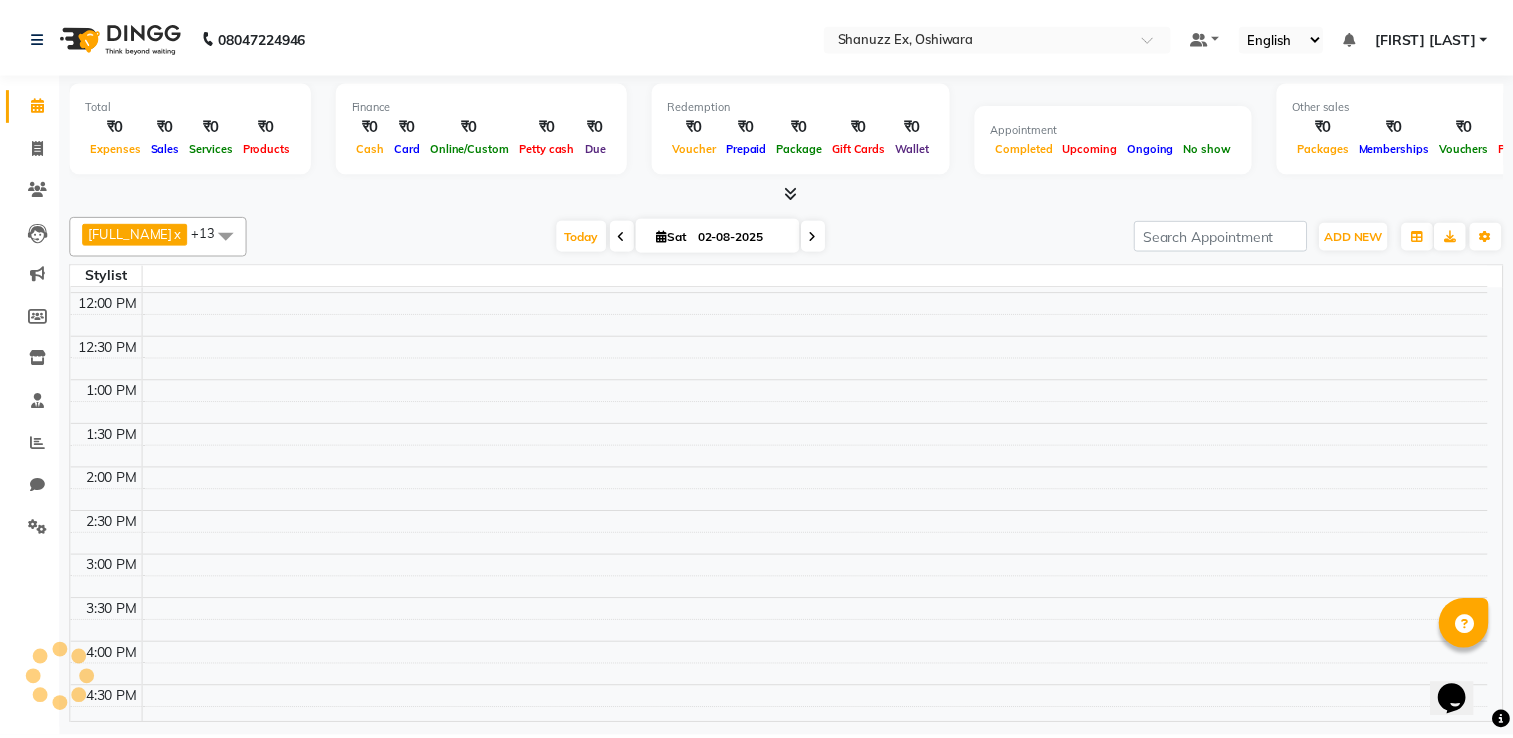 scroll, scrollTop: 606, scrollLeft: 0, axis: vertical 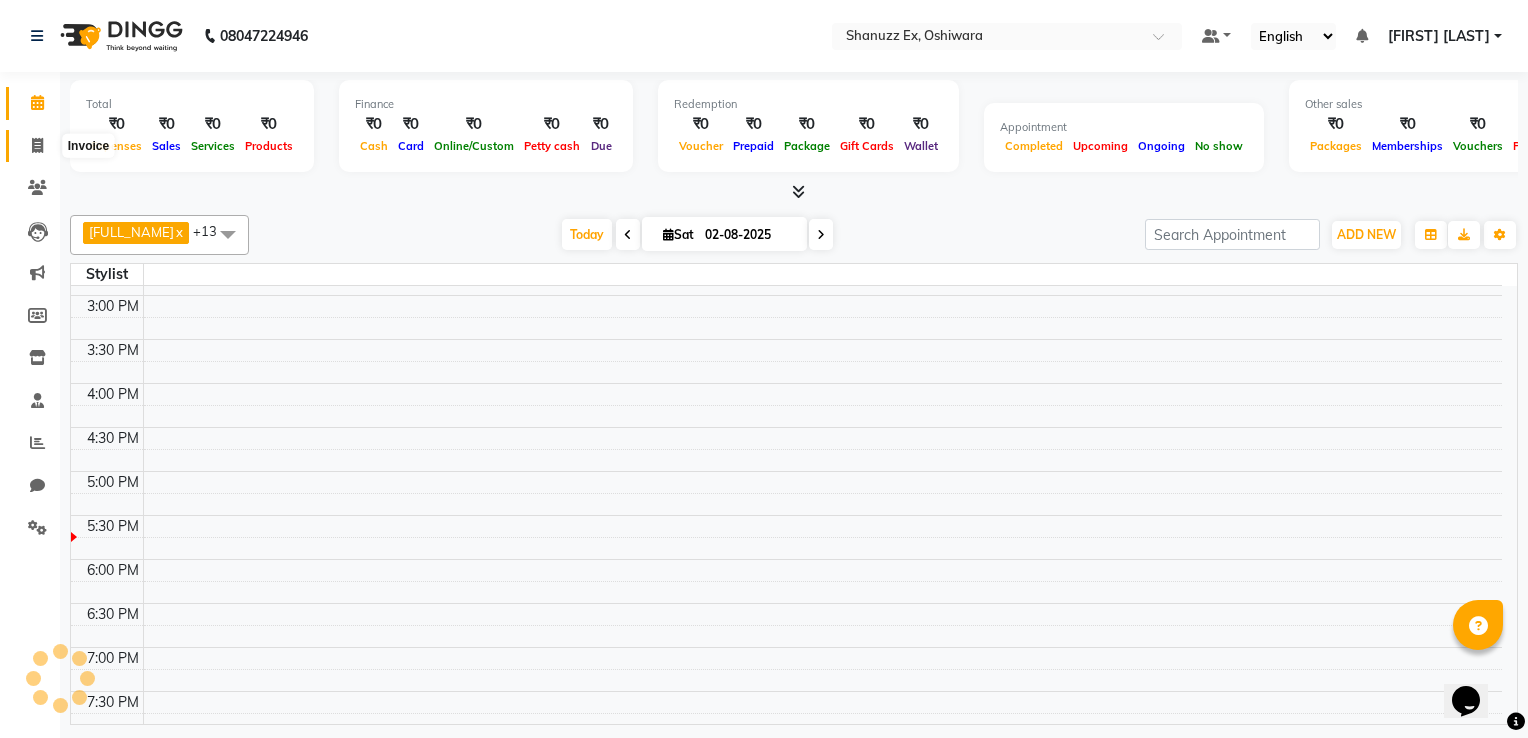 click 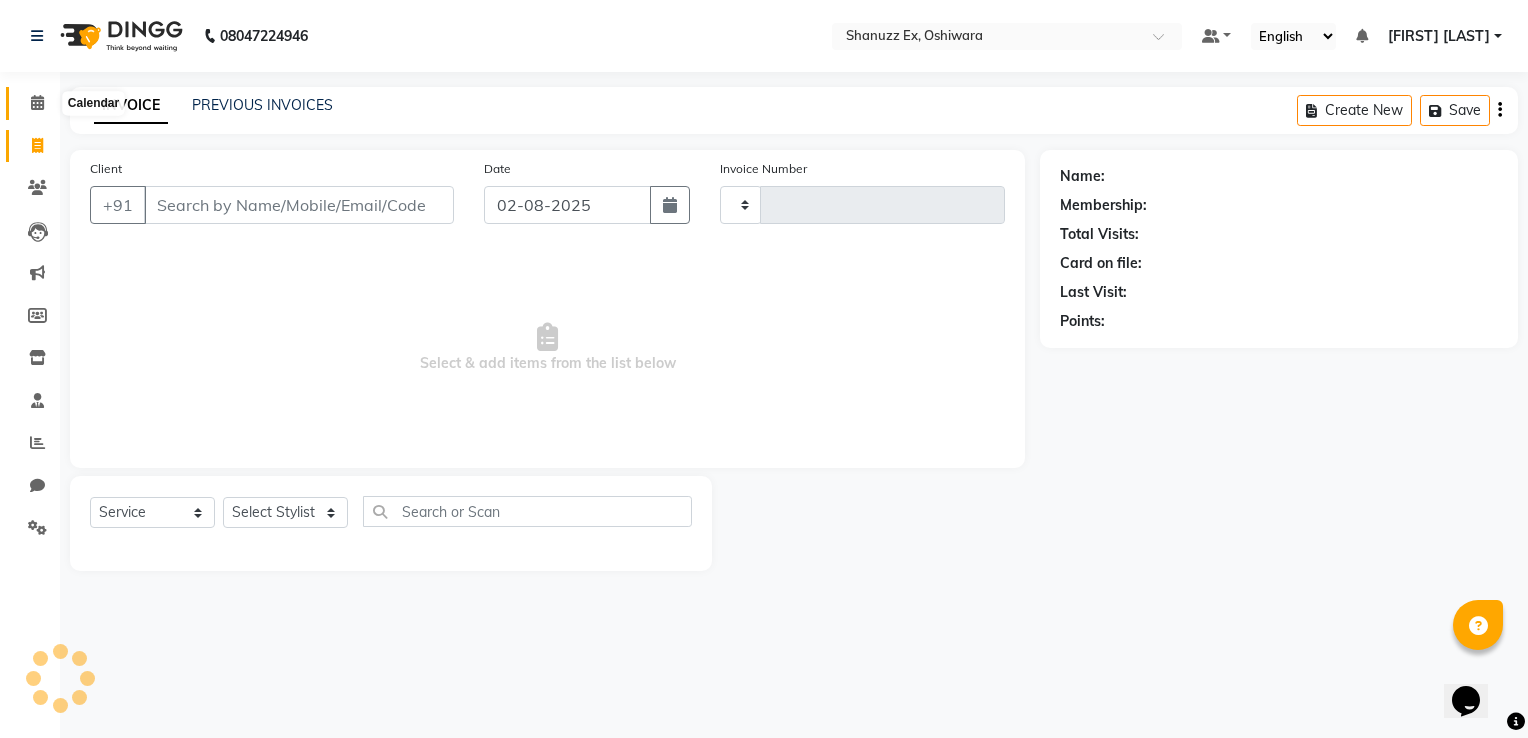click 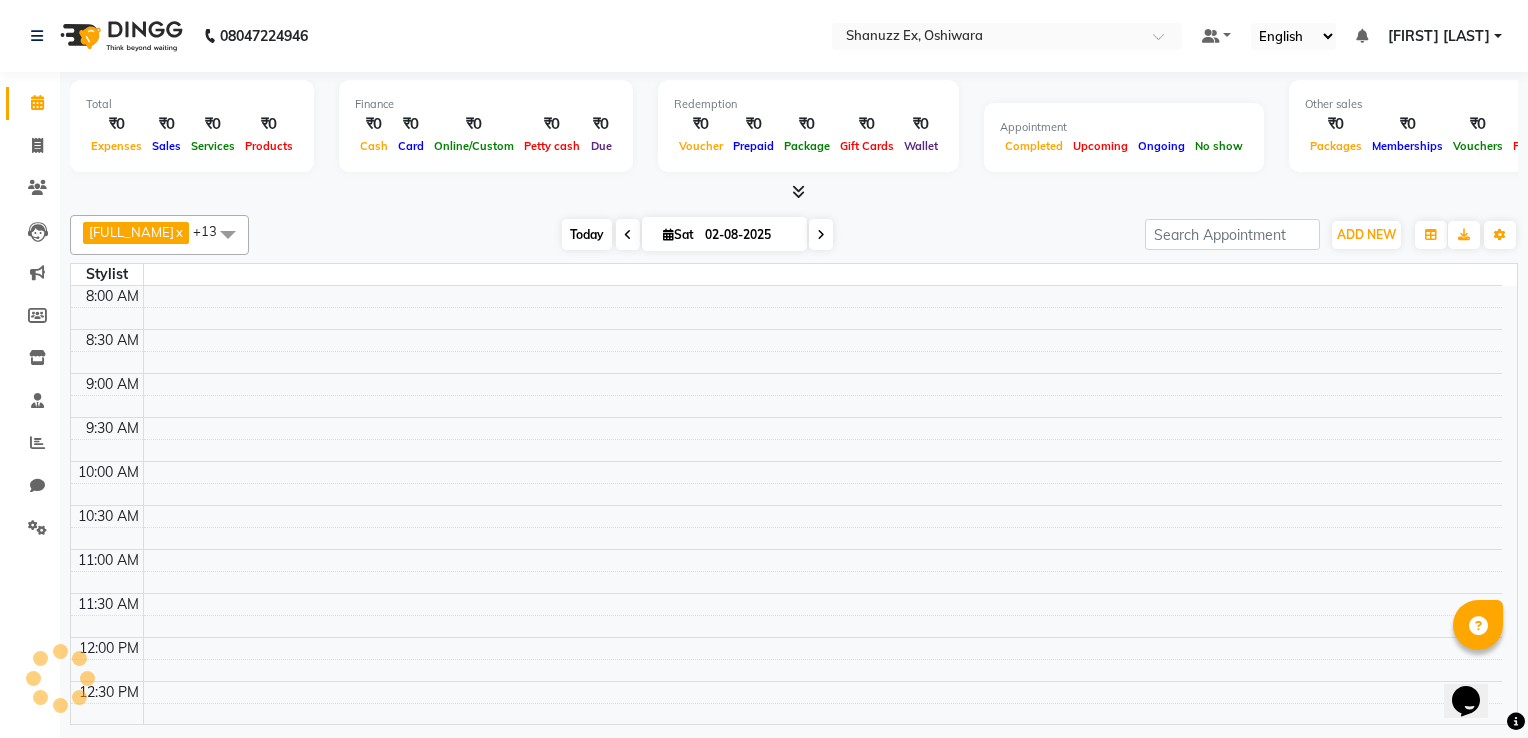 click on "Today" at bounding box center (587, 234) 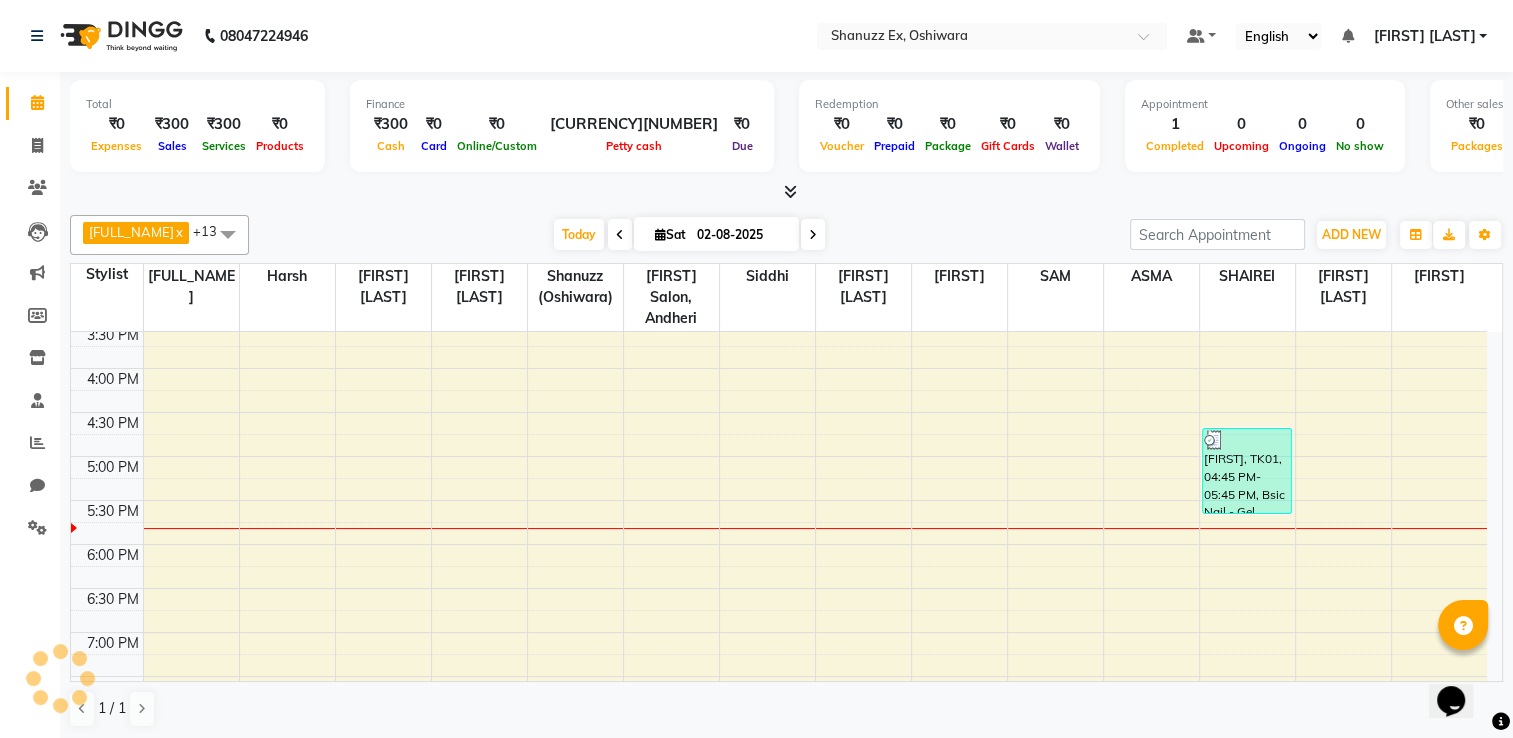 scroll, scrollTop: 546, scrollLeft: 0, axis: vertical 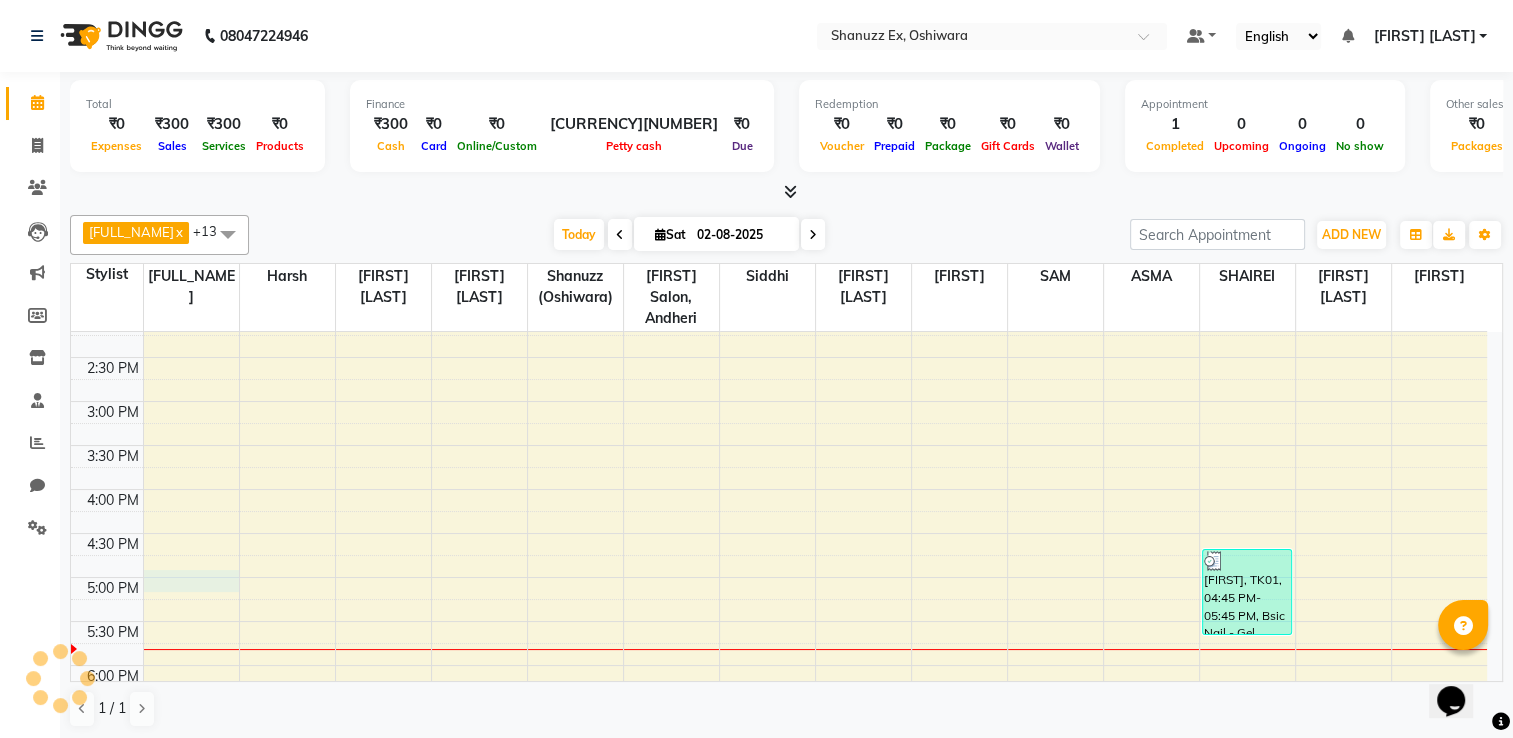 click on "[FIRST], TK01, 04:45 PM-05:45 PM, Bsic Nail - Gel polish" at bounding box center (779, 357) 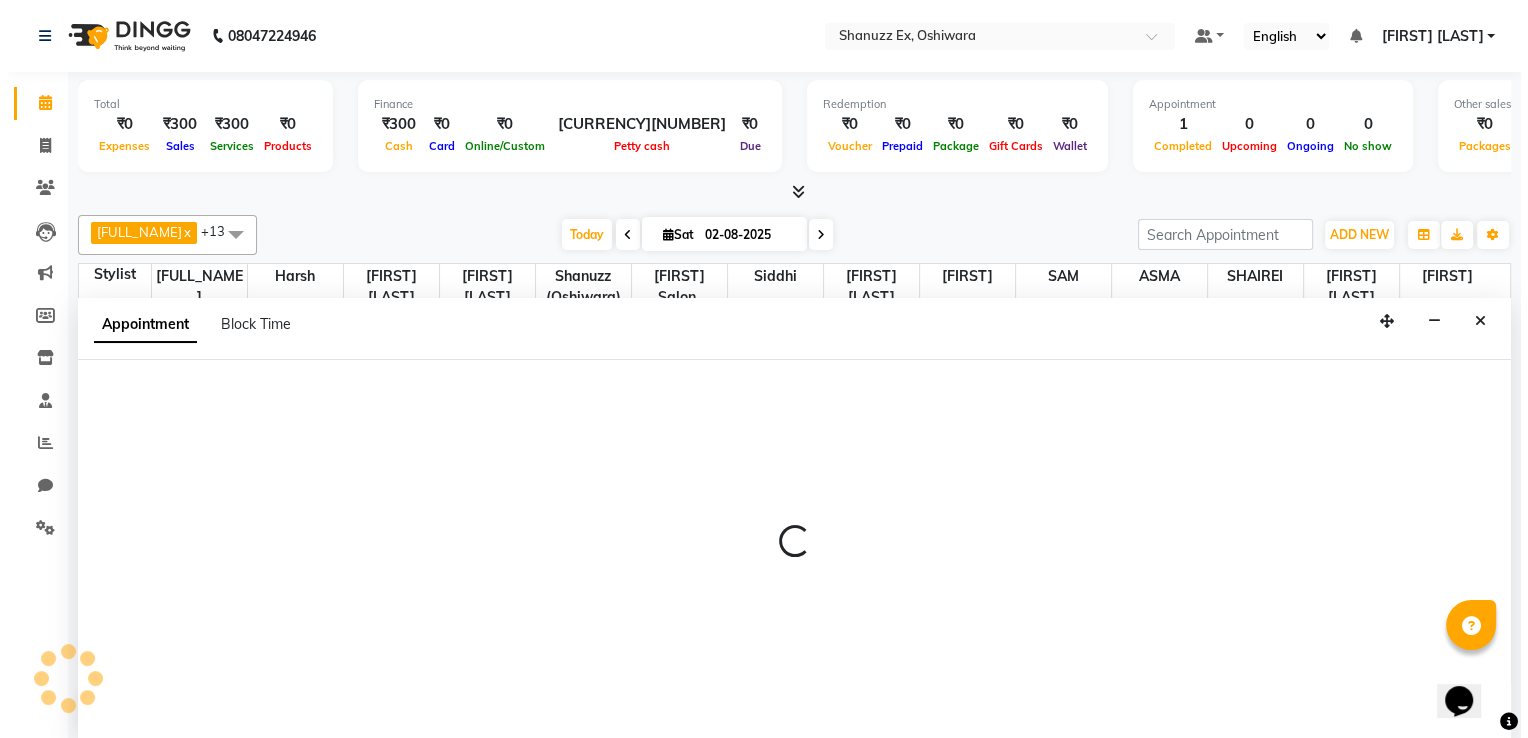 scroll, scrollTop: 0, scrollLeft: 0, axis: both 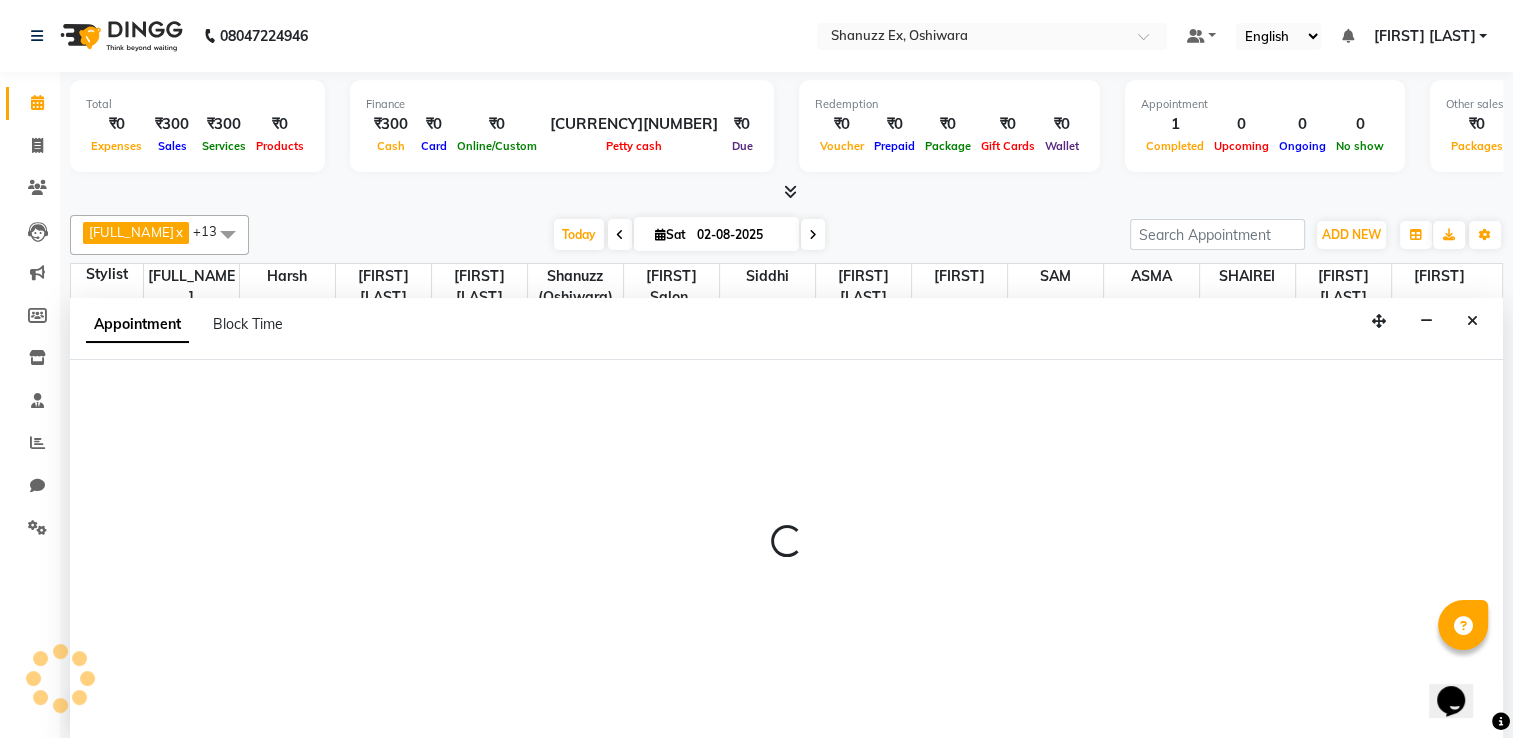 select on "77945" 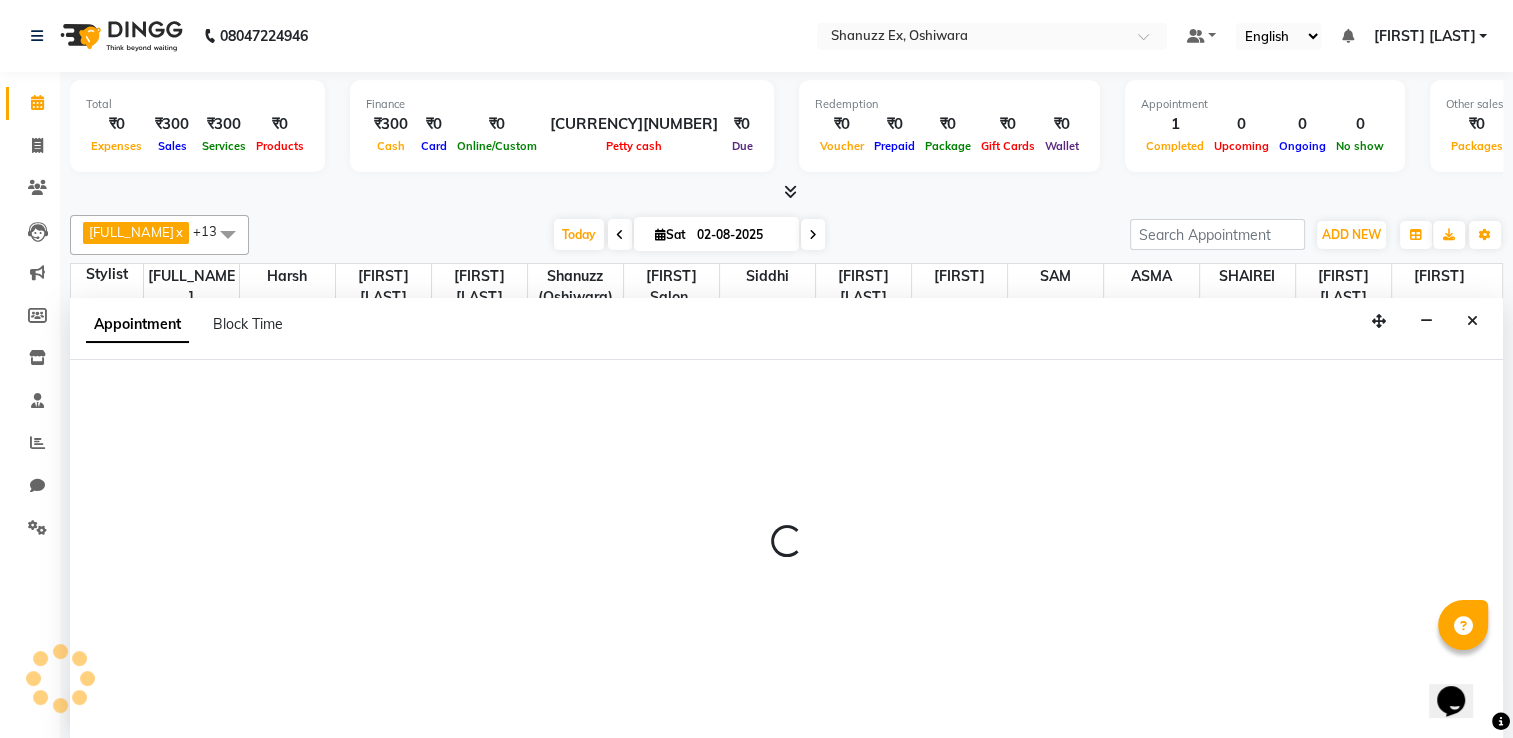 select on "1020" 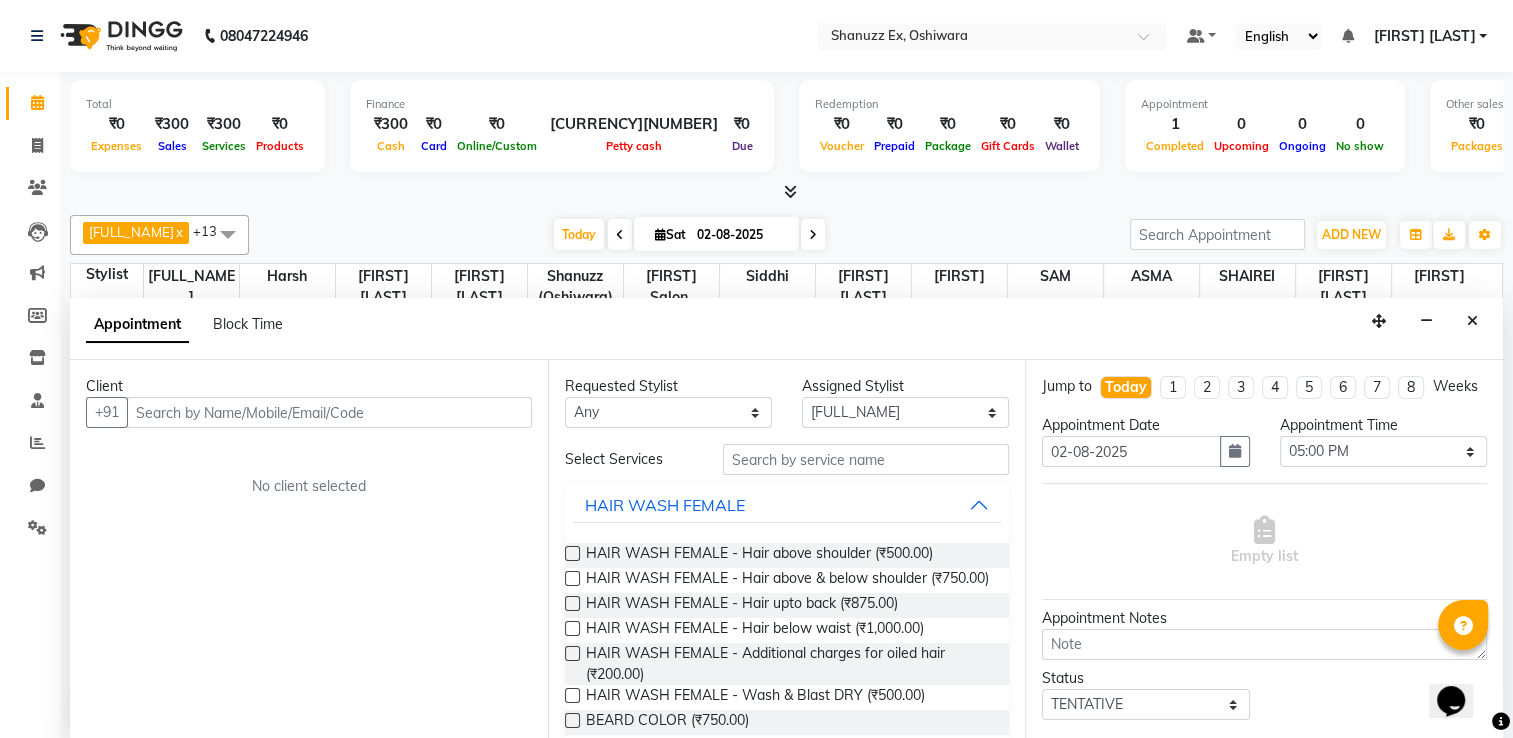 click at bounding box center [329, 412] 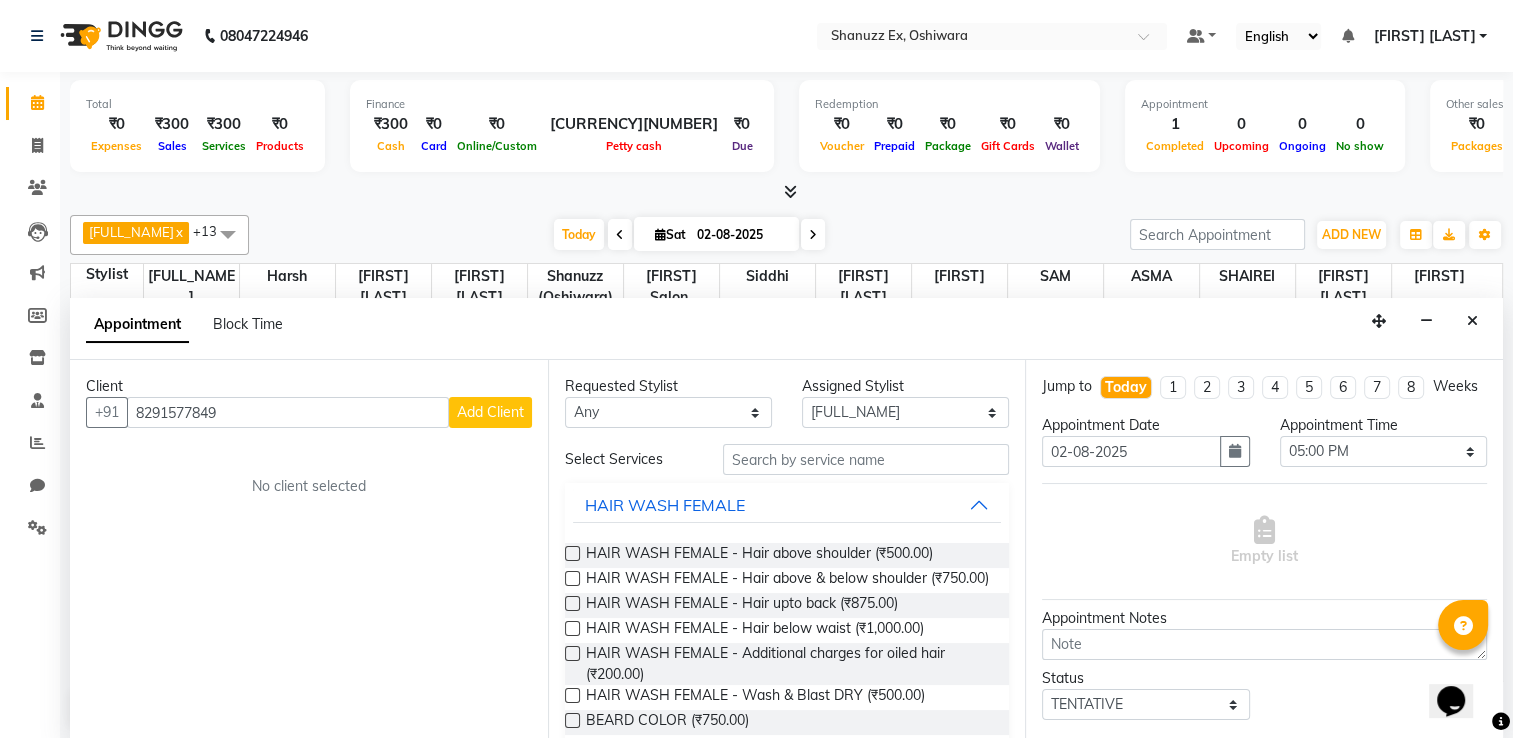 type on "8291577849" 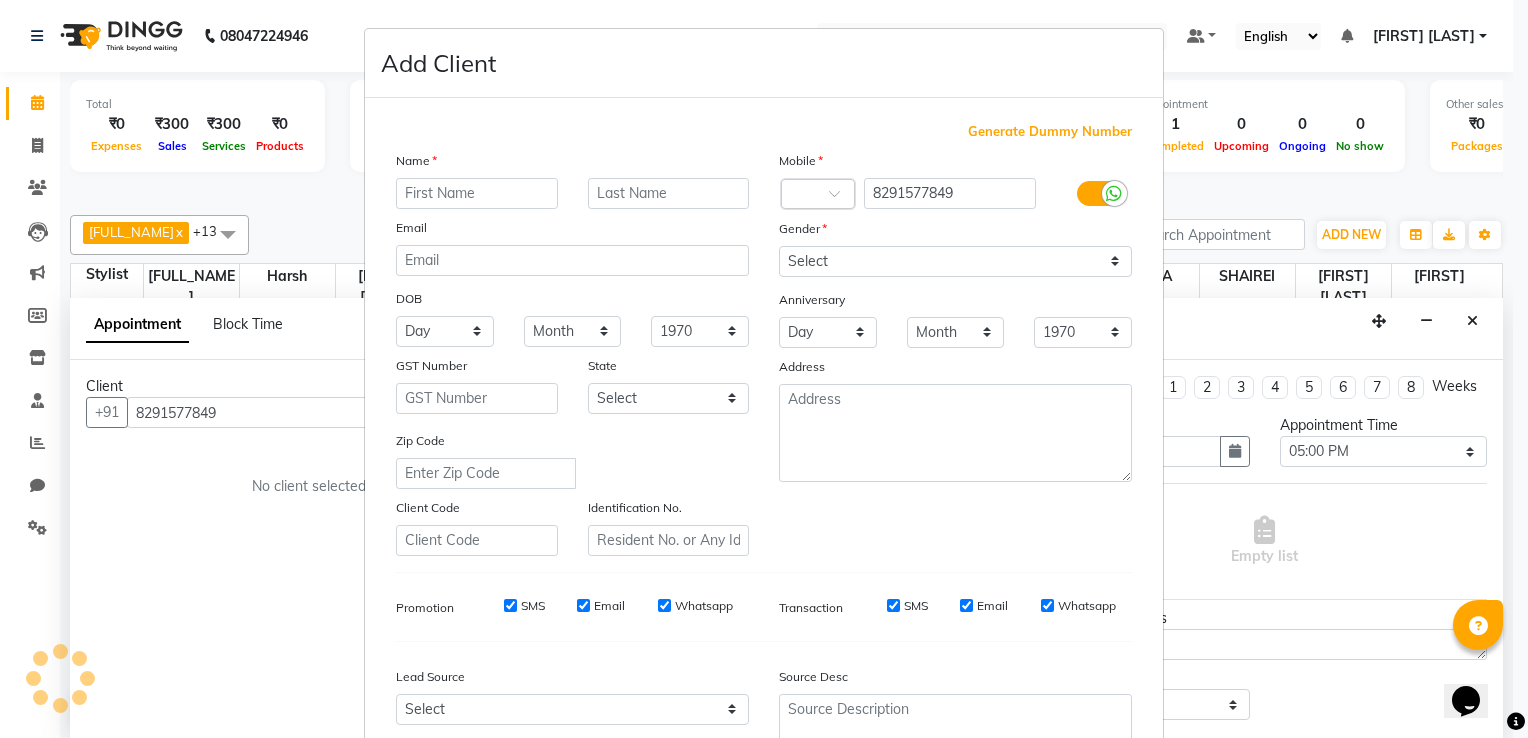 click at bounding box center [477, 193] 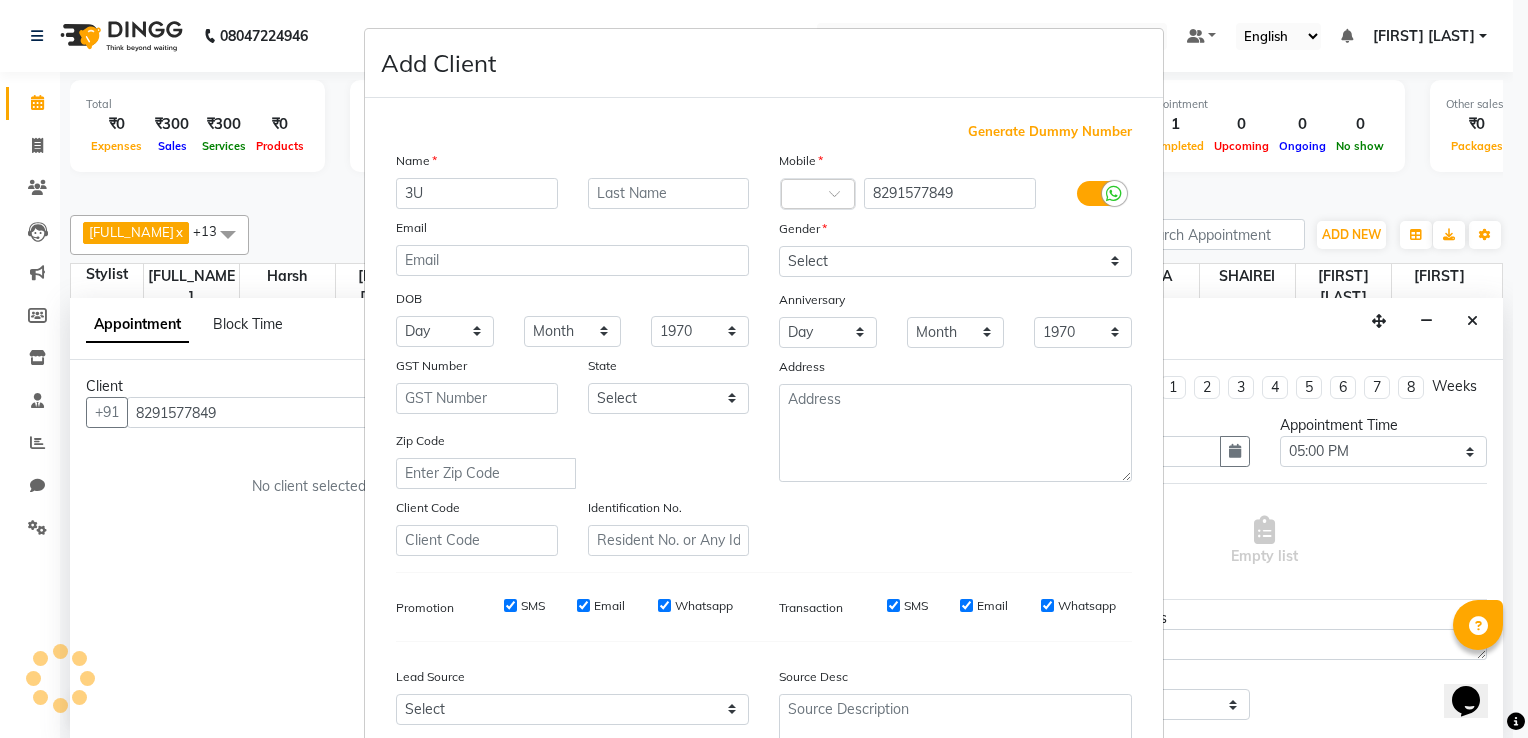 type on "3" 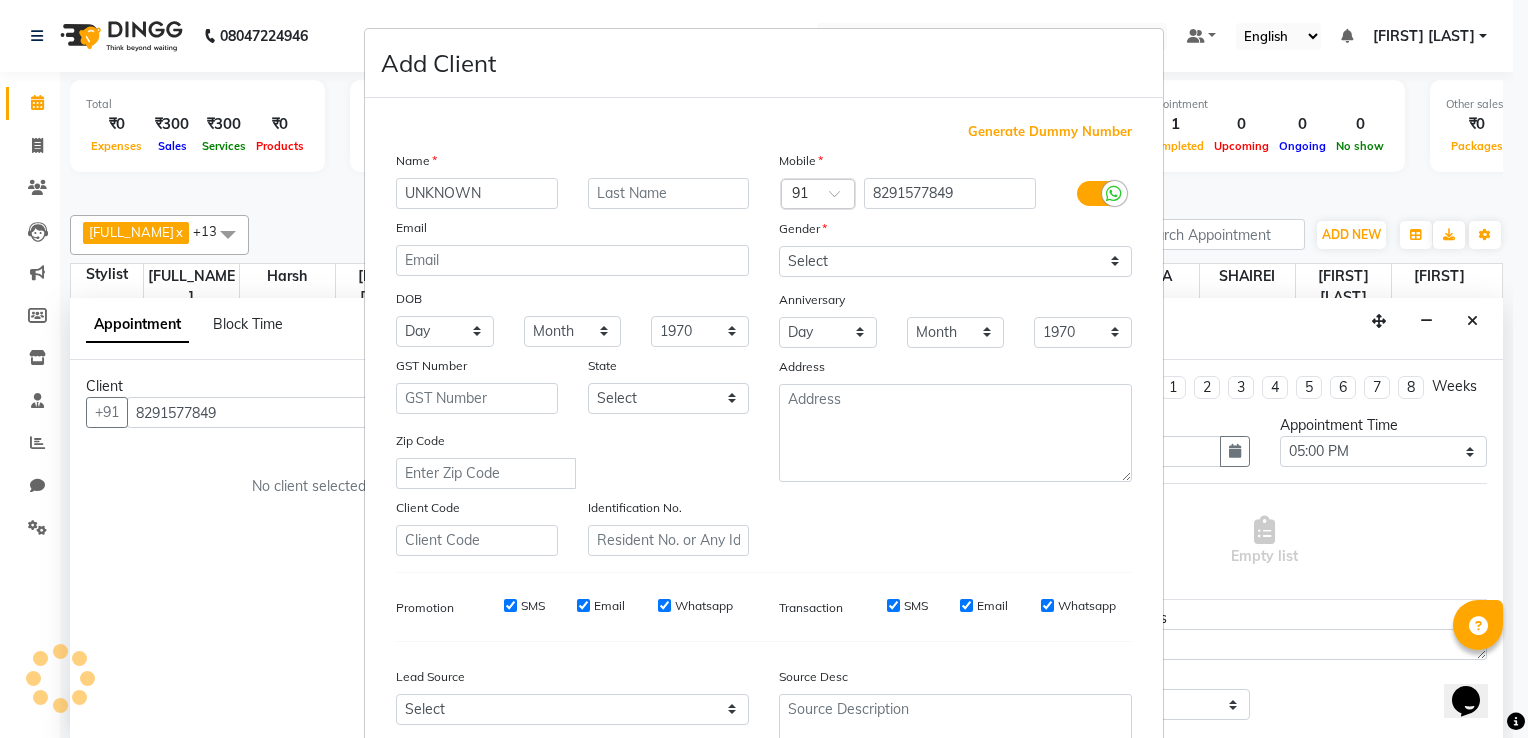 type on "UNKNOWN" 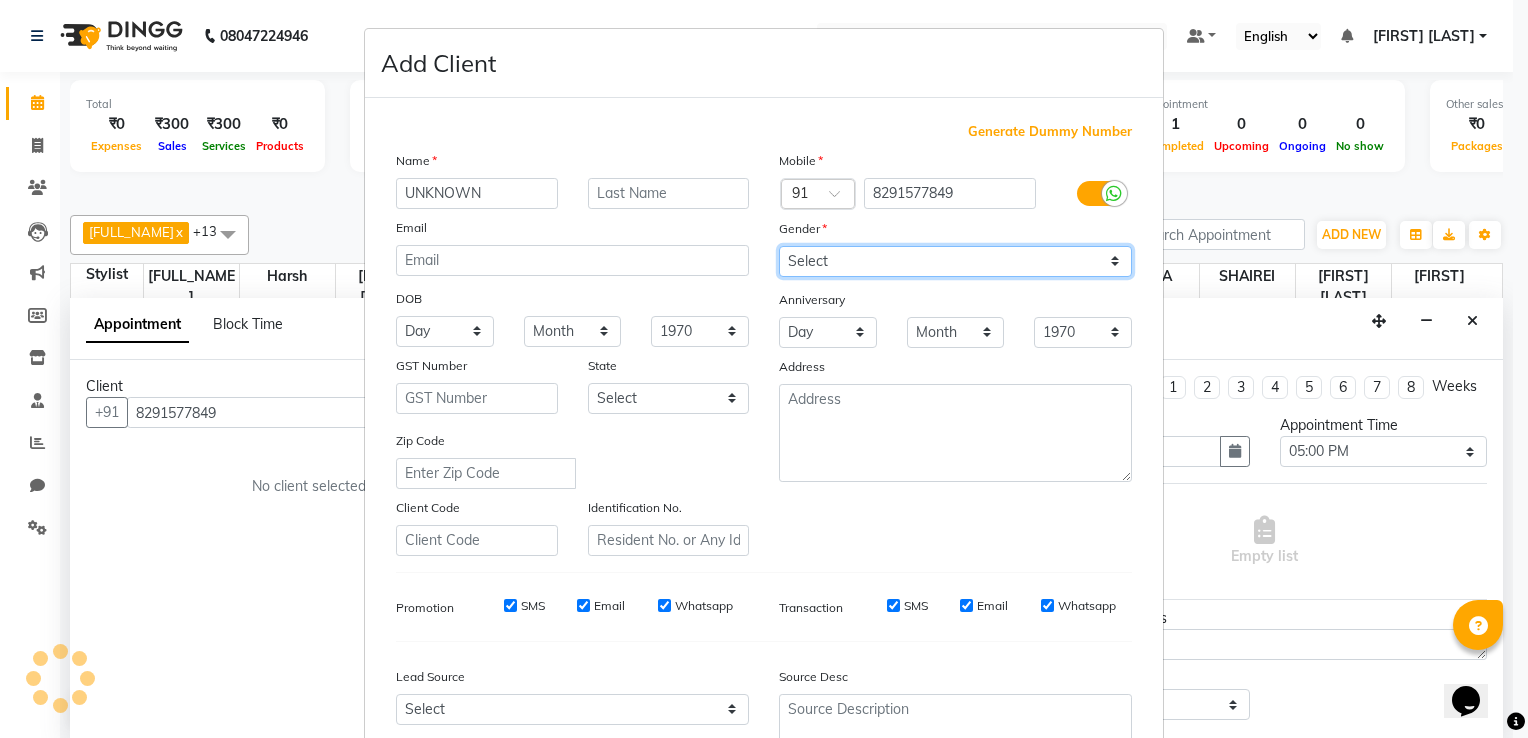 click on "Select Male Female Other Prefer Not To Say" at bounding box center (955, 261) 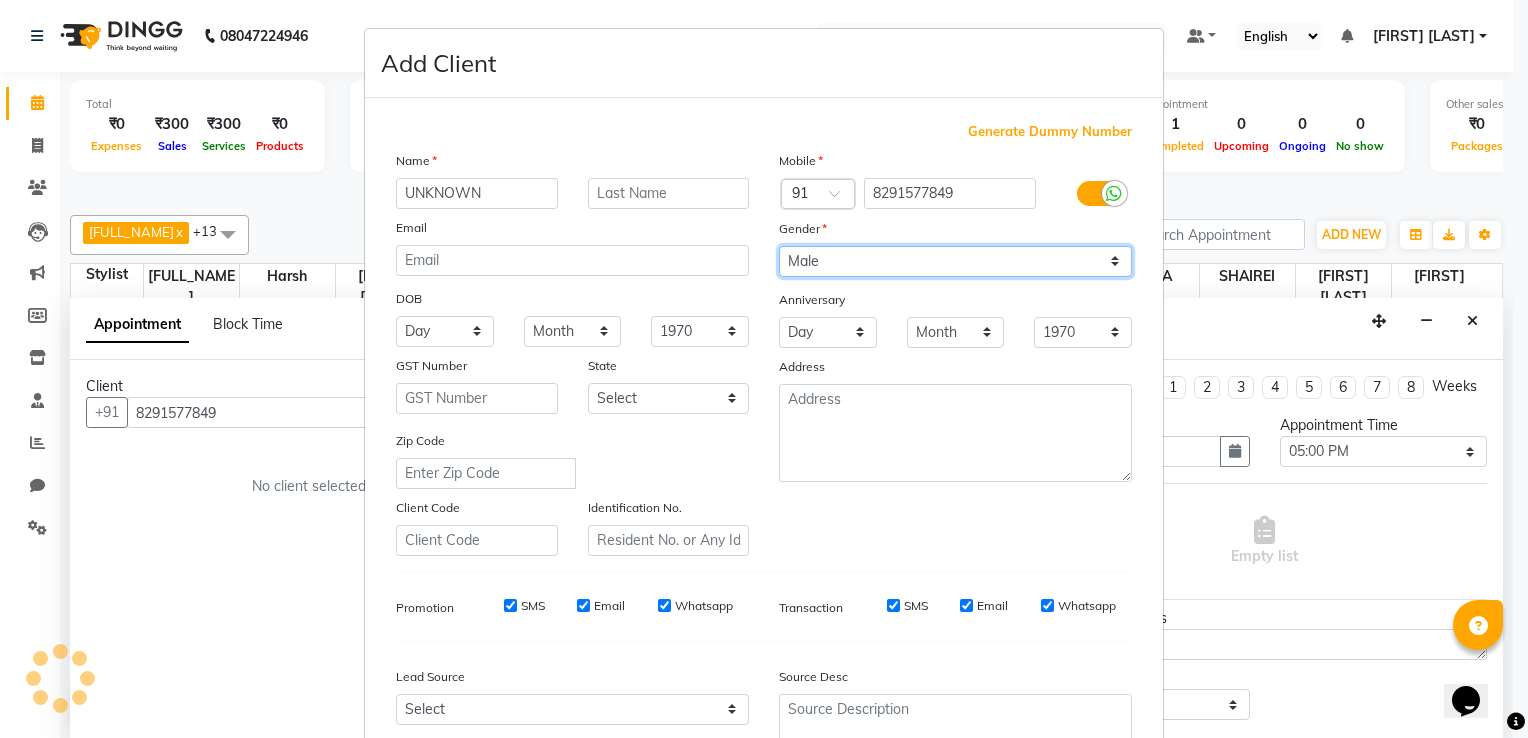 click on "Select Male Female Other Prefer Not To Say" at bounding box center (955, 261) 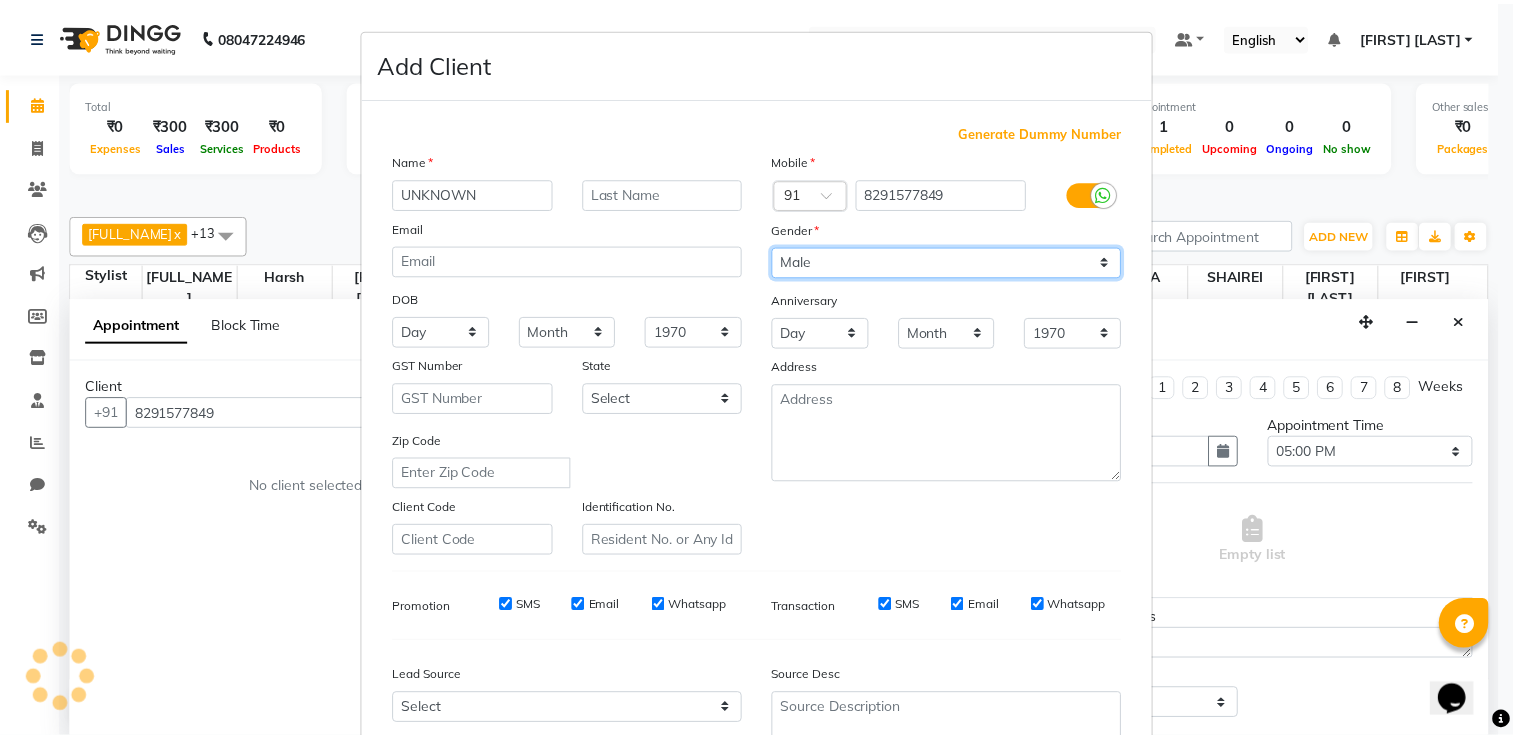 scroll, scrollTop: 194, scrollLeft: 0, axis: vertical 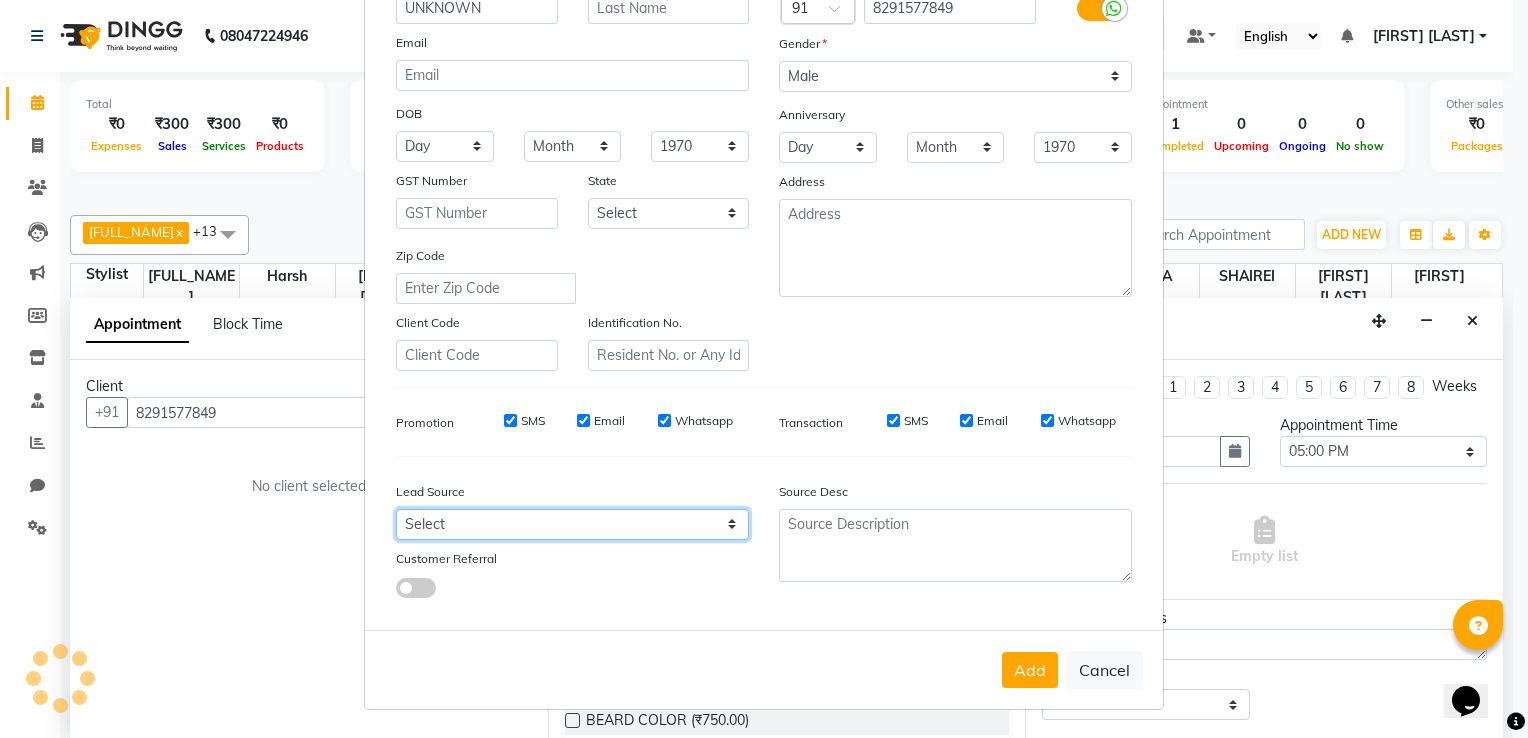 click on "Select Walk-in Referral Internet Friend Word of Mouth Advertisement Facebook JustDial Google Other" at bounding box center (572, 524) 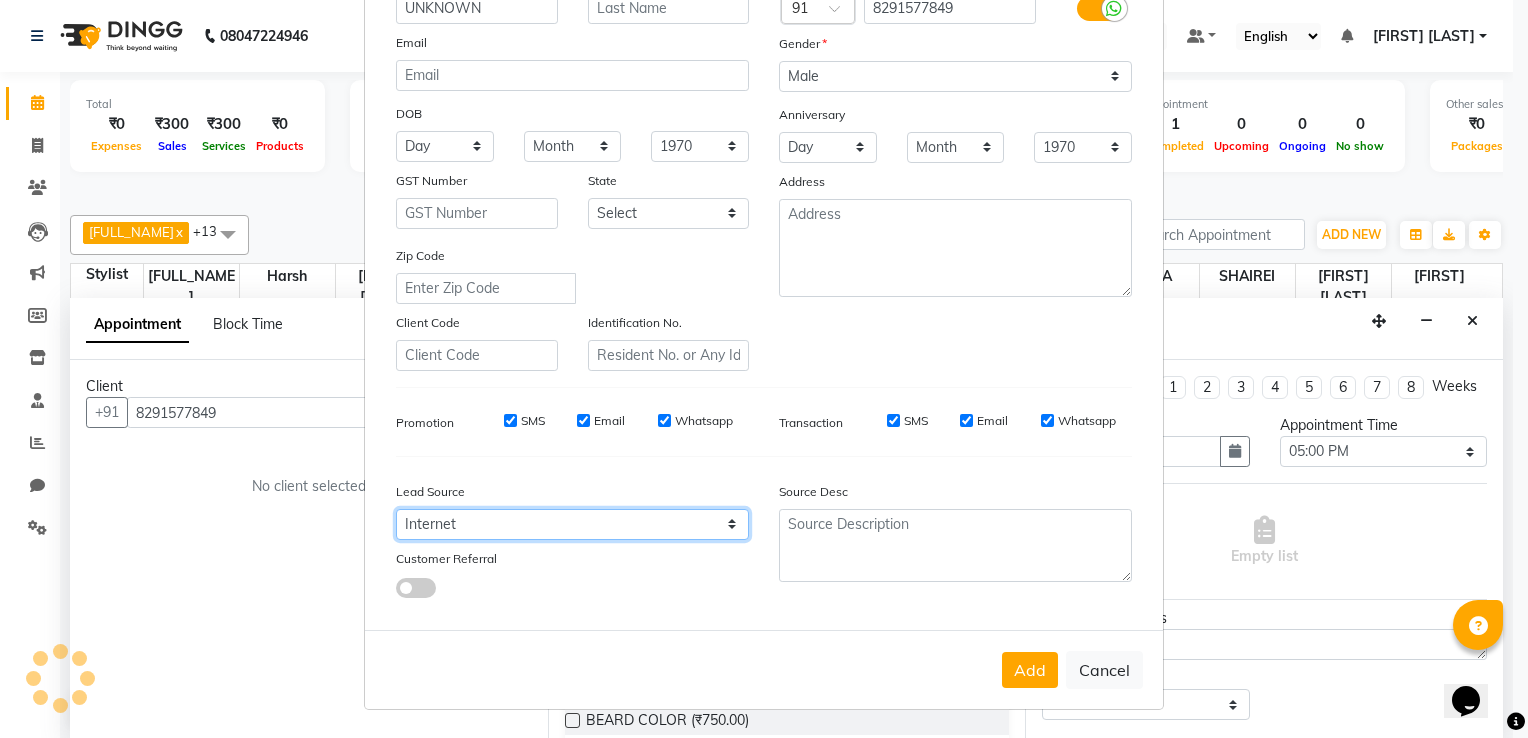 click on "Select Walk-in Referral Internet Friend Word of Mouth Advertisement Facebook JustDial Google Other" at bounding box center [572, 524] 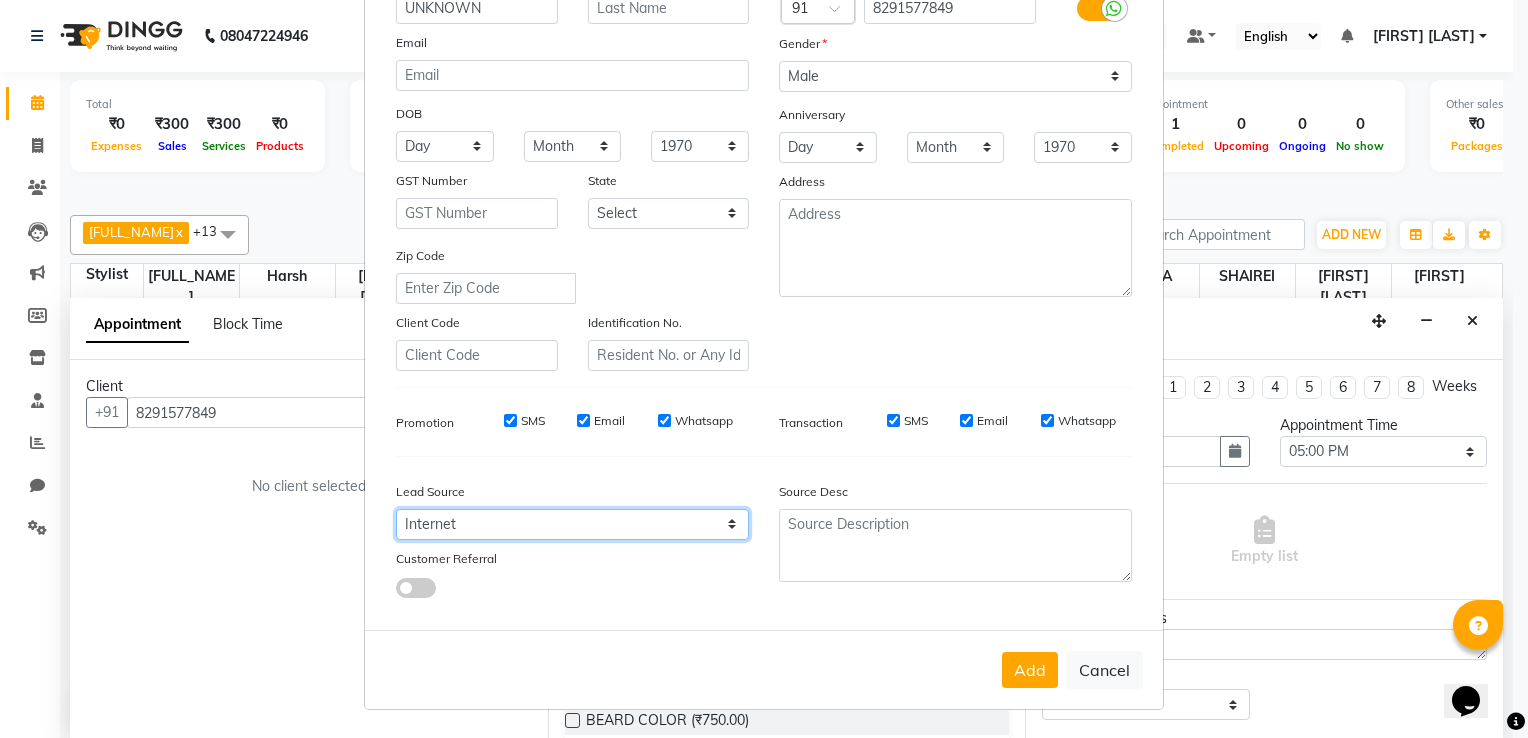 drag, startPoint x: 581, startPoint y: 513, endPoint x: 500, endPoint y: 250, distance: 275.19086 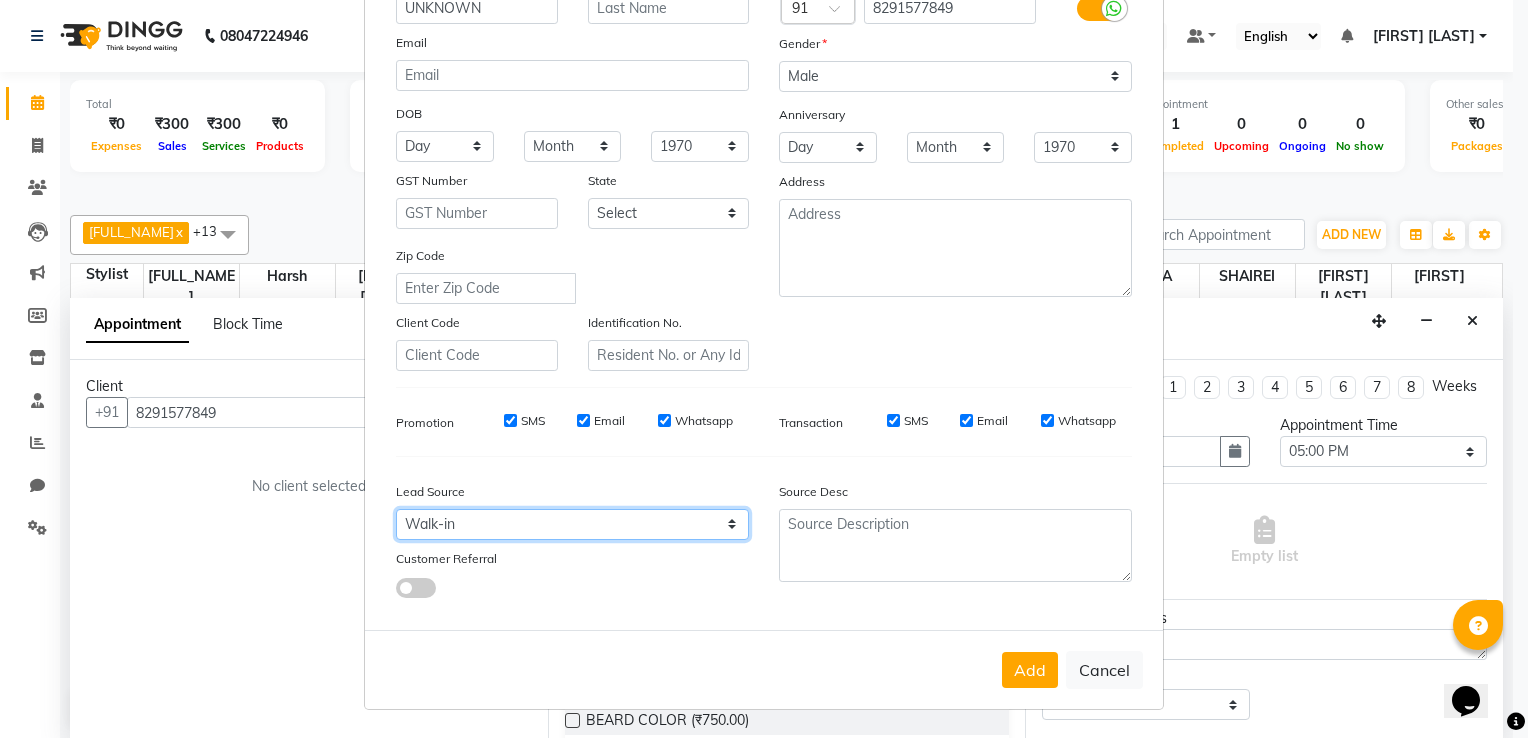 click on "Select Walk-in Referral Internet Friend Word of Mouth Advertisement Facebook JustDial Google Other" at bounding box center [572, 524] 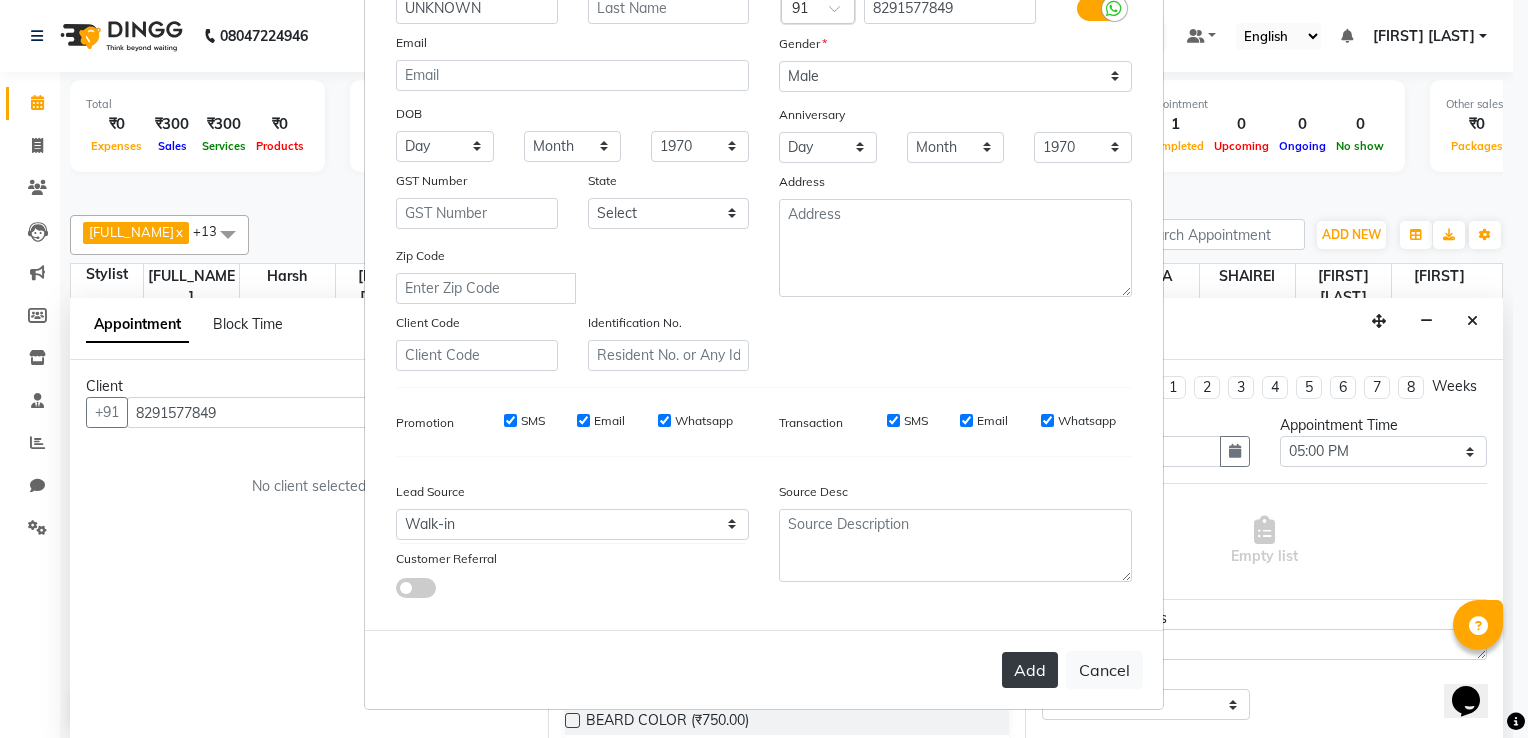 click on "Add" at bounding box center (1030, 670) 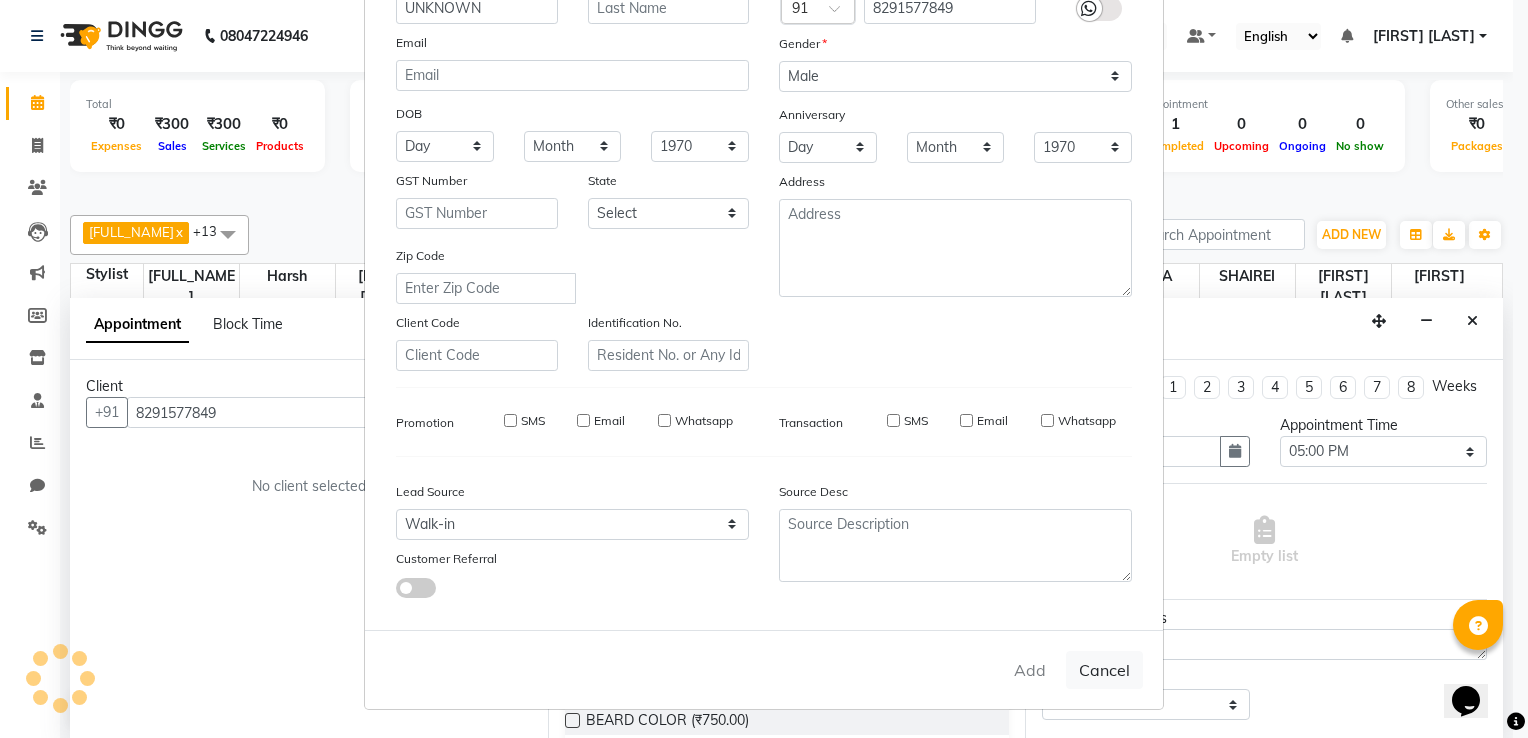 type 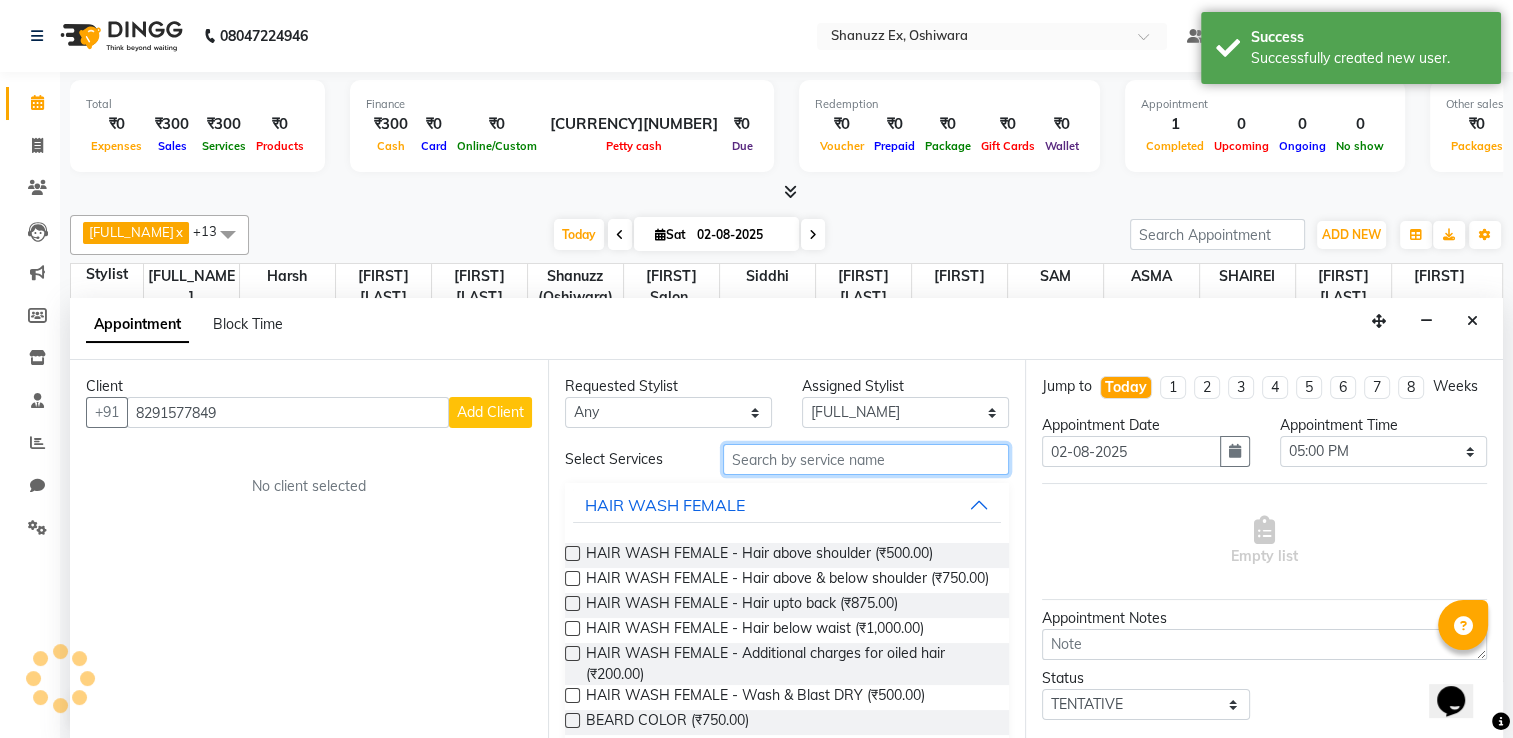 click at bounding box center (866, 459) 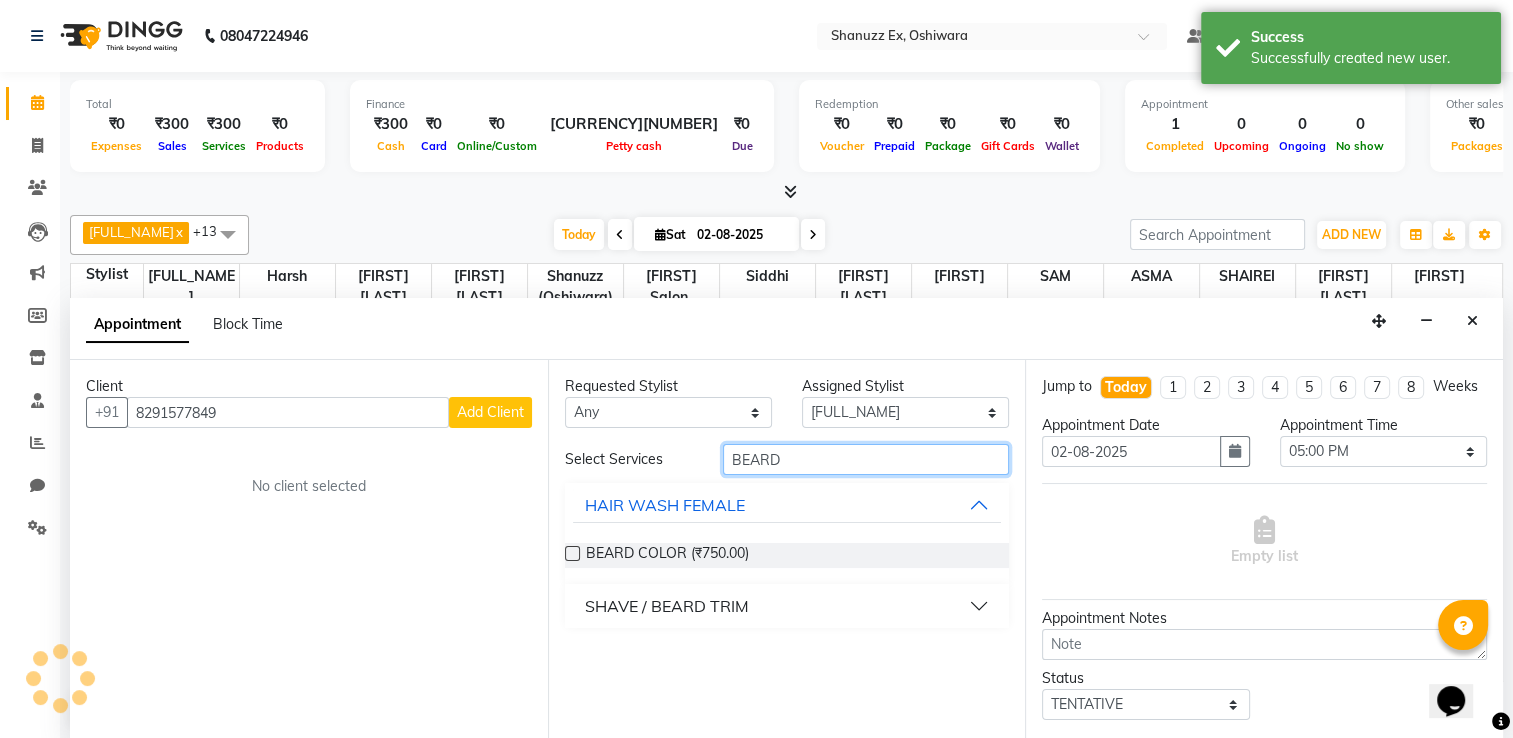 type on "BEARD" 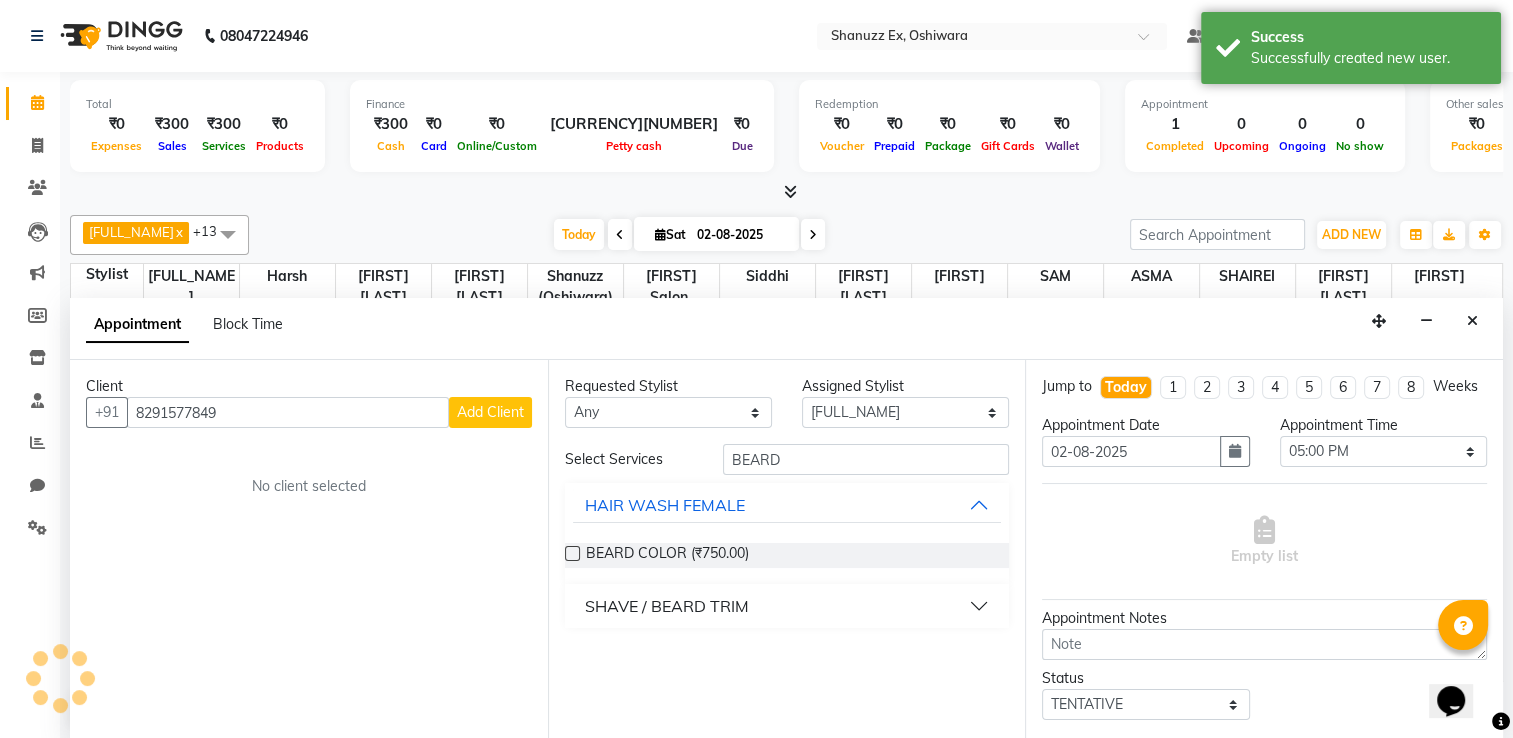 click on "SHAVE / BEARD TRIM" at bounding box center (667, 606) 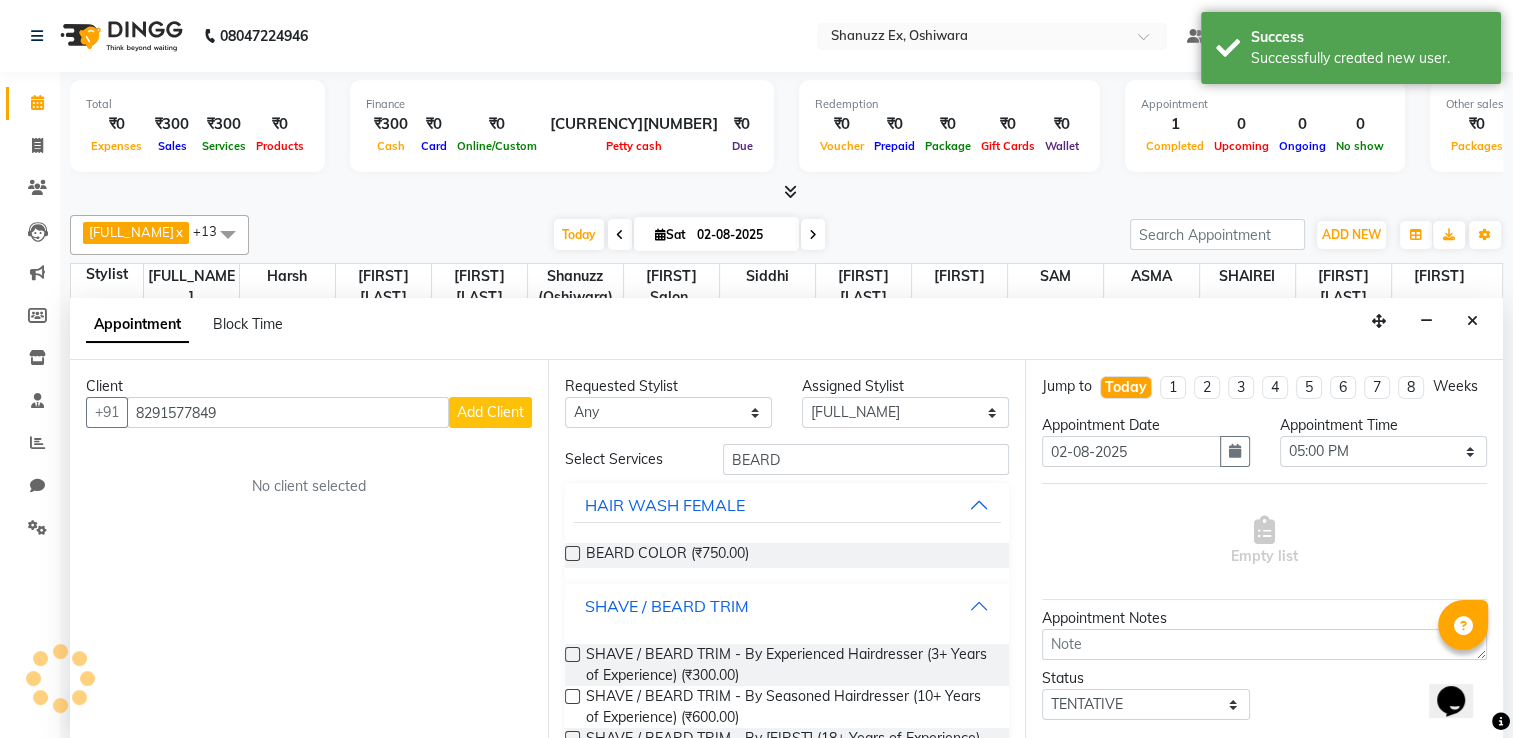 scroll, scrollTop: 60, scrollLeft: 0, axis: vertical 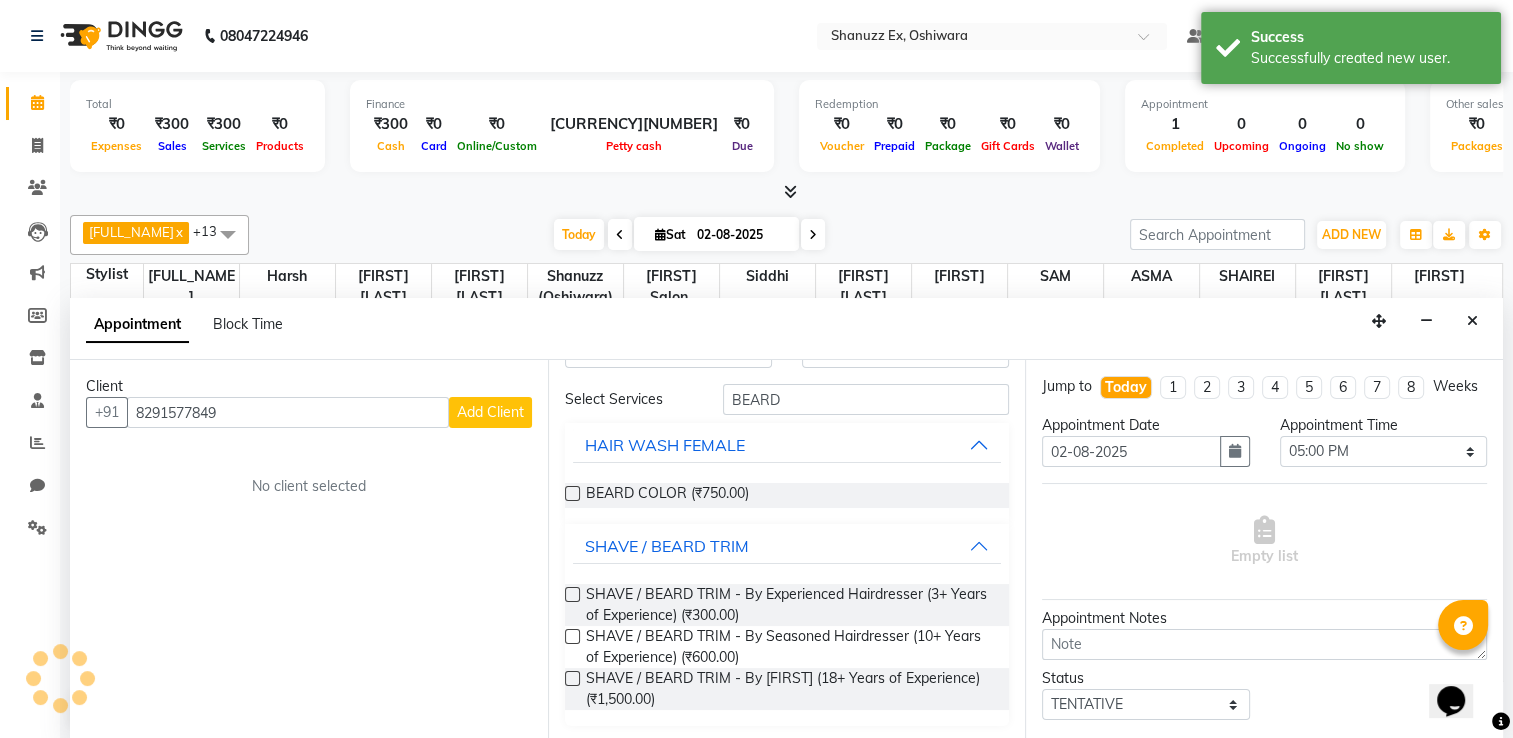 click at bounding box center [572, 636] 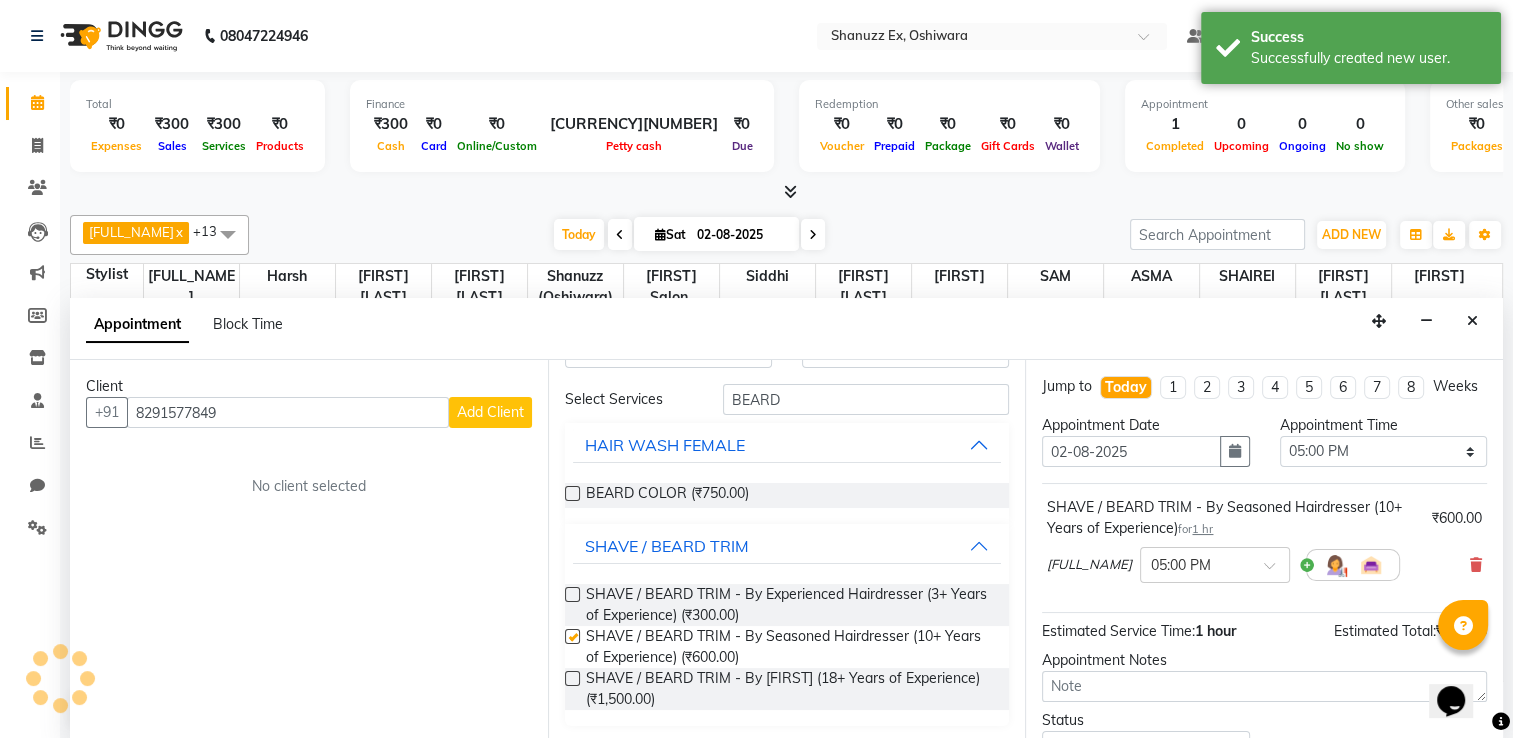 checkbox on "false" 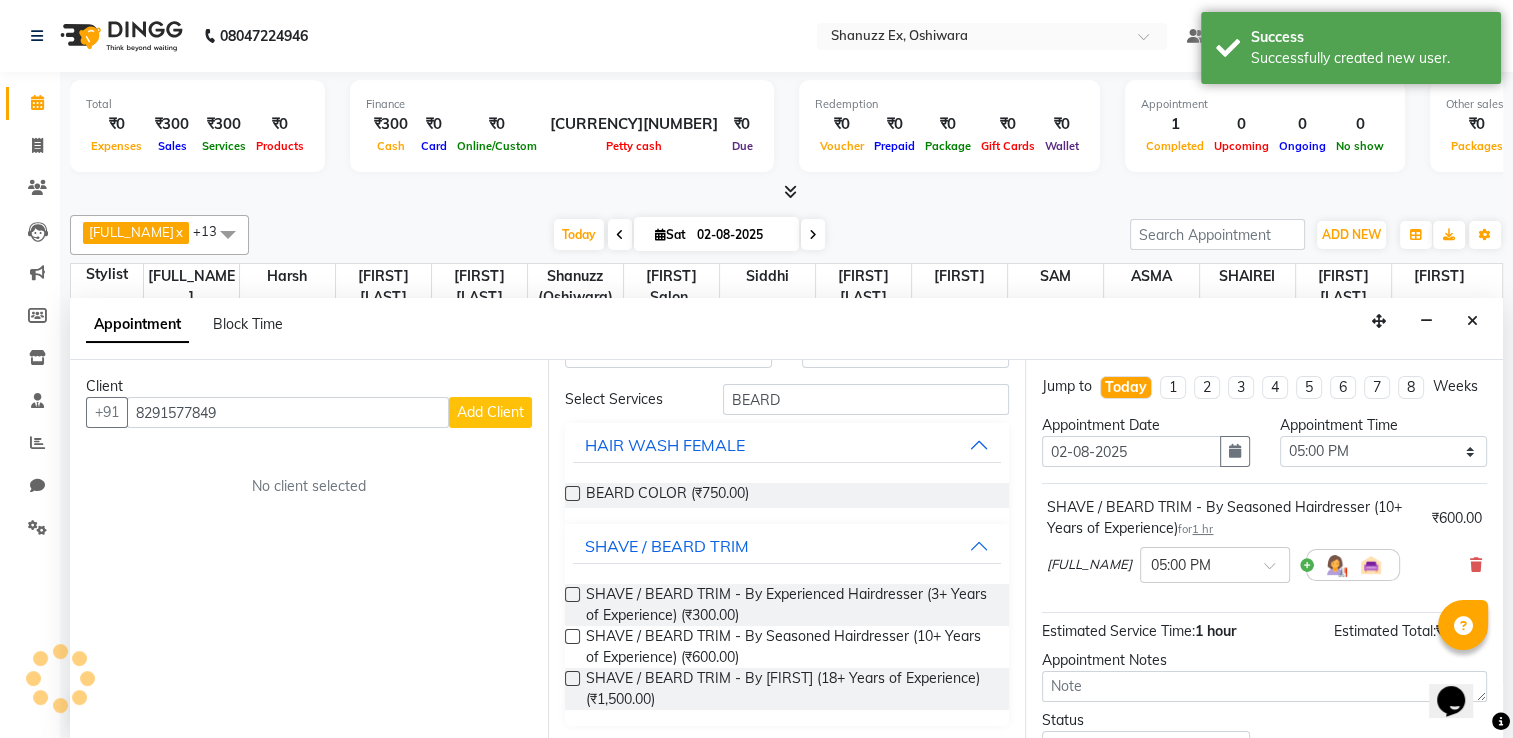 scroll, scrollTop: 166, scrollLeft: 0, axis: vertical 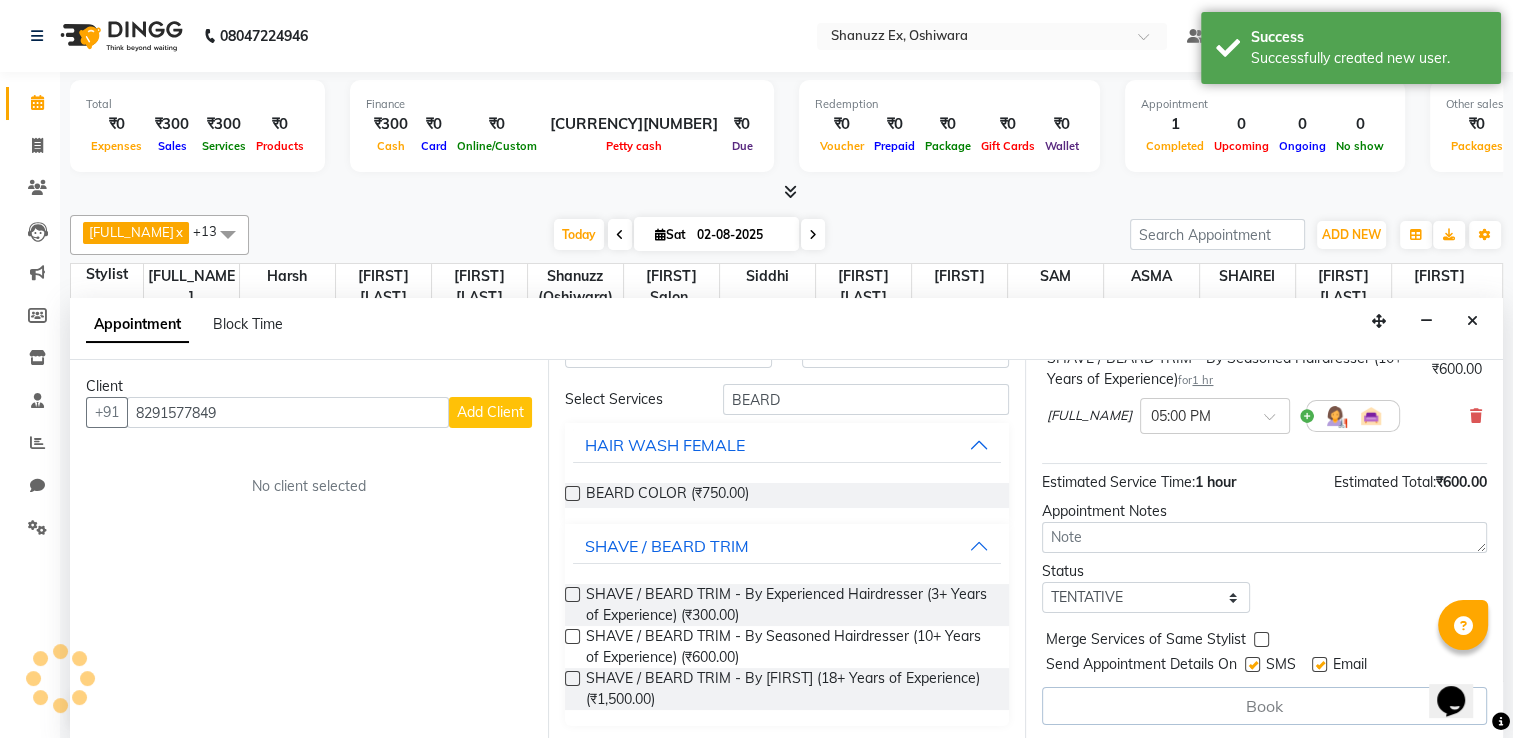 click at bounding box center (1252, 664) 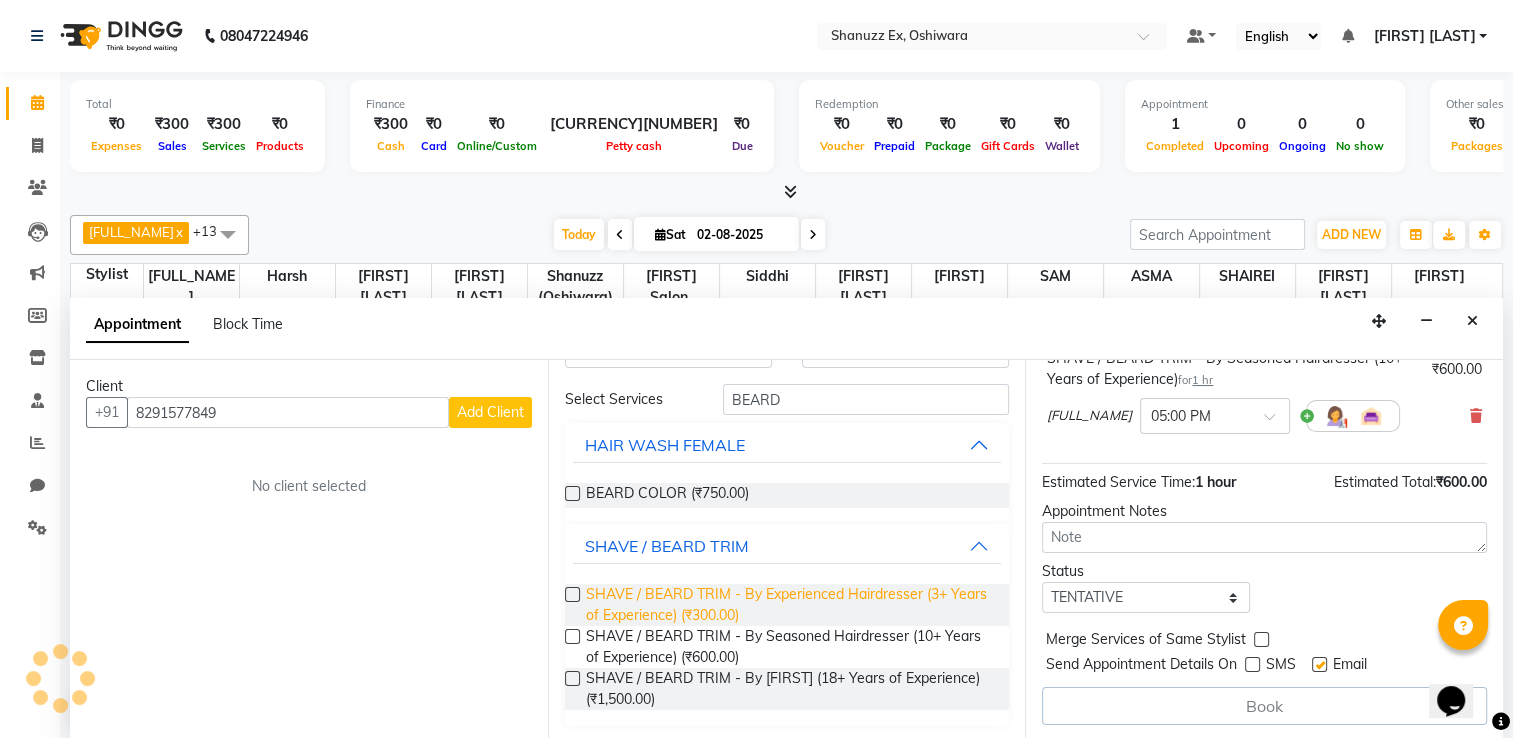 scroll, scrollTop: 0, scrollLeft: 0, axis: both 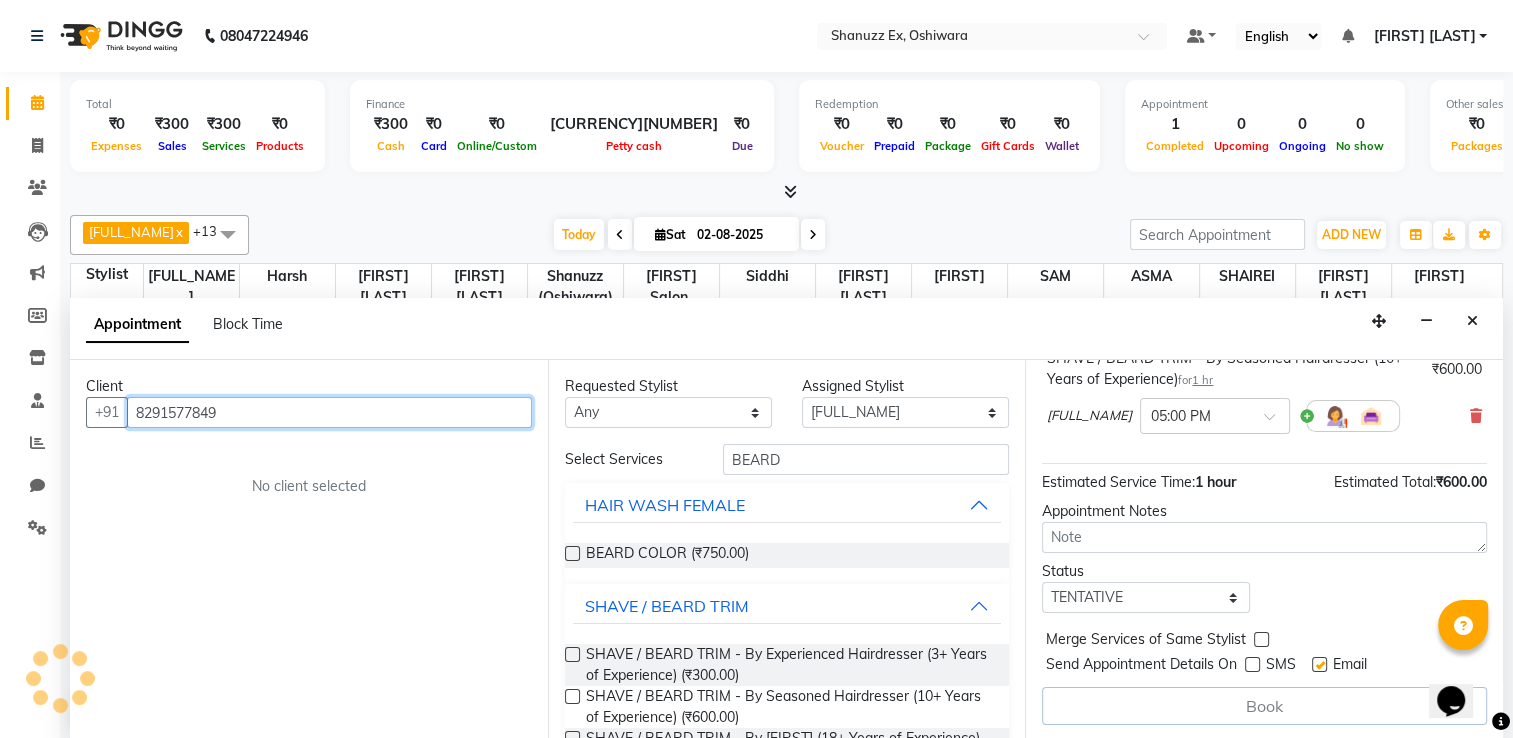click on "8291577849" at bounding box center [329, 412] 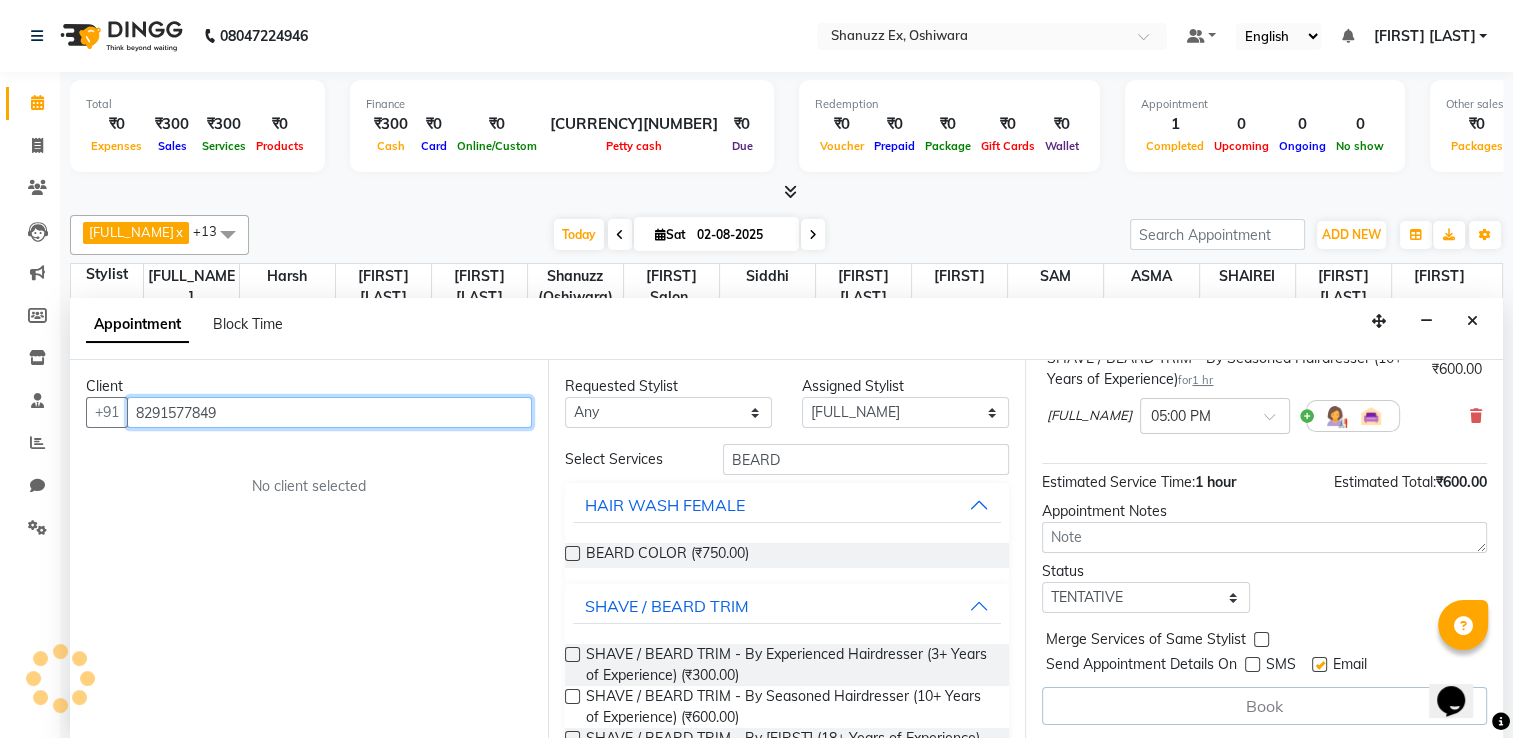 click on "8291577849" at bounding box center (329, 412) 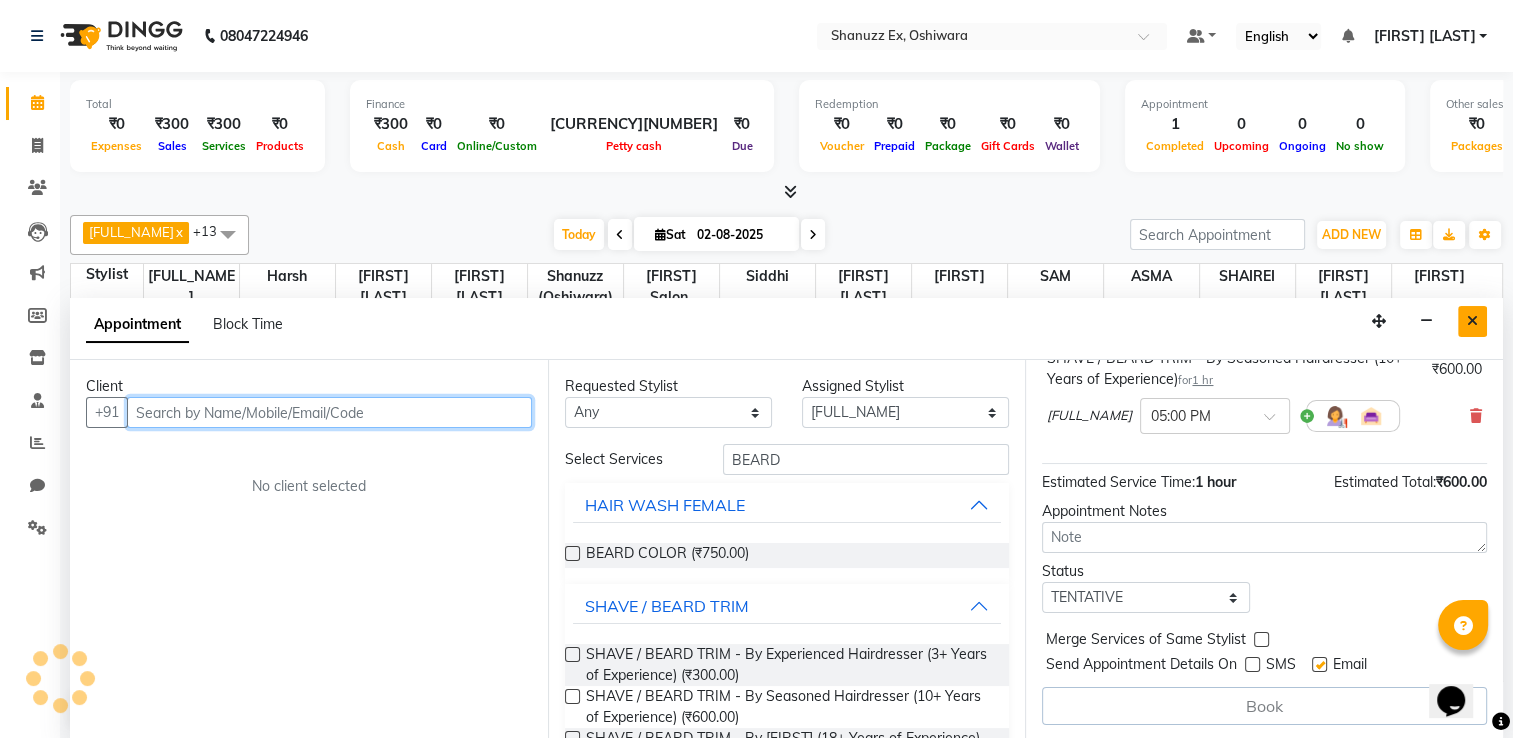 type 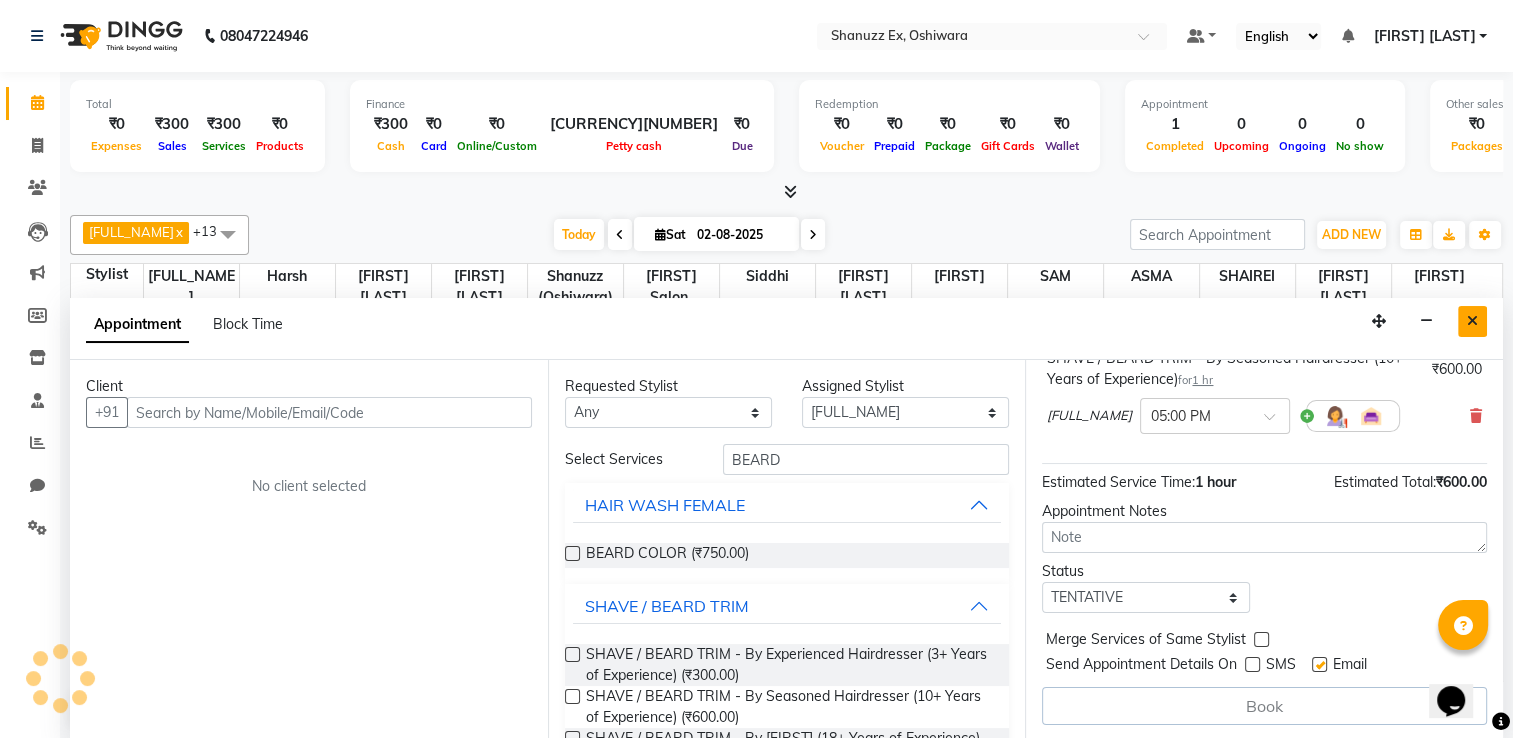click at bounding box center [1472, 321] 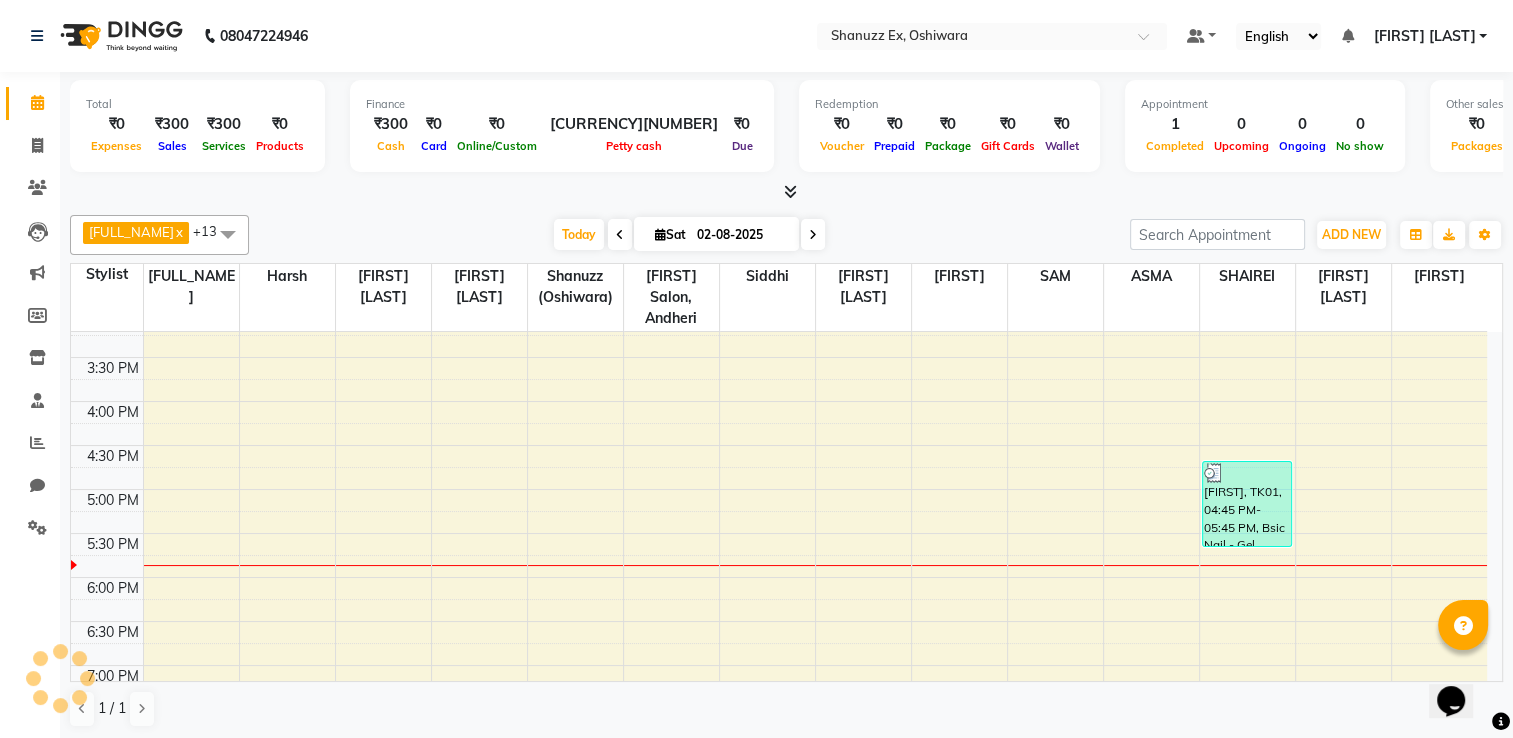 scroll, scrollTop: 639, scrollLeft: 0, axis: vertical 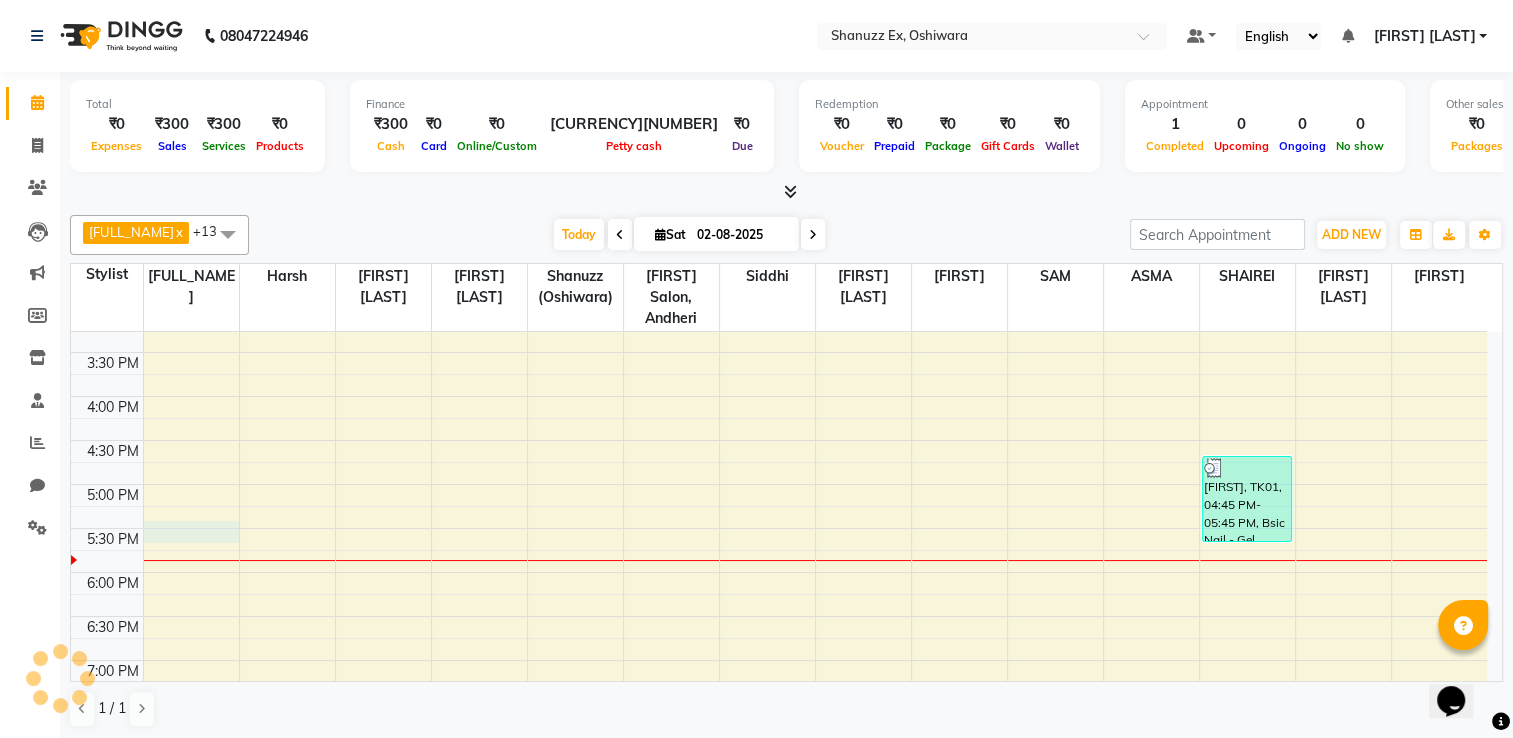 click on "[FIRST], TK01, 04:45 PM-05:45 PM, Bsic Nail - Gel polish" at bounding box center (779, 264) 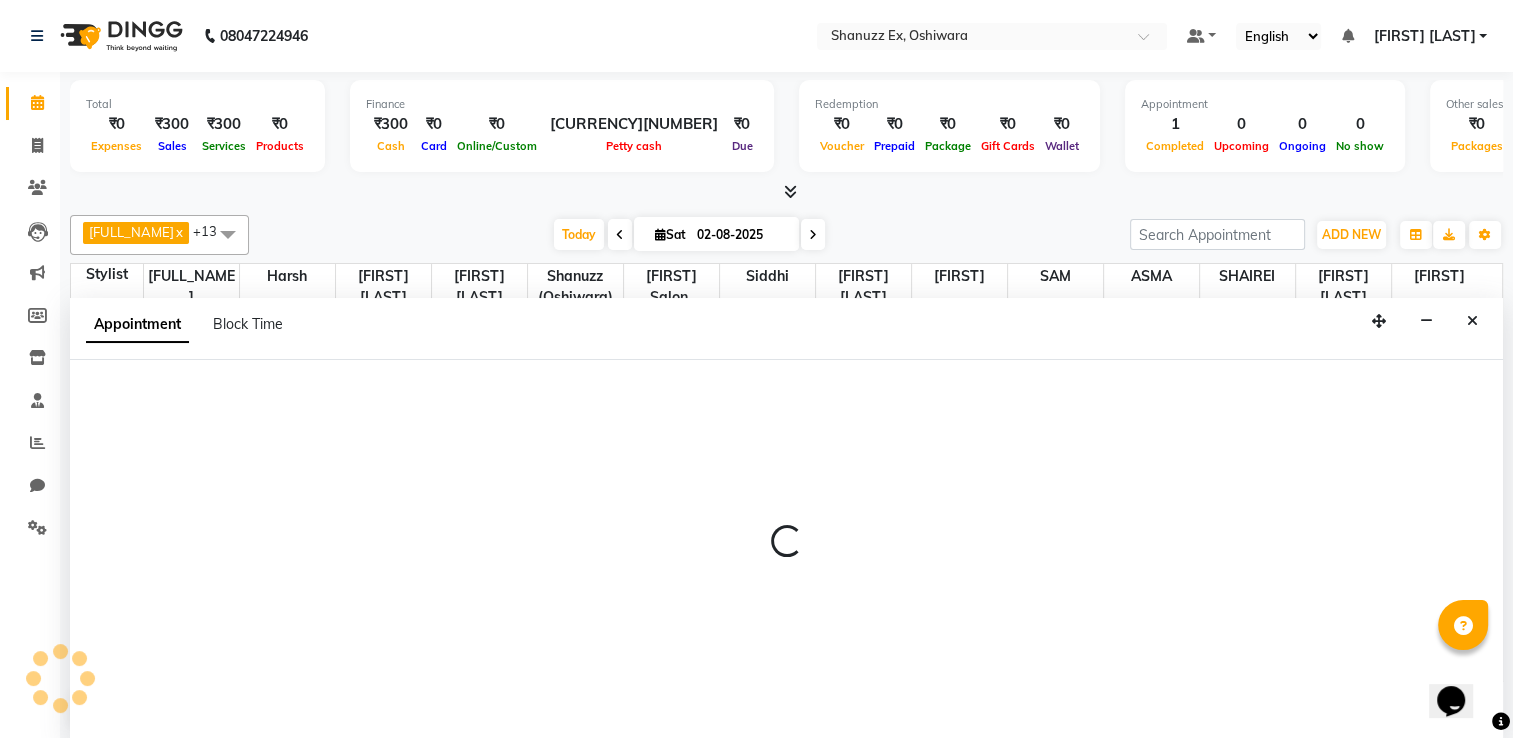 scroll, scrollTop: 0, scrollLeft: 0, axis: both 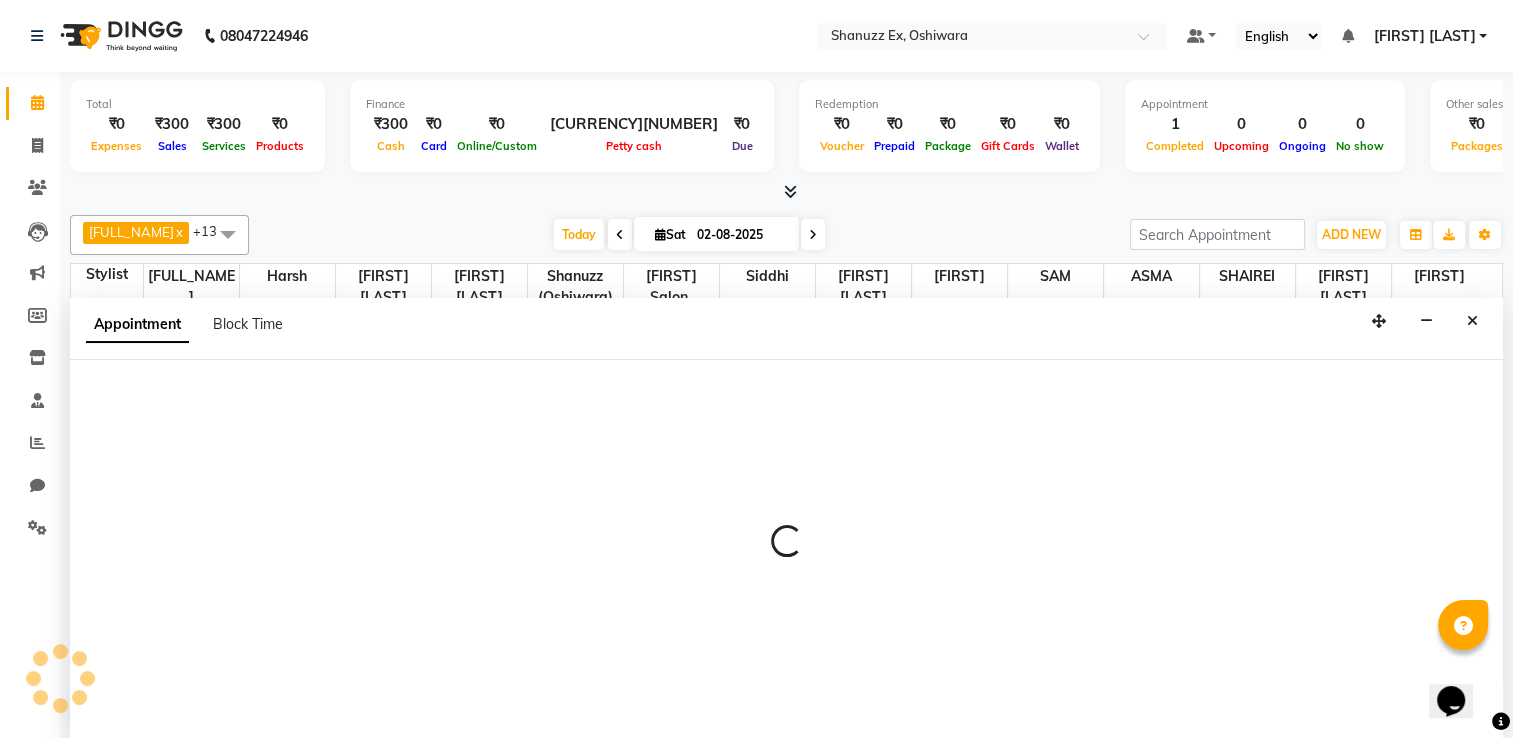 select on "1050" 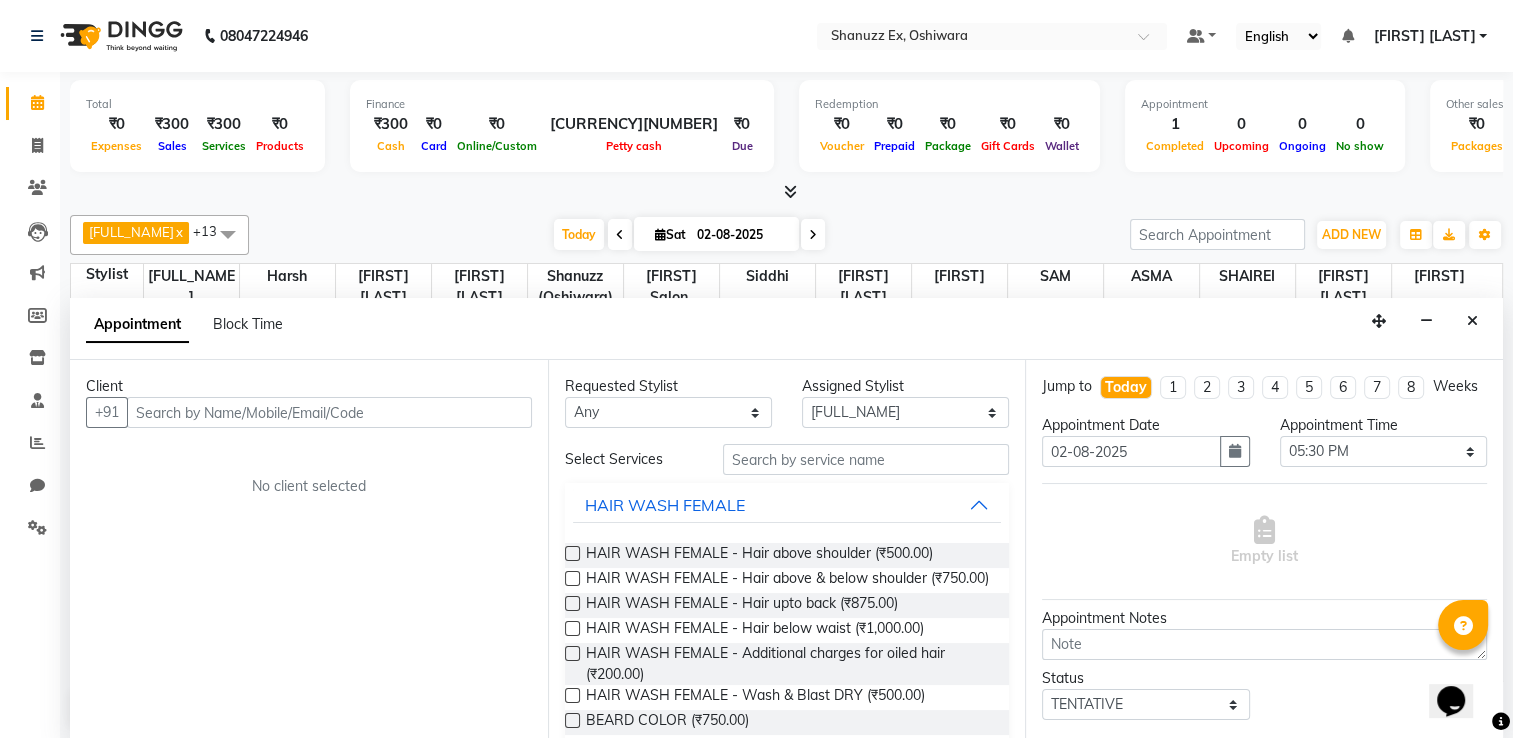 click at bounding box center (329, 412) 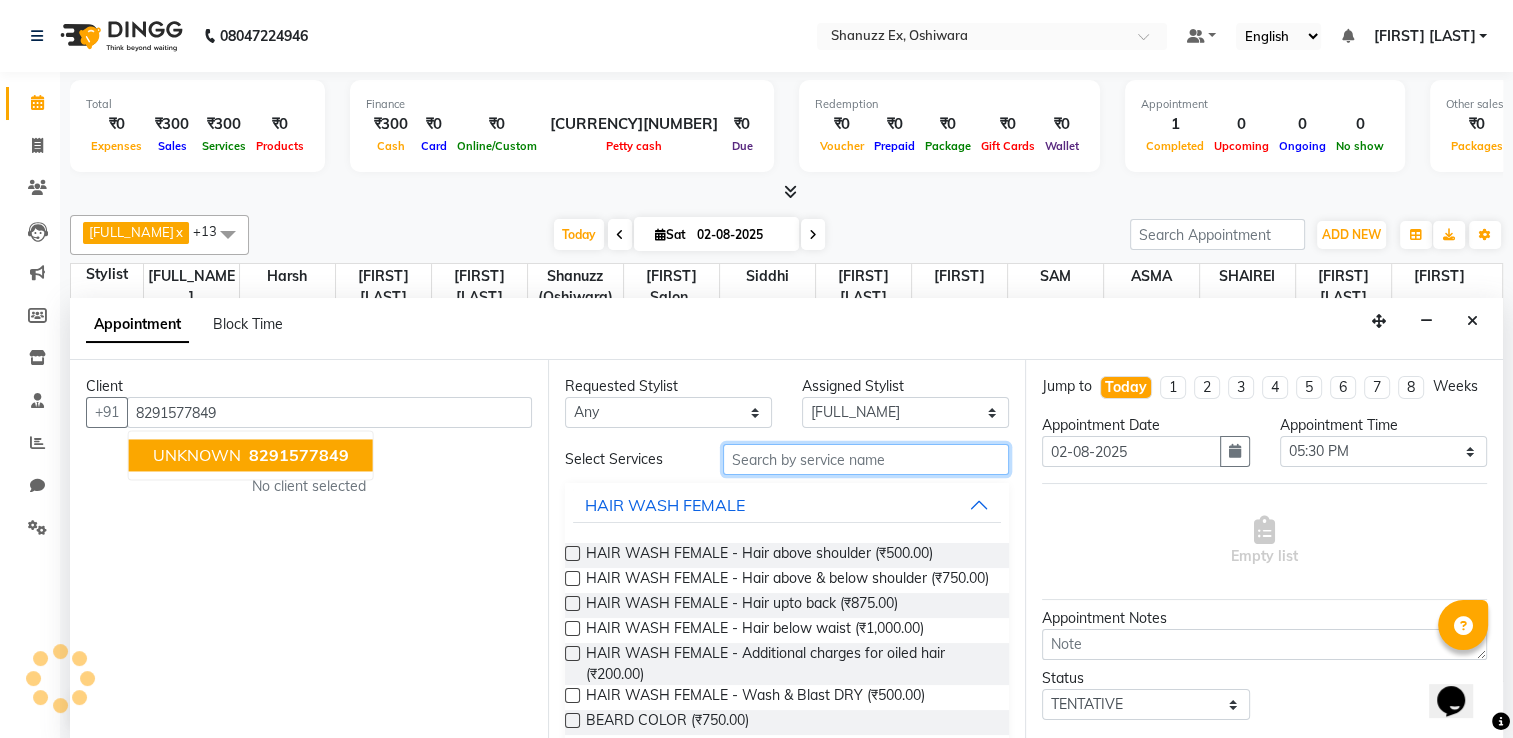 click at bounding box center (866, 459) 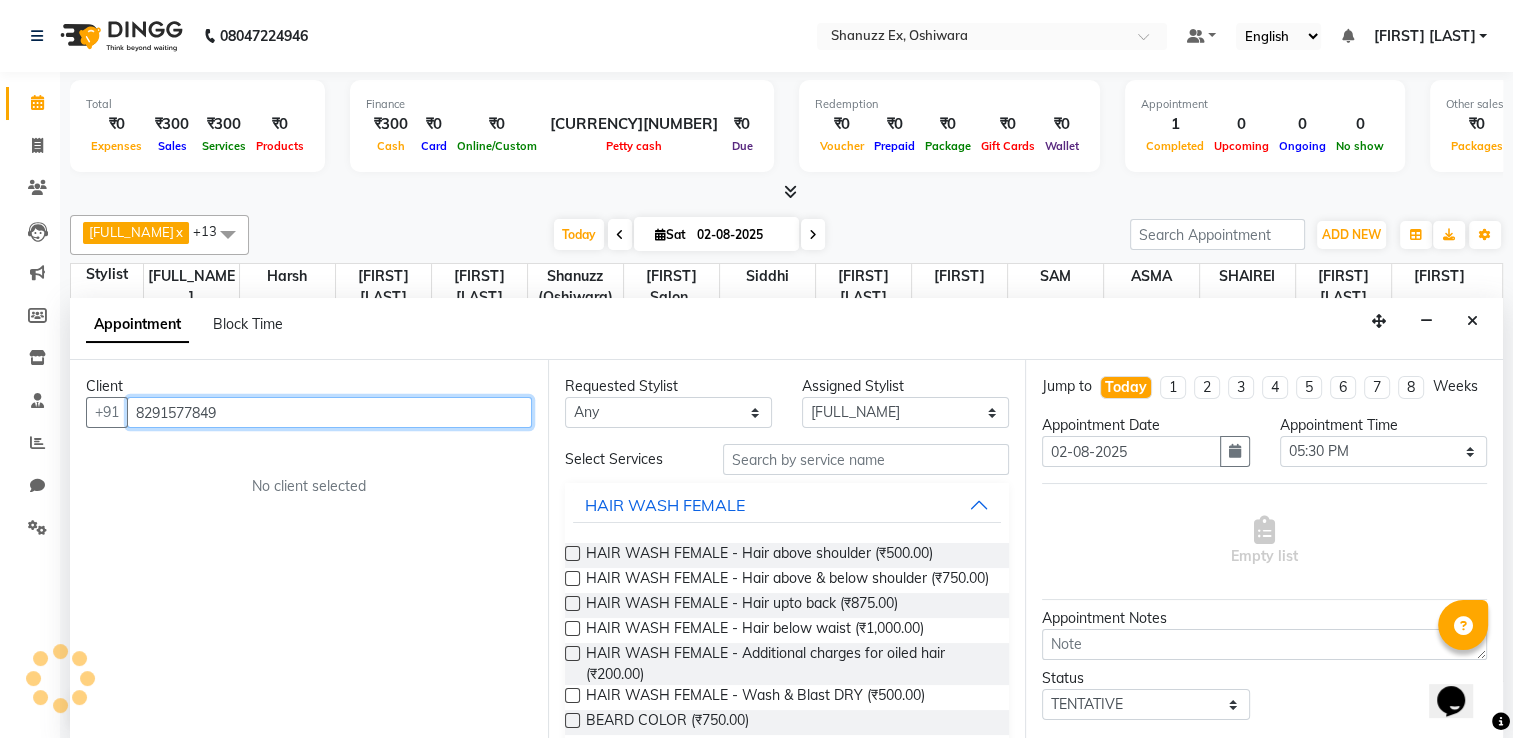 click on "8291577849" at bounding box center (329, 412) 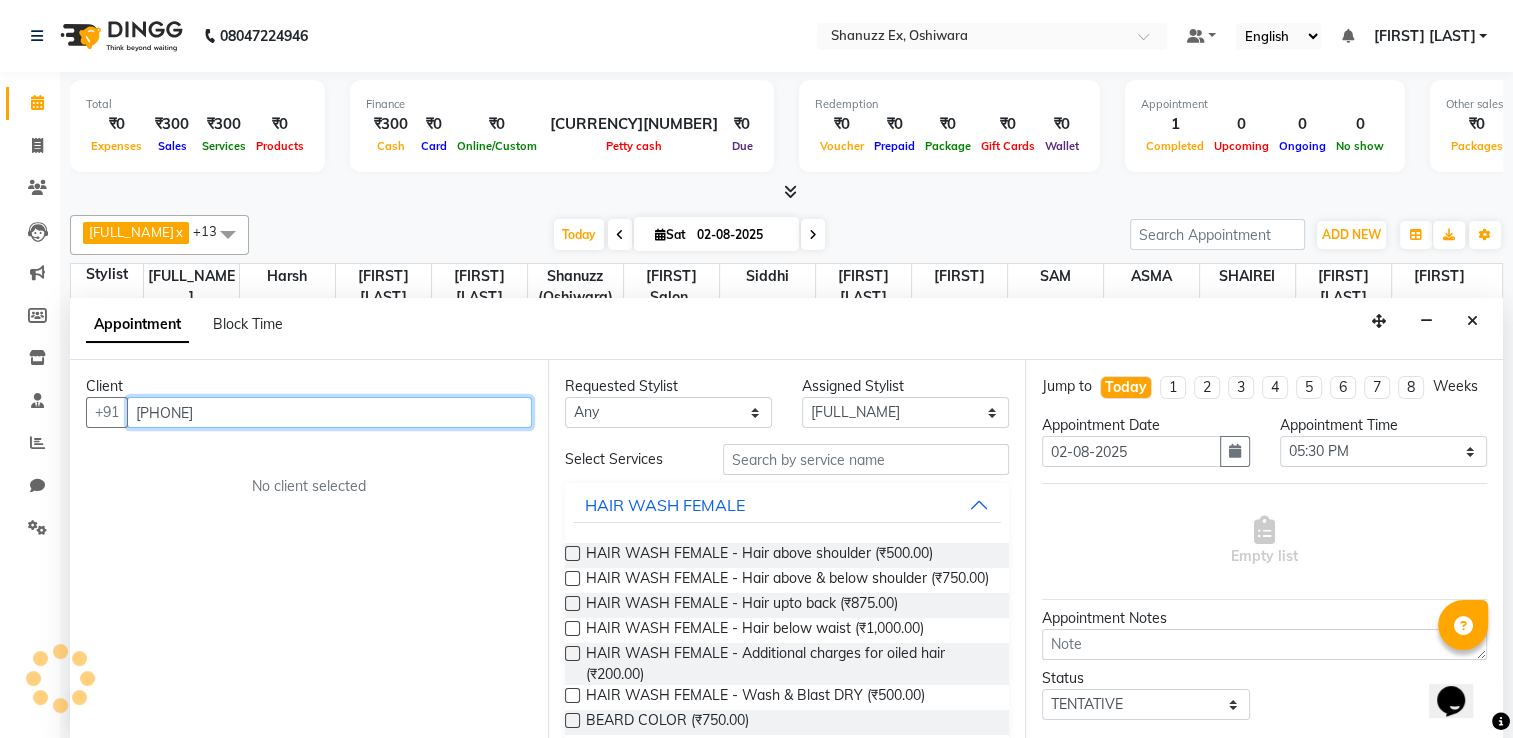 type on "8291577849" 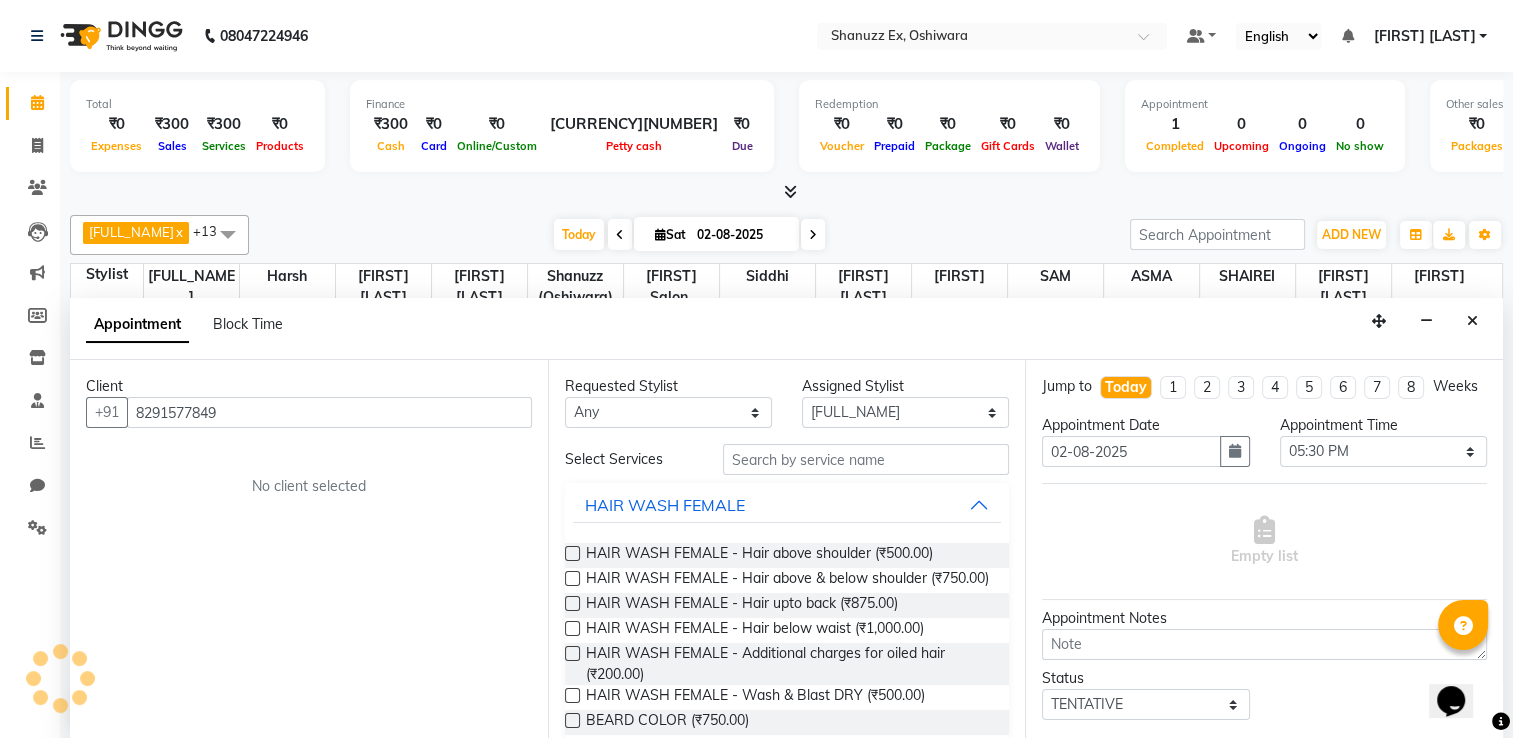 click on "Today  Sat 02-08-2025" at bounding box center [689, 235] 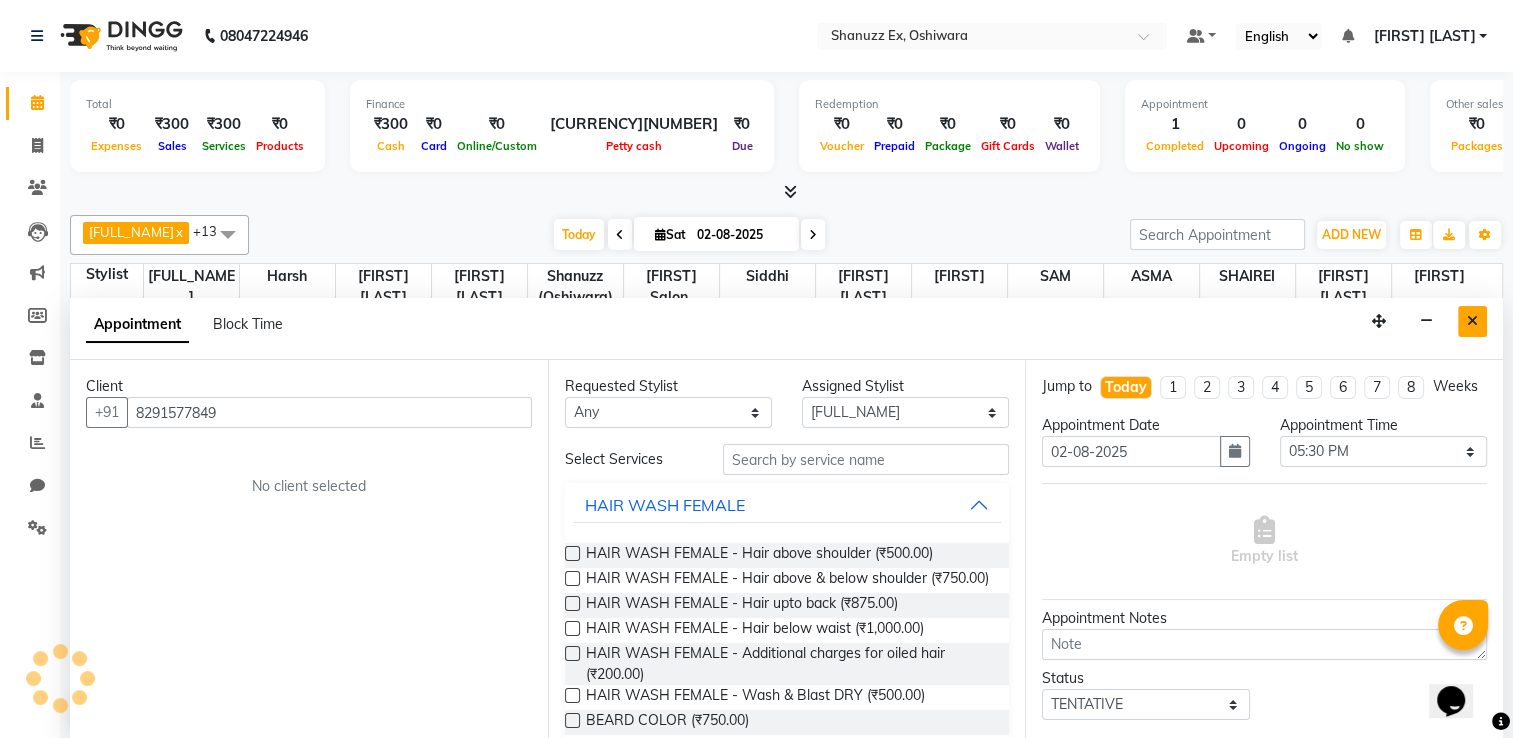 click at bounding box center [1472, 321] 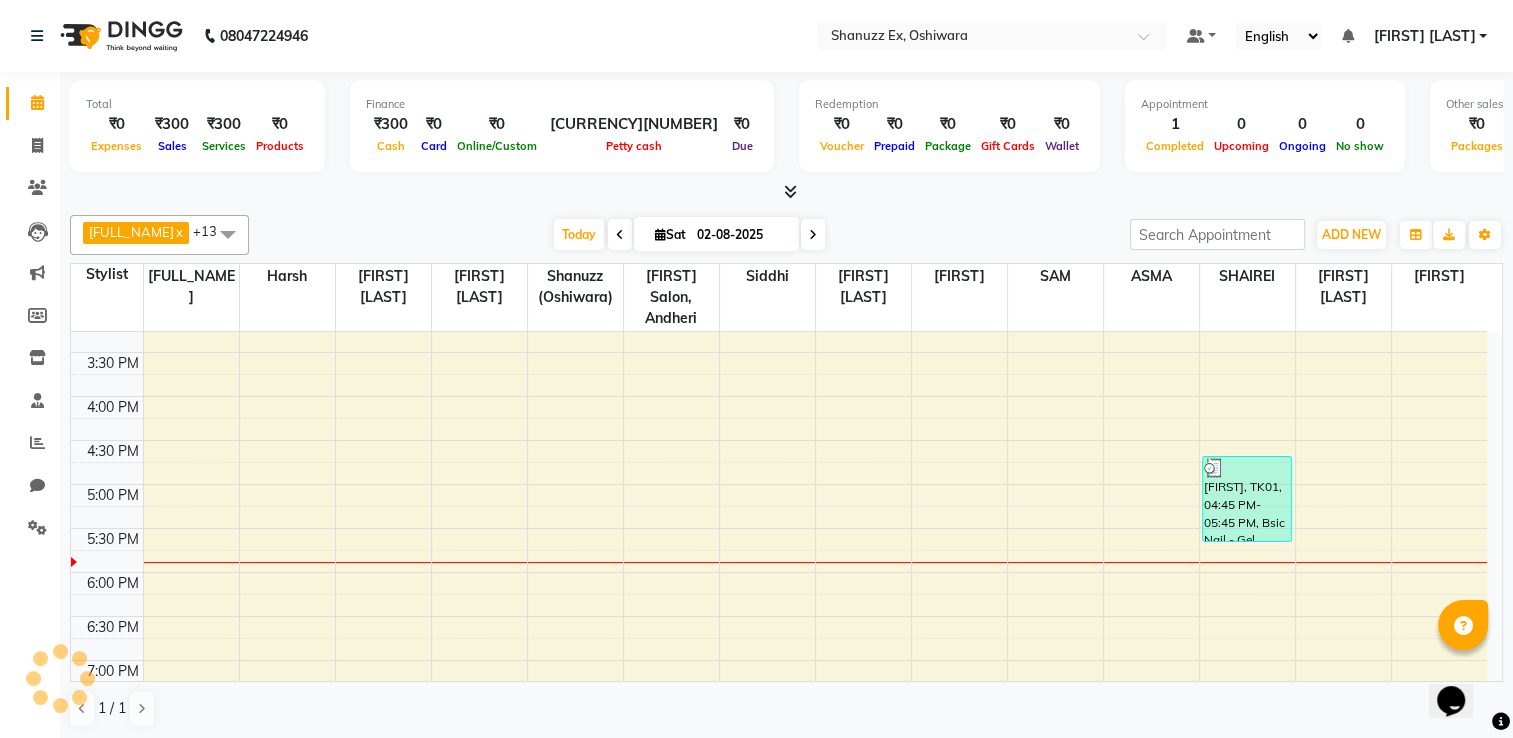 click on "[FIRST], TK01, 04:45 PM-05:45 PM, Bsic Nail - Gel polish" at bounding box center (779, 264) 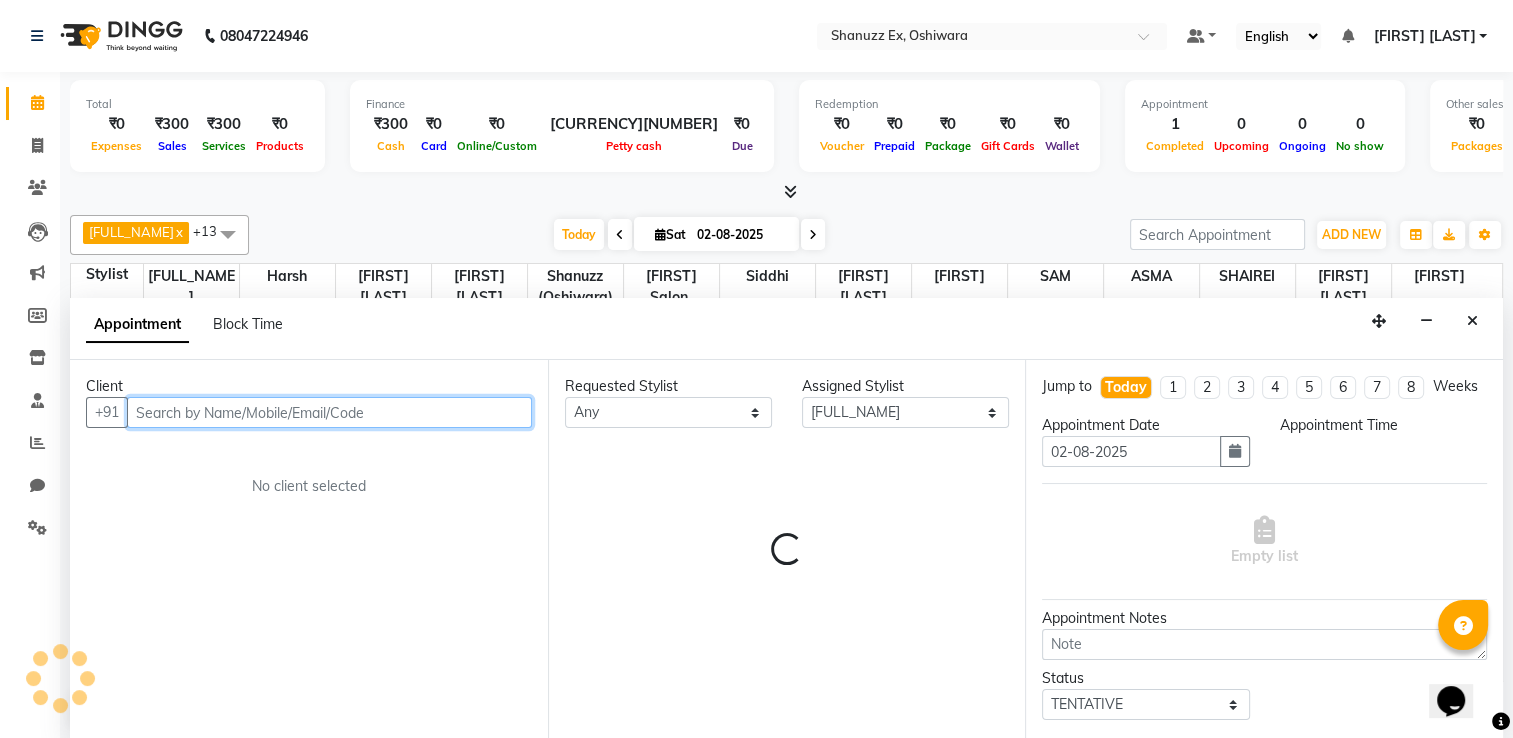 select on "1050" 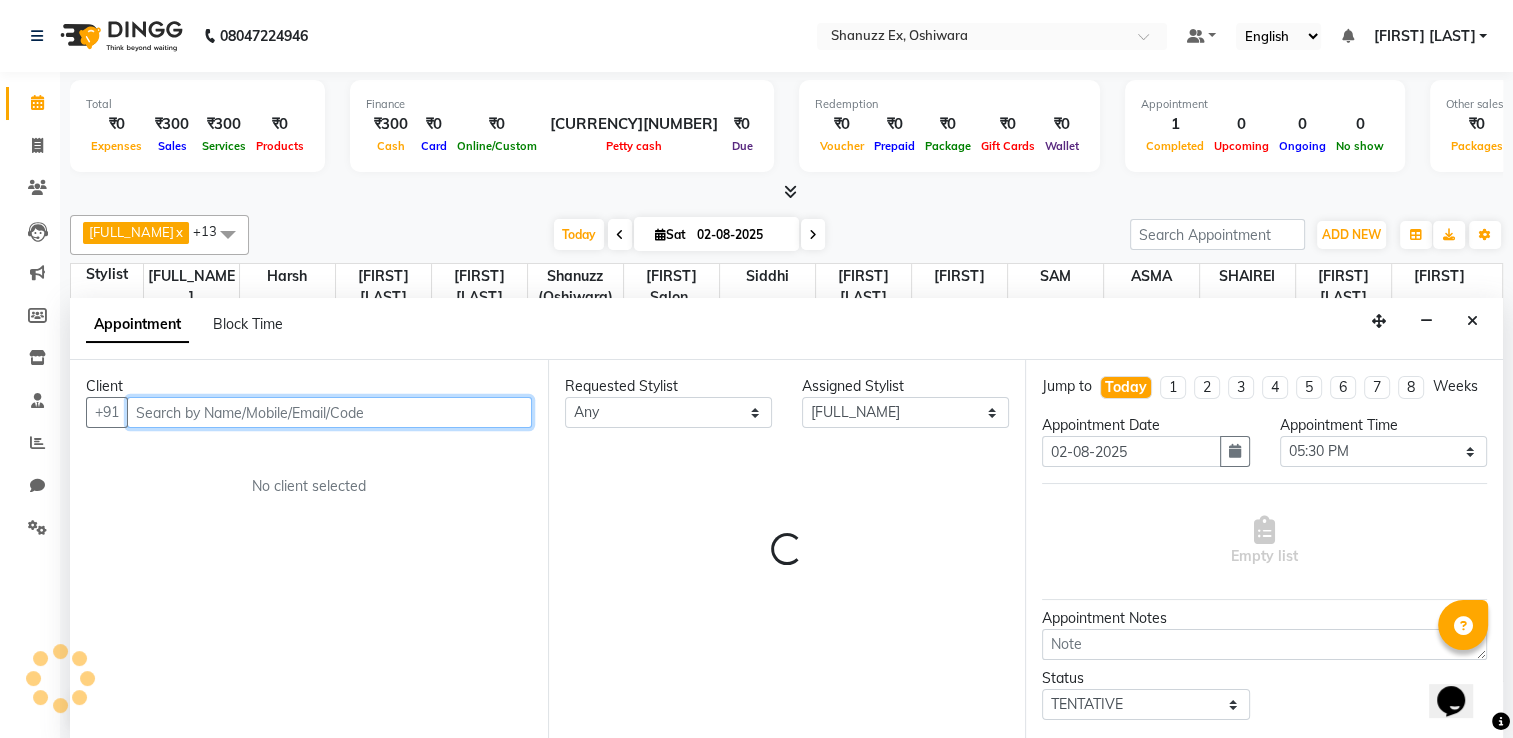 scroll, scrollTop: 0, scrollLeft: 0, axis: both 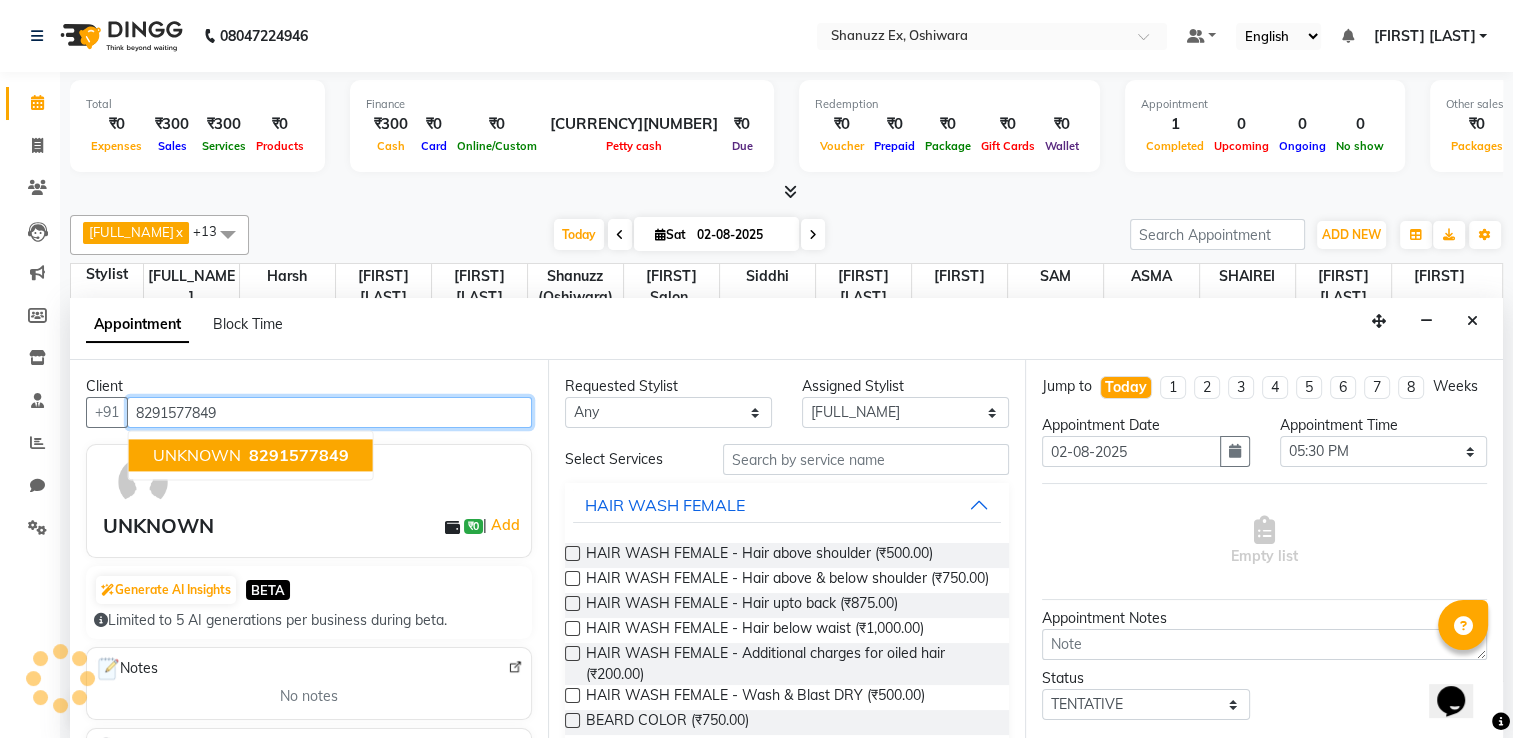 click on "8291577849" at bounding box center [299, 455] 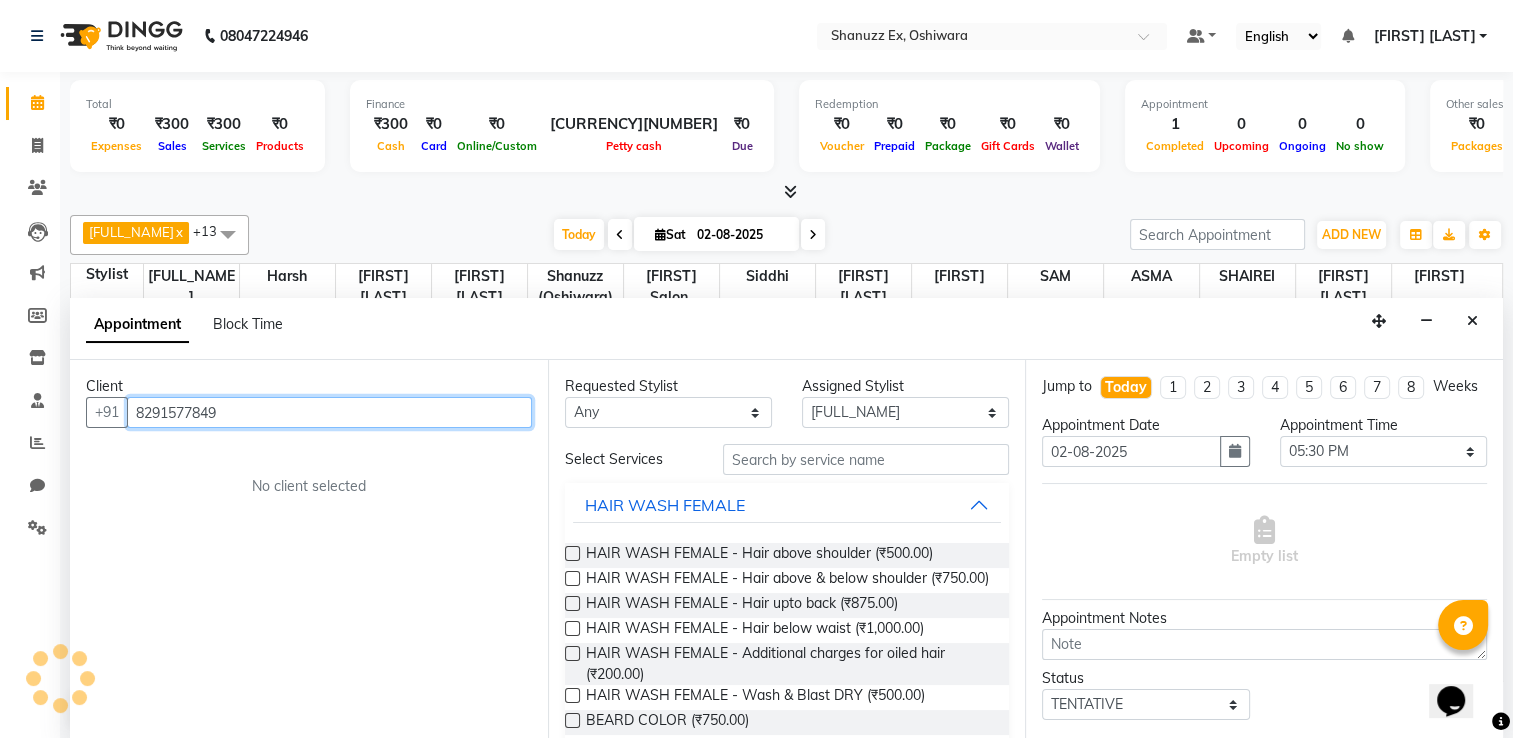 type on "8291577849" 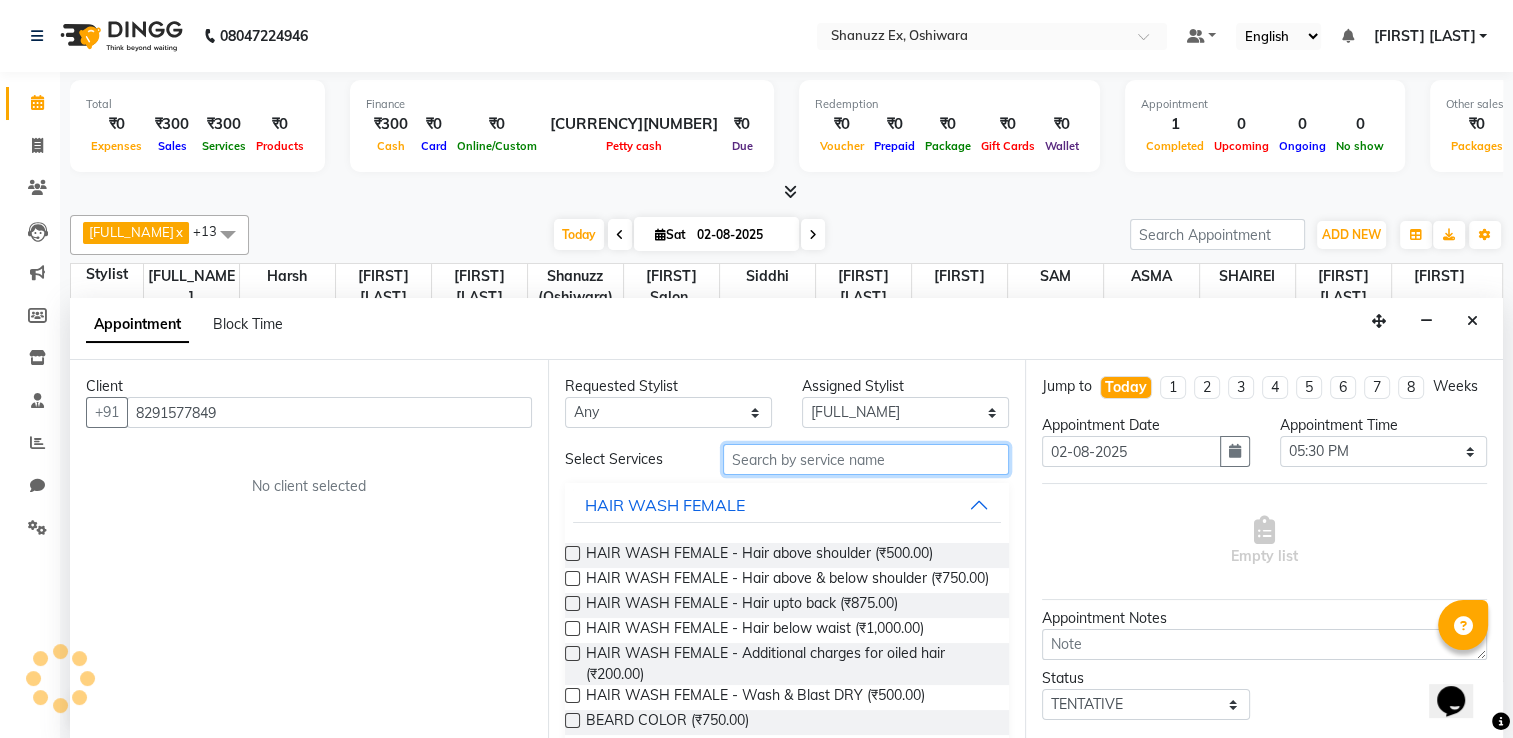 click at bounding box center (866, 459) 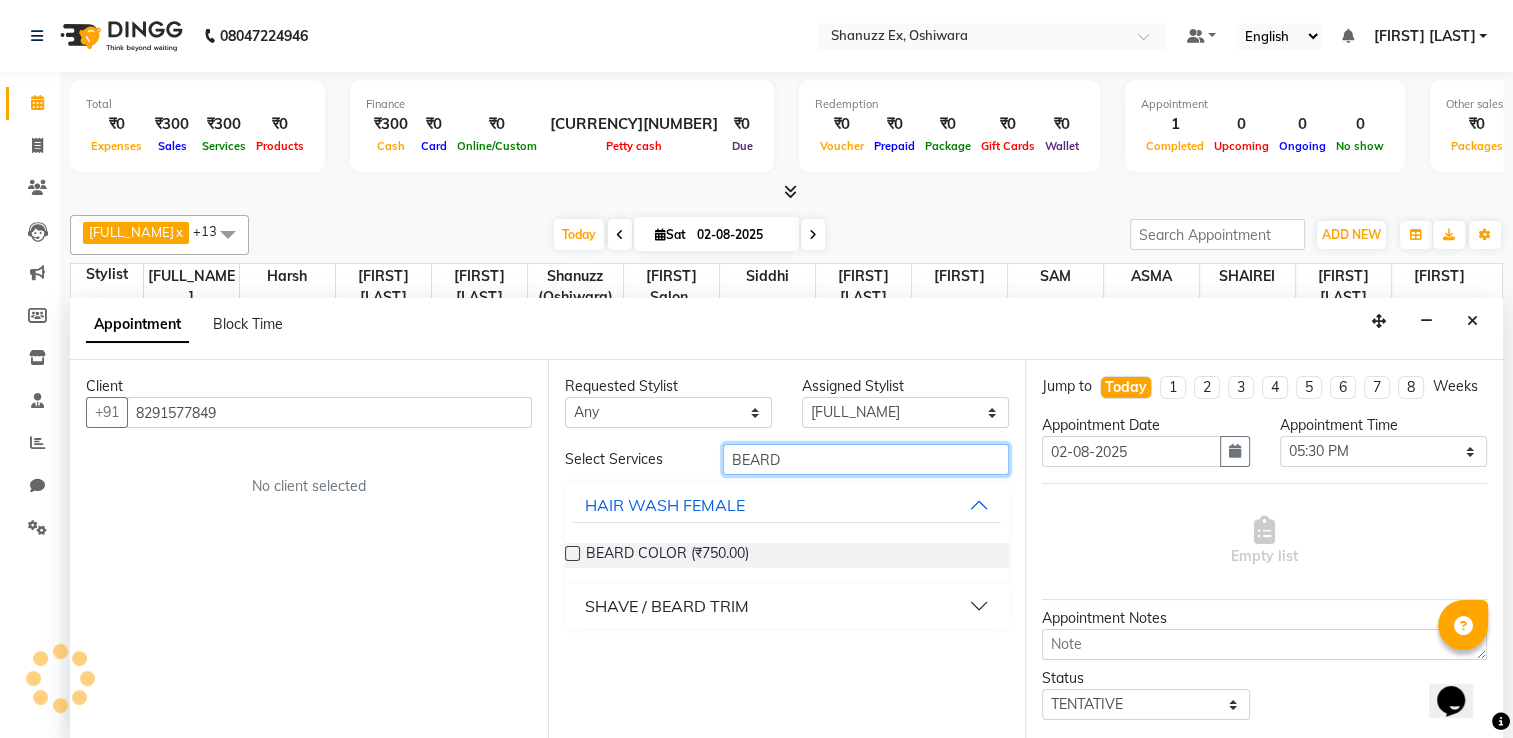 type on "BEARD" 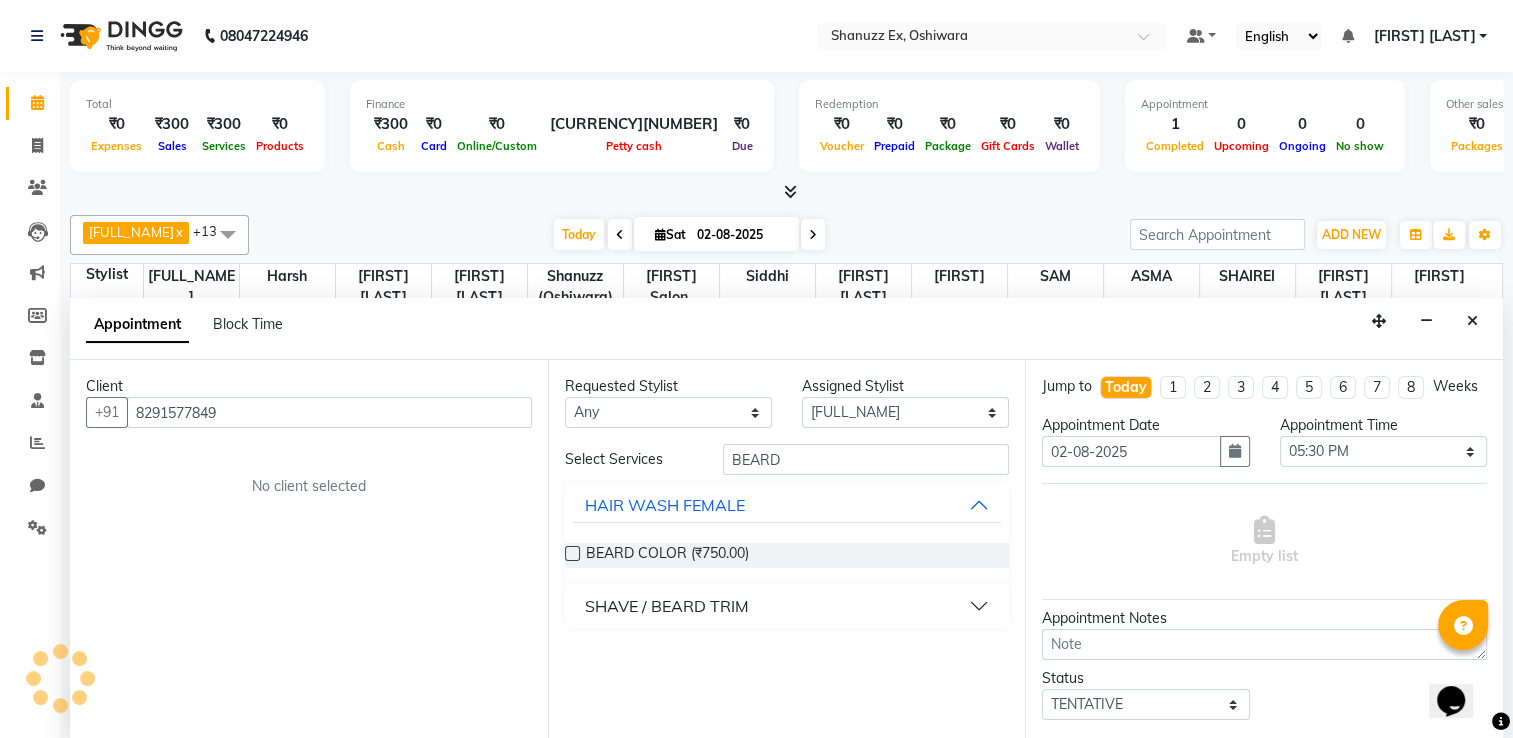click on "SHAVE / BEARD TRIM" at bounding box center [667, 606] 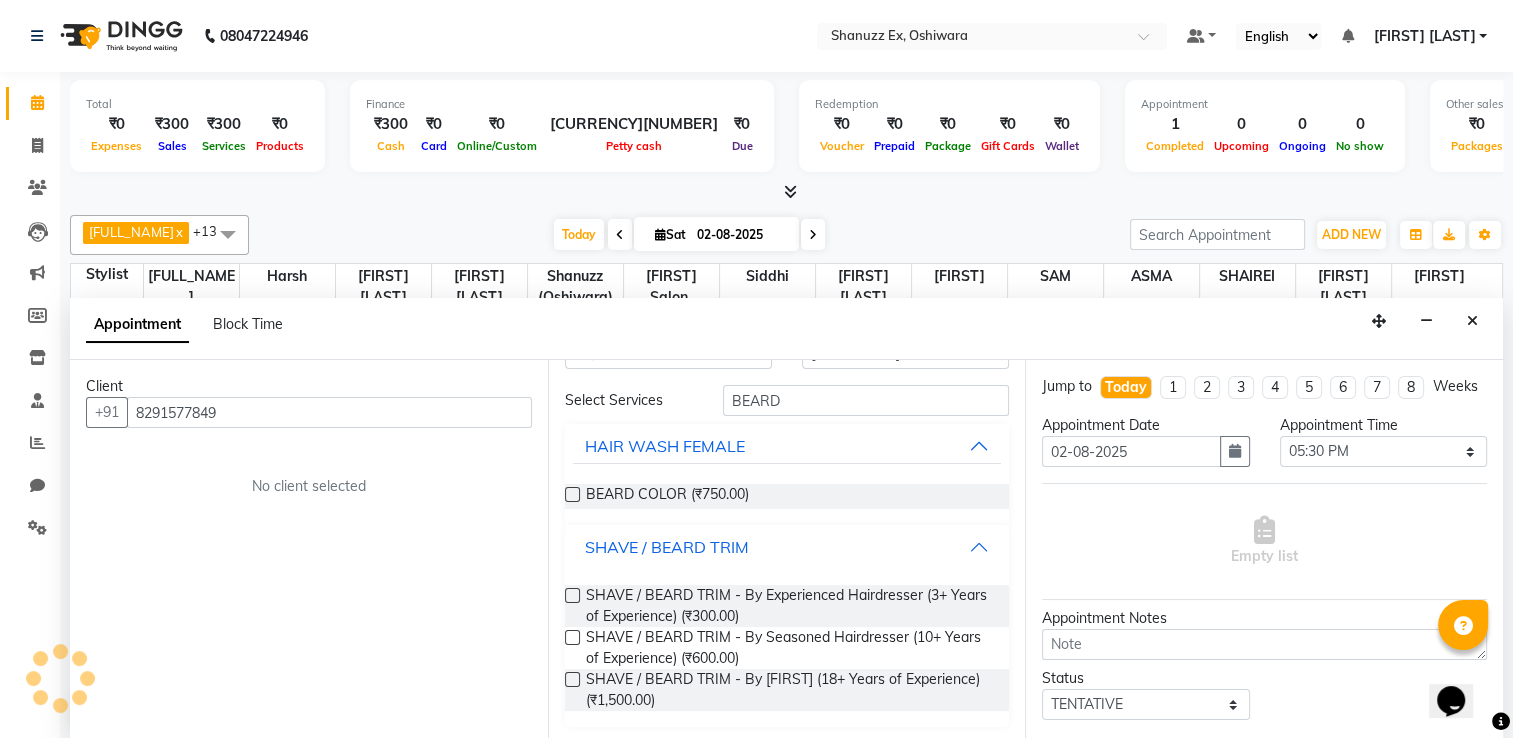 scroll, scrollTop: 60, scrollLeft: 0, axis: vertical 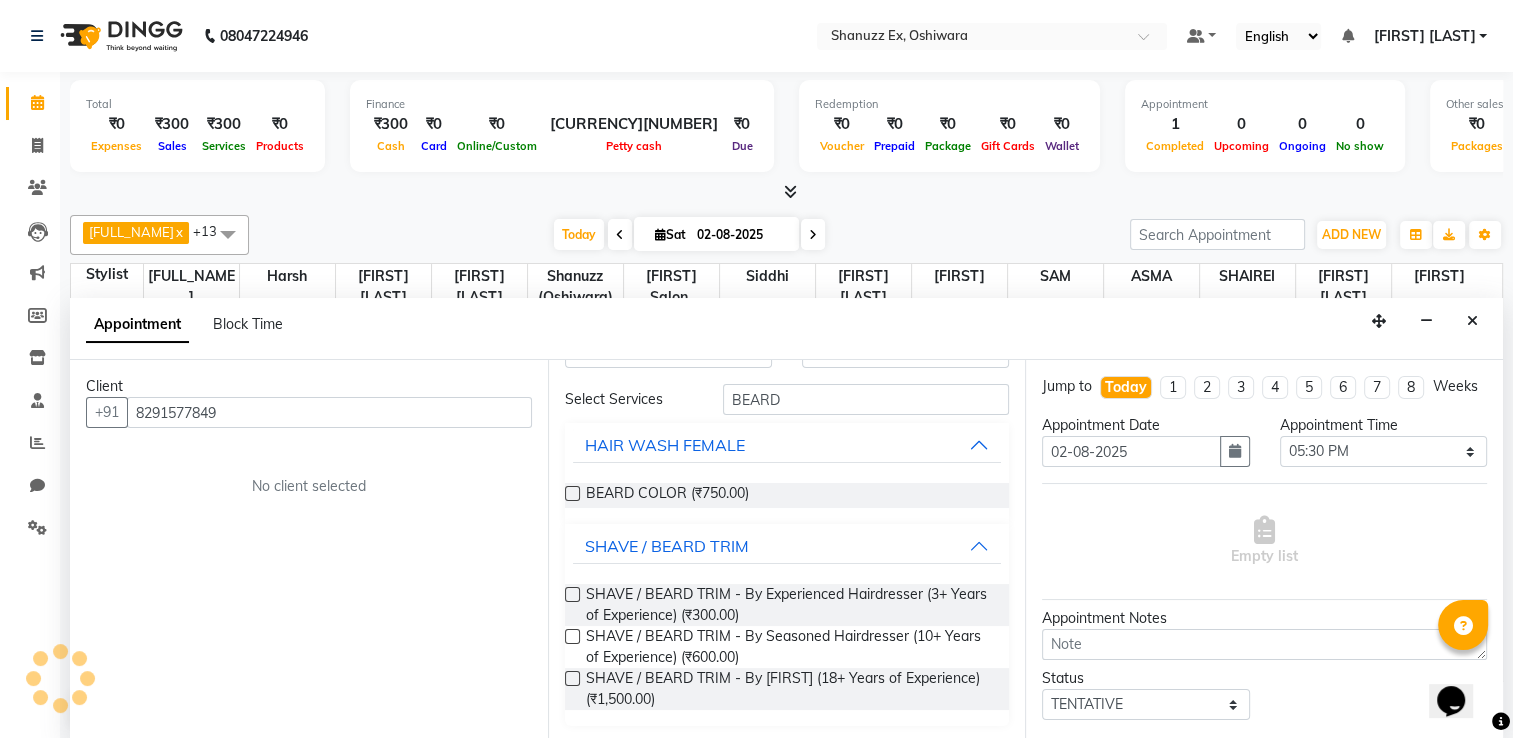 click at bounding box center (572, 636) 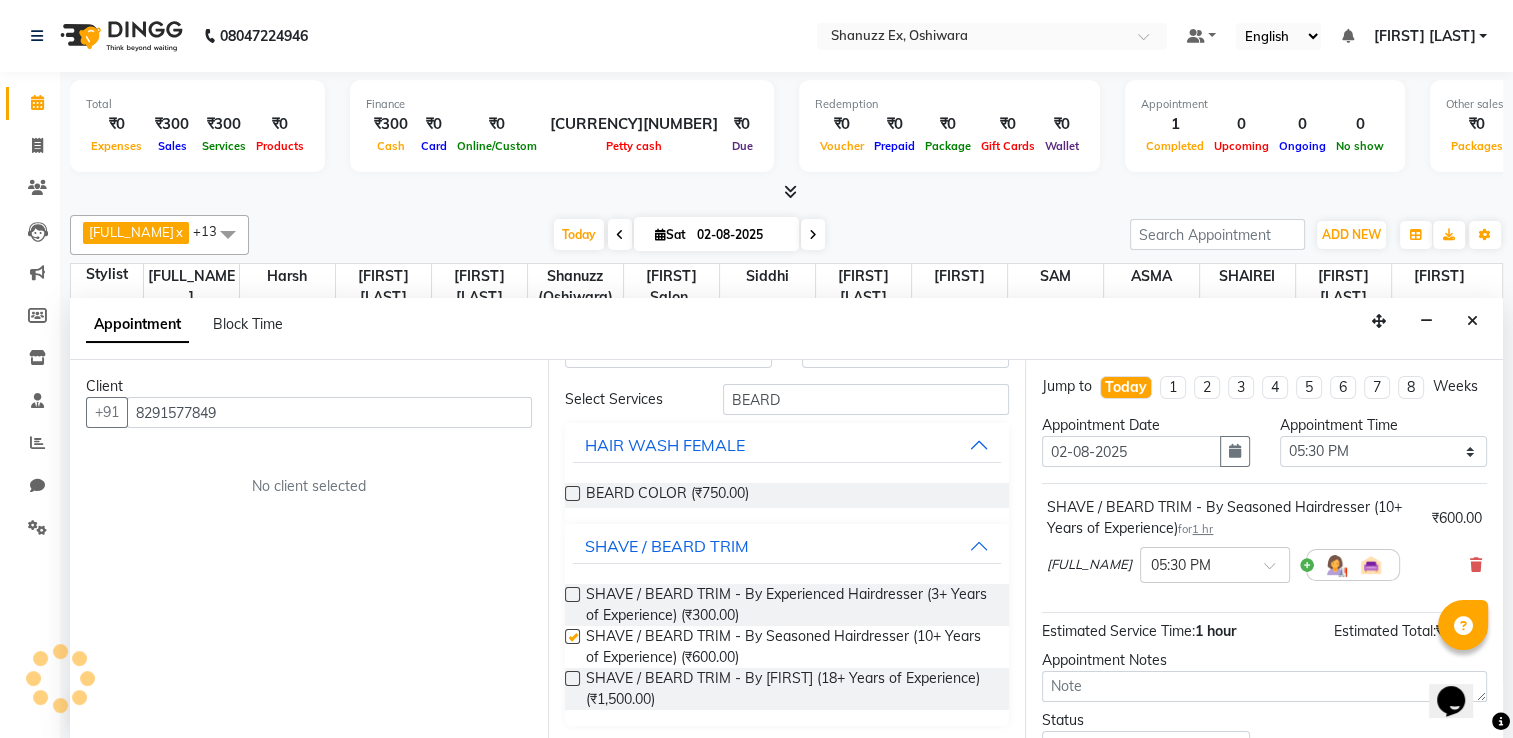 checkbox on "false" 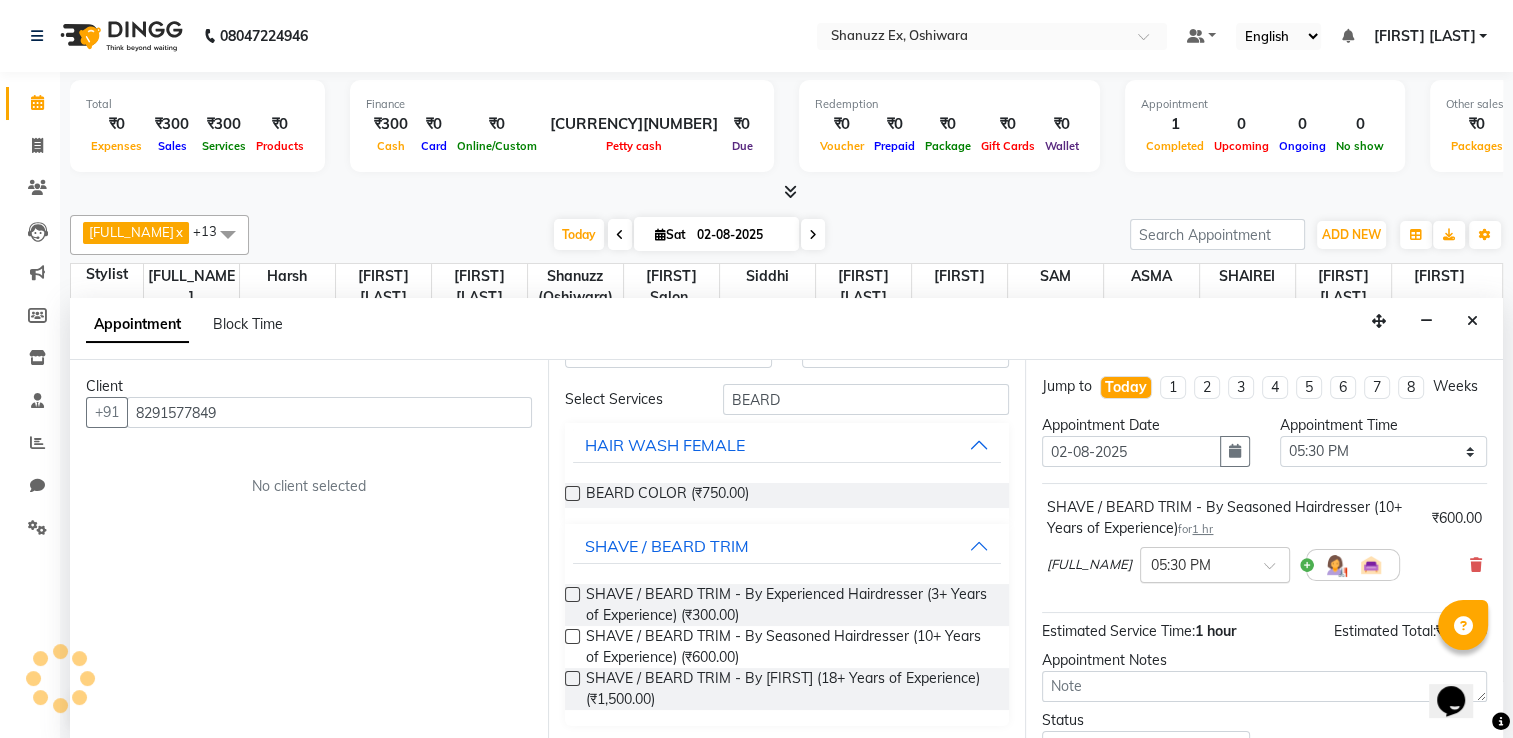 scroll, scrollTop: 166, scrollLeft: 0, axis: vertical 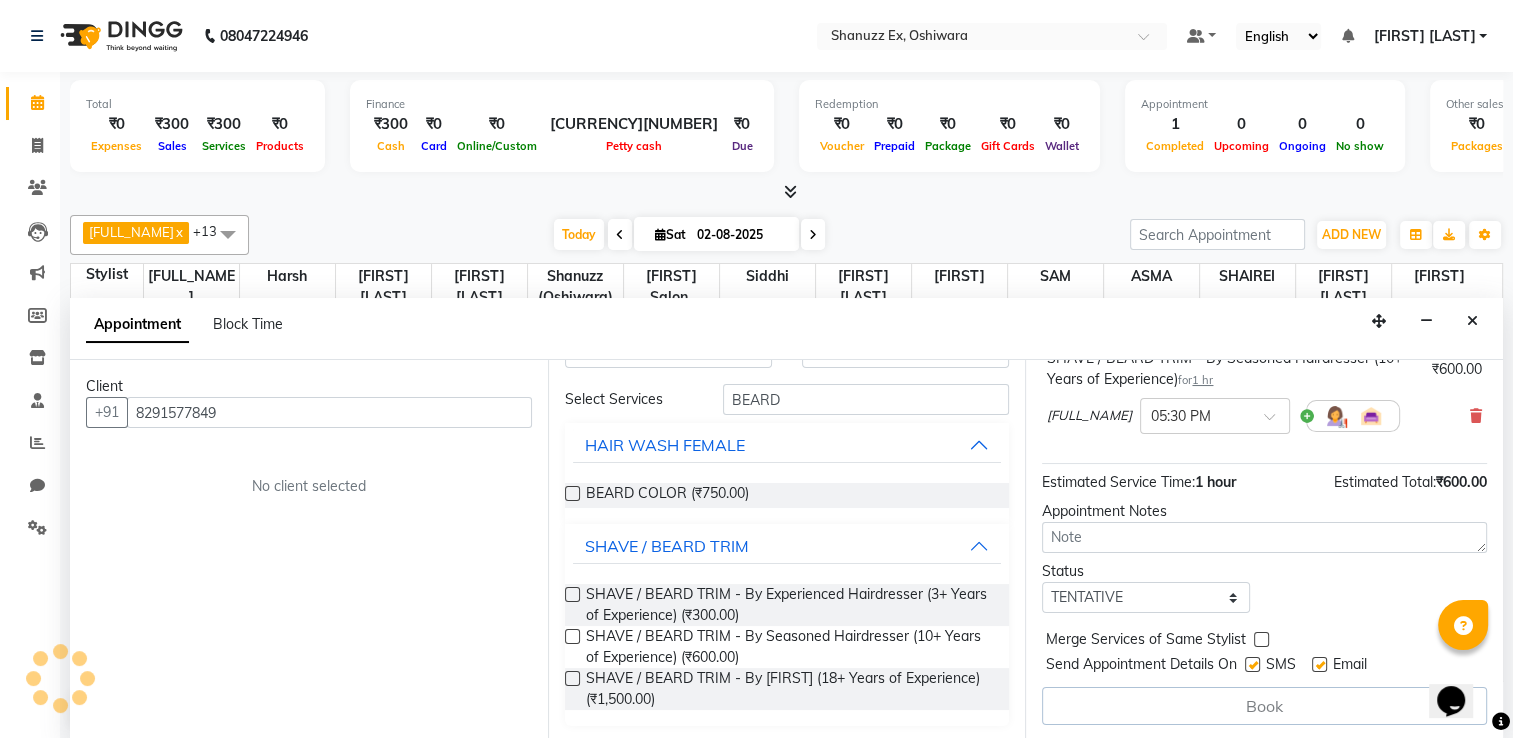 click at bounding box center (1252, 664) 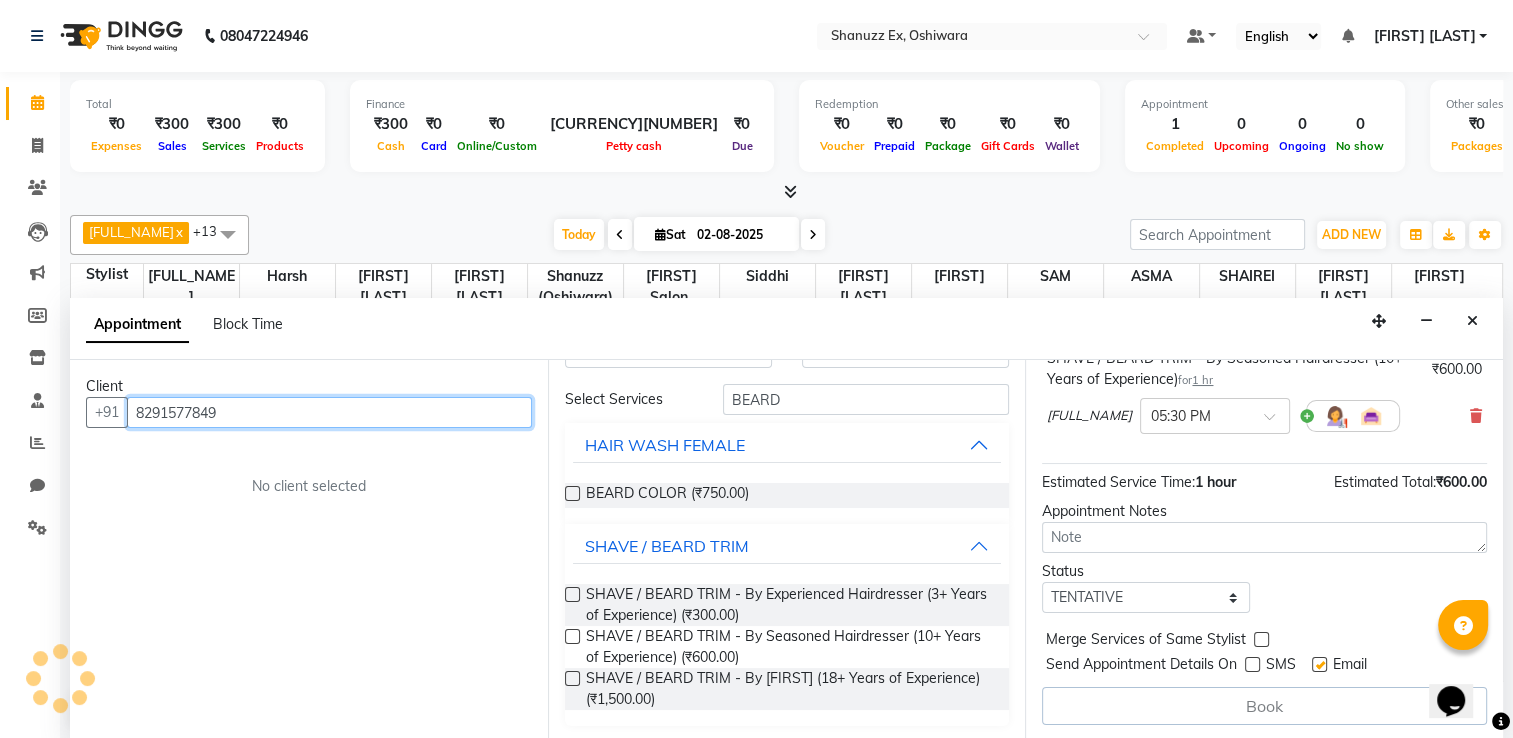 click on "8291577849" at bounding box center [329, 412] 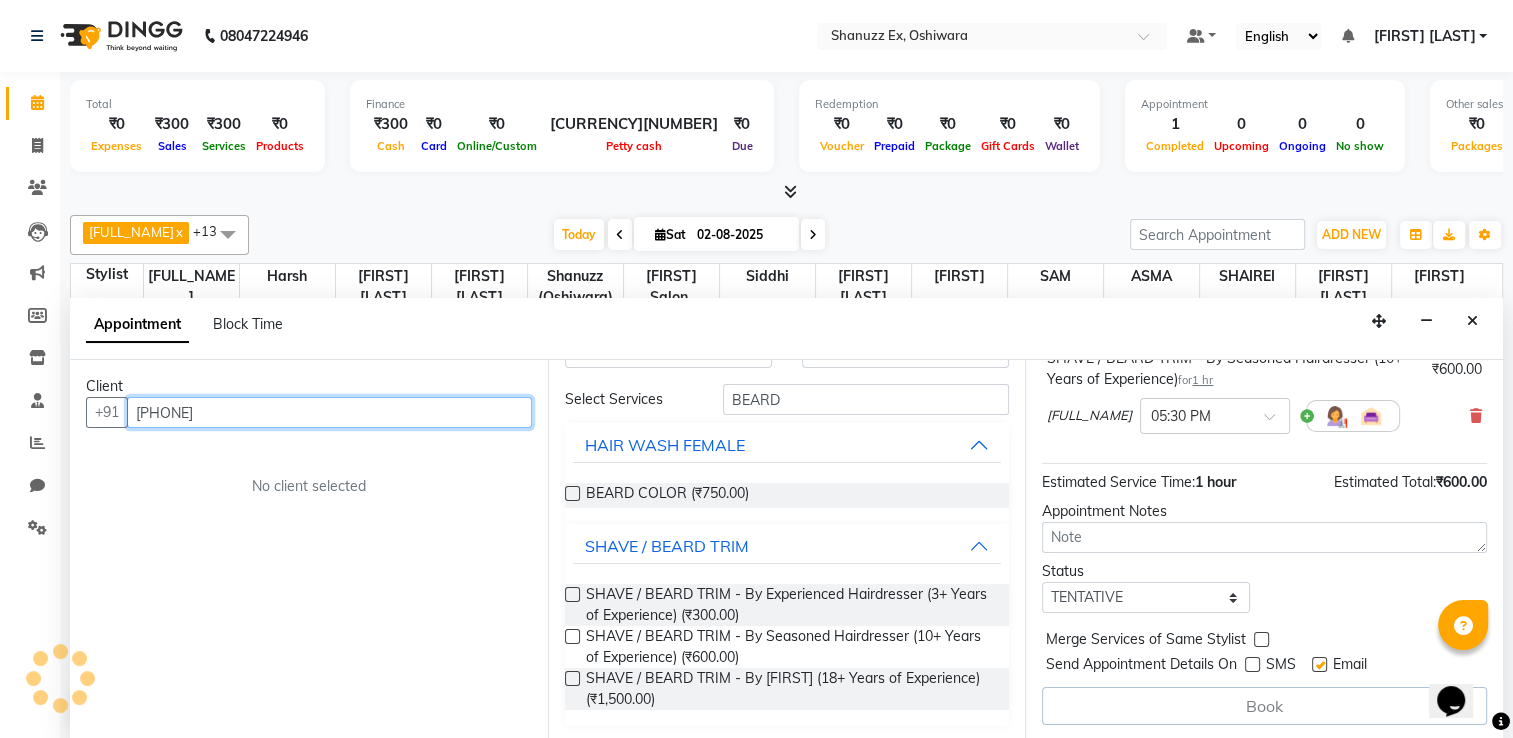 type on "8291577849" 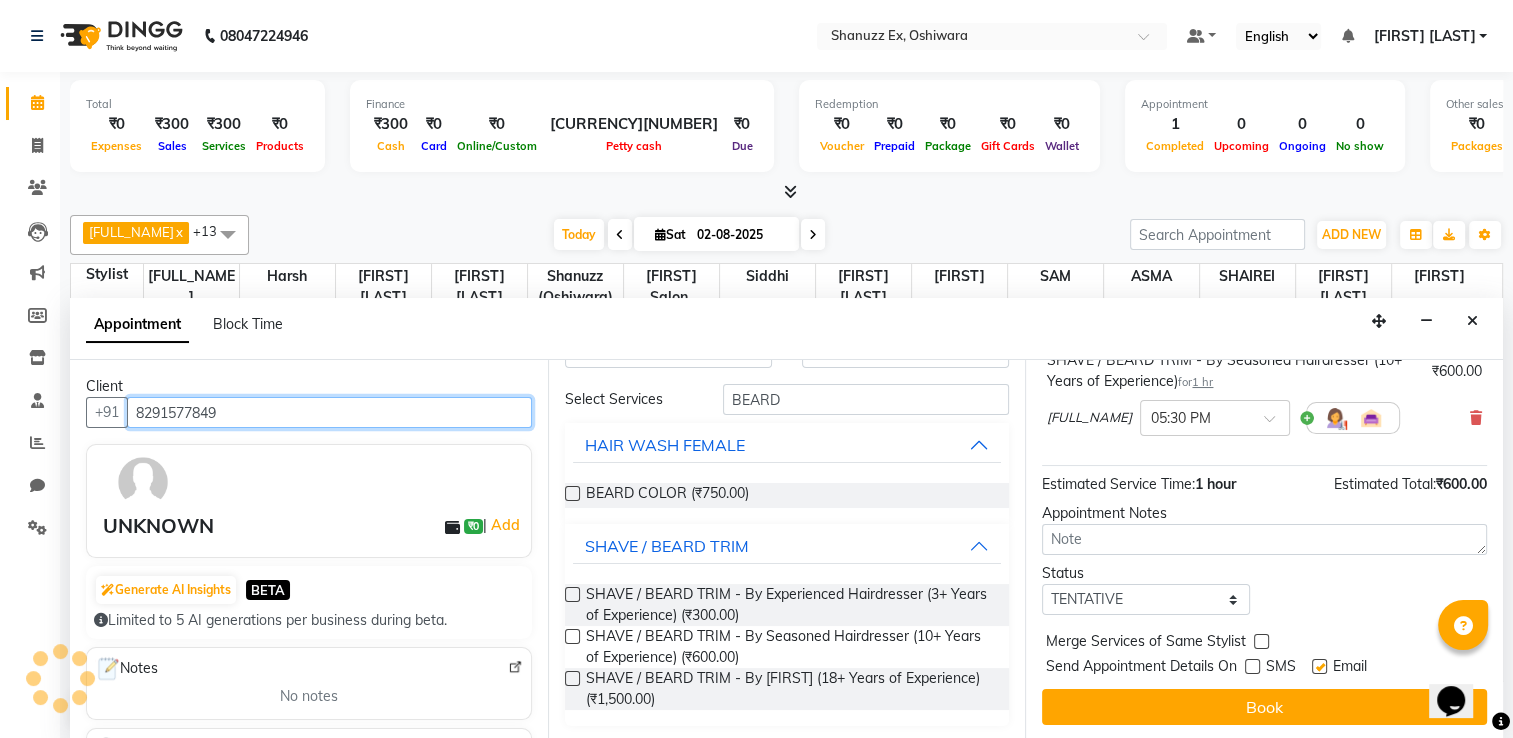 scroll, scrollTop: 164, scrollLeft: 0, axis: vertical 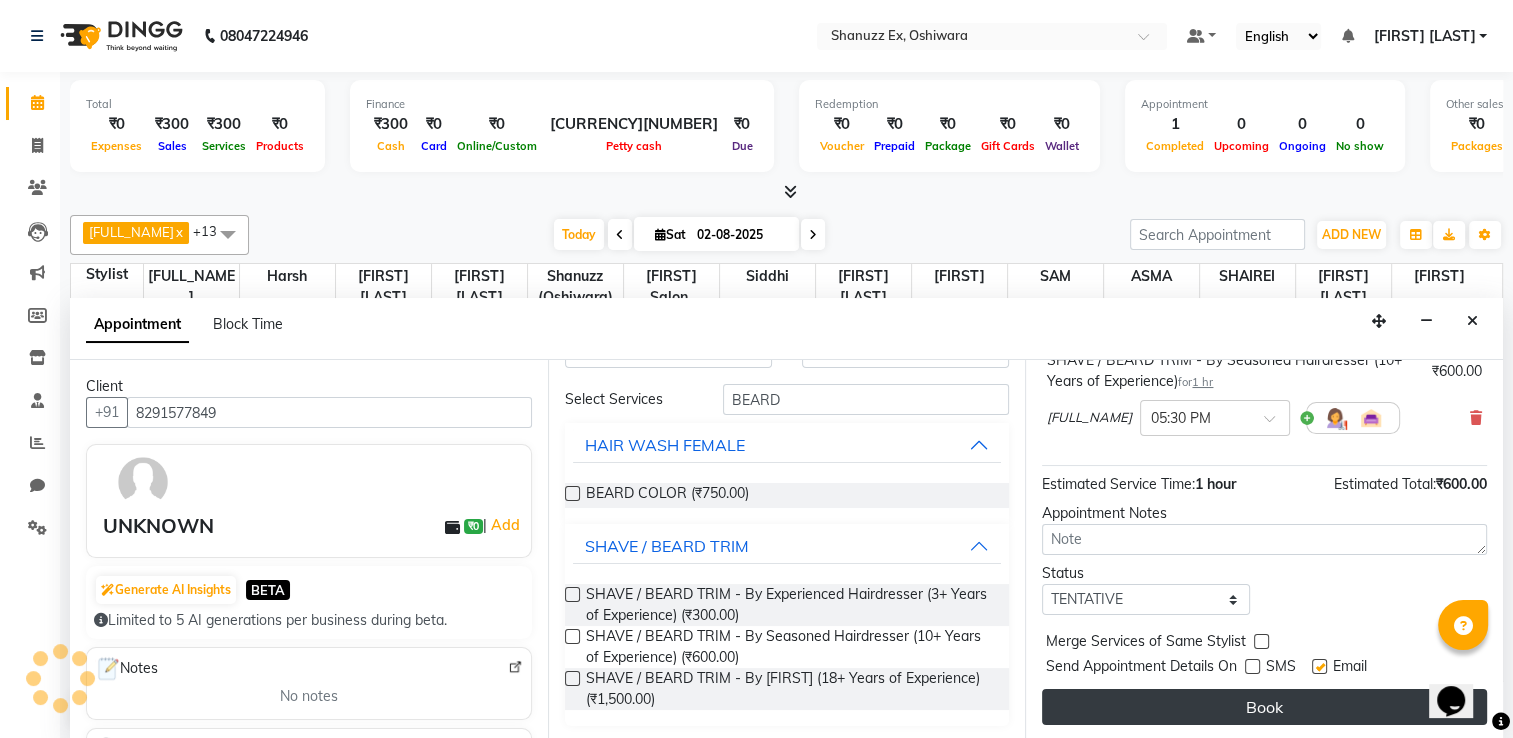 click on "Book" at bounding box center [1264, 707] 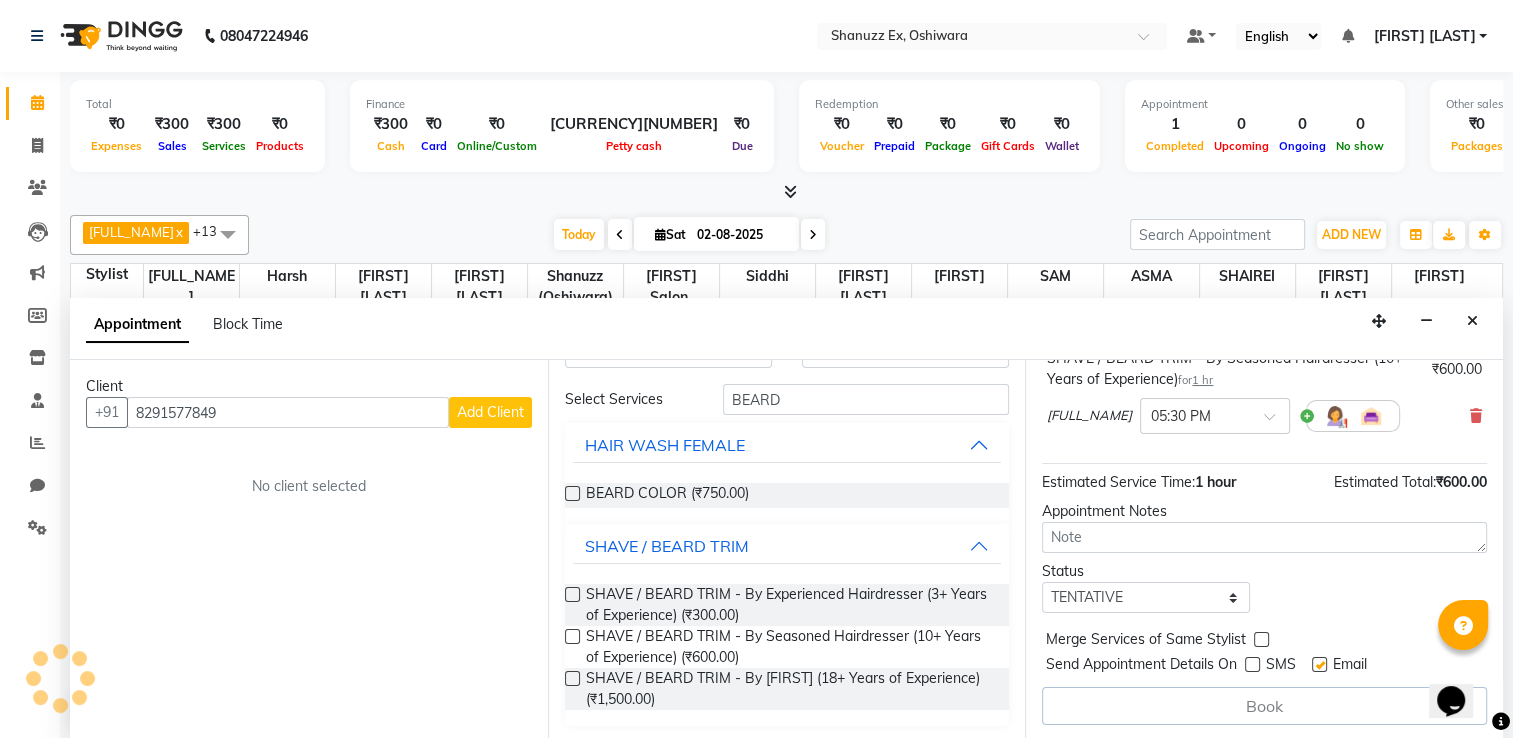 scroll, scrollTop: 166, scrollLeft: 0, axis: vertical 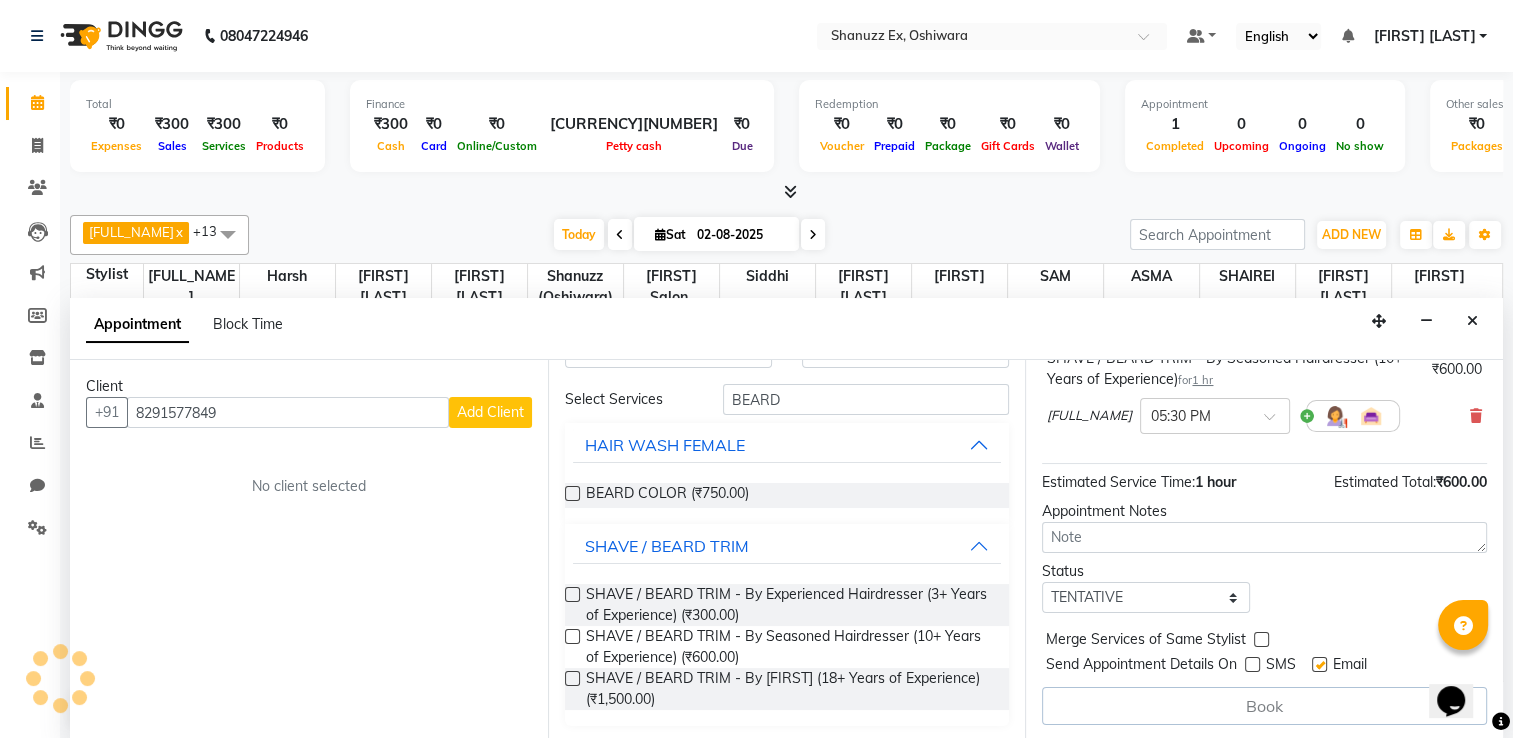 click on "[FULL_NAME]  x [FIRST]  x [FIRST]  x [FIRST]  x [FIRST]  x [FIRST]  x [FIRST]  x [FIRST]  x [FIRST]  x [FIRST]  x [FIRST]  x [FIRST]  x [FIRST]   x [FIRST]  x +13 Select All [FIRST] [FIRST] [FIRST] [FIRST] [FIRST]  [FULL_NAME] [FIRST] [FIRST] [FIRST] [FIRST] [FIRST] [FIRST] [FIRST] [FIRST] [FIRST] [FIRST] [FIRST] [FIRST] [FIRST] [FIRST] [FIRST] [FIRST] [FIRST] [FIRST] Today  Sat 02-08-2025 Toggle Dropdown Add Appointment Add Invoice Add Expense Add Attendance Add Client Add Transaction Toggle Dropdown Add Appointment Add Invoice Add Expense Add Attendance Add Client ADD NEW Toggle Dropdown Add Appointment Add Invoice Add Expense Add Attendance Add Client Add Transaction [FULL_NAME]  x [FIRST]  x [FIRST]  x [FIRST]  x [FIRST]  x [FIRST]  x [FIRST]  x [FIRST]  x [FIRST]  x [FIRST]  x [FIRST]  x [FIRST]  x [FIRST]   x [FIRST]  x +13 [FIRST]" 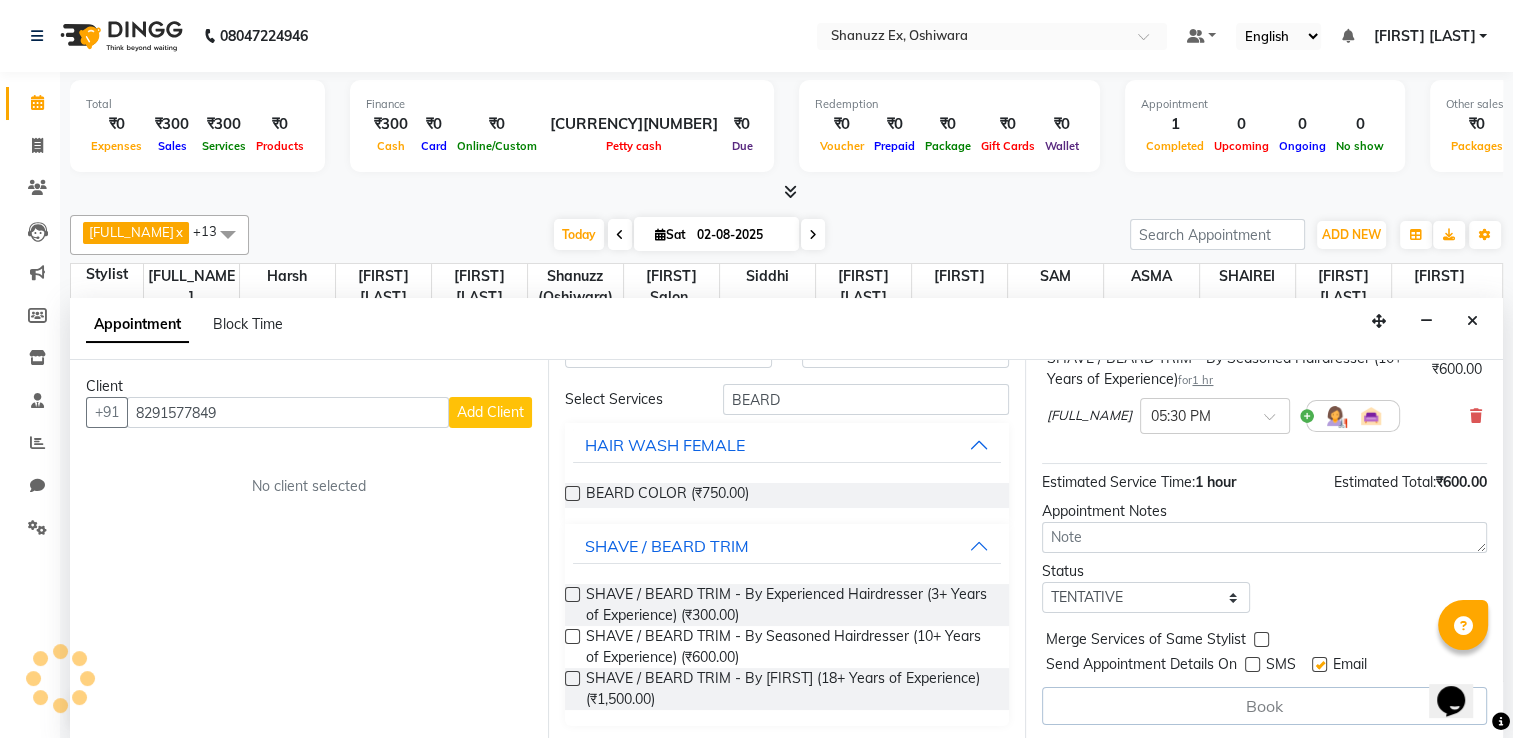 scroll, scrollTop: 23, scrollLeft: 0, axis: vertical 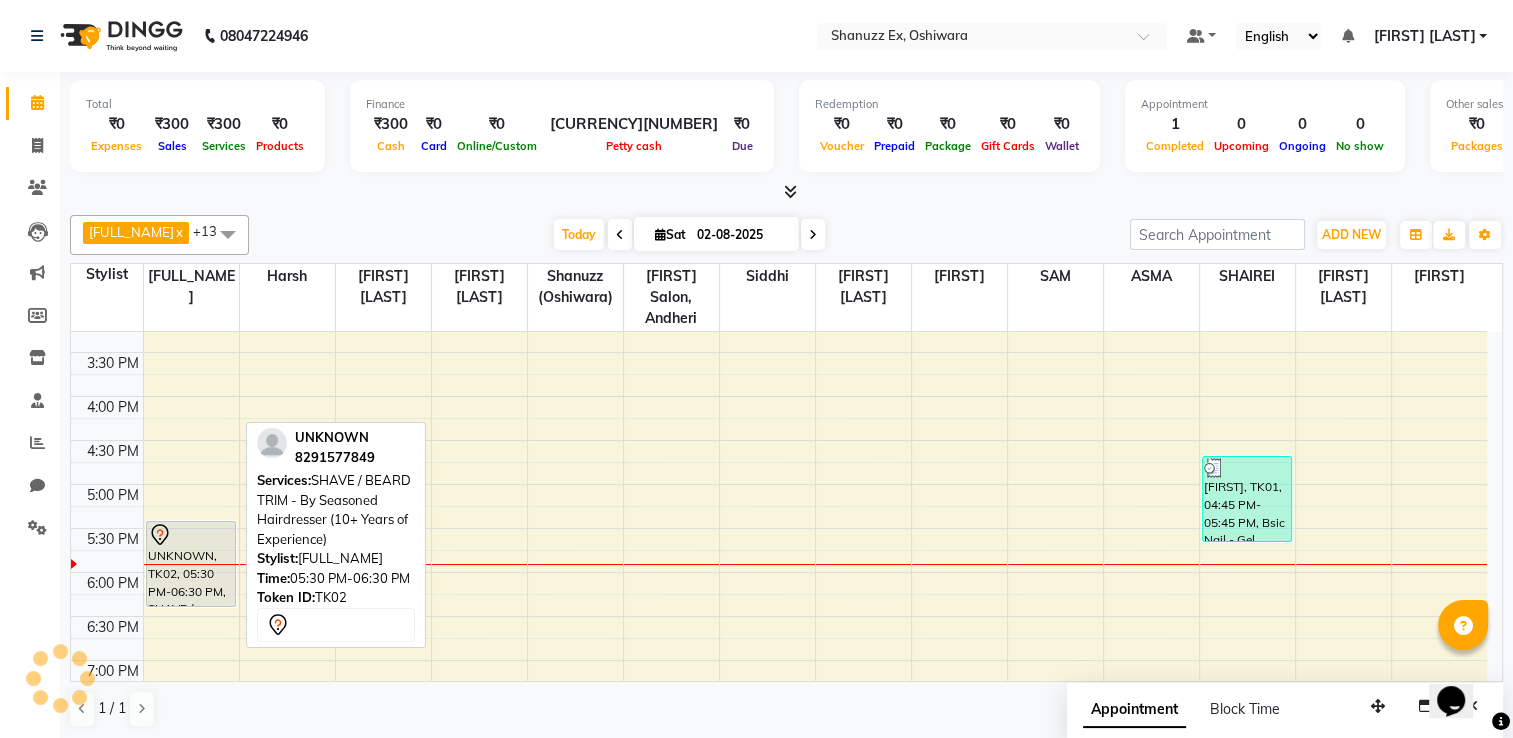 click at bounding box center (191, 535) 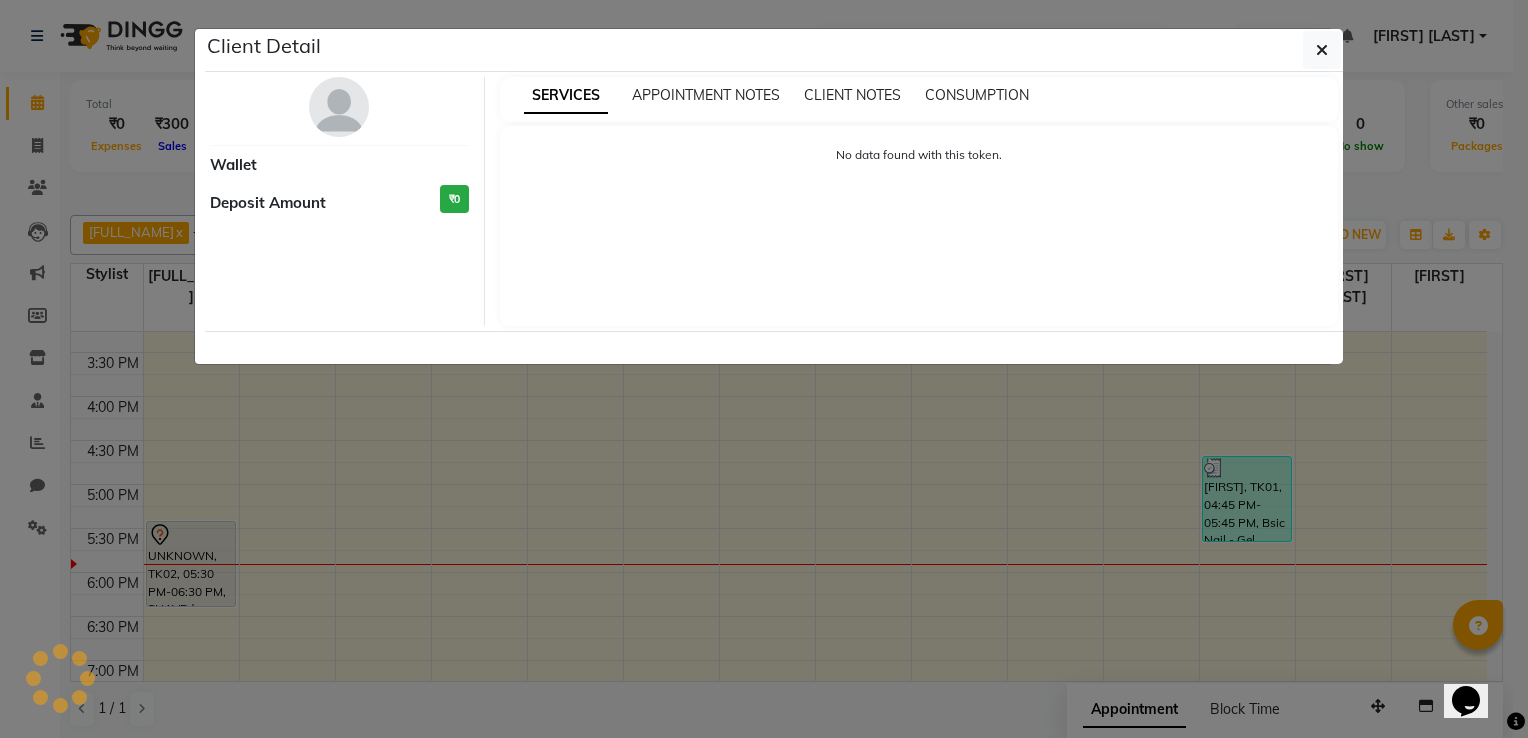 click on "Client Detail     Wallet Deposit Amount  ₹0  SERVICES APPOINTMENT NOTES CLIENT NOTES CONSUMPTION No data found with this token." 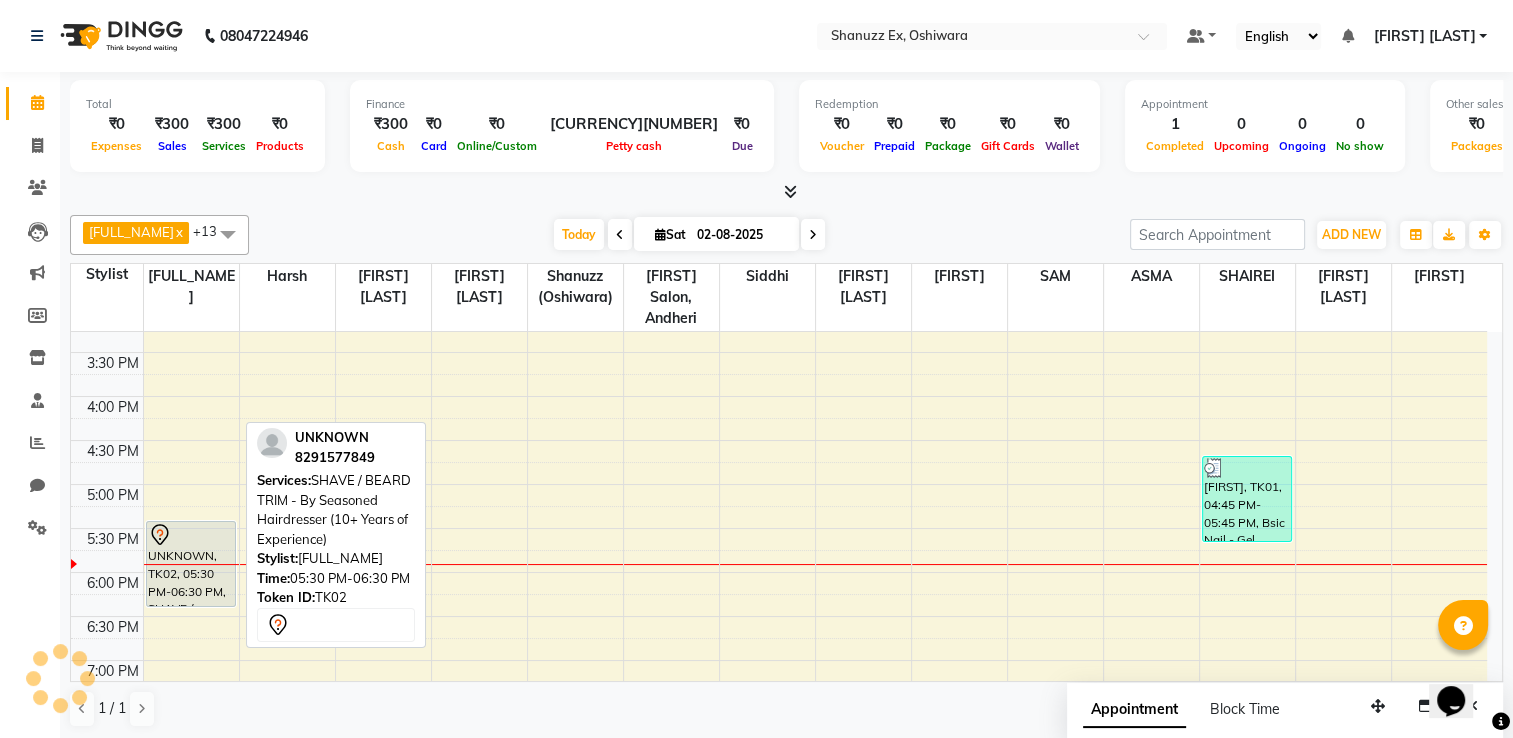 click at bounding box center [191, 535] 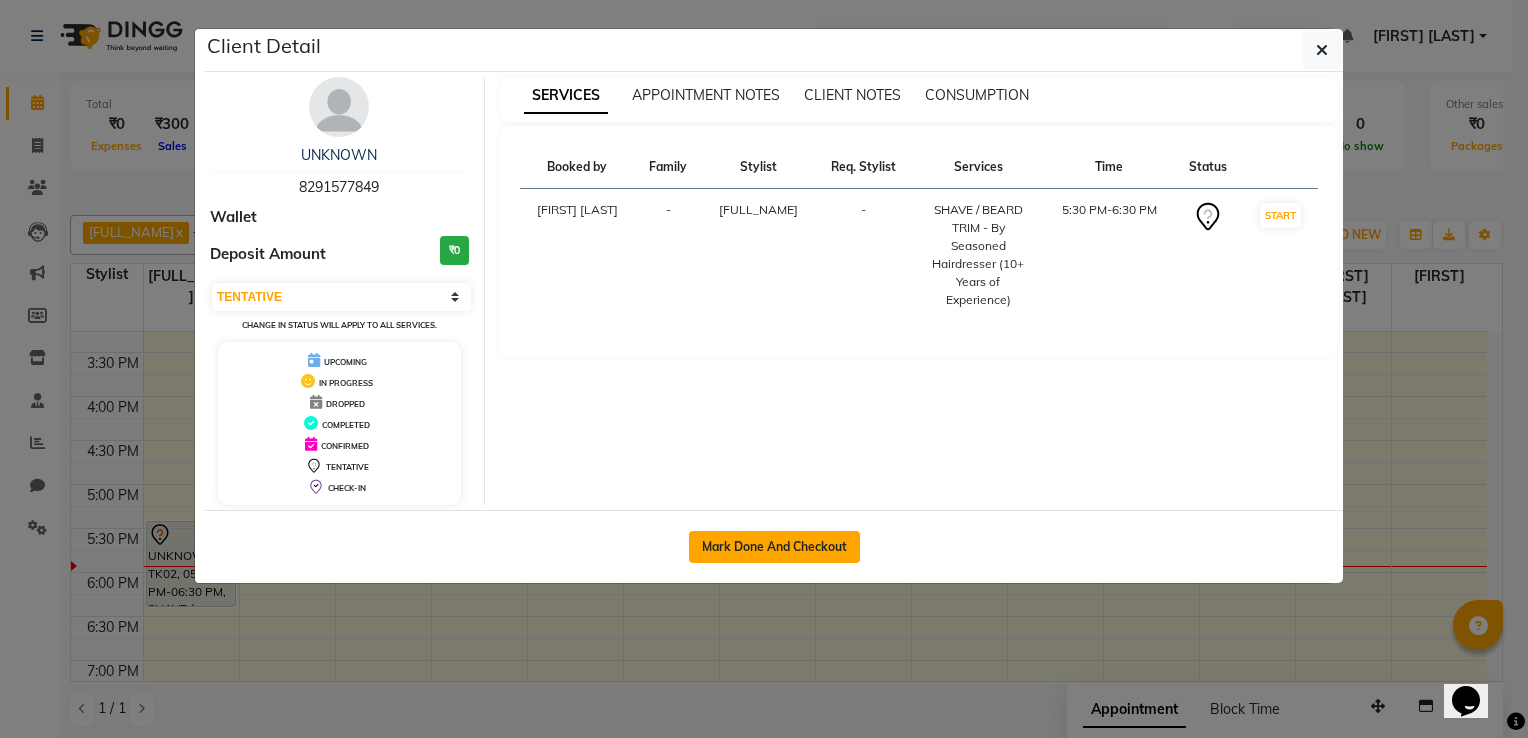 click on "Mark Done And Checkout" 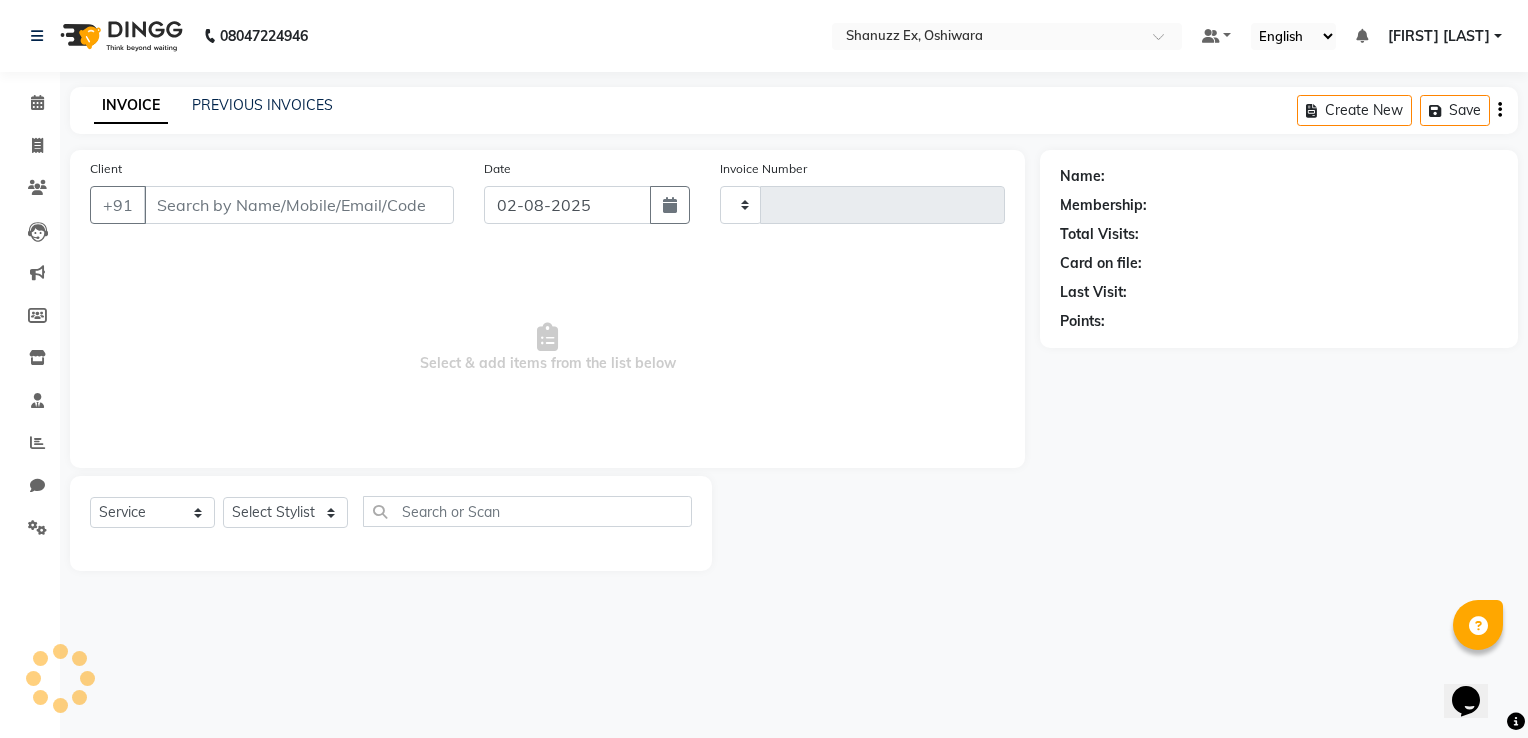 type on "0253" 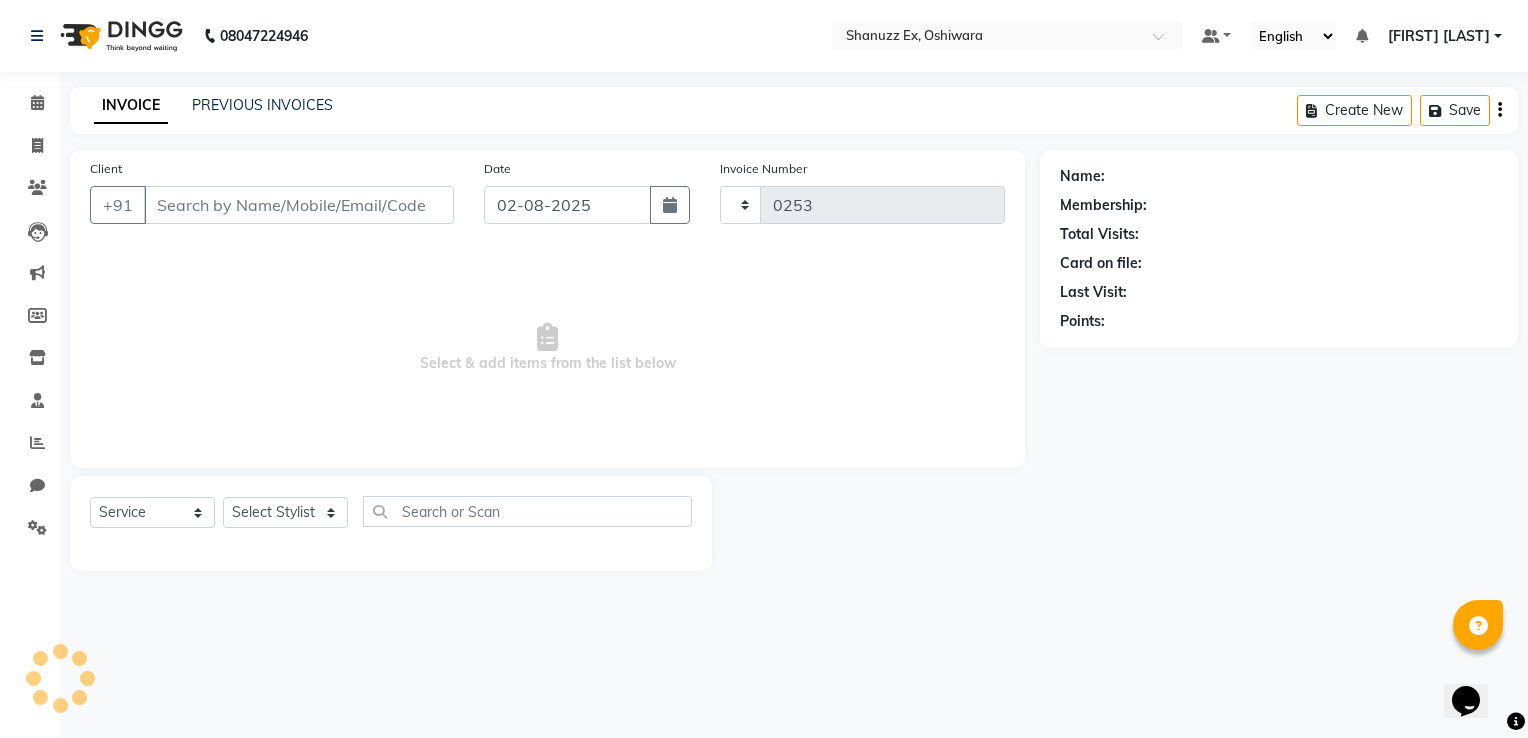 select on "8229" 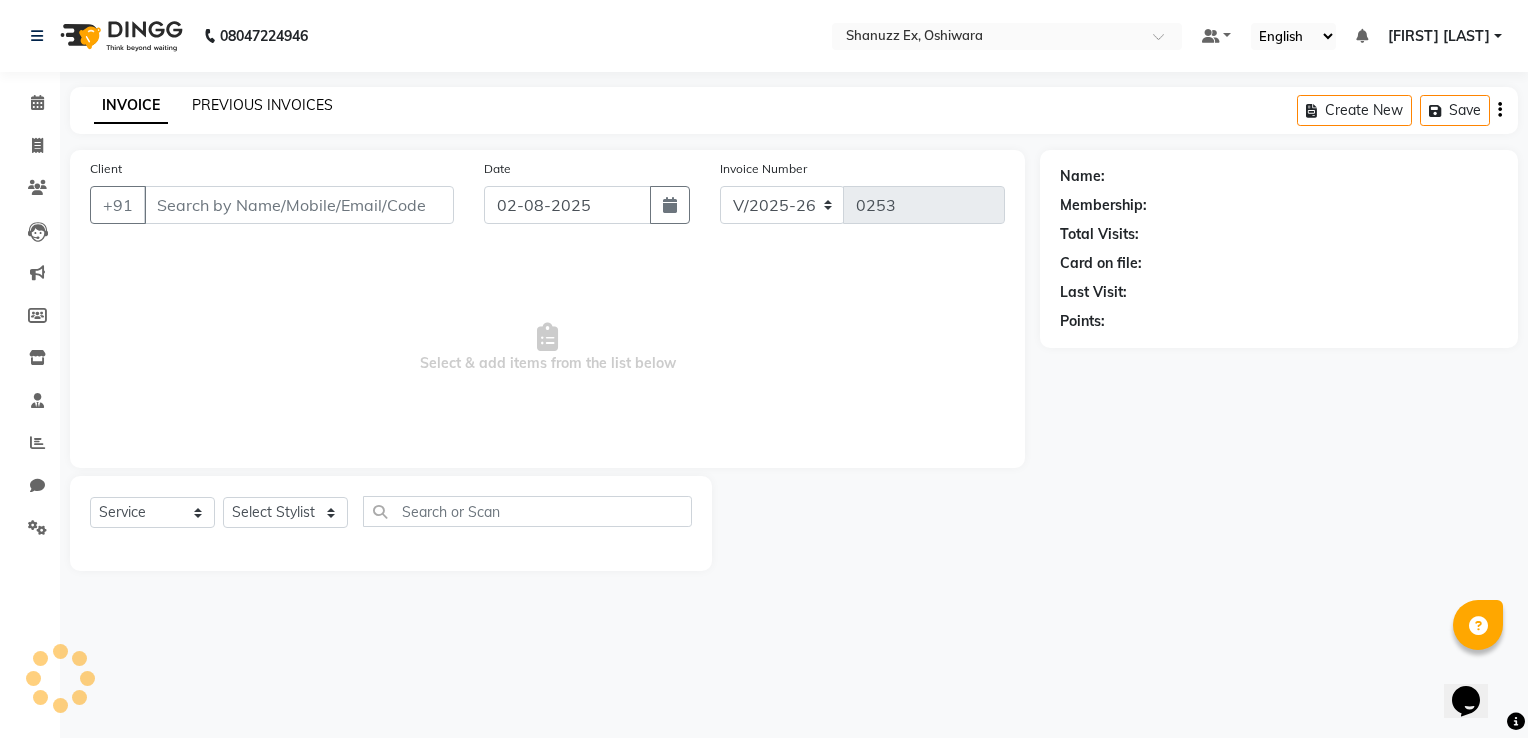 click on "PREVIOUS INVOICES" 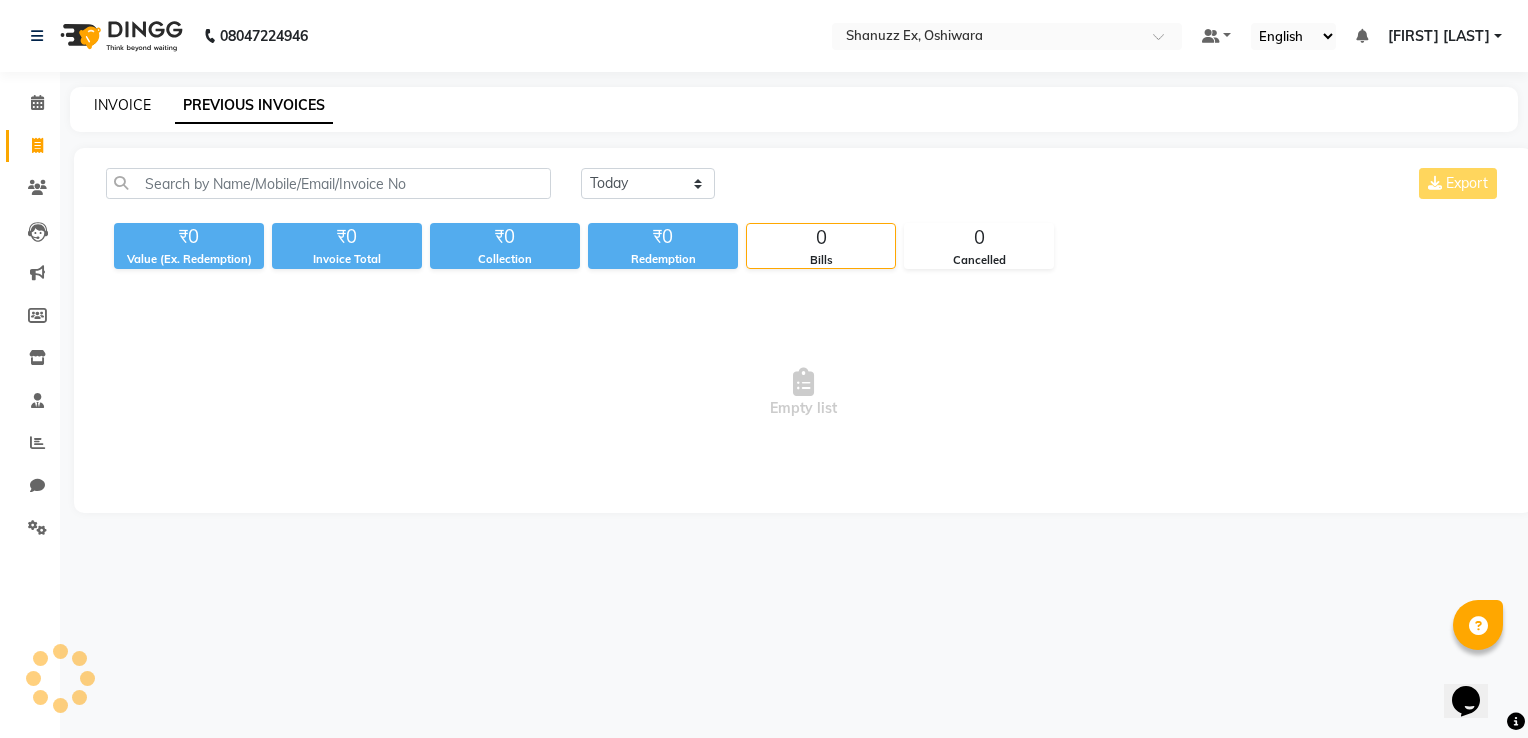click on "INVOICE" 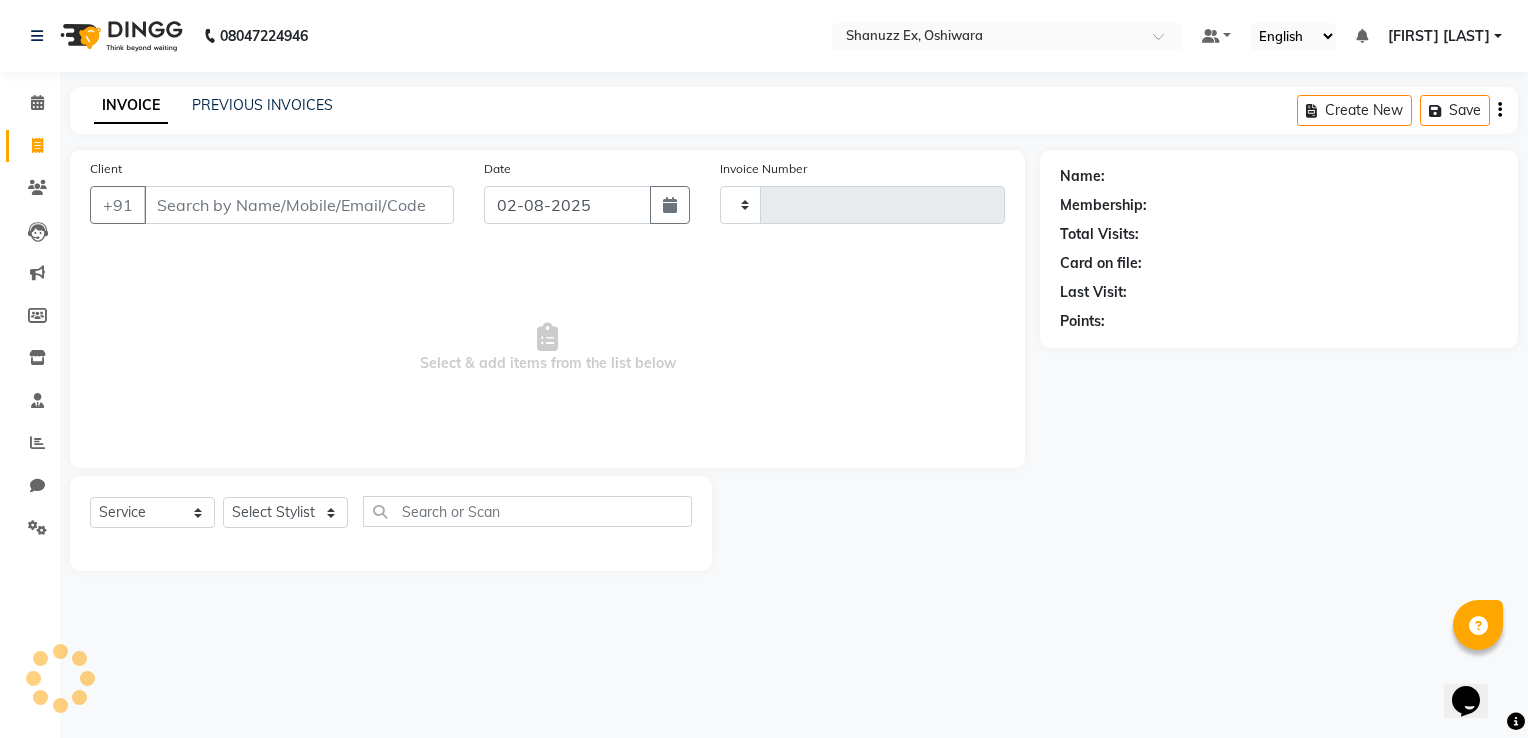 click on "Client" at bounding box center (299, 205) 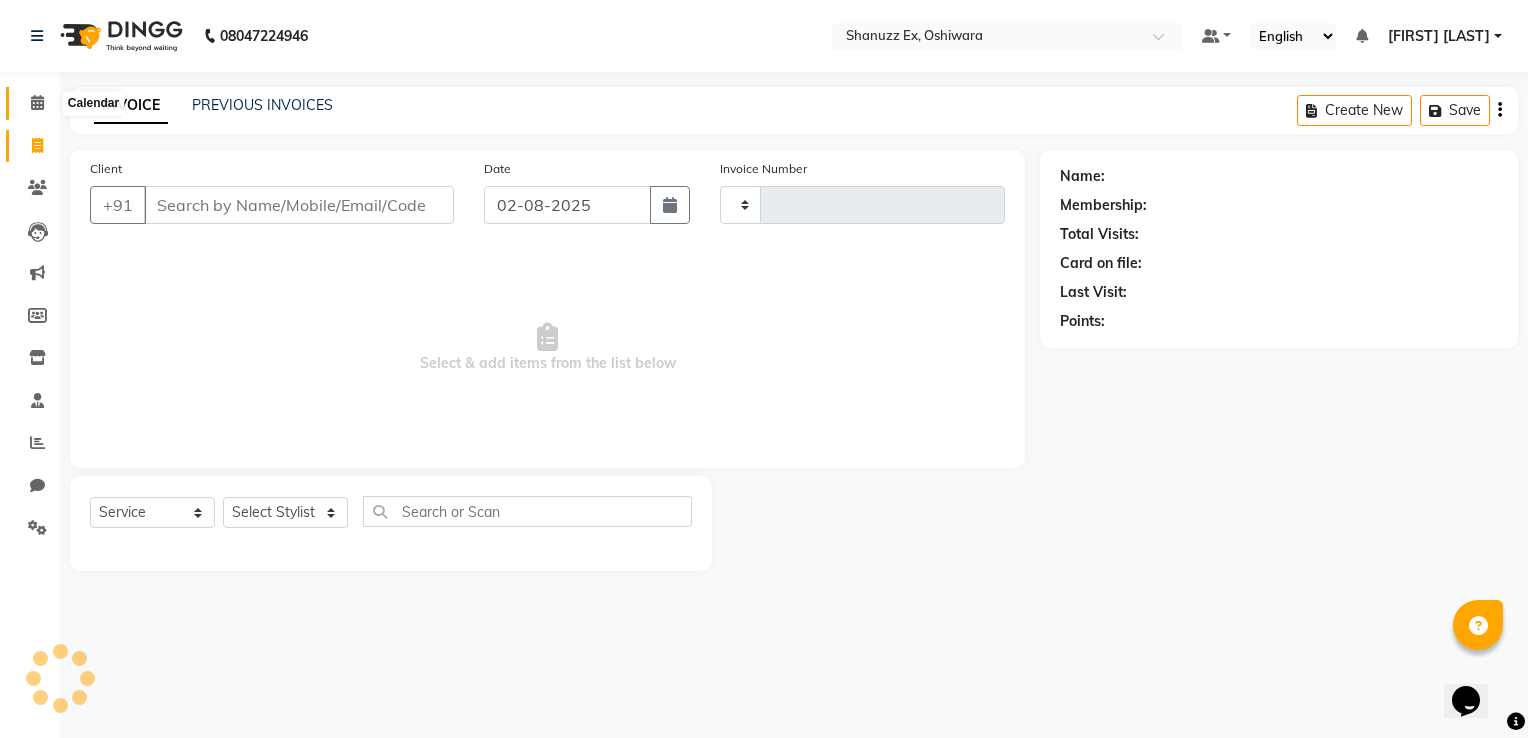 click 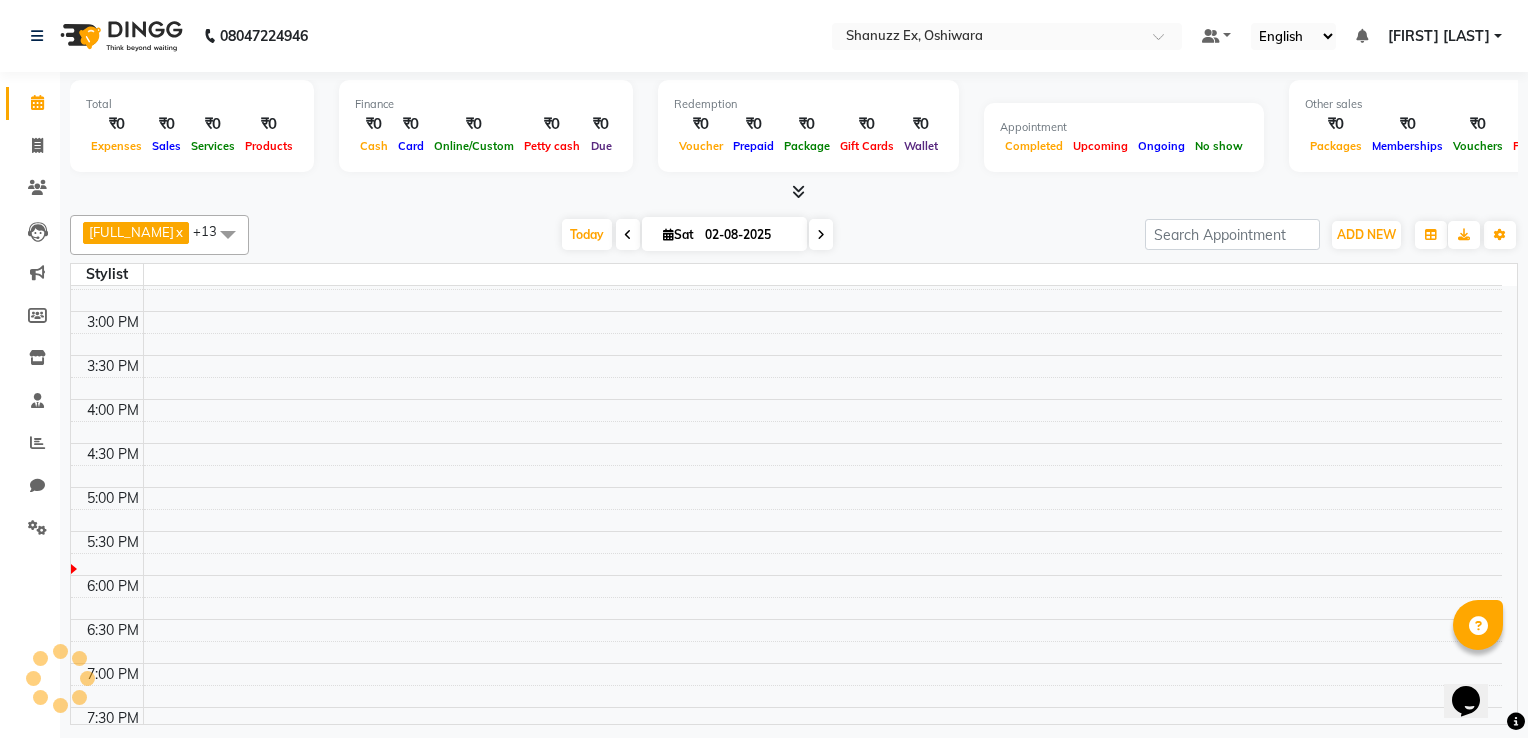 scroll, scrollTop: 606, scrollLeft: 0, axis: vertical 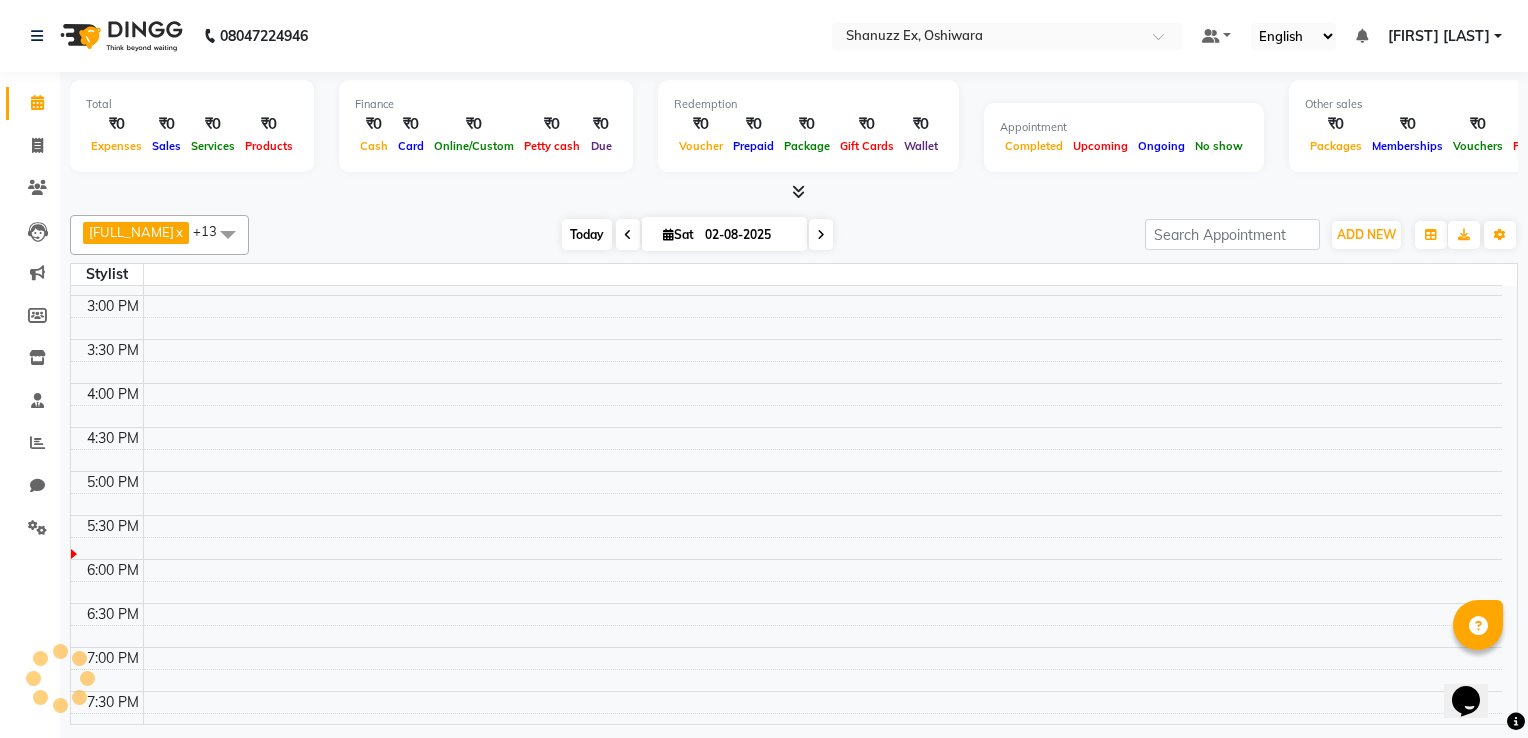 click on "Today" at bounding box center [587, 234] 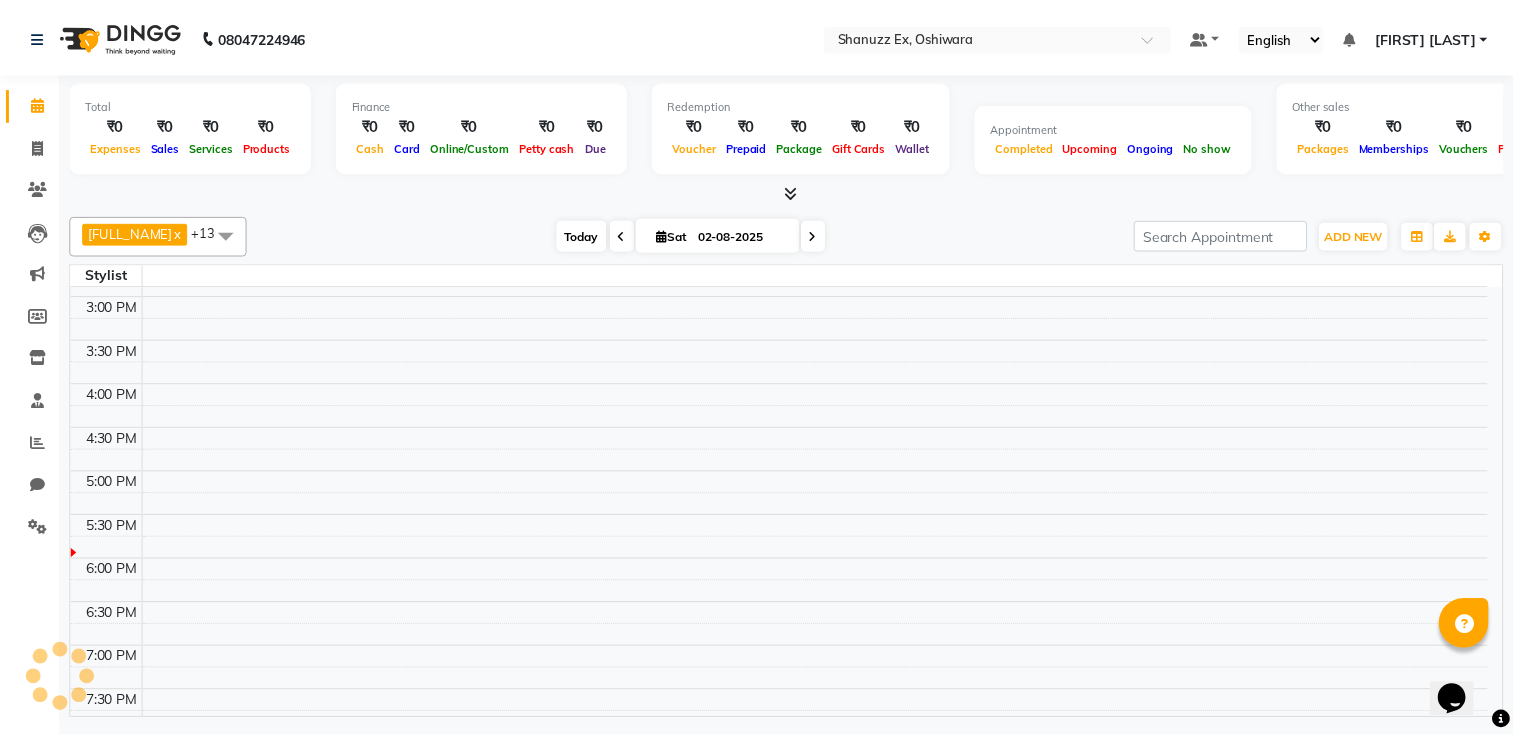 scroll, scrollTop: 0, scrollLeft: 0, axis: both 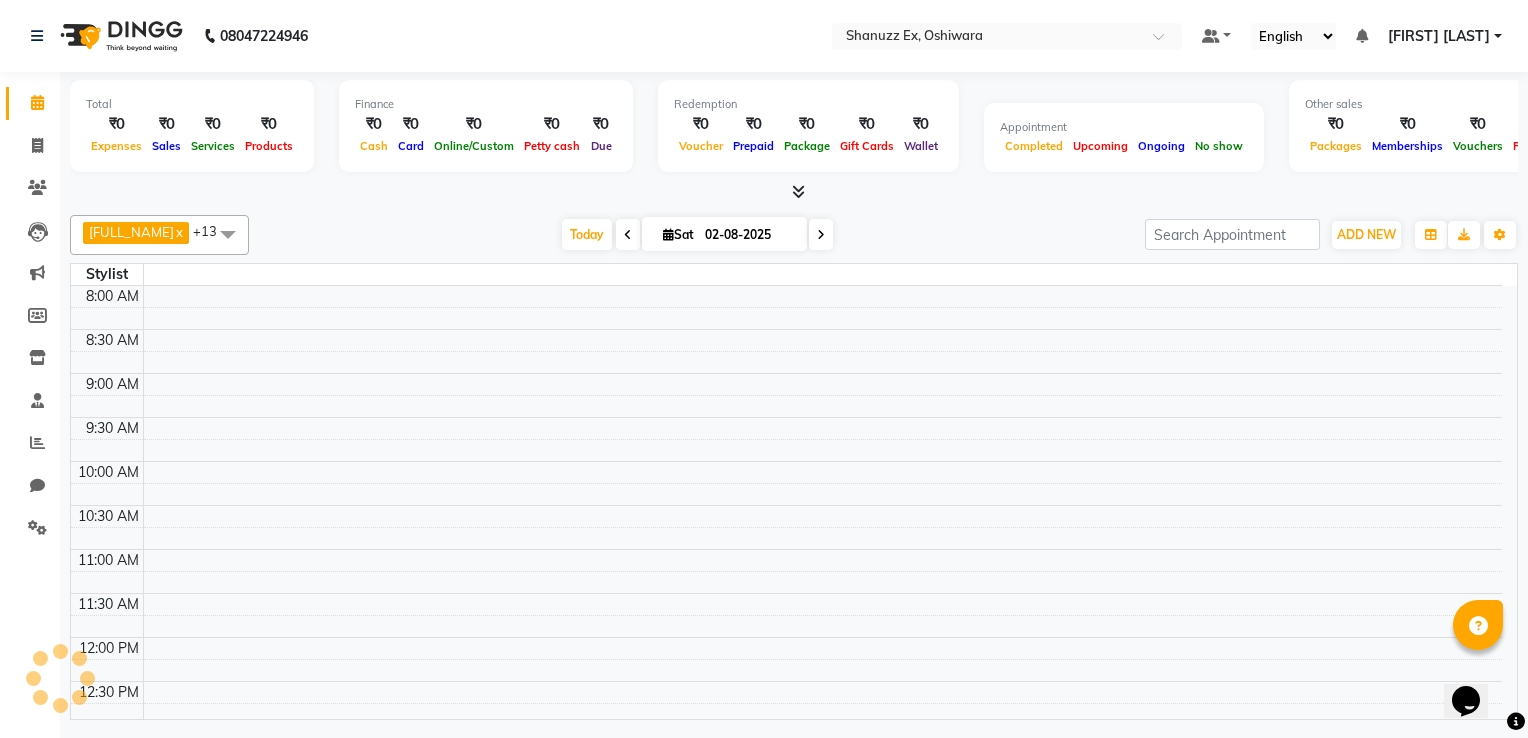 click at bounding box center [228, 234] 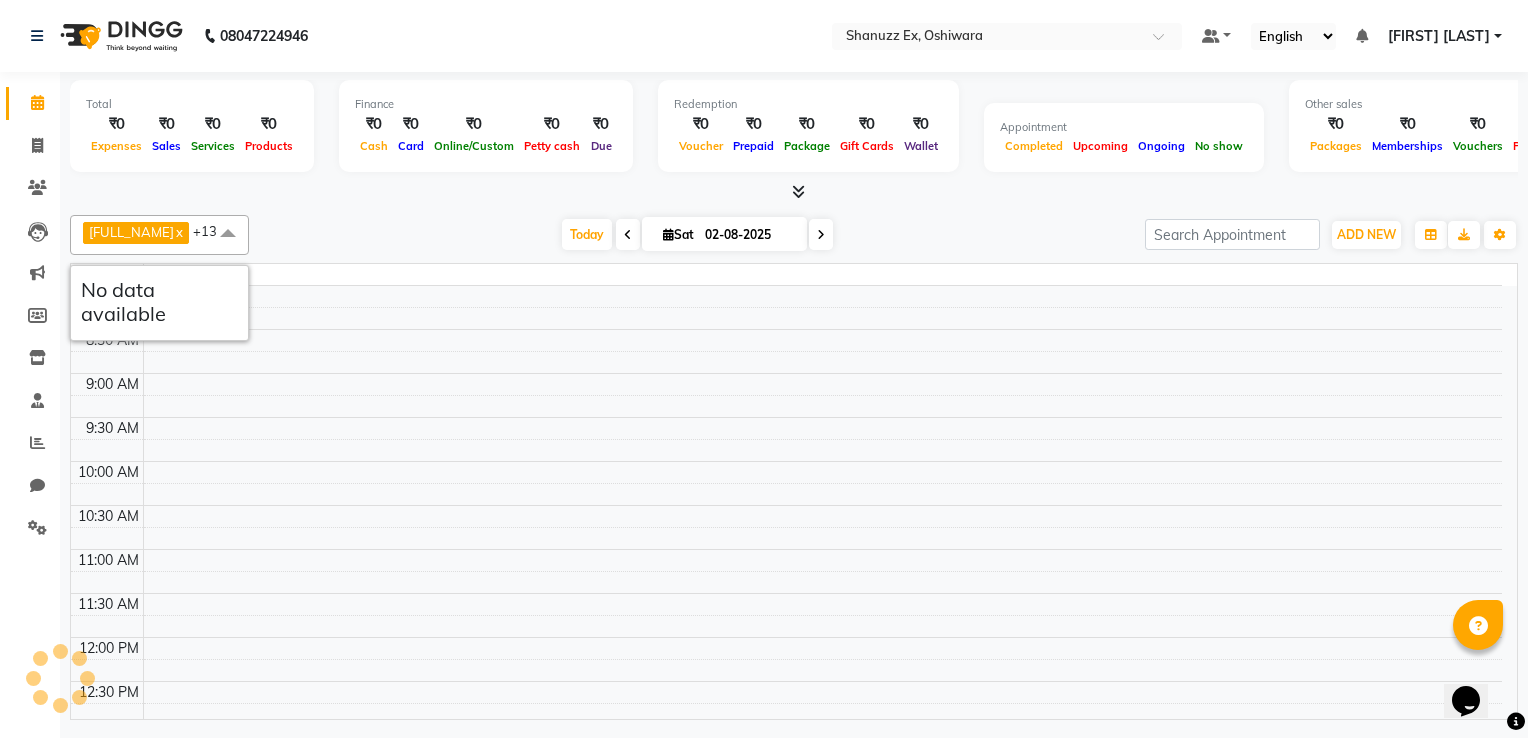 click on "Today  Sat 02-08-2025" at bounding box center (697, 235) 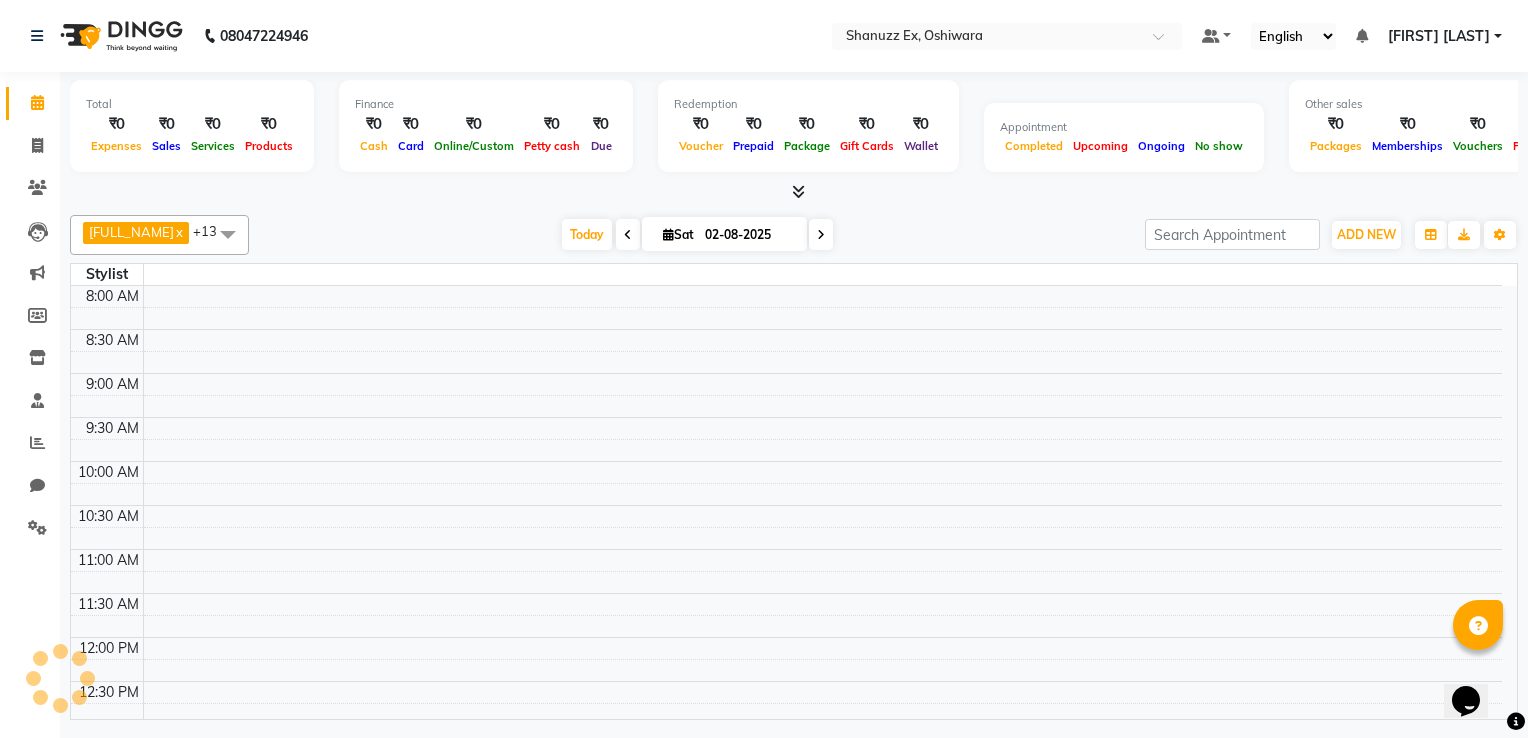 click on "Today  Sat 02-08-2025" at bounding box center (697, 235) 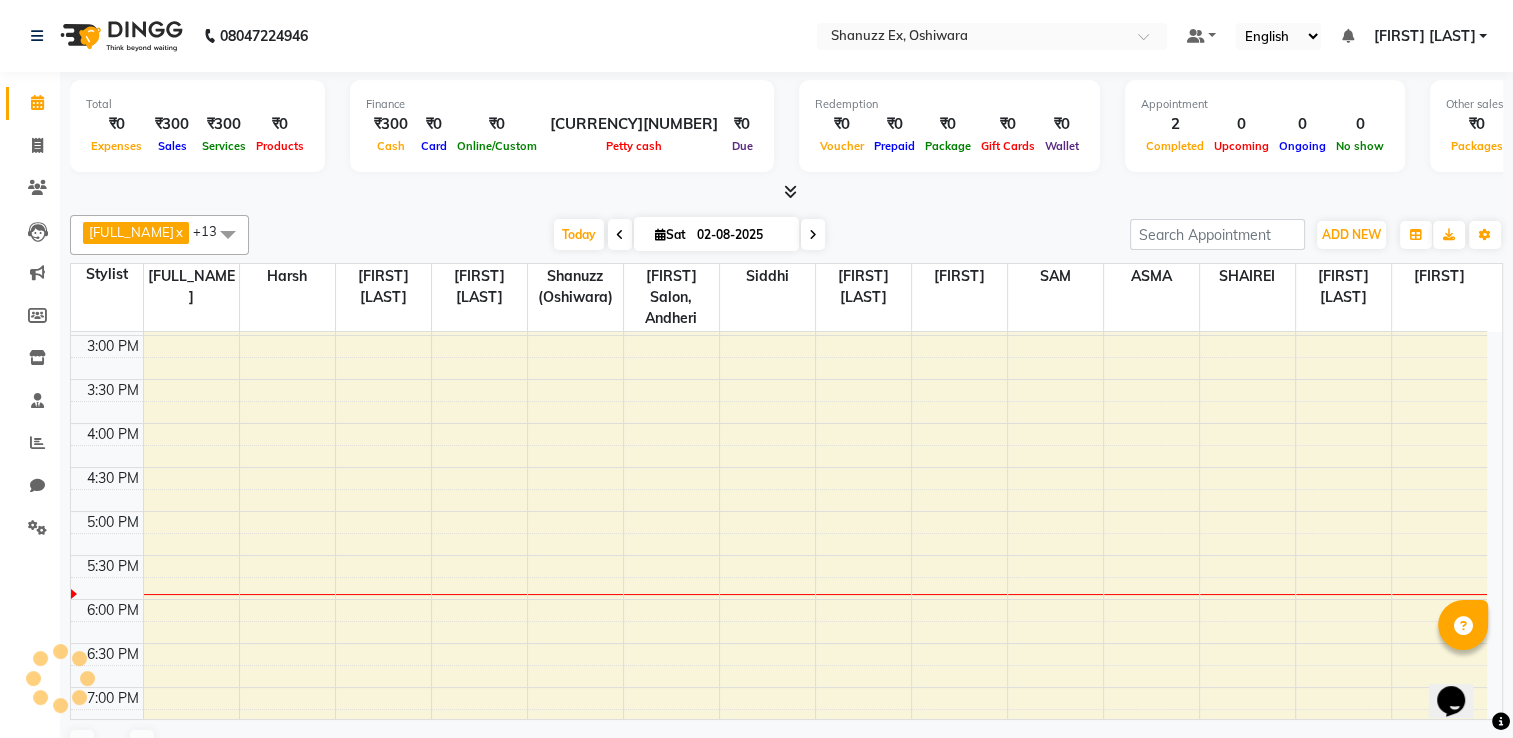 scroll, scrollTop: 745, scrollLeft: 0, axis: vertical 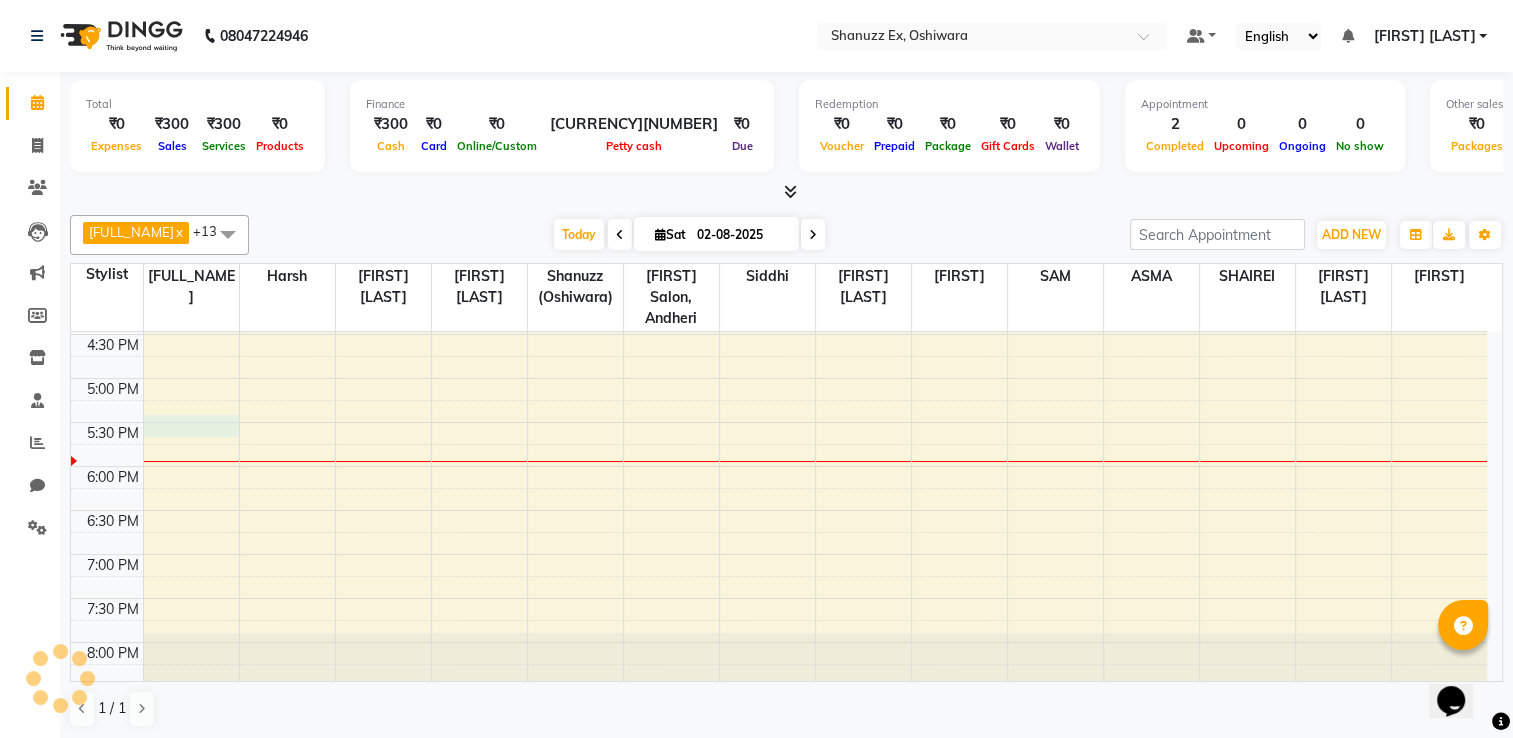 click on "8:00 AM 8:30 AM 9:00 AM 9:30 AM 10:00 AM 10:30 AM 11:00 AM 11:30 AM 12:00 PM 12:30 PM 1:00 PM 1:30 PM 2:00 PM 2:30 PM 3:00 PM 3:30 PM 4:00 PM 4:30 PM 5:00 PM 5:30 PM 6:00 PM 6:30 PM 7:00 PM 7:30 PM 8:00 PM 8:30 PM" at bounding box center [779, 158] 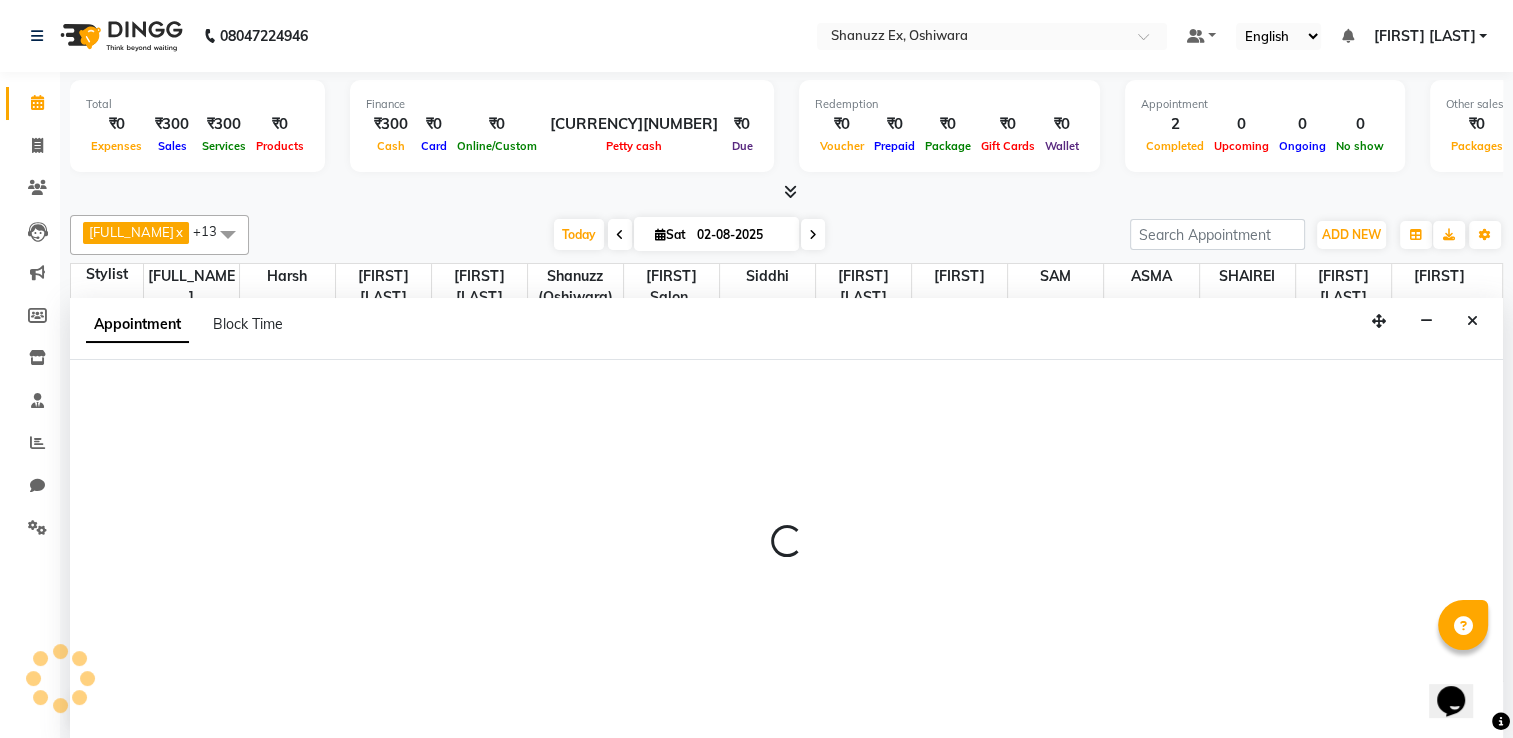 scroll, scrollTop: 0, scrollLeft: 0, axis: both 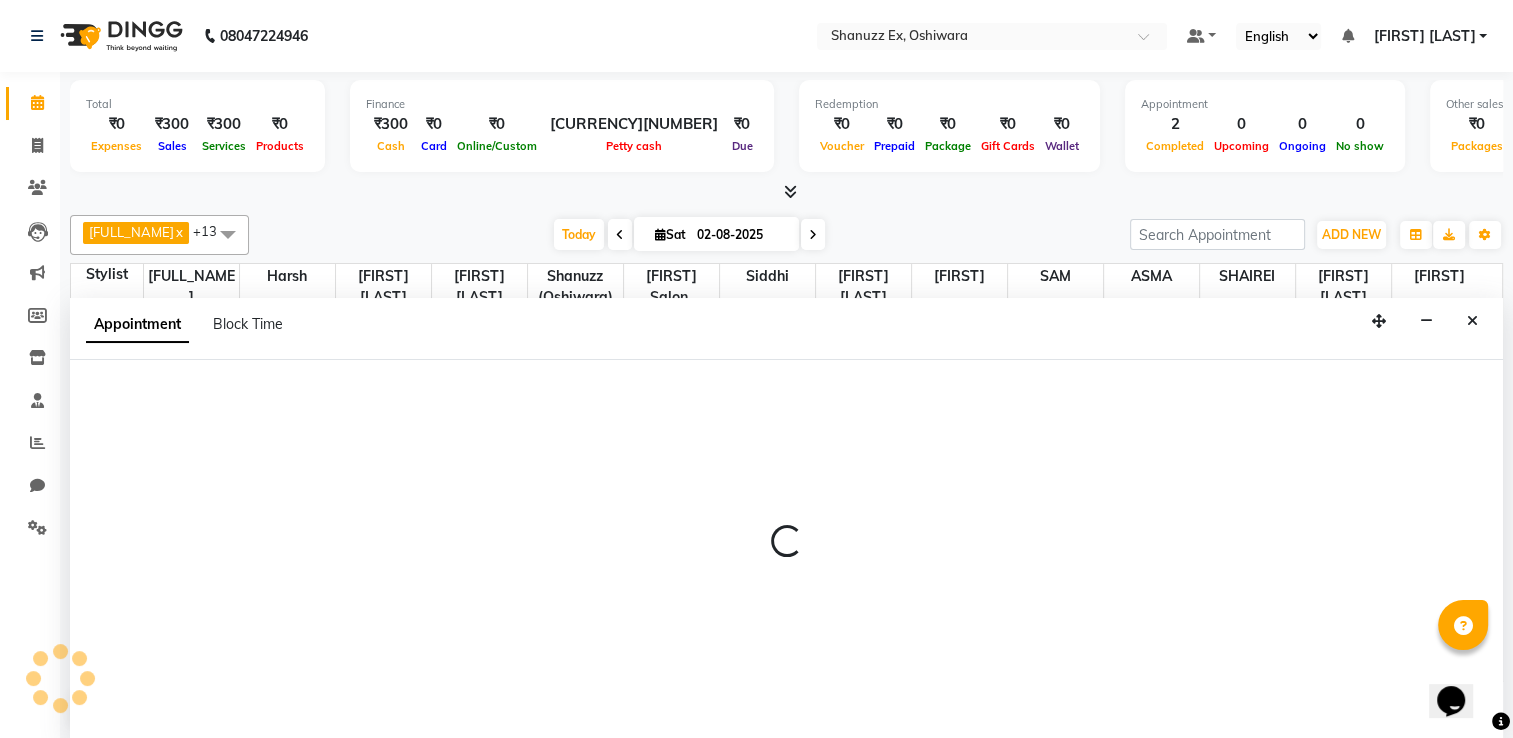 select on "1050" 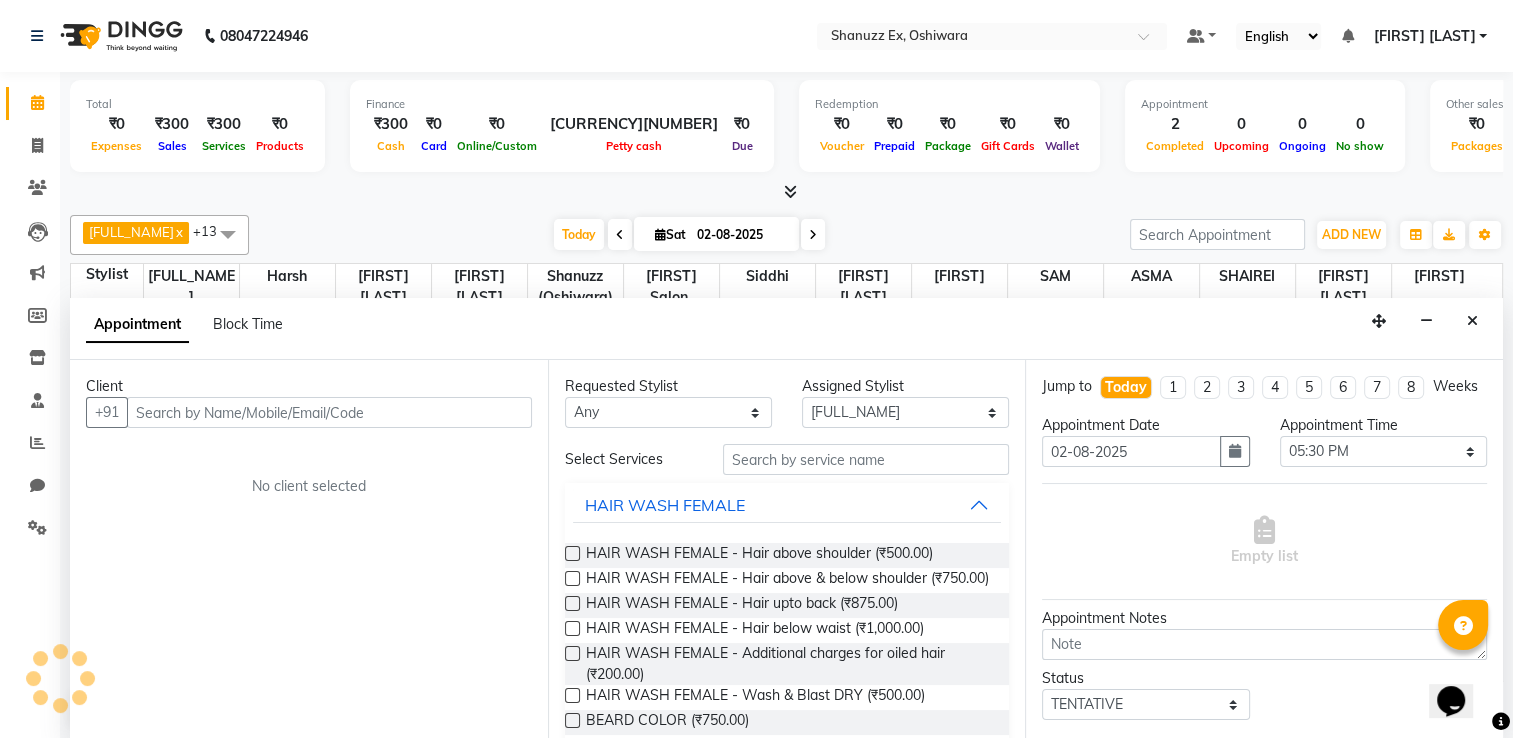 click at bounding box center [329, 412] 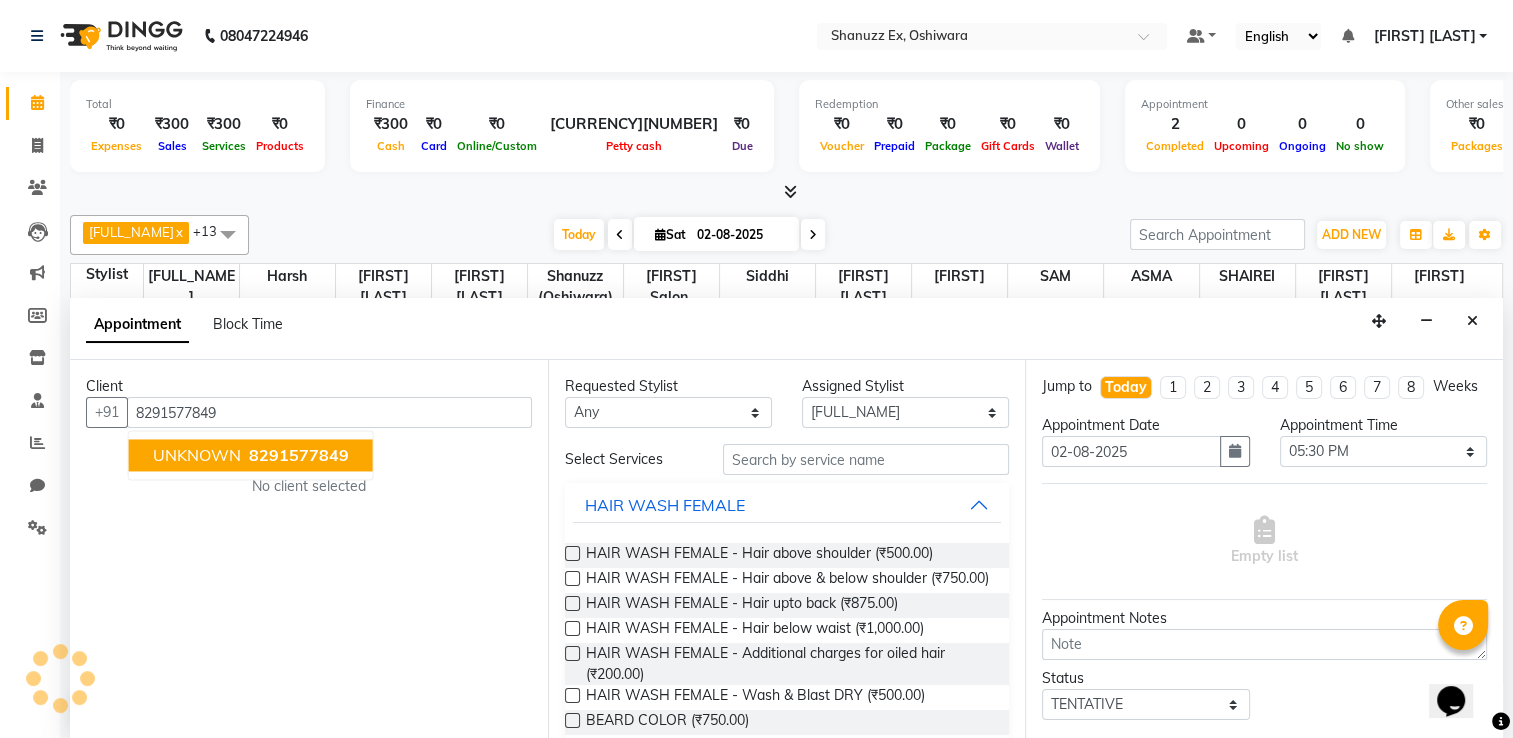 click on "8291577849" at bounding box center (299, 455) 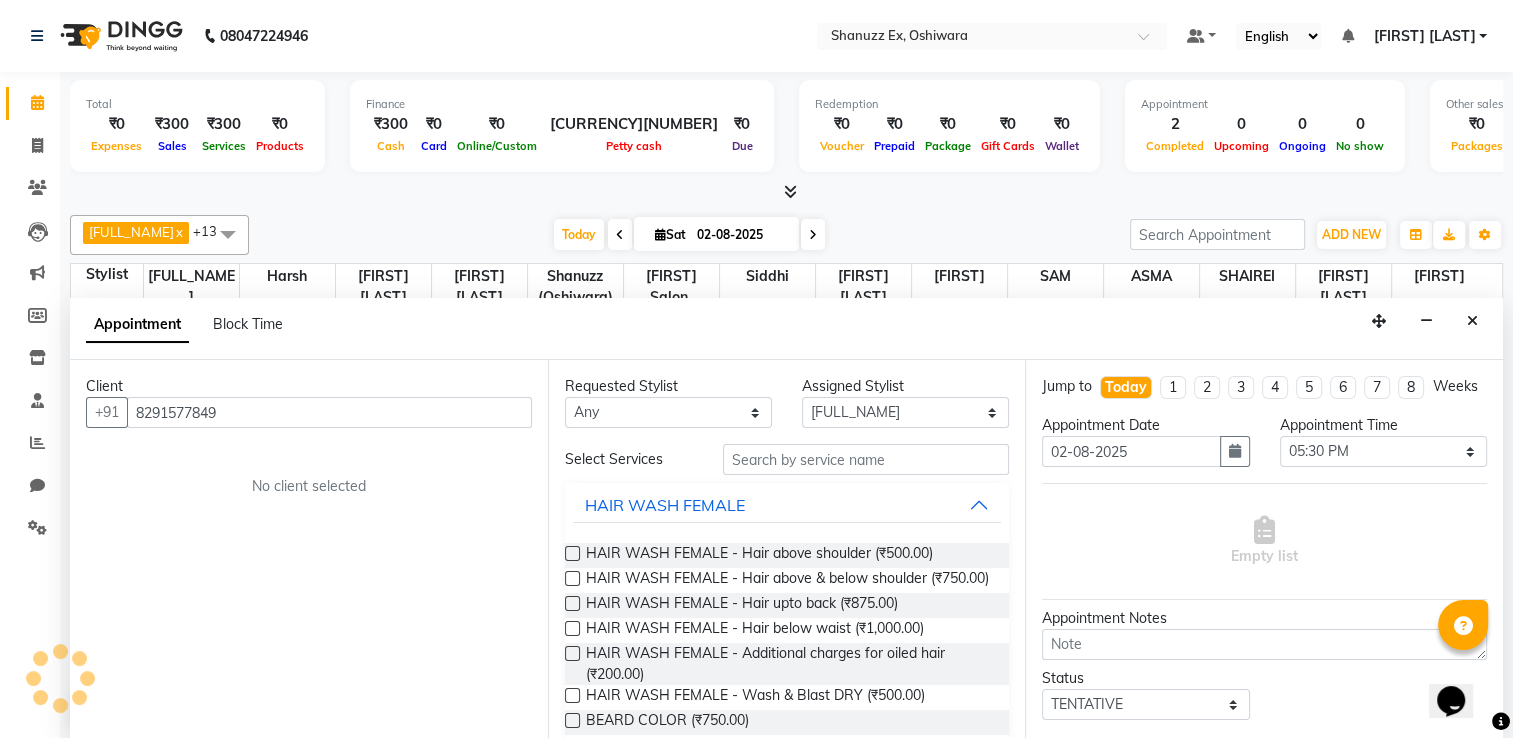 type on "8291577849" 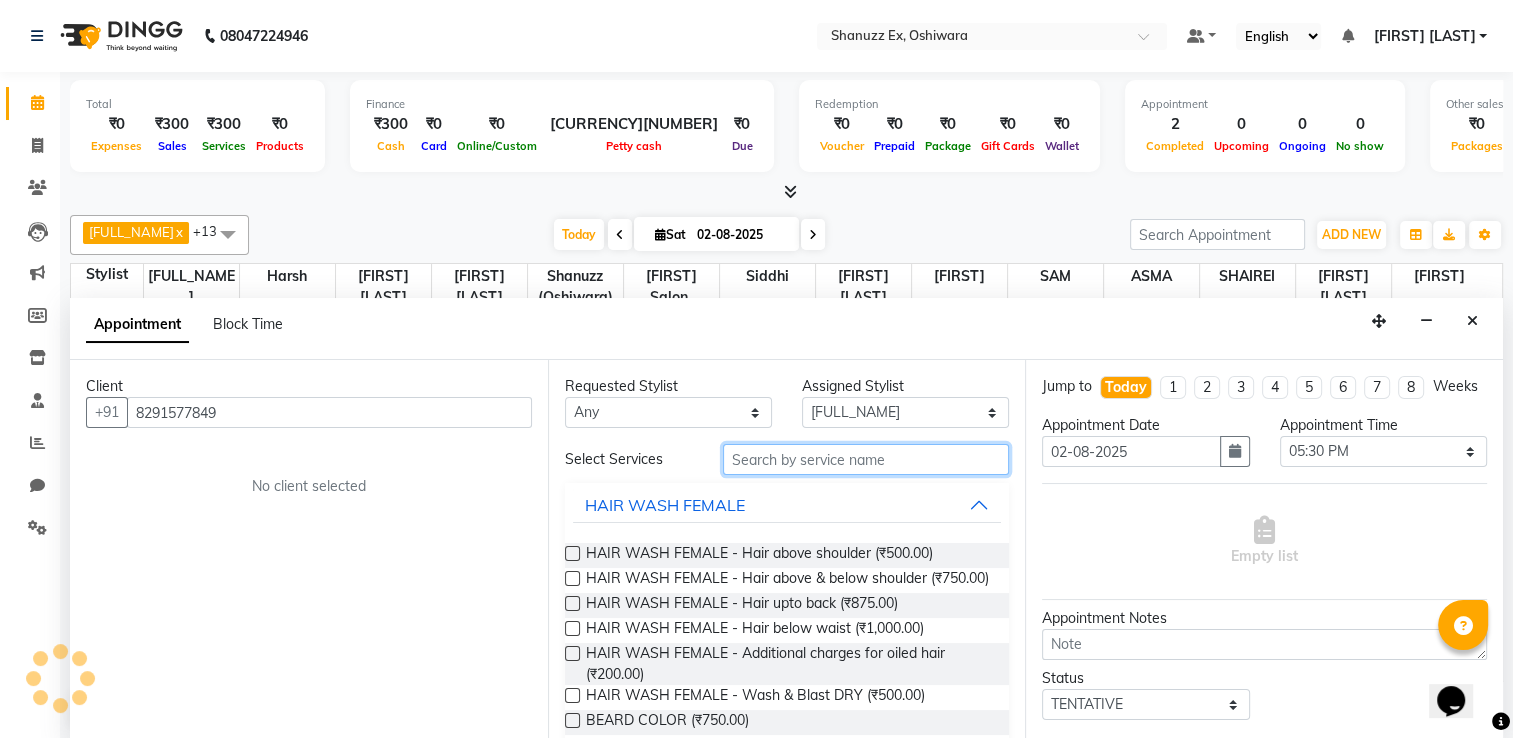 click at bounding box center (866, 459) 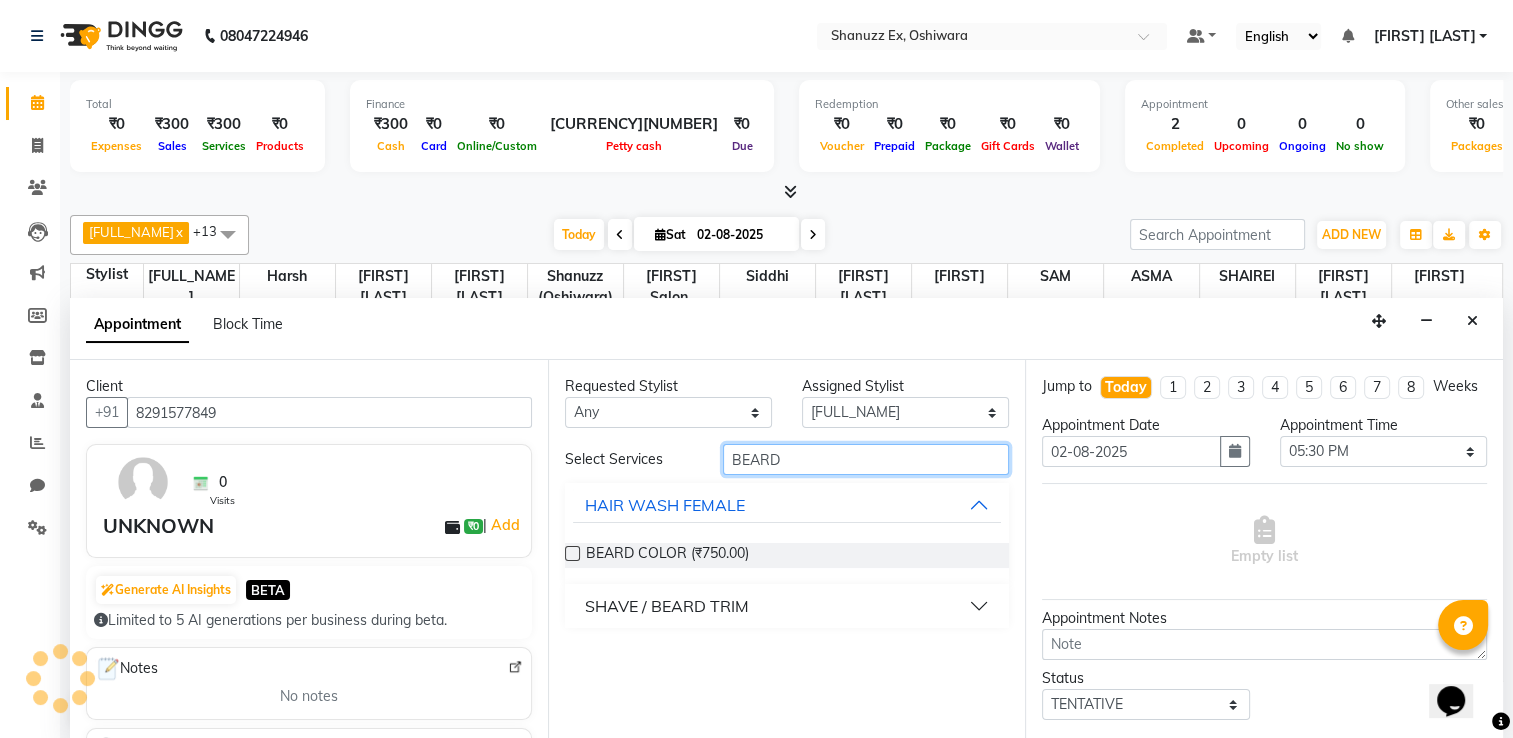 type on "BEARD" 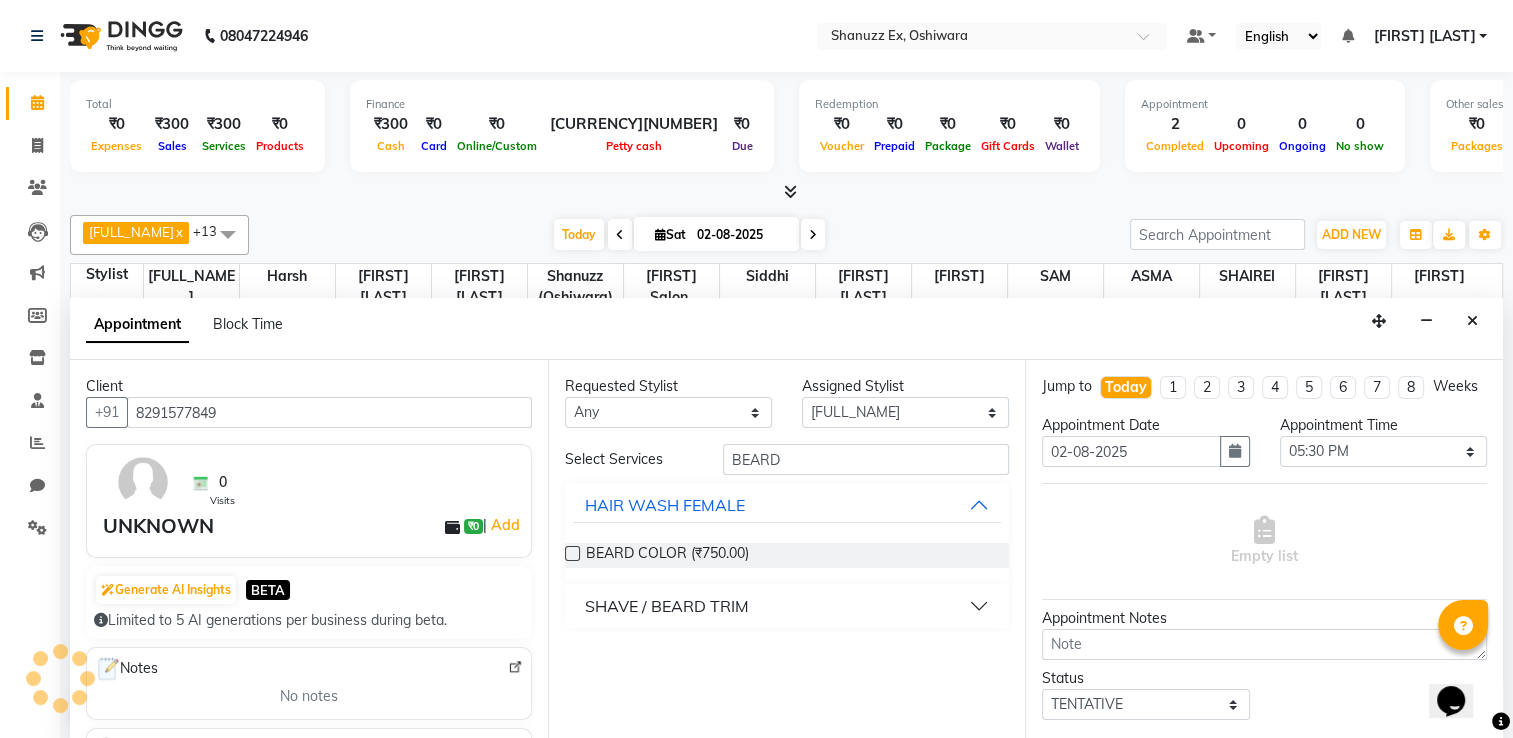 click on "SHAVE / BEARD TRIM" at bounding box center (787, 606) 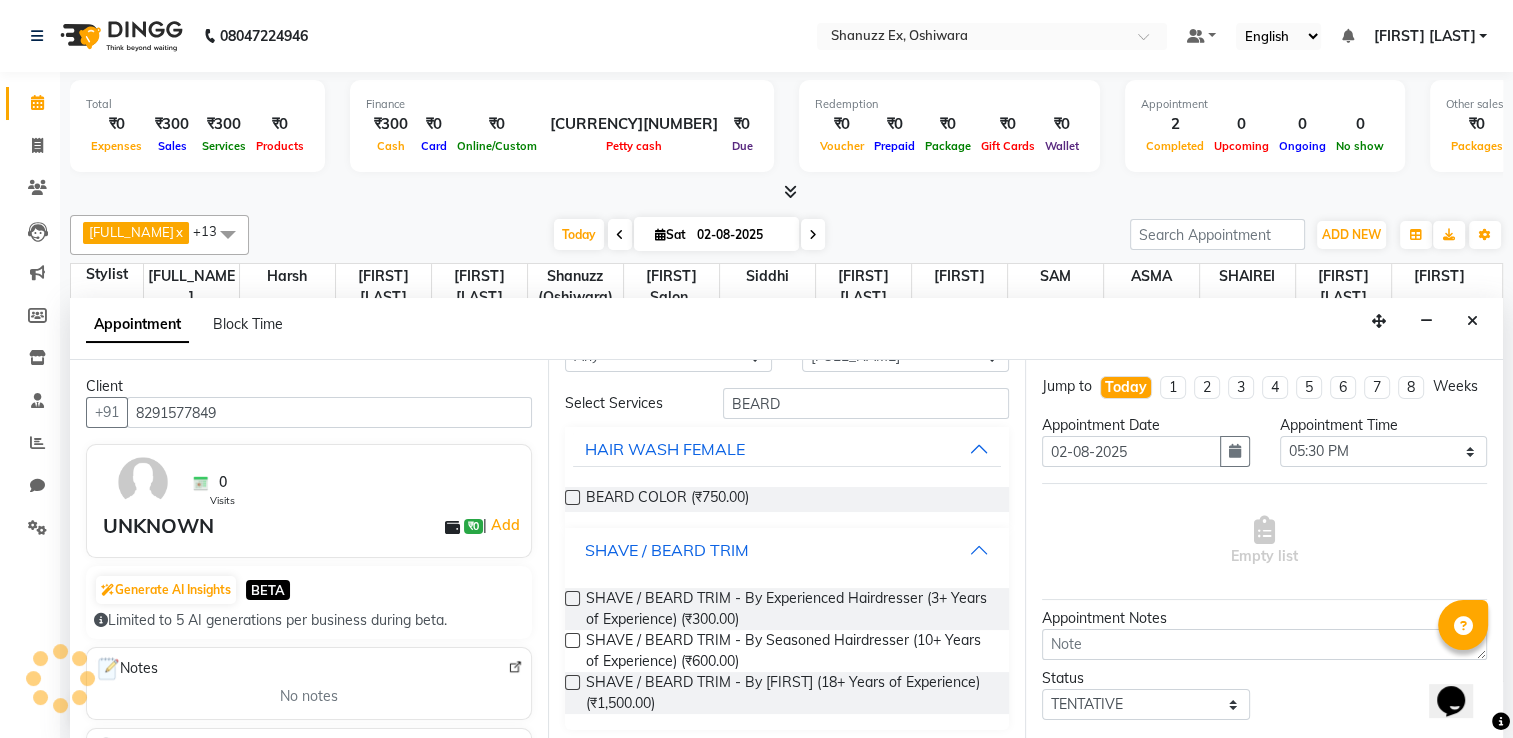 scroll, scrollTop: 60, scrollLeft: 0, axis: vertical 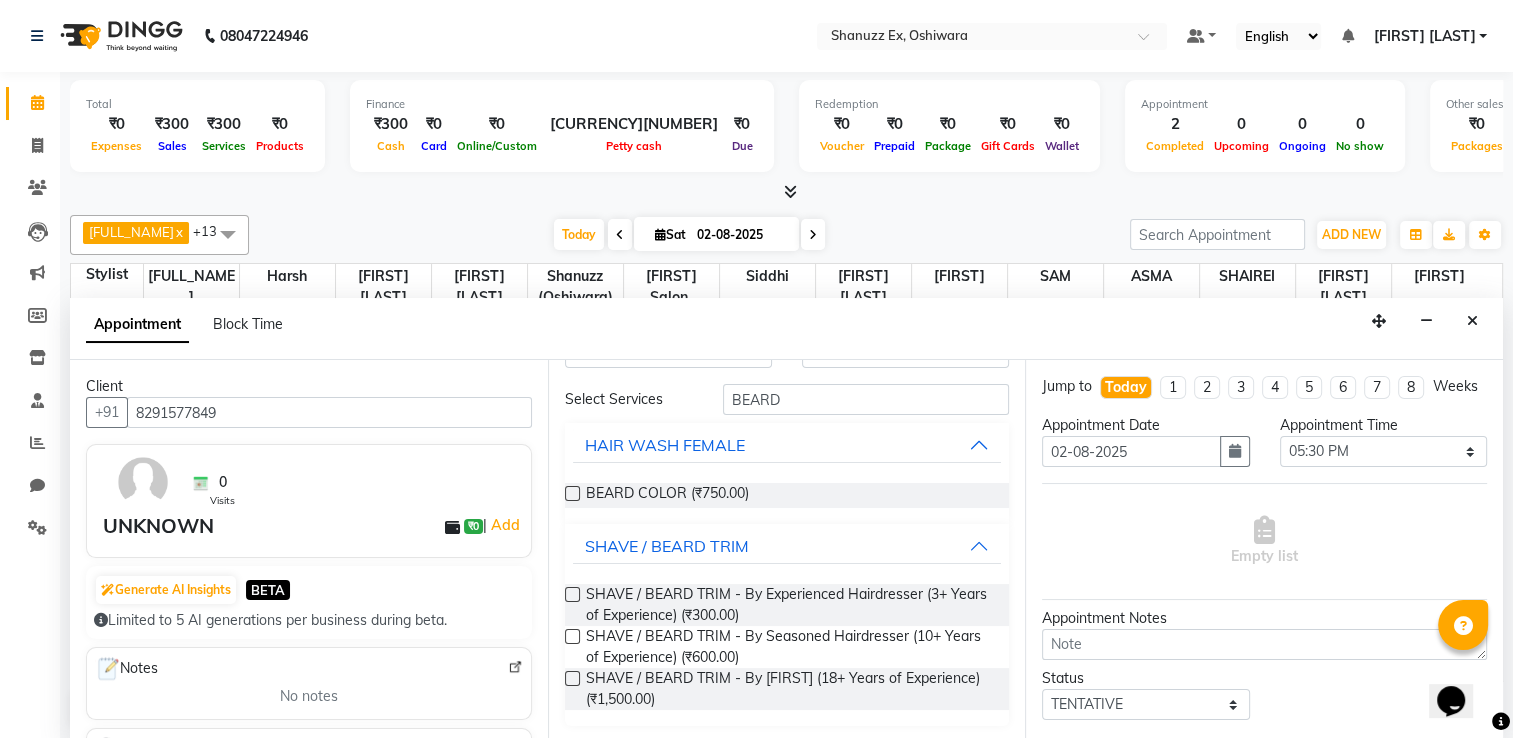 click at bounding box center [572, 636] 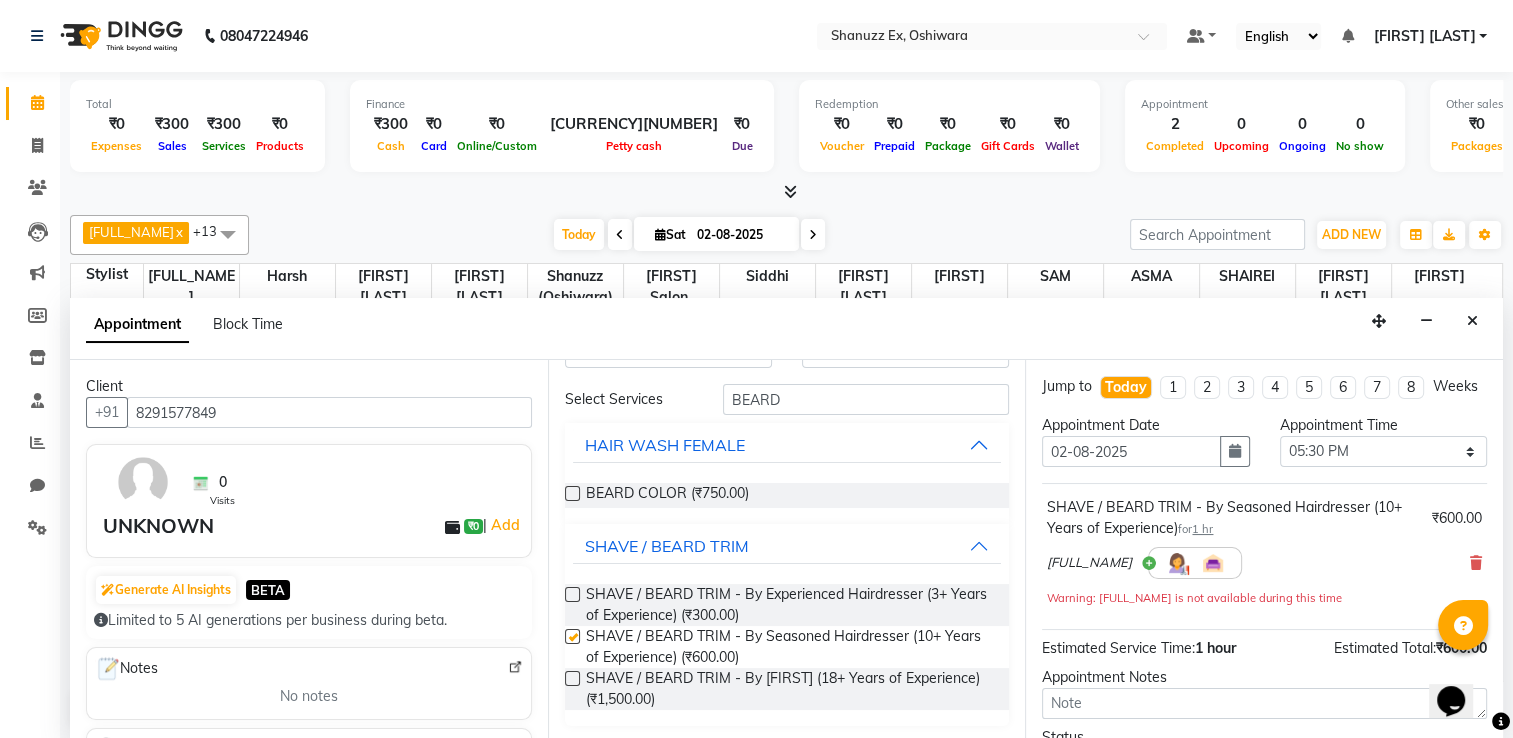 checkbox on "false" 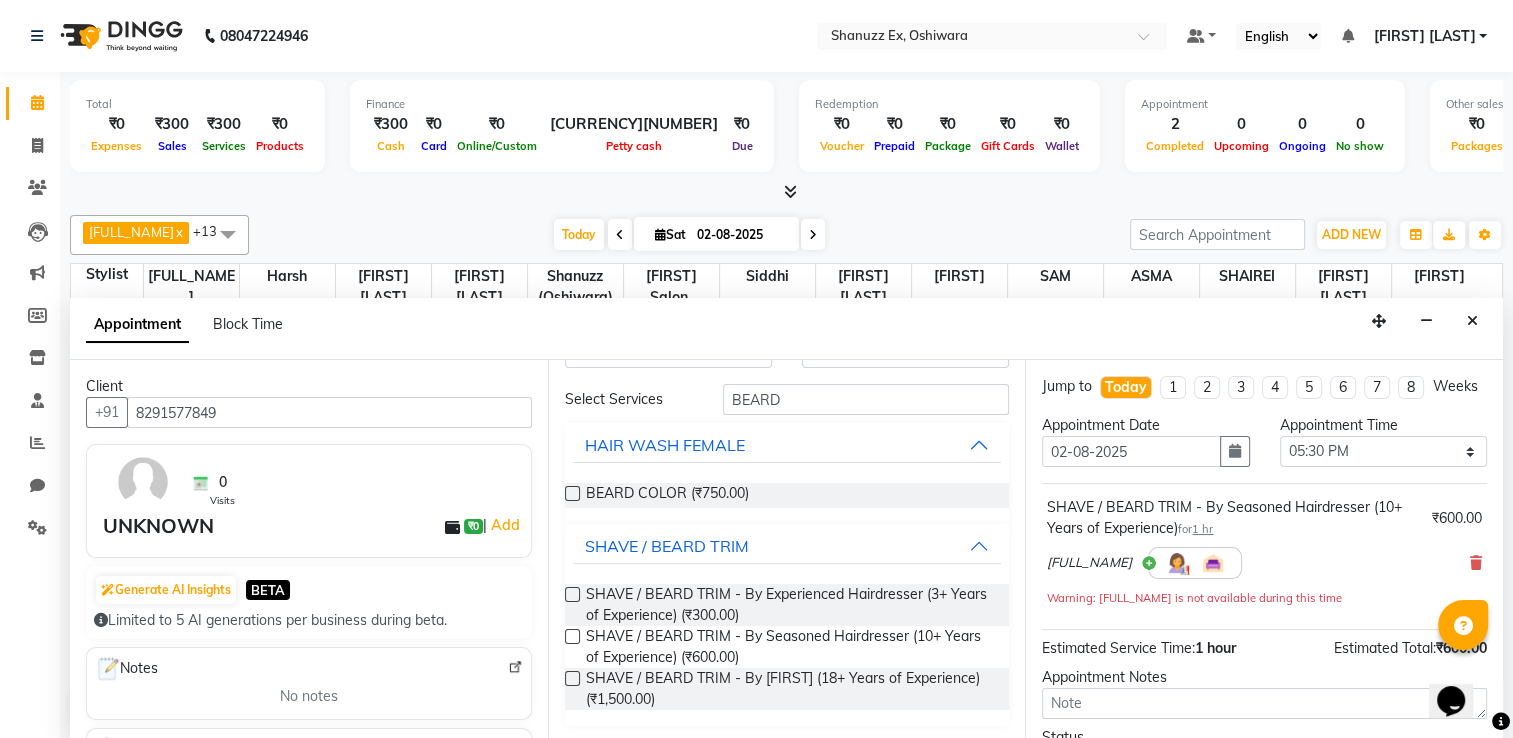 scroll, scrollTop: 181, scrollLeft: 0, axis: vertical 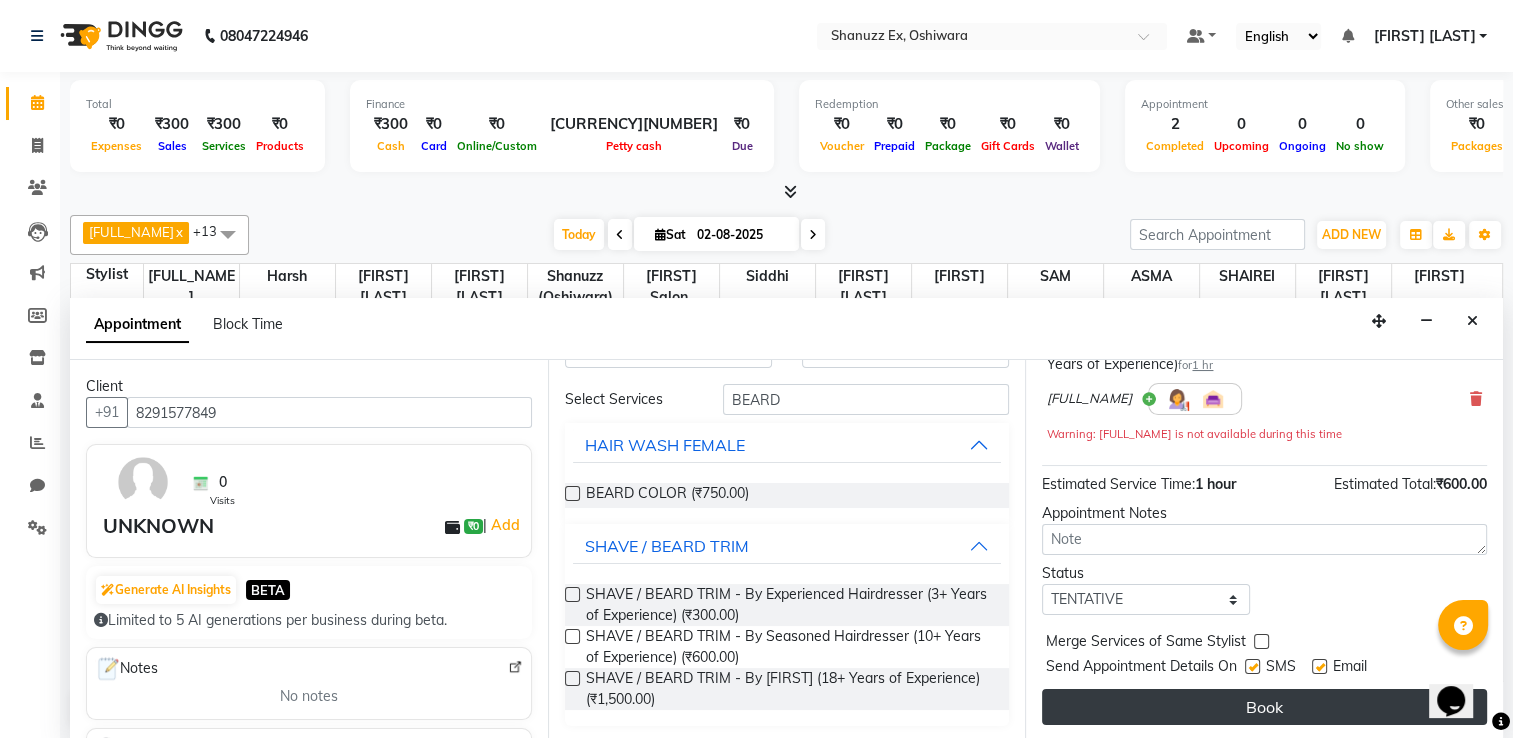 click on "Book" at bounding box center [1264, 707] 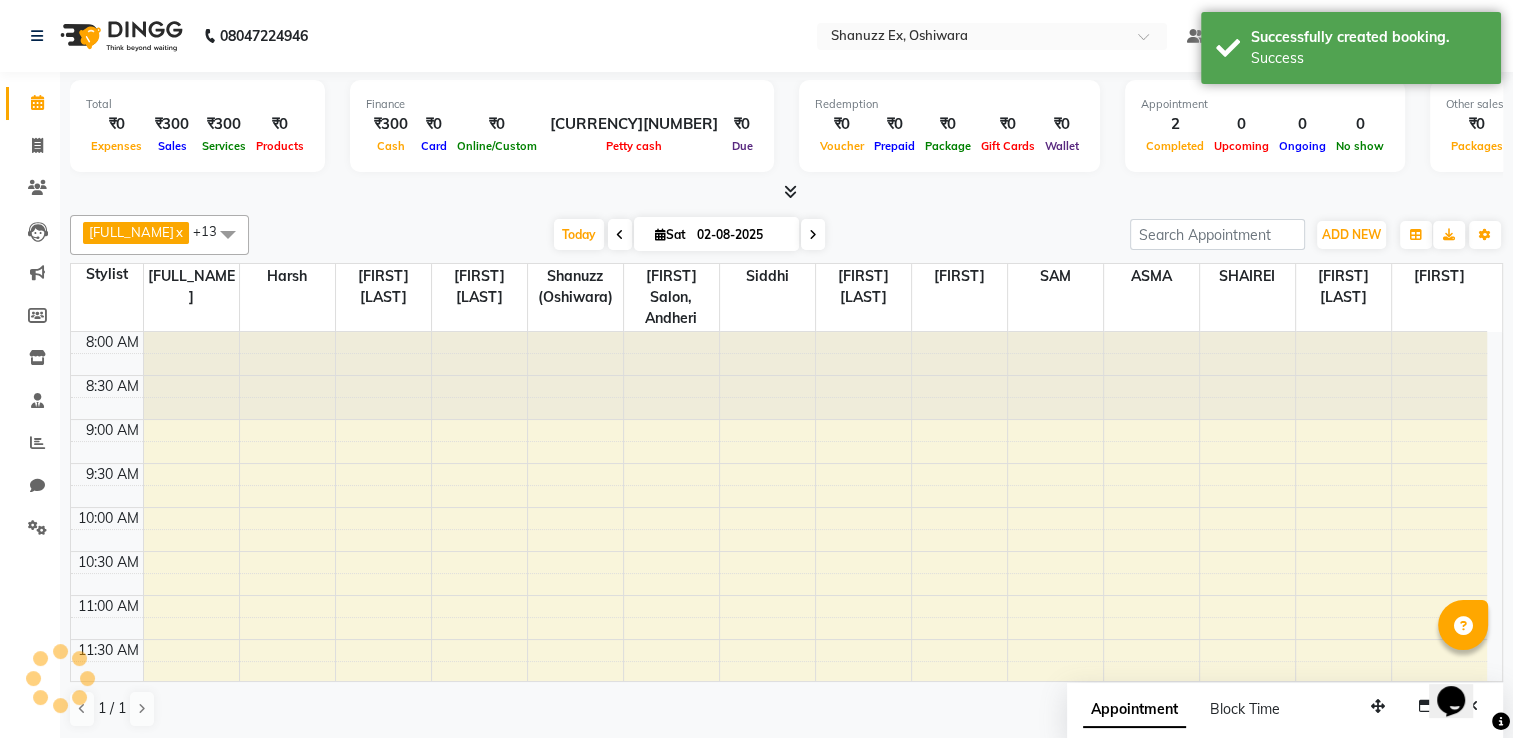 scroll, scrollTop: 0, scrollLeft: 0, axis: both 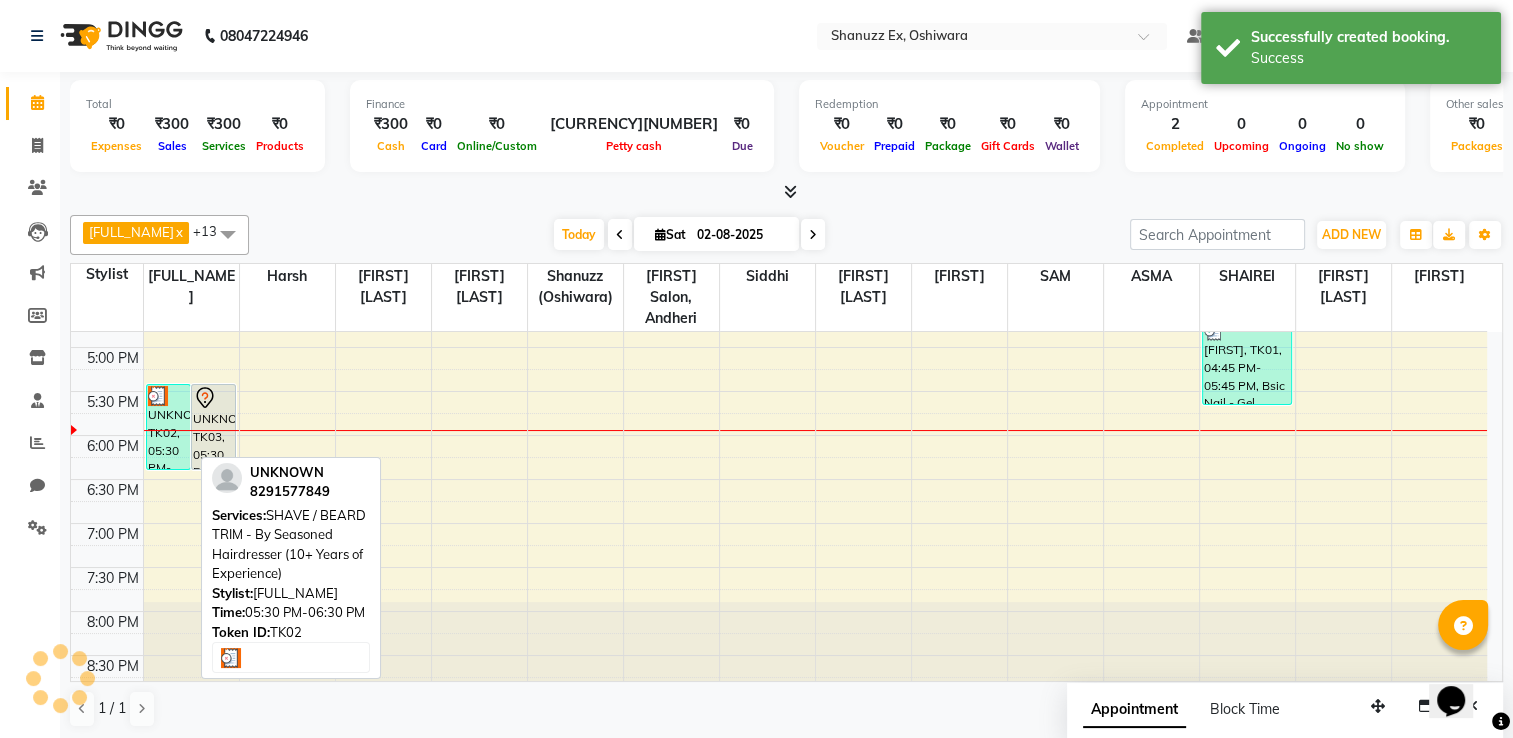 click on "UNKNOWN, TK02, 05:30 PM-06:30 PM, SHAVE / BEARD TRIM - By Seasoned Hairdresser (10+ Years of Experience)" at bounding box center (168, 427) 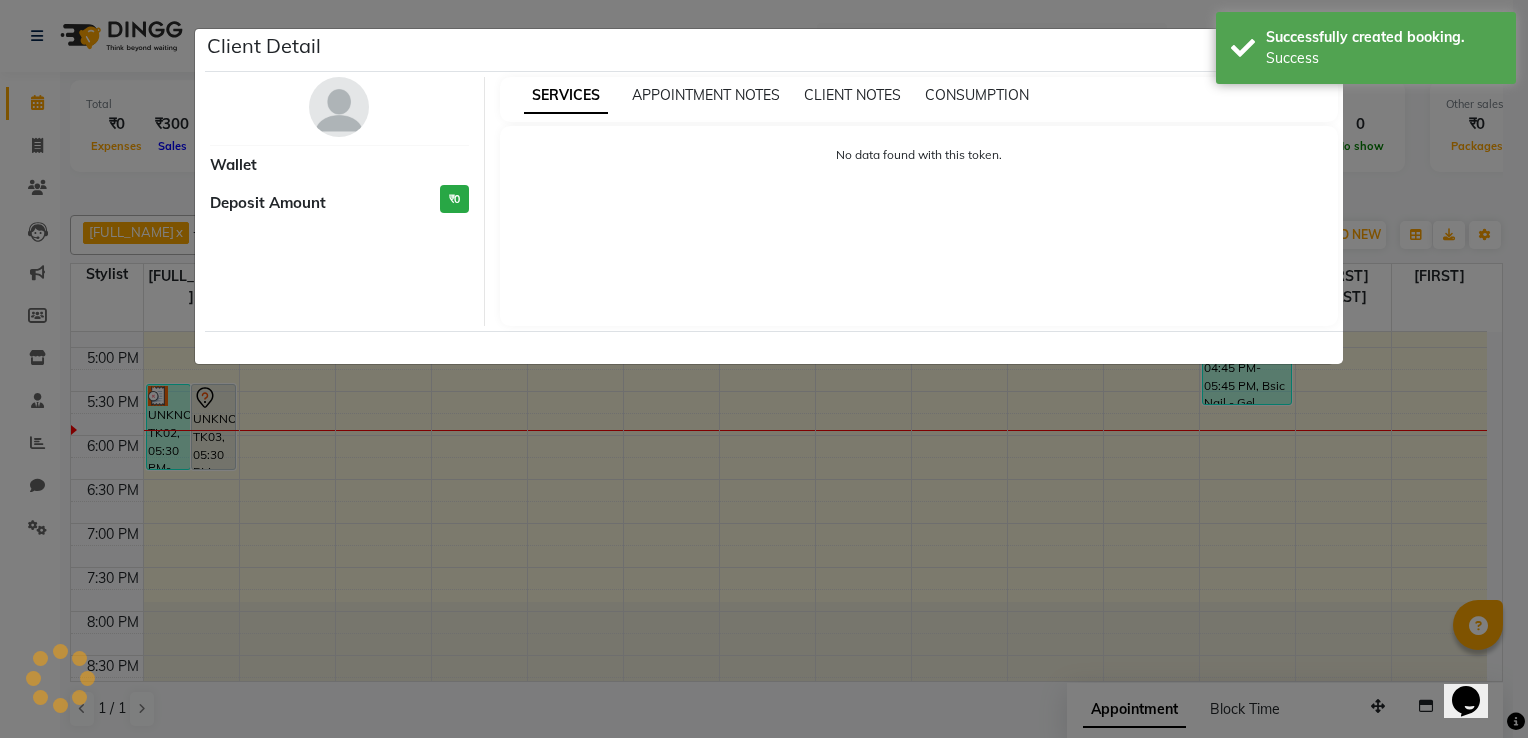 select on "3" 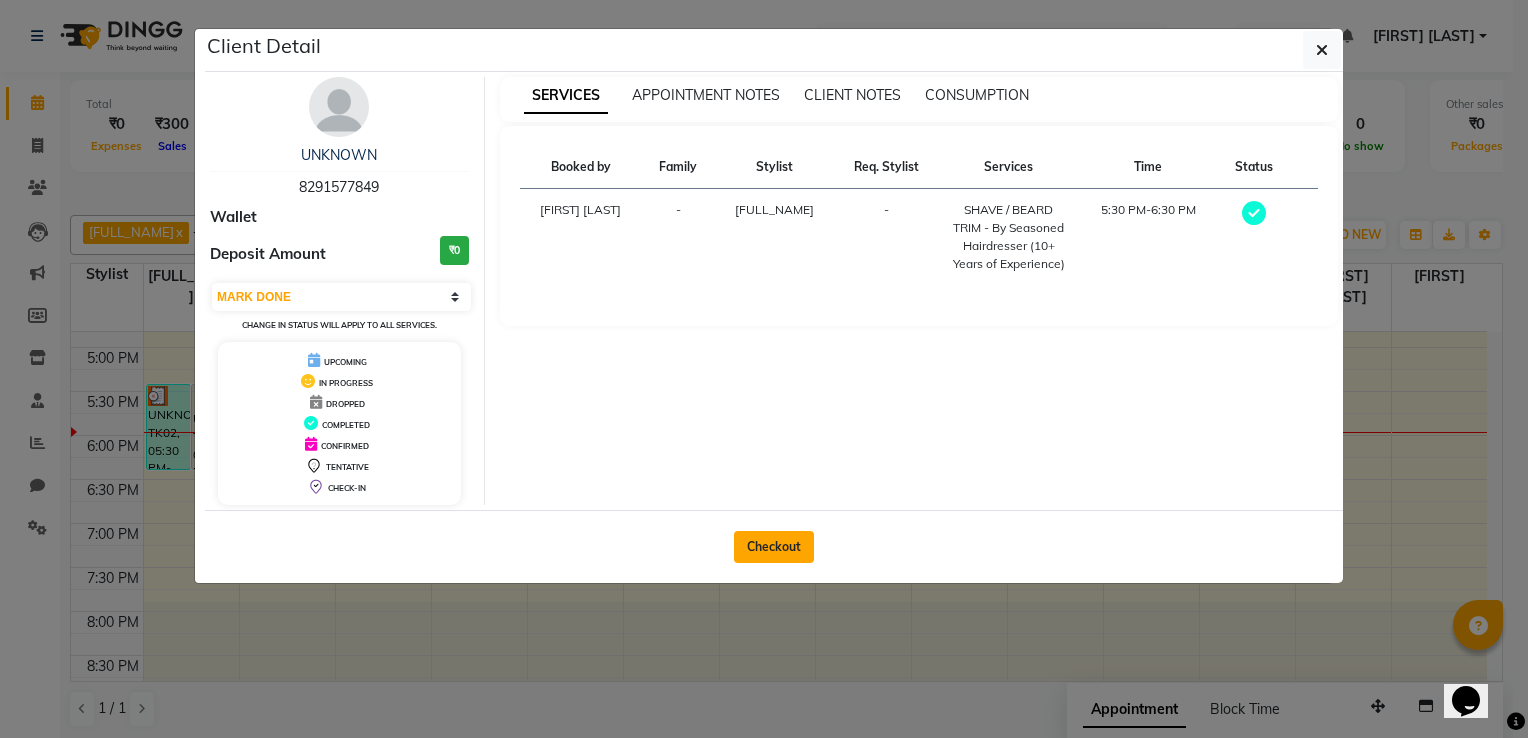 click on "Checkout" 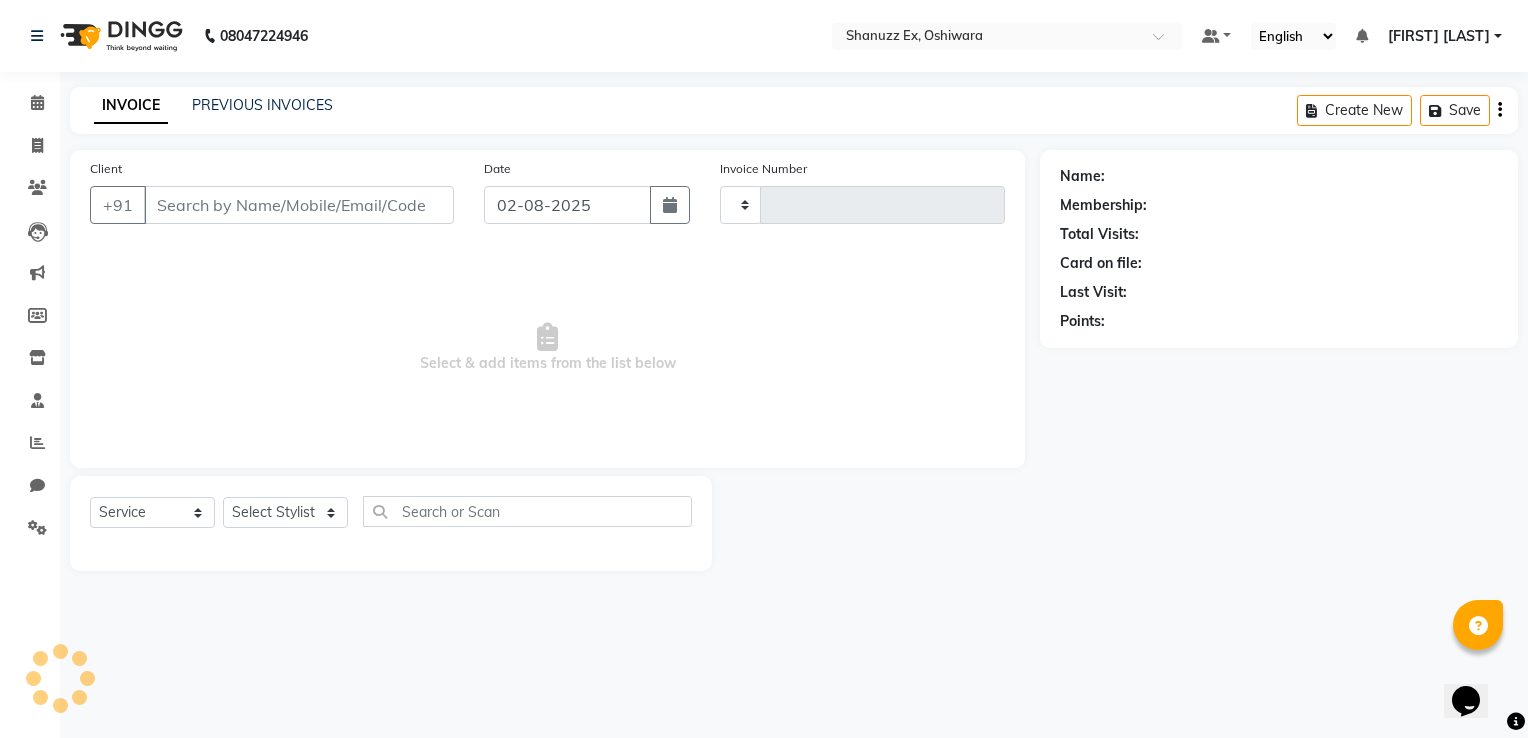 type on "0253" 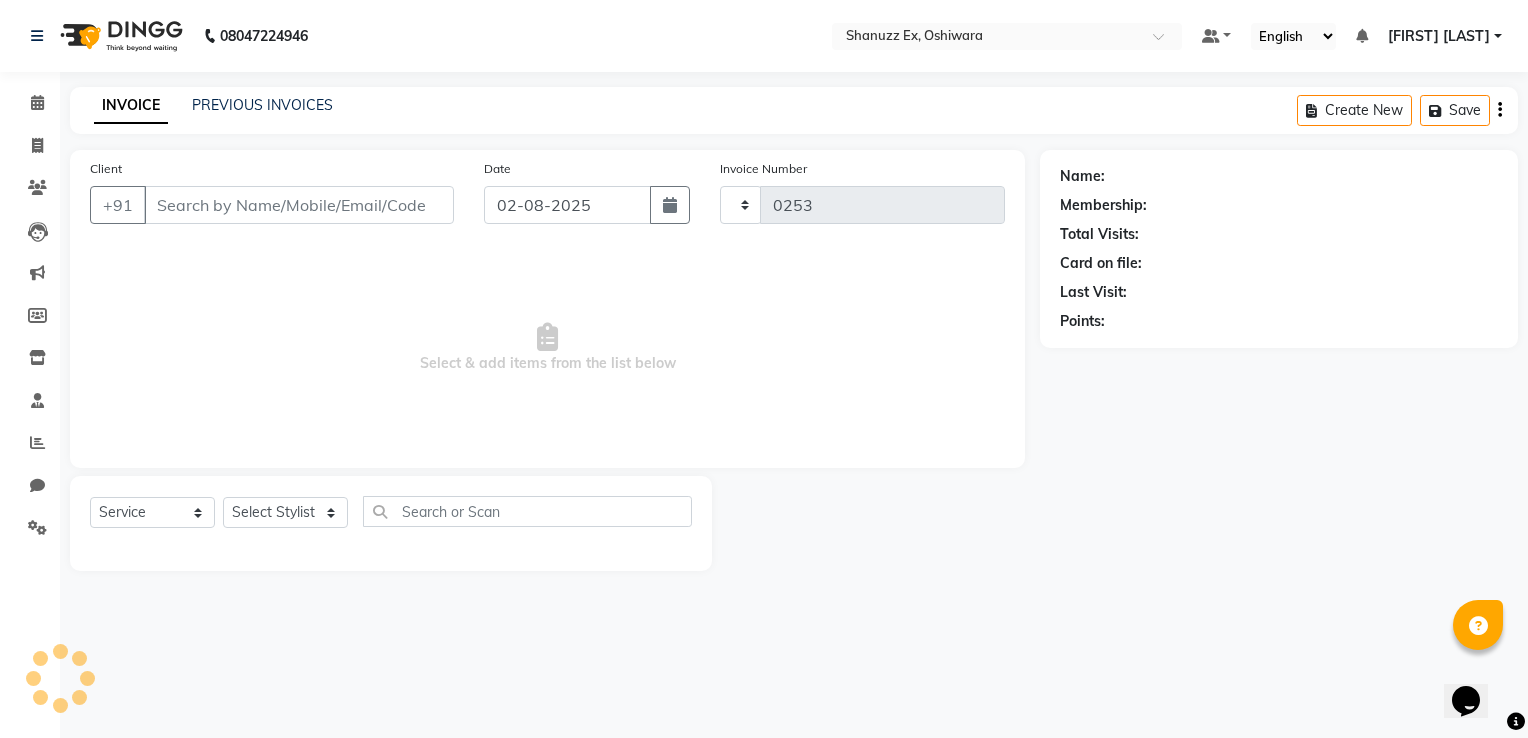 select on "8229" 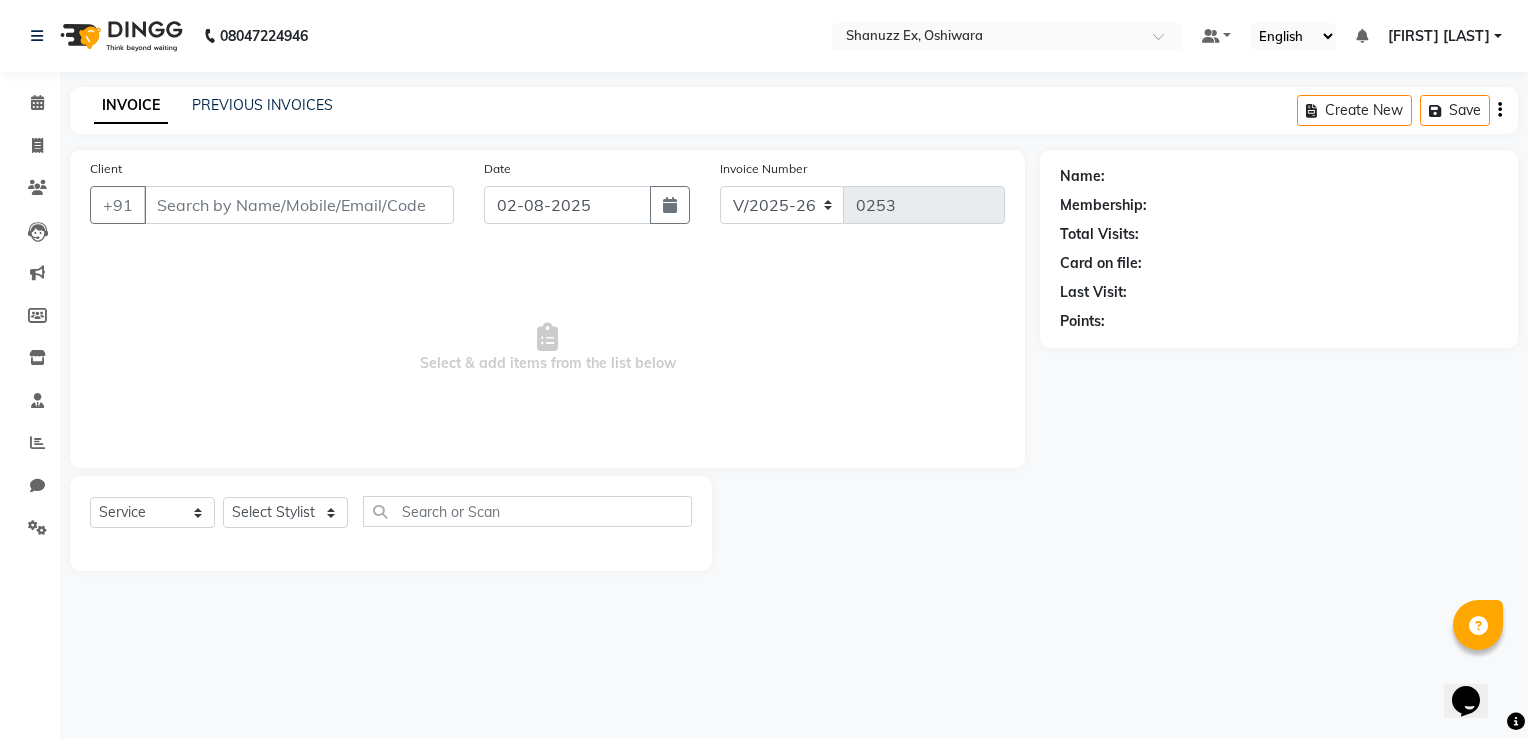 type on "8291577849" 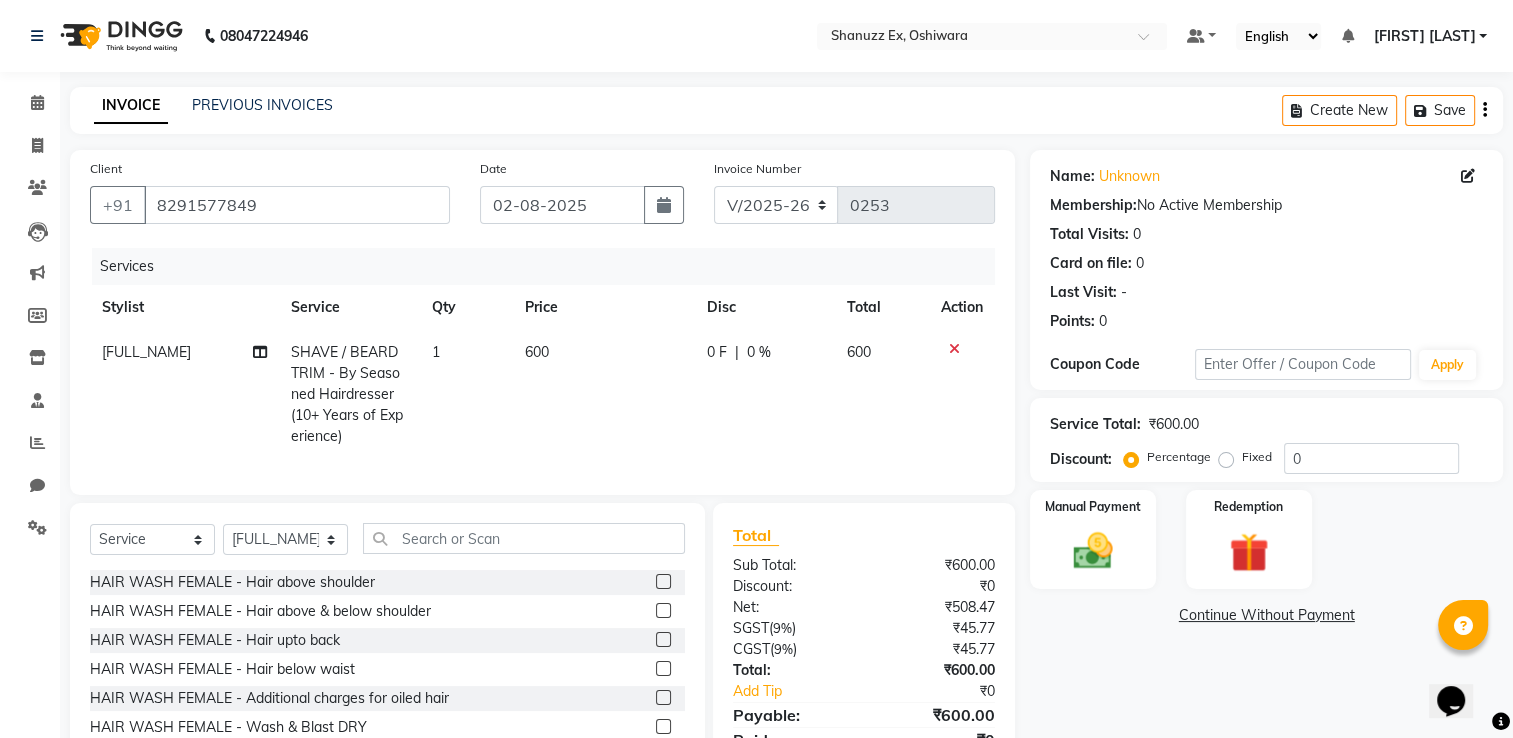 scroll, scrollTop: 105, scrollLeft: 0, axis: vertical 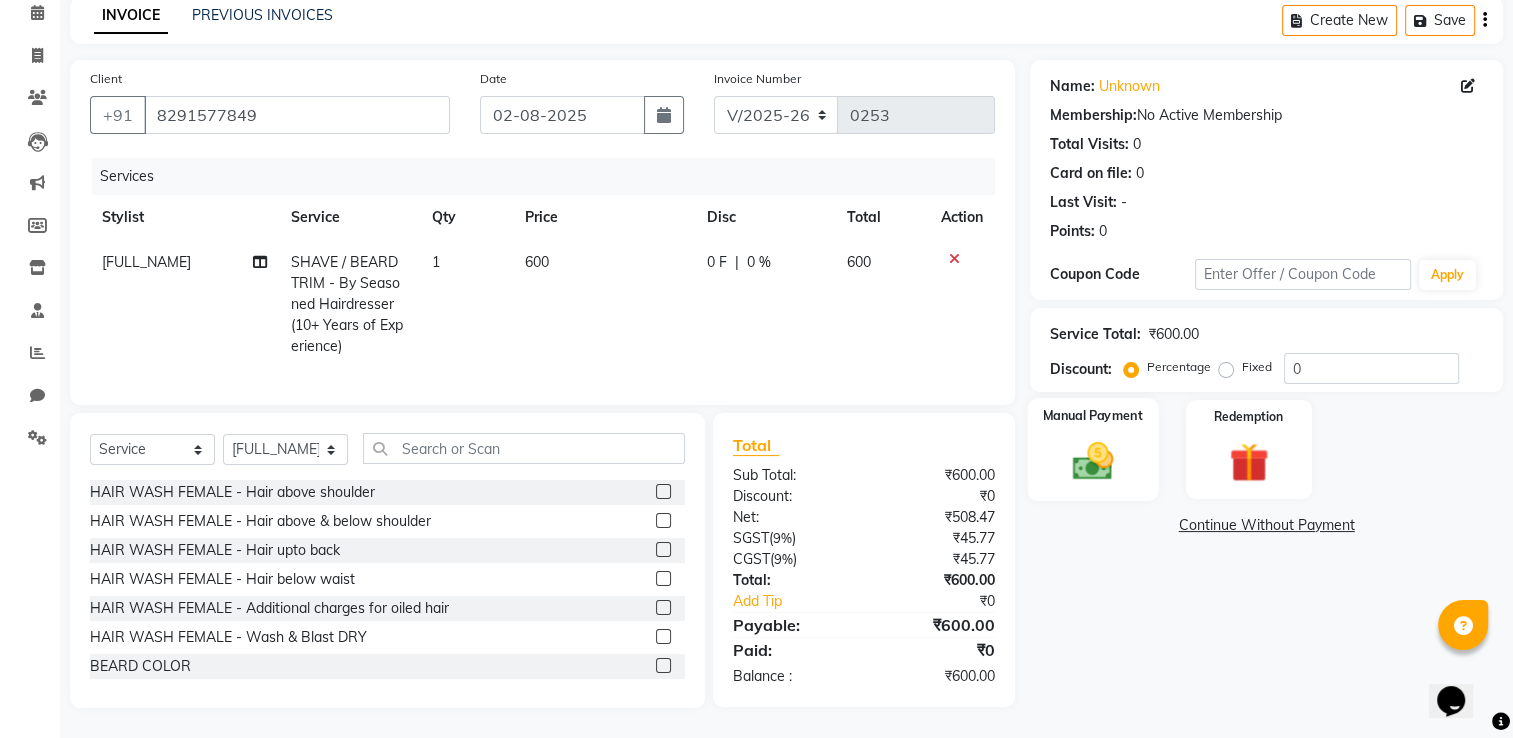 click on "Manual Payment" 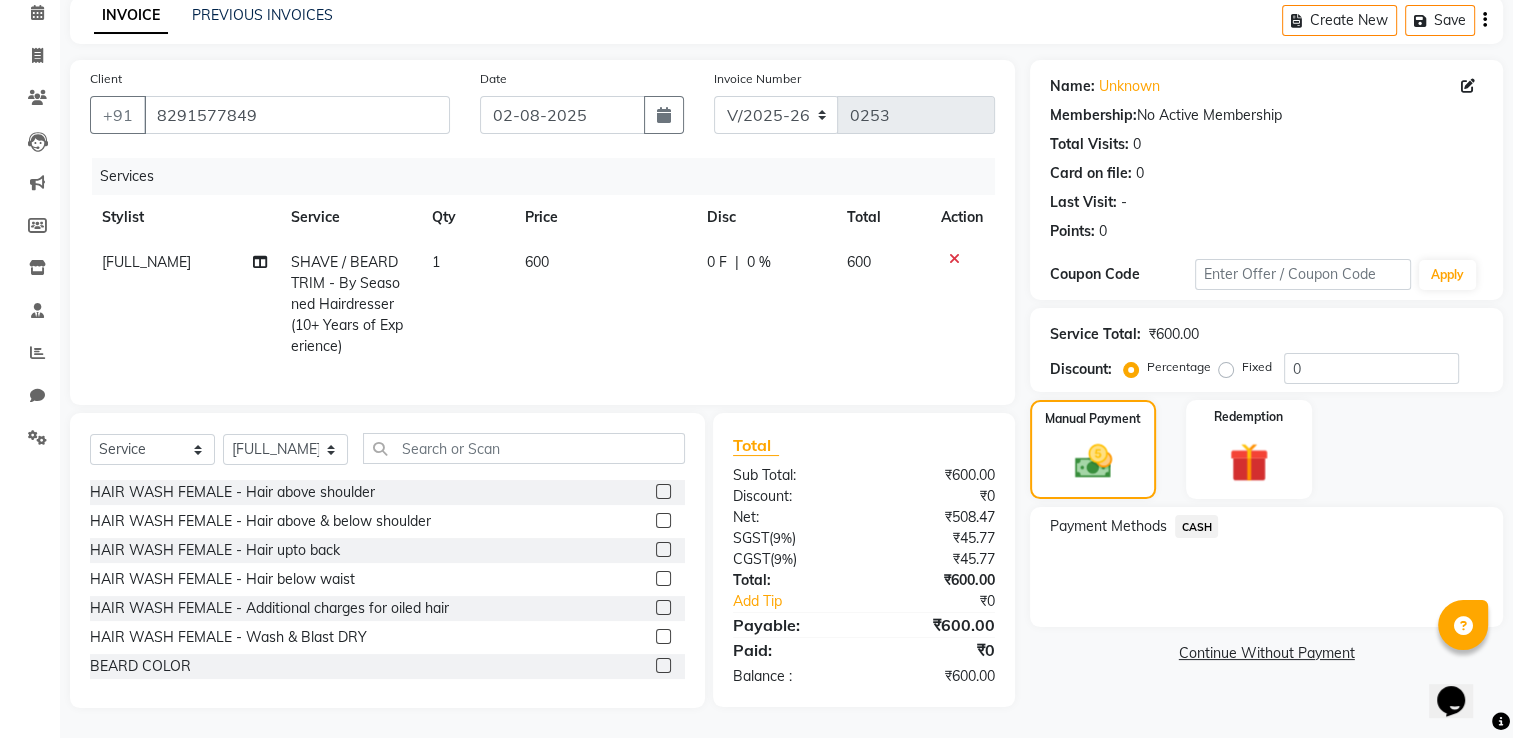 click on "CASH" 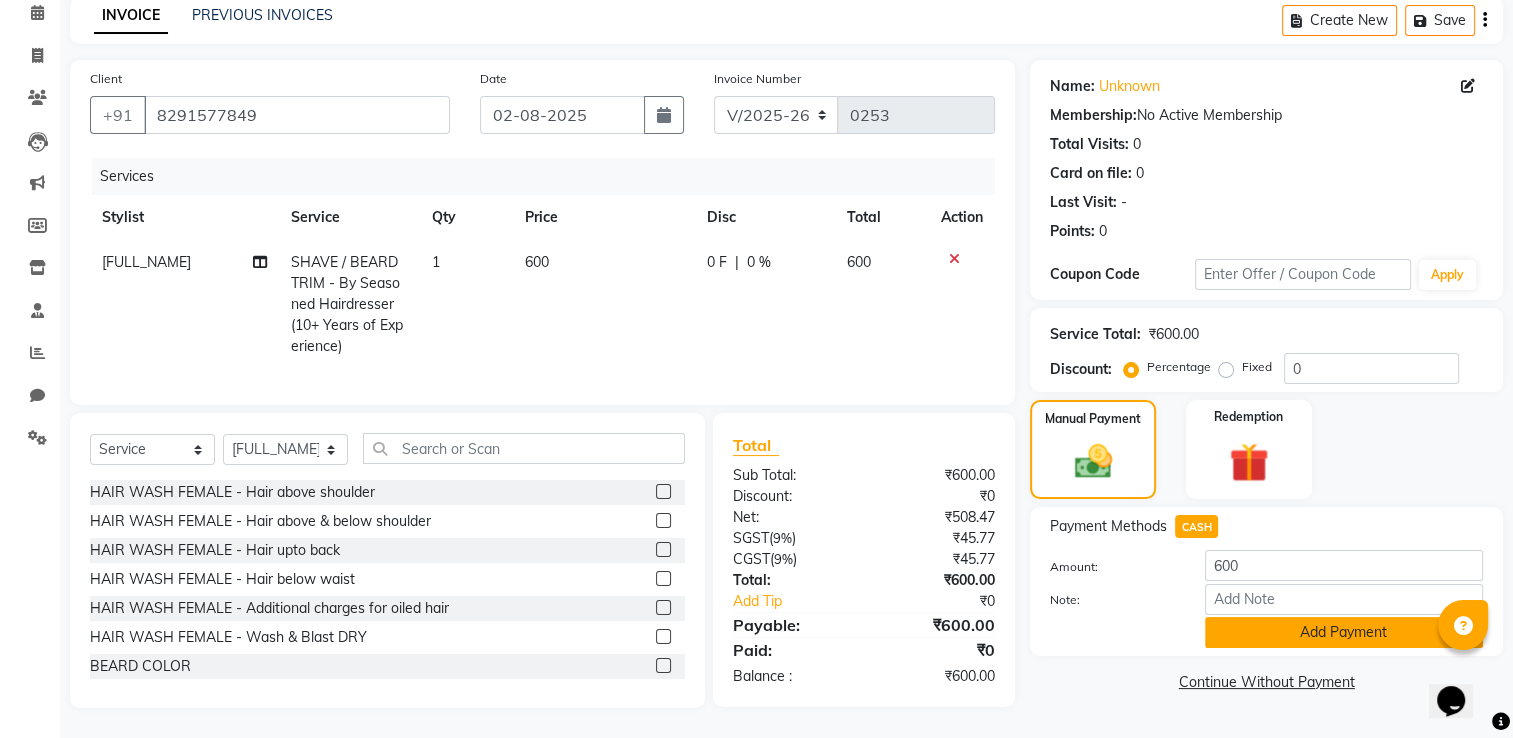 click on "Add Payment" 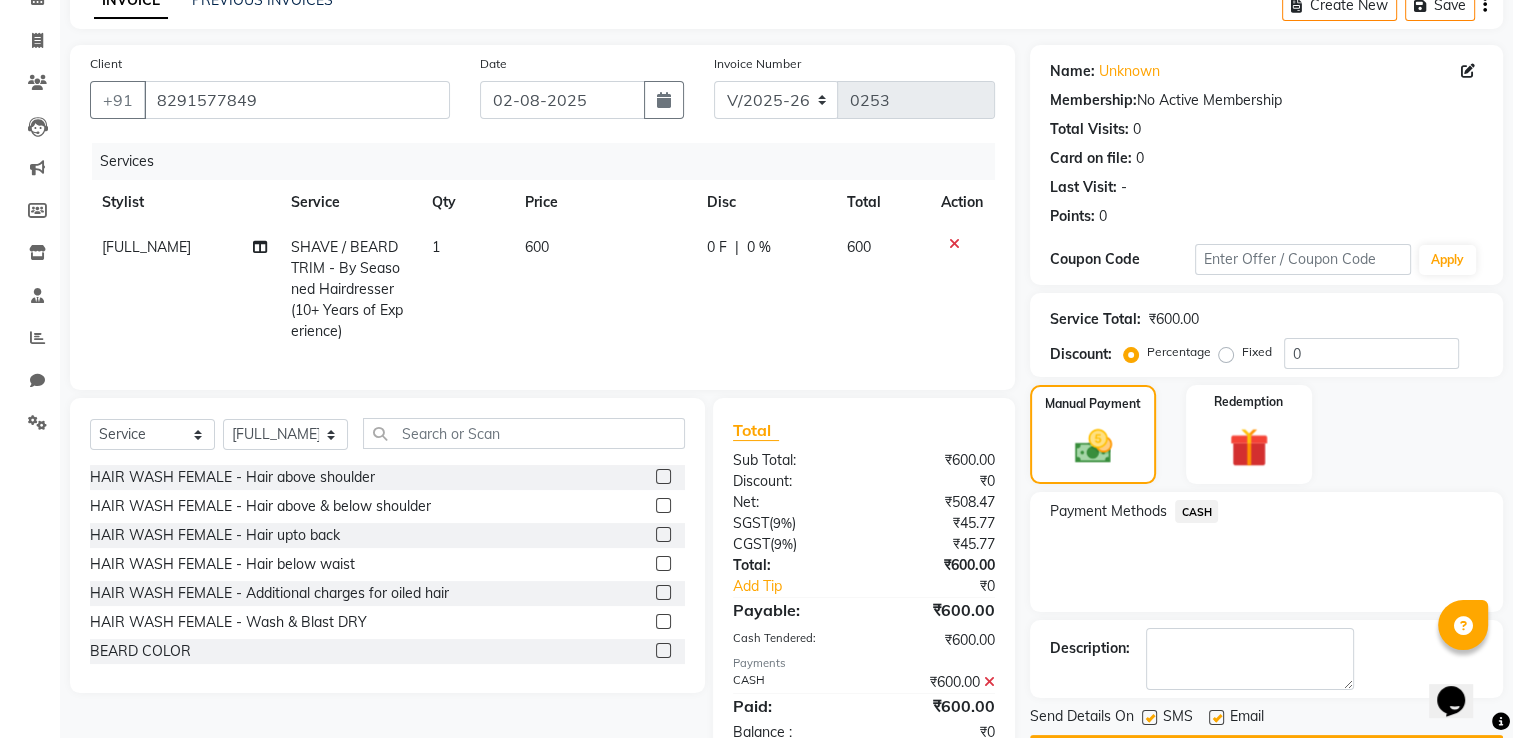 scroll, scrollTop: 175, scrollLeft: 0, axis: vertical 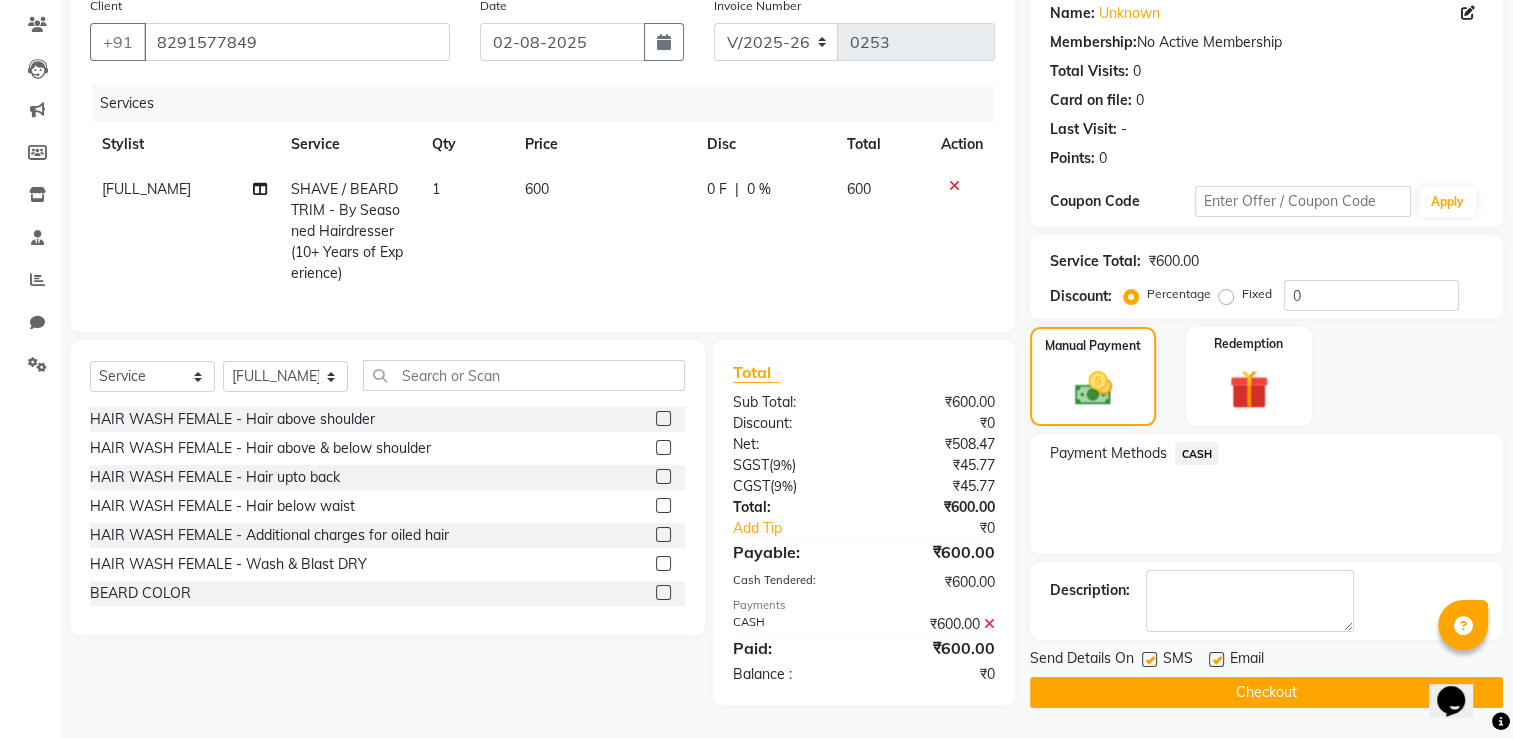 click 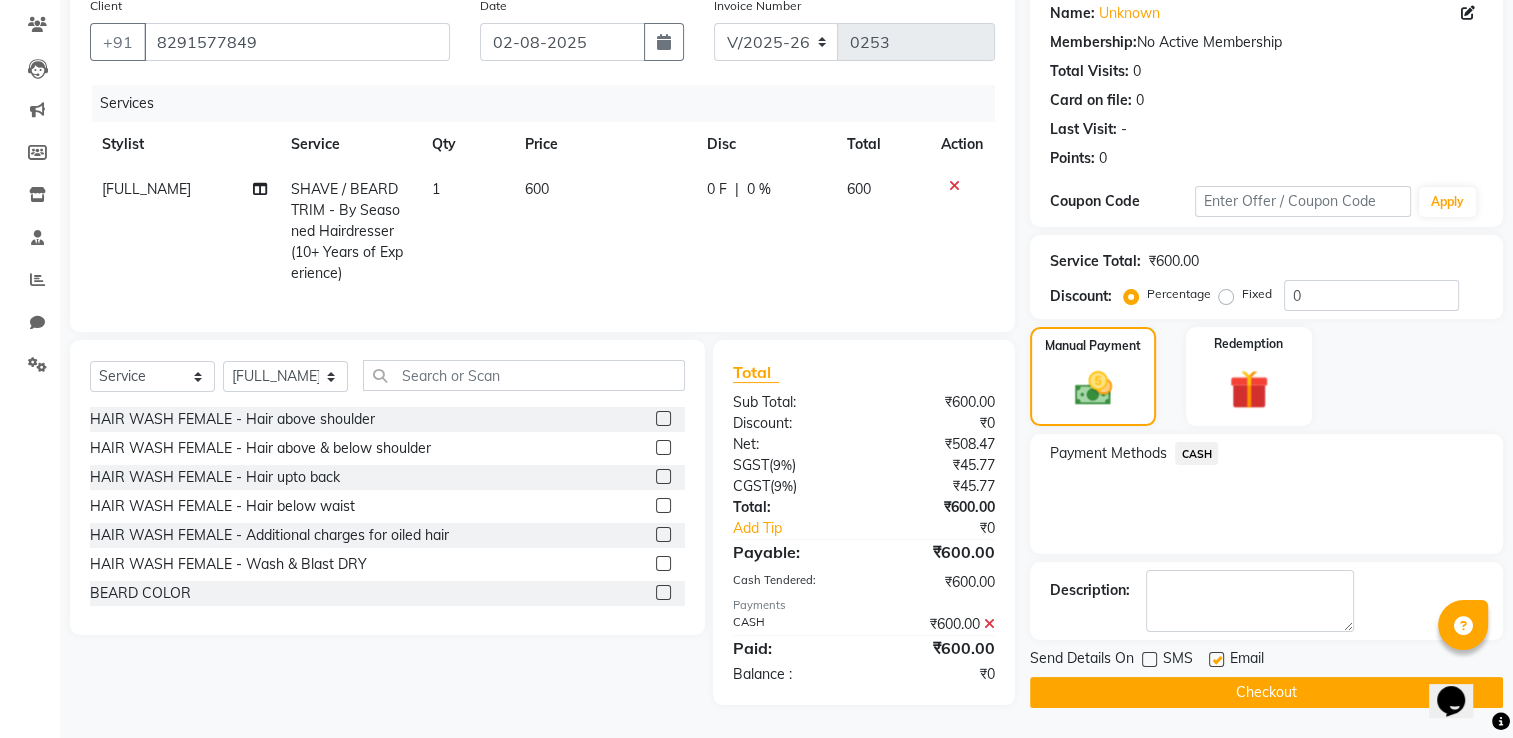 click on "Checkout" 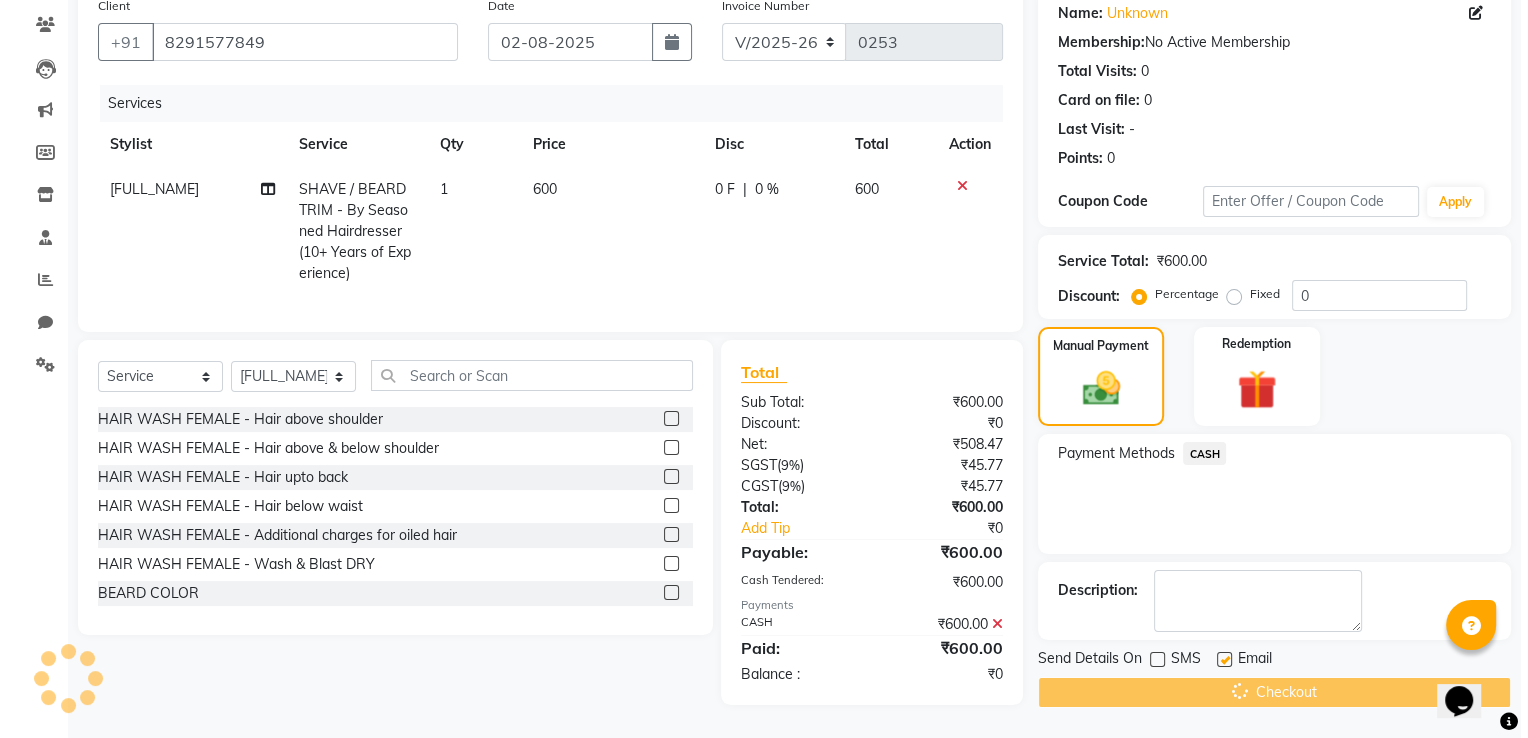 scroll, scrollTop: 0, scrollLeft: 0, axis: both 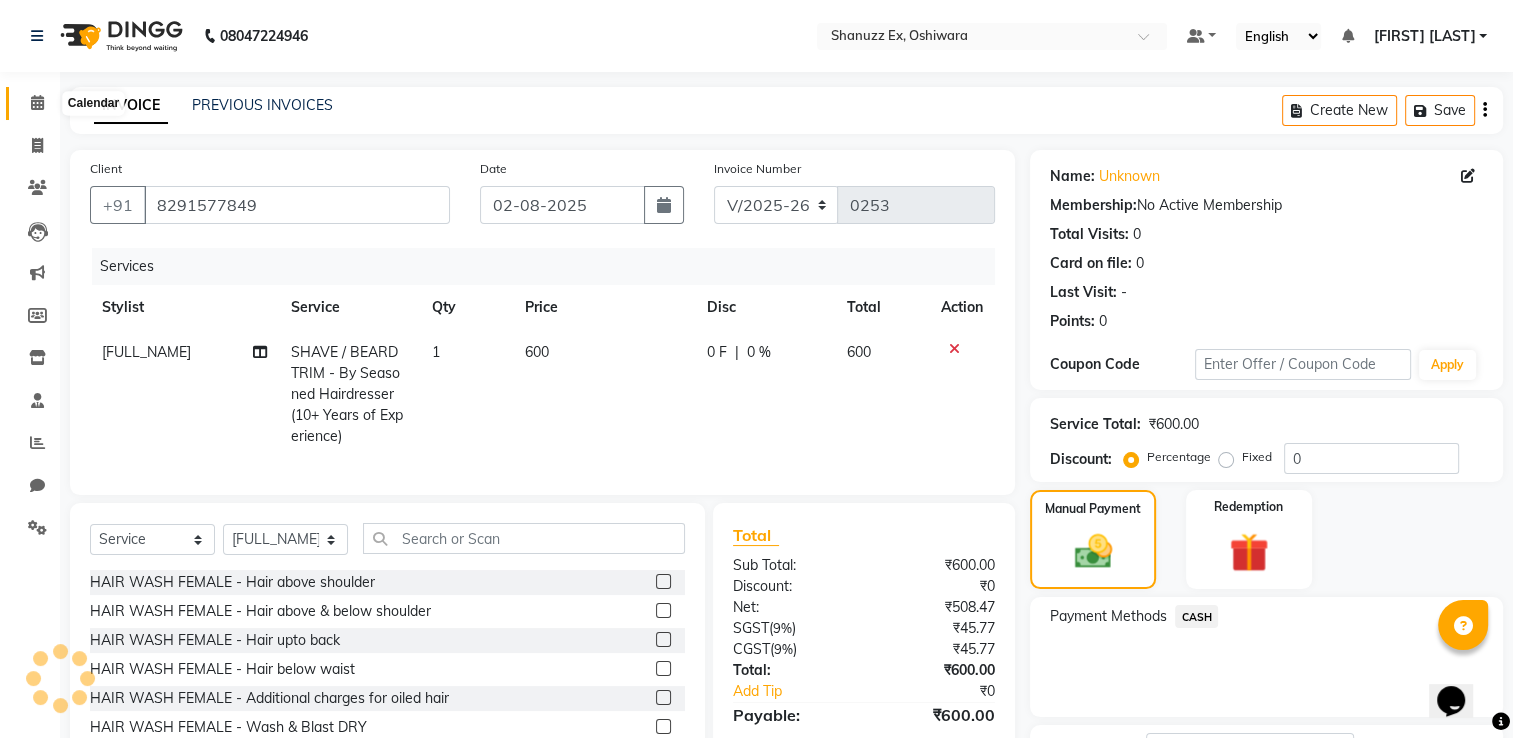 click 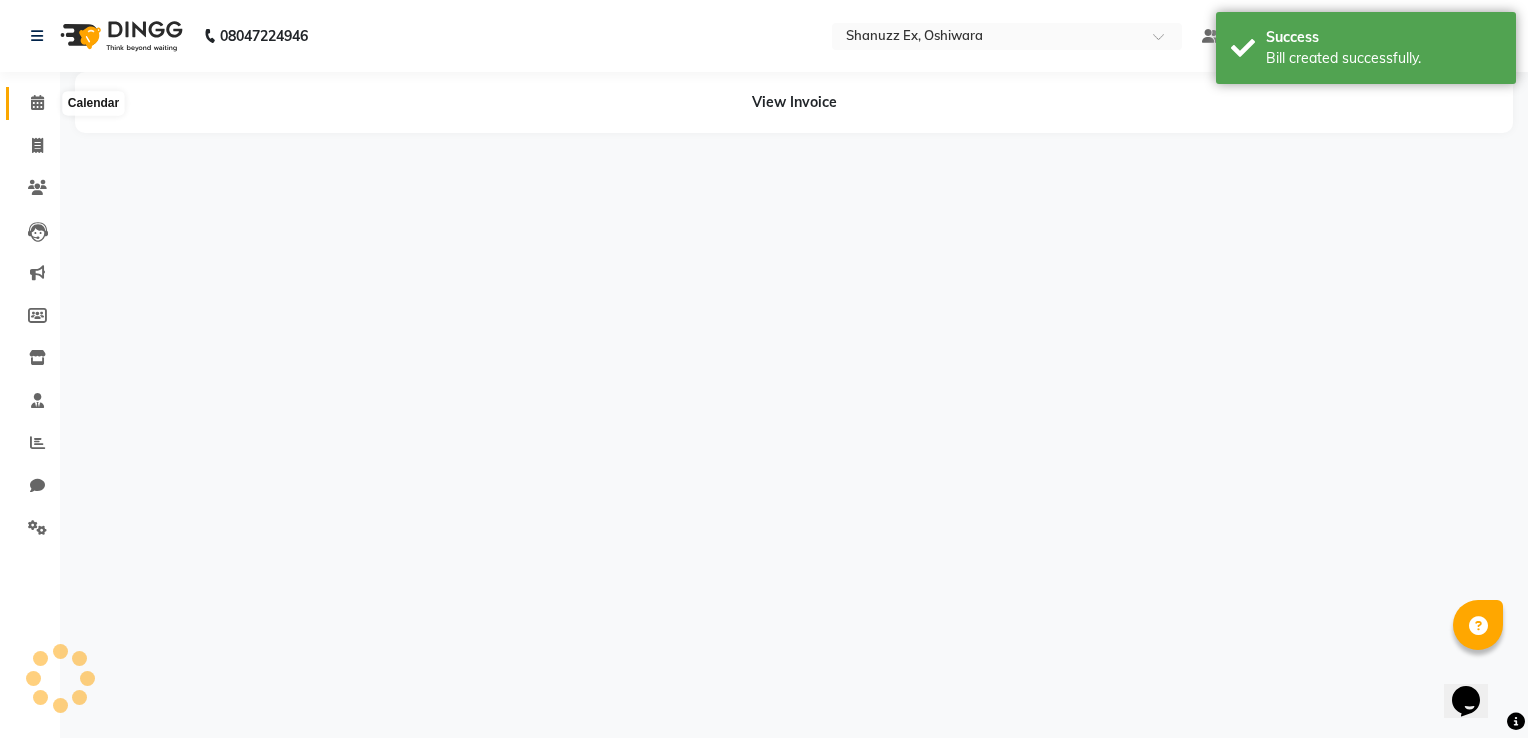 click 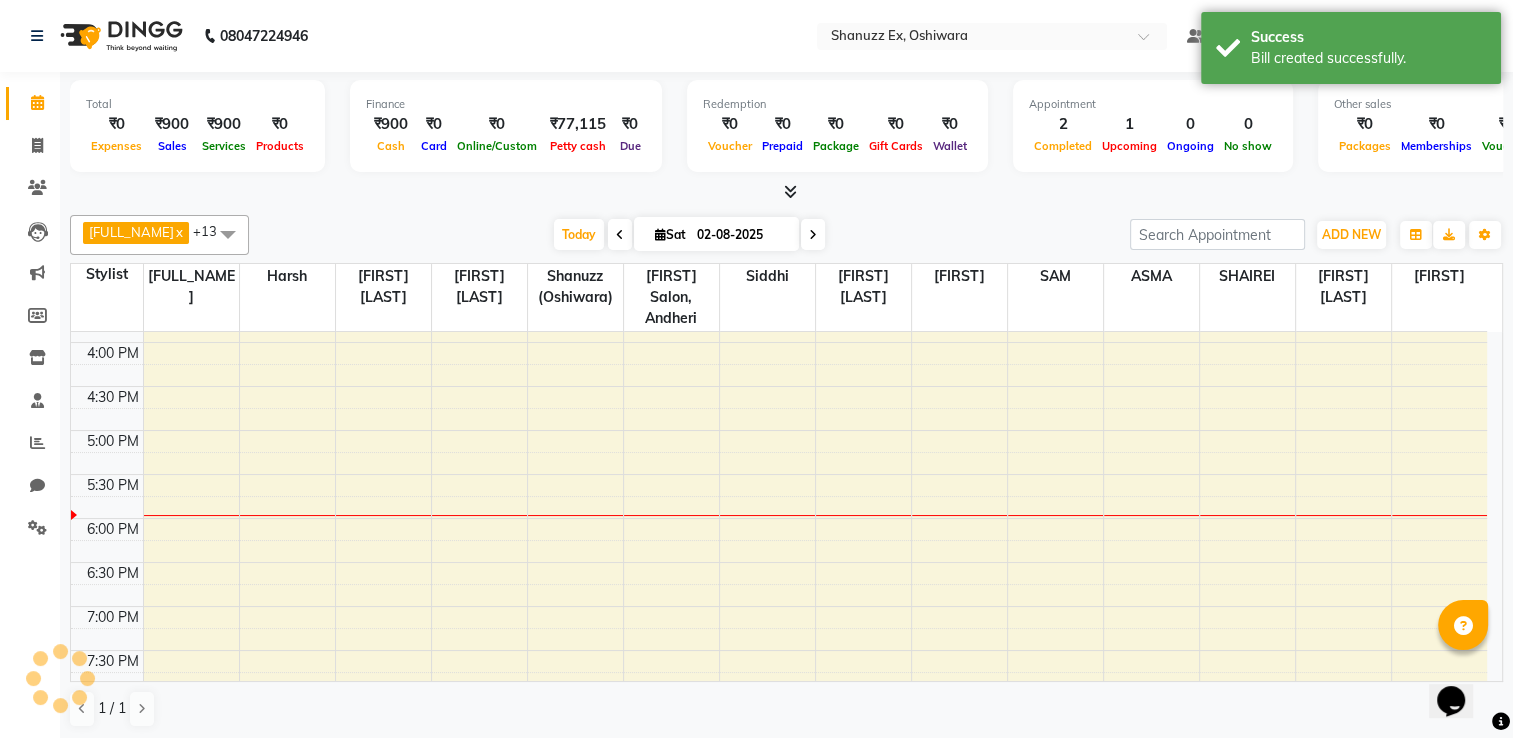 scroll, scrollTop: 0, scrollLeft: 0, axis: both 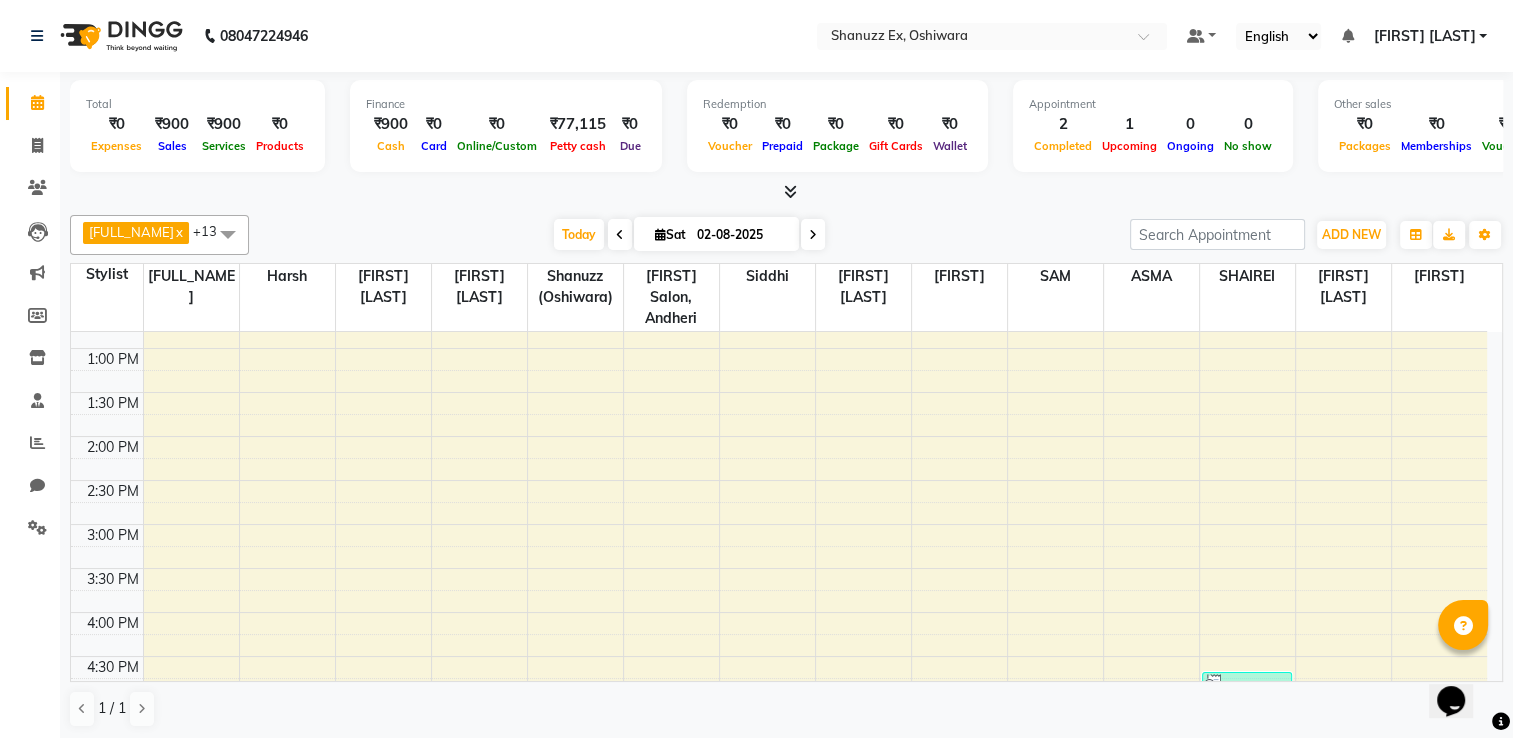 click at bounding box center [813, 234] 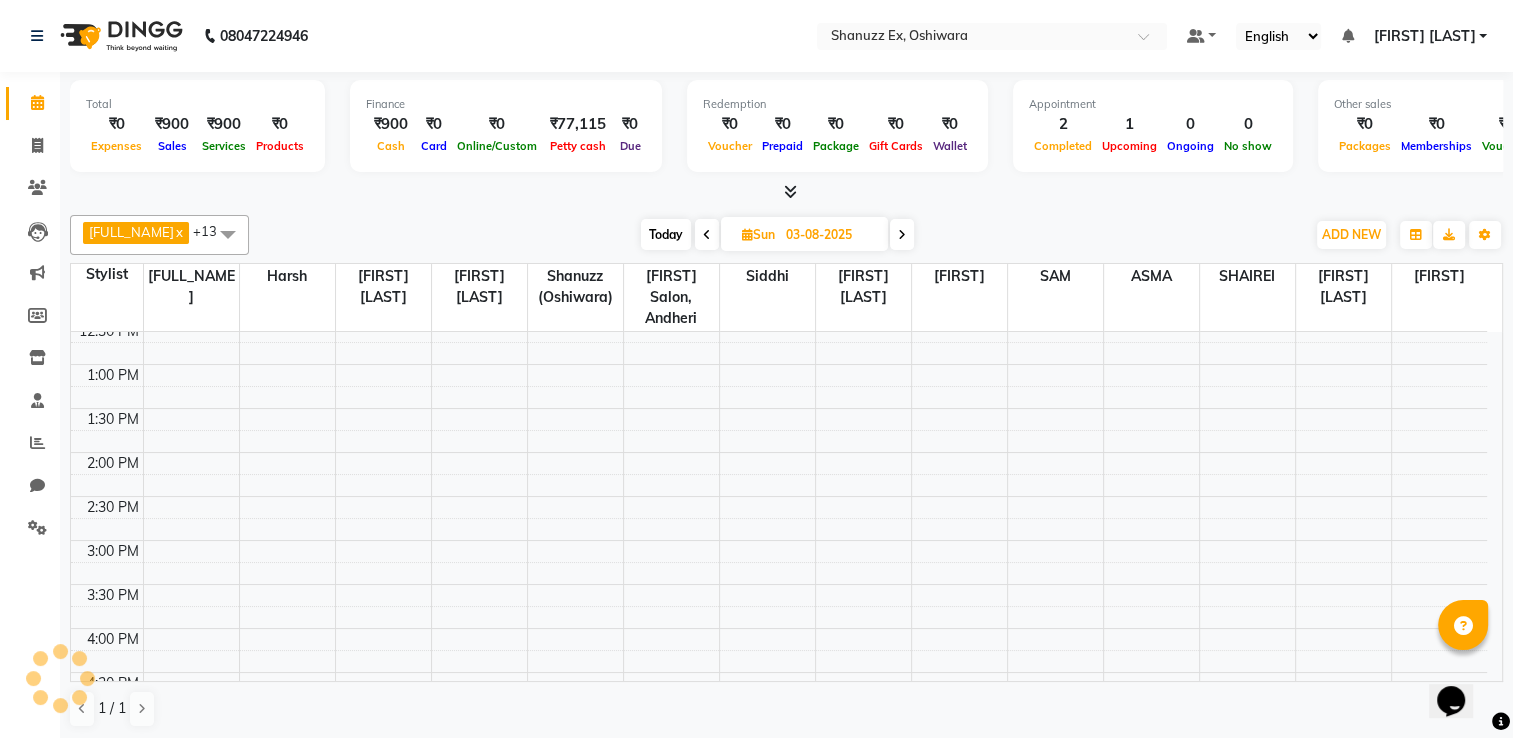 scroll, scrollTop: 413, scrollLeft: 0, axis: vertical 